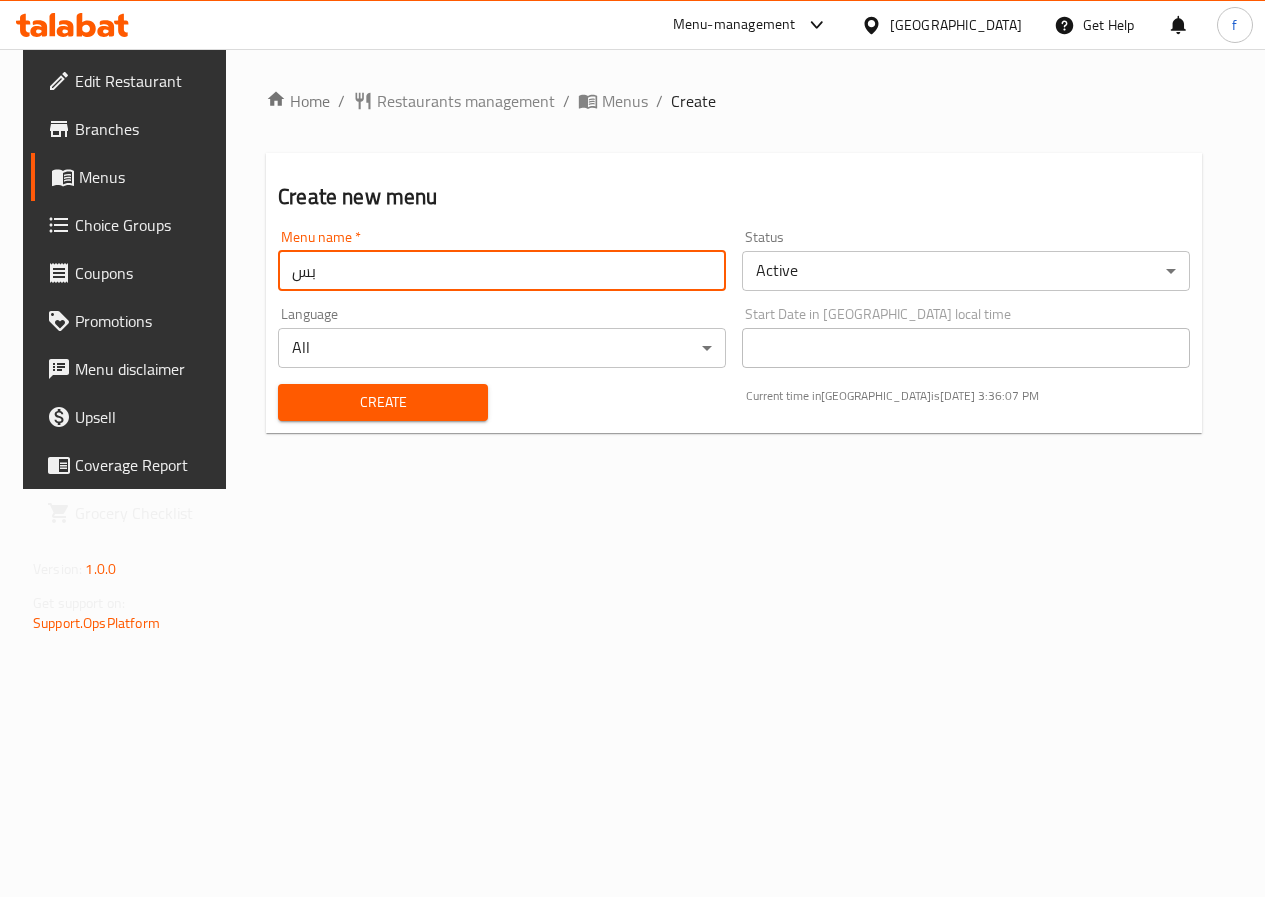 scroll, scrollTop: 0, scrollLeft: 0, axis: both 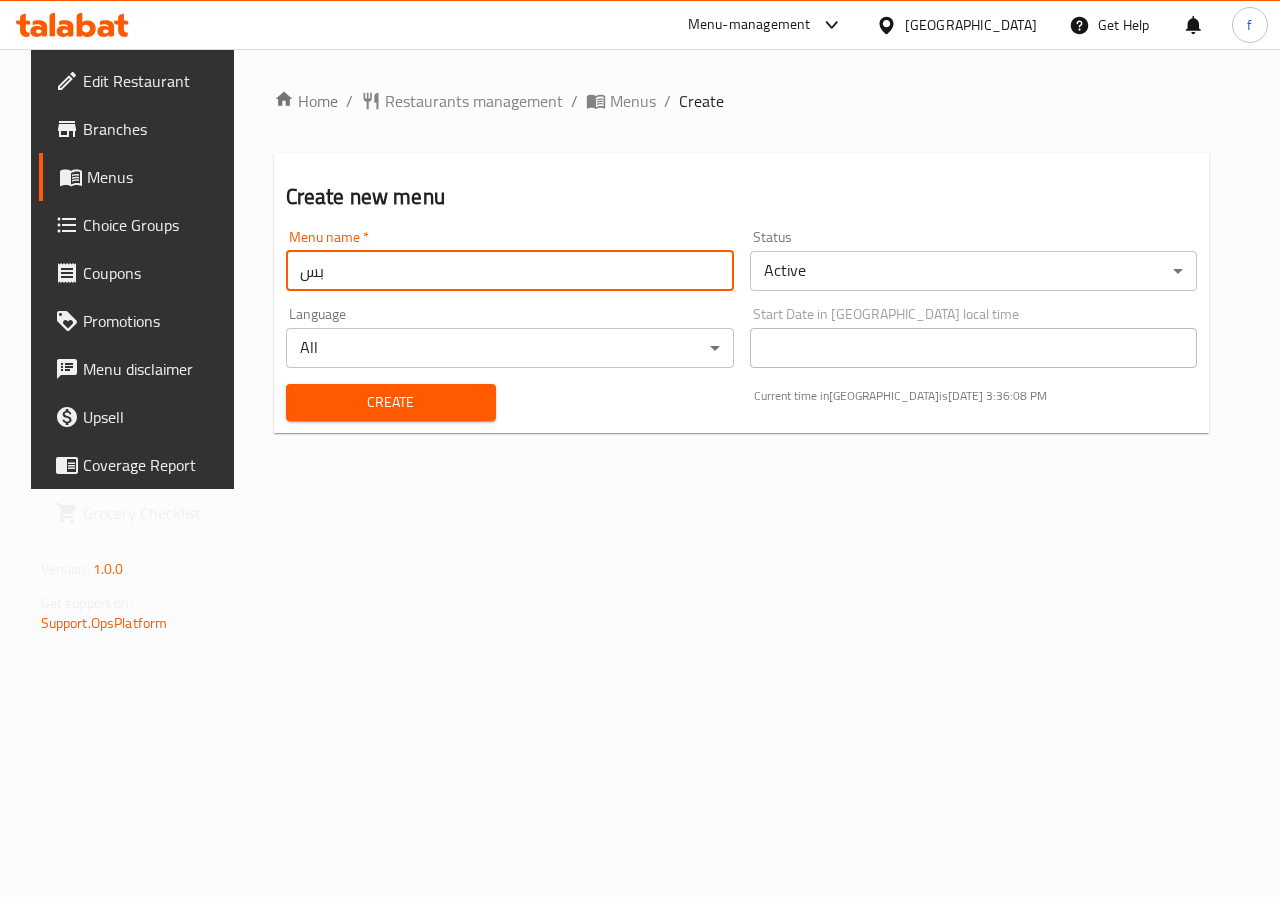 type on "ب" 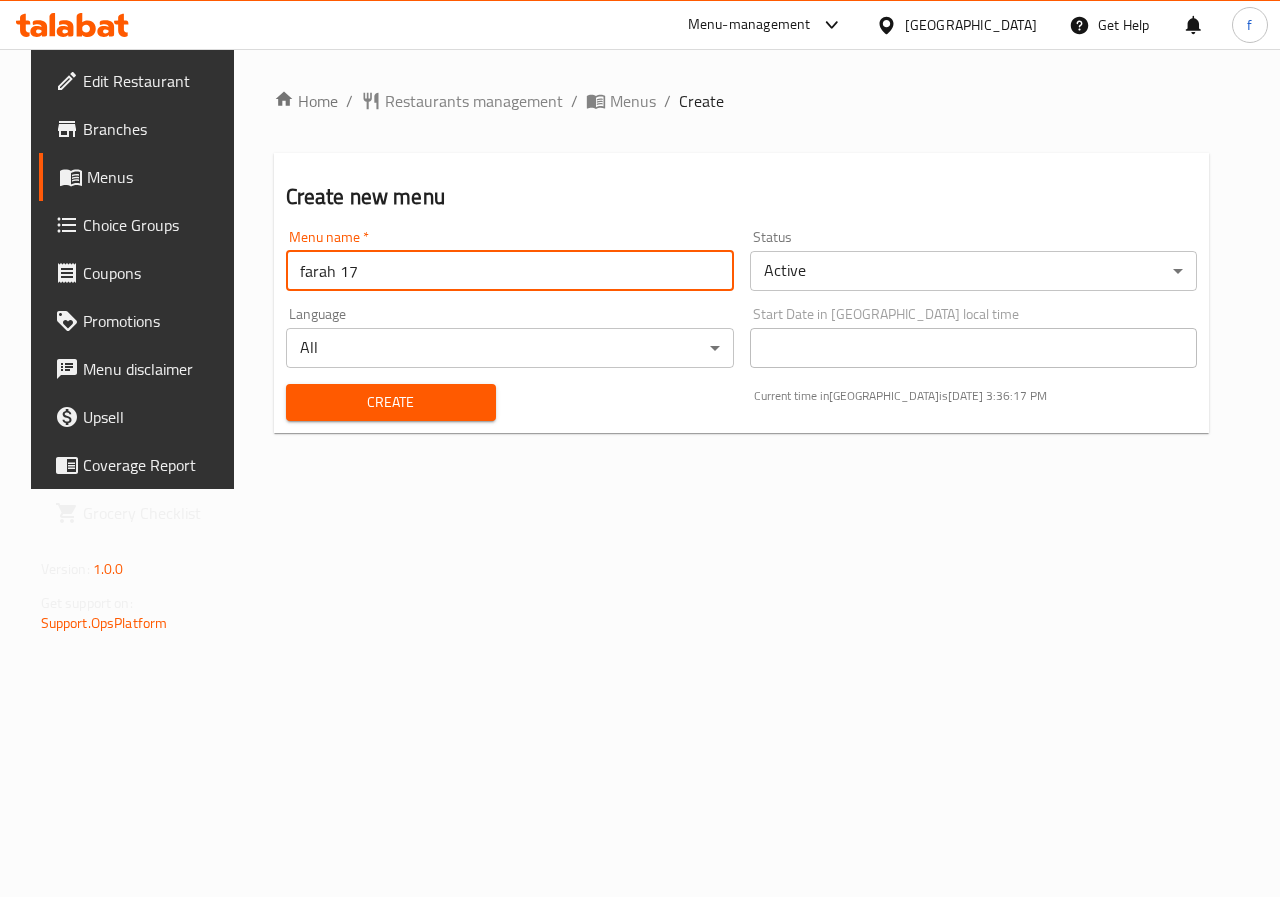 type on "farah 17" 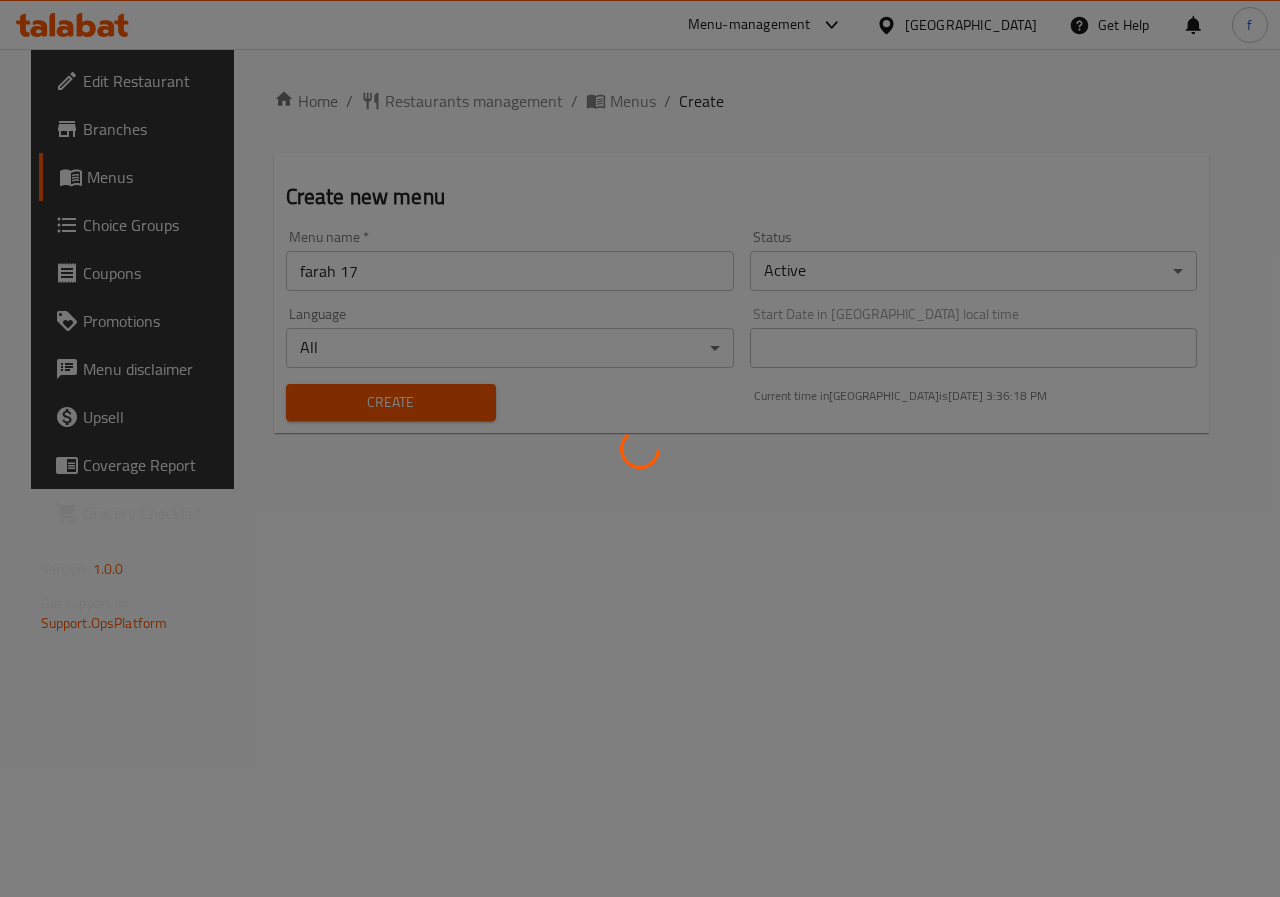 type 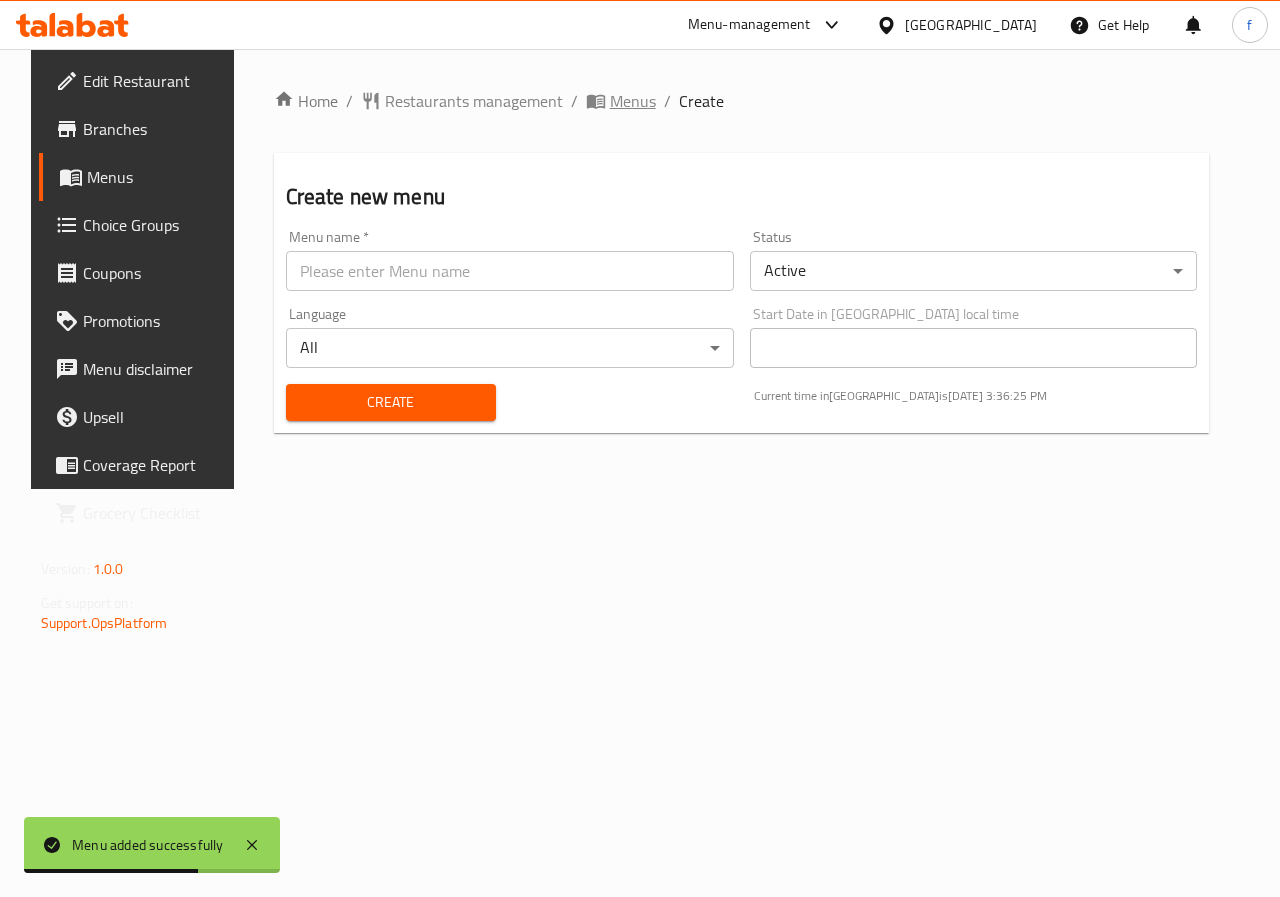 click on "Menus" at bounding box center (633, 101) 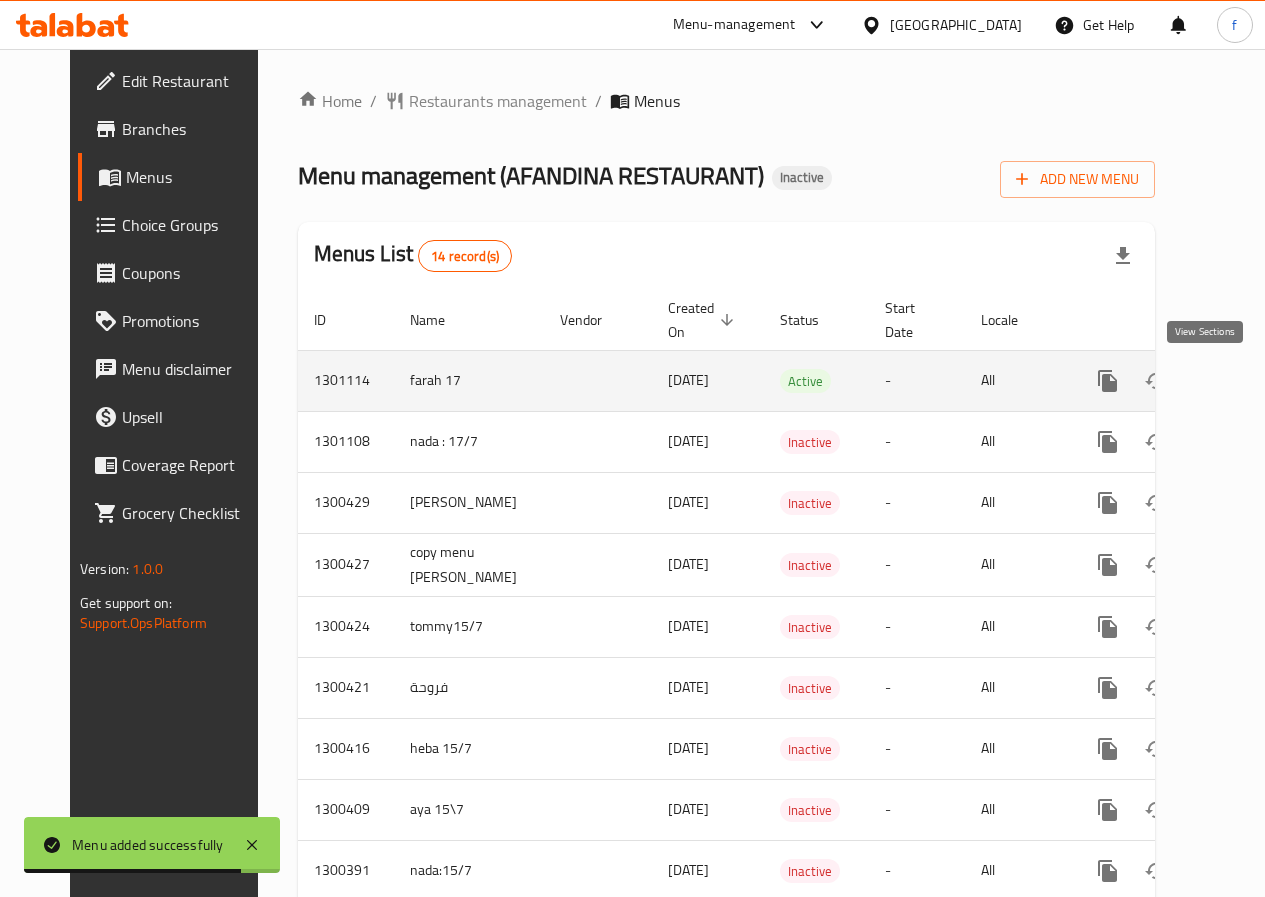 click 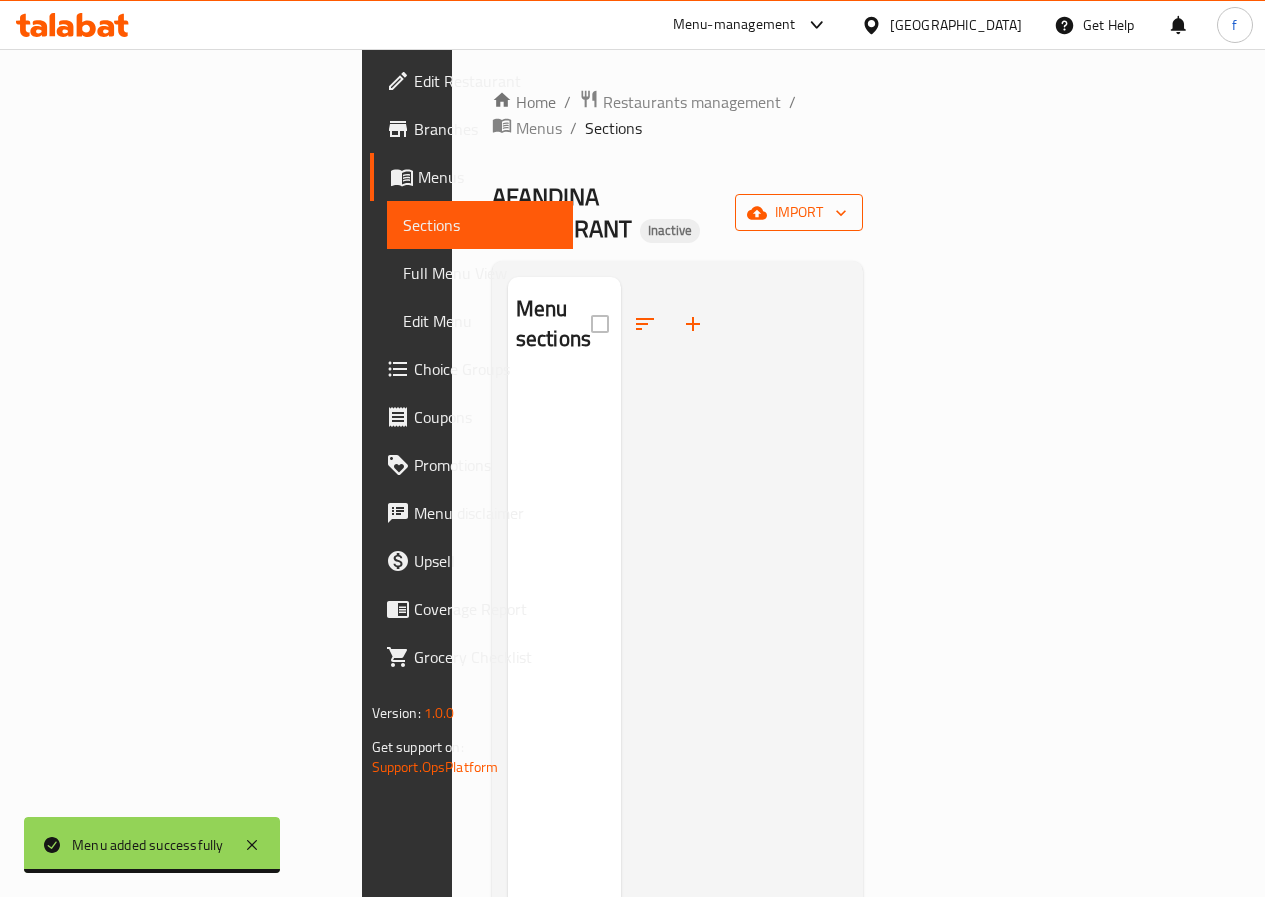 click on "import" at bounding box center (799, 212) 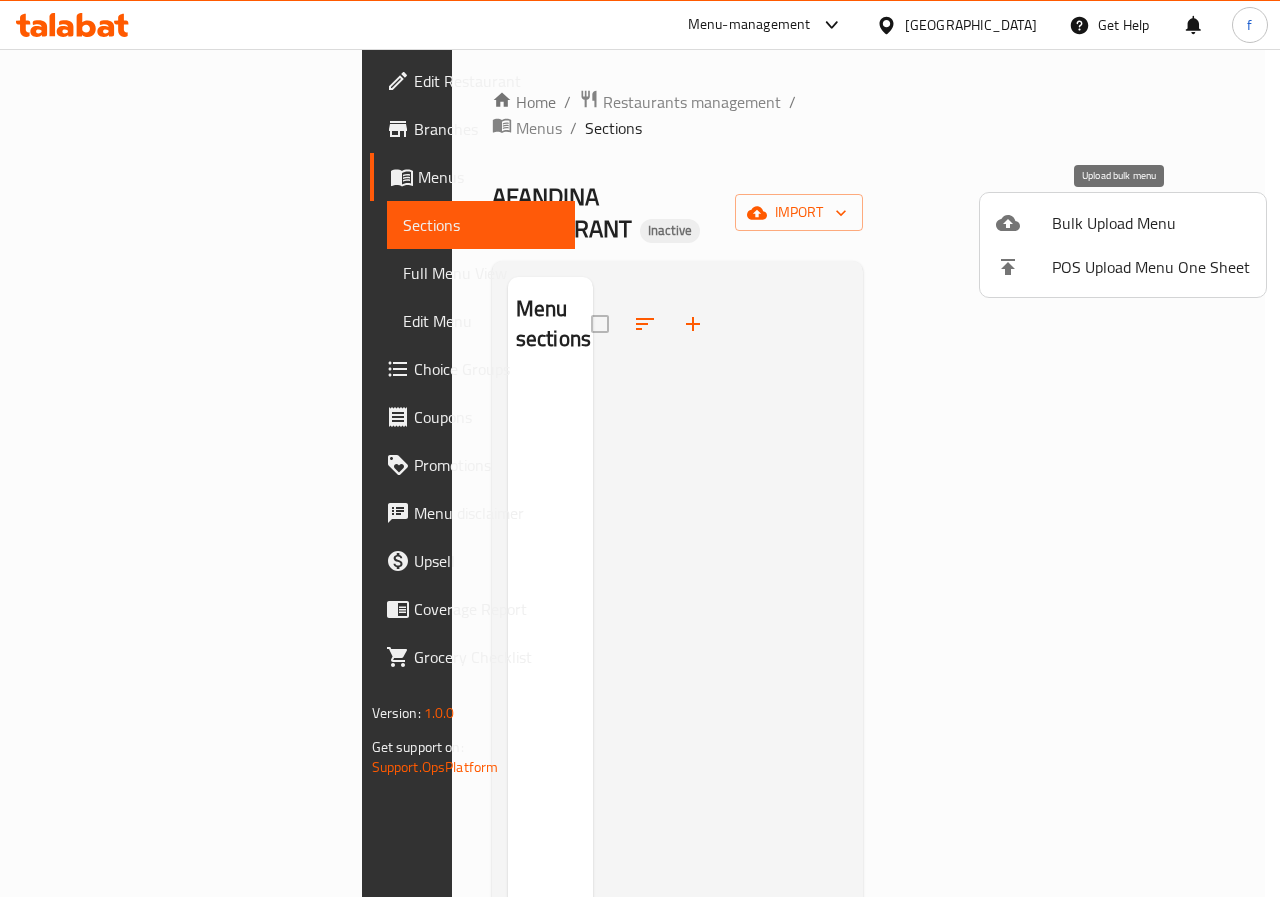 click on "Bulk Upload Menu" at bounding box center (1123, 223) 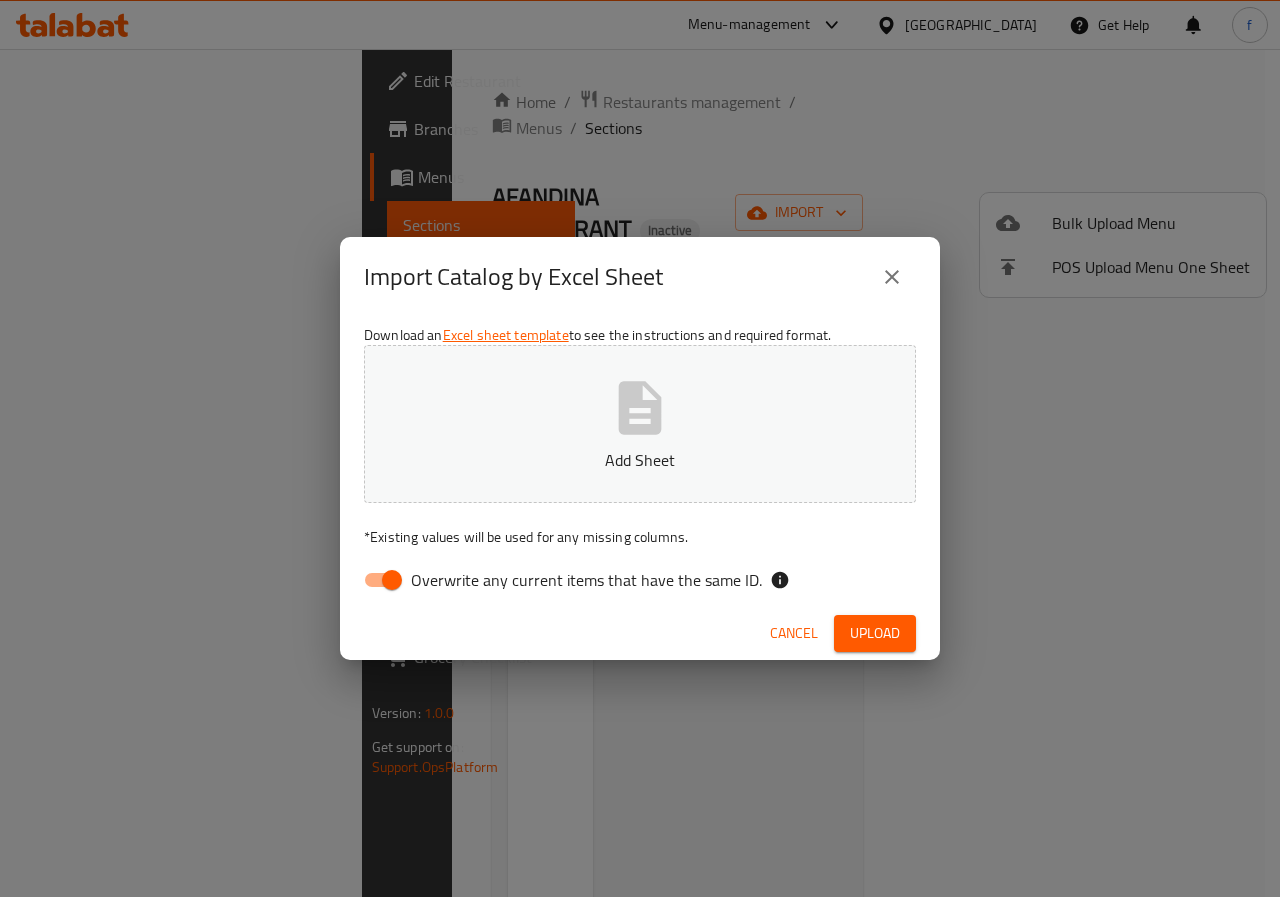 click on "Overwrite any current items that have the same ID." at bounding box center (392, 580) 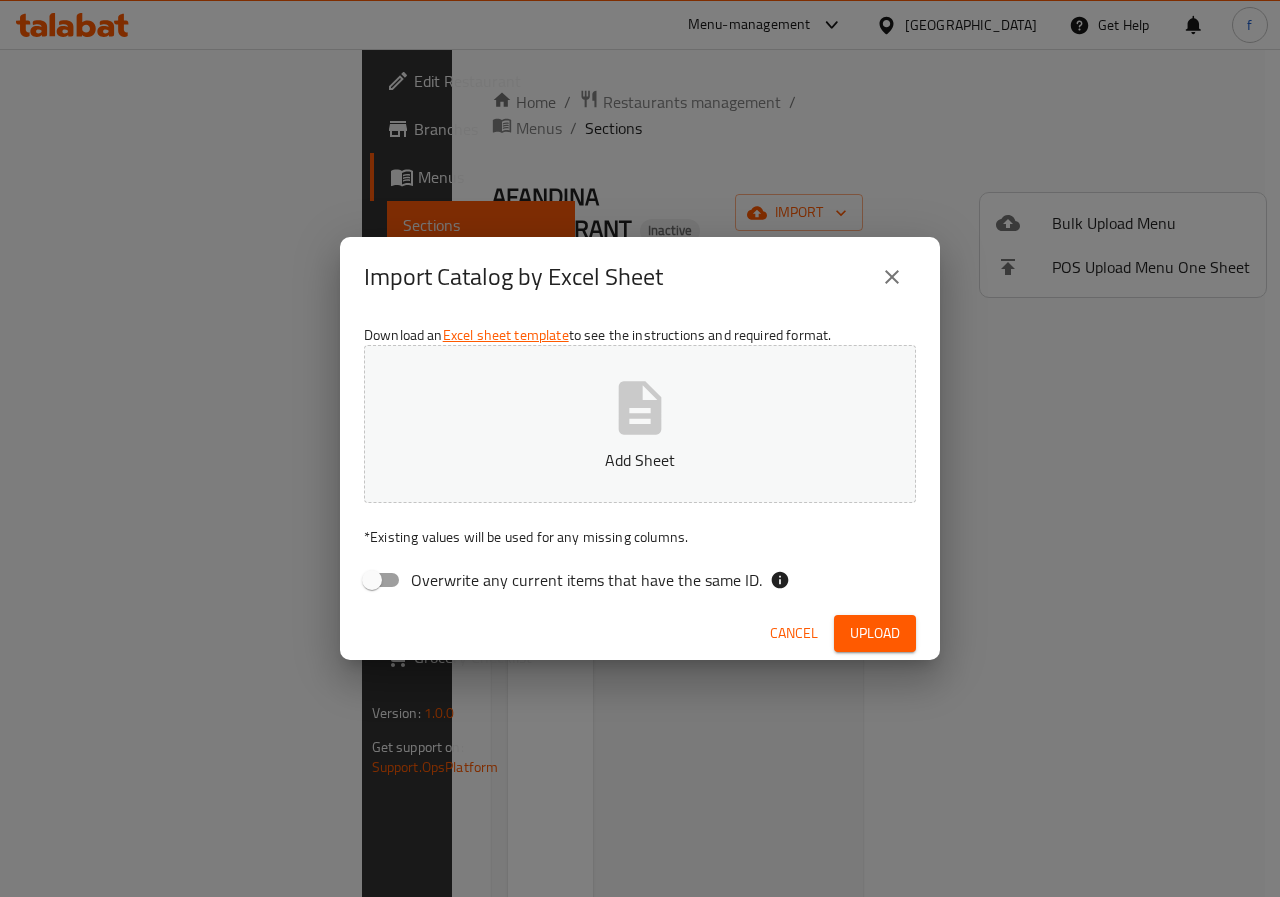click on "Add Sheet" at bounding box center (640, 424) 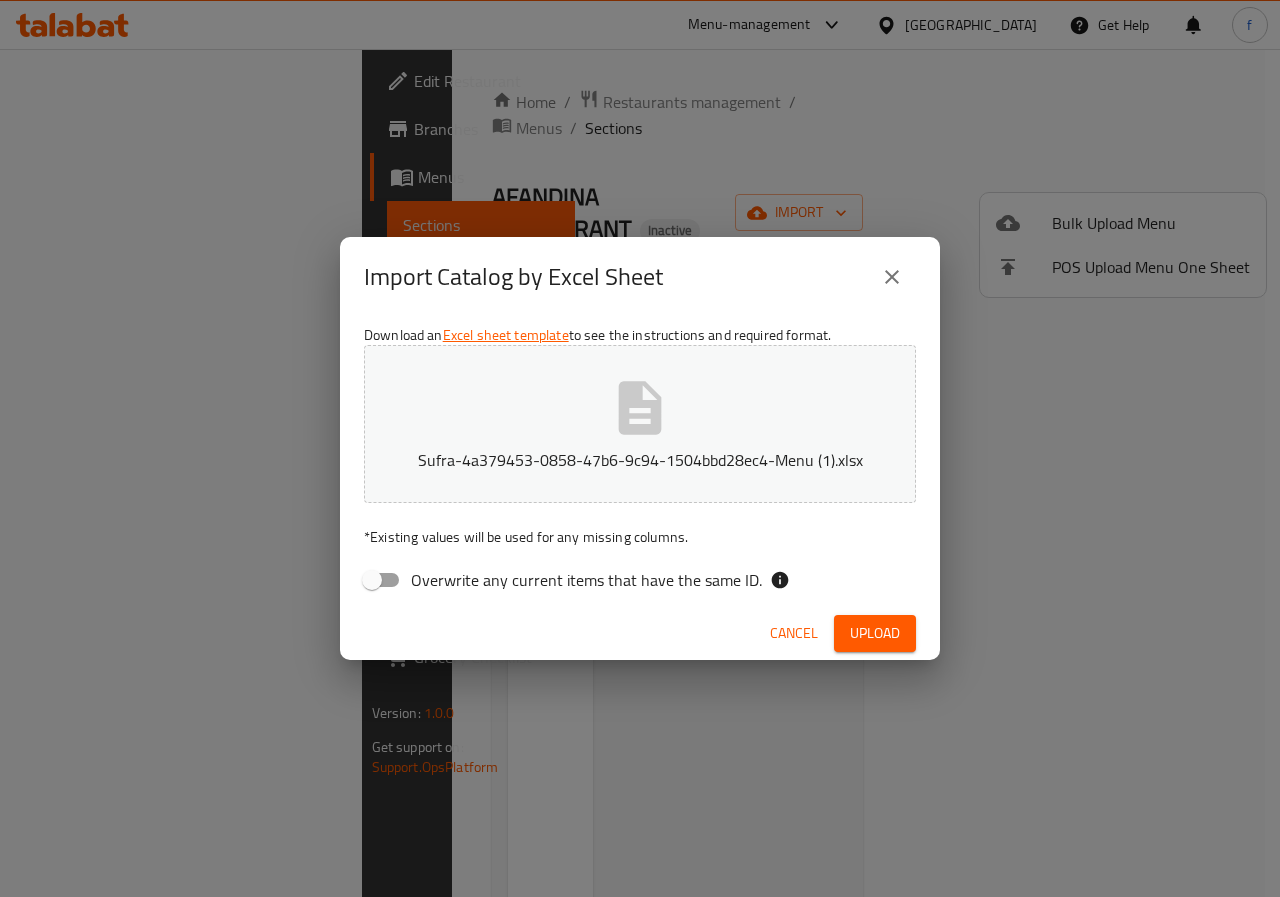 click on "Upload" at bounding box center (875, 633) 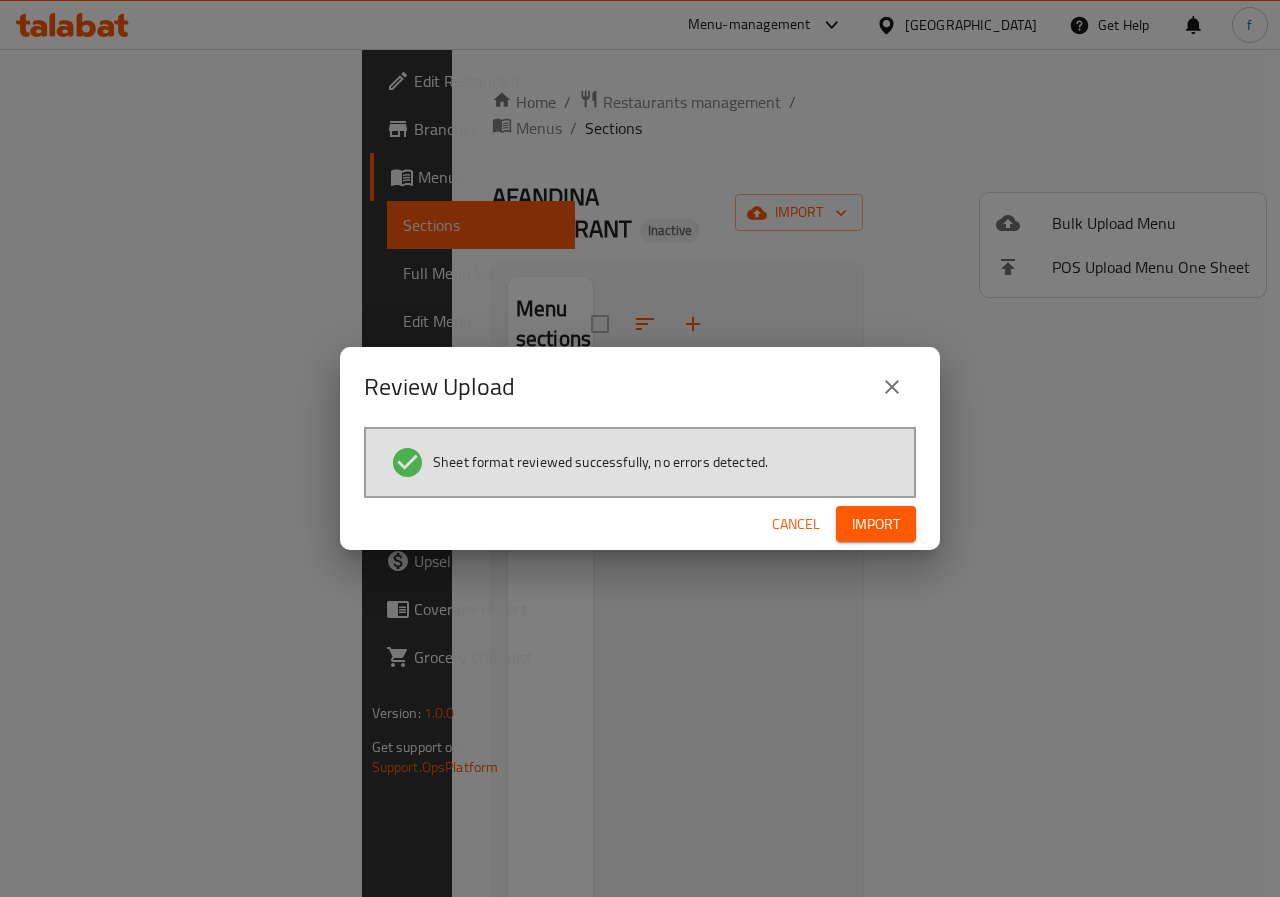 click on "Import" at bounding box center [876, 524] 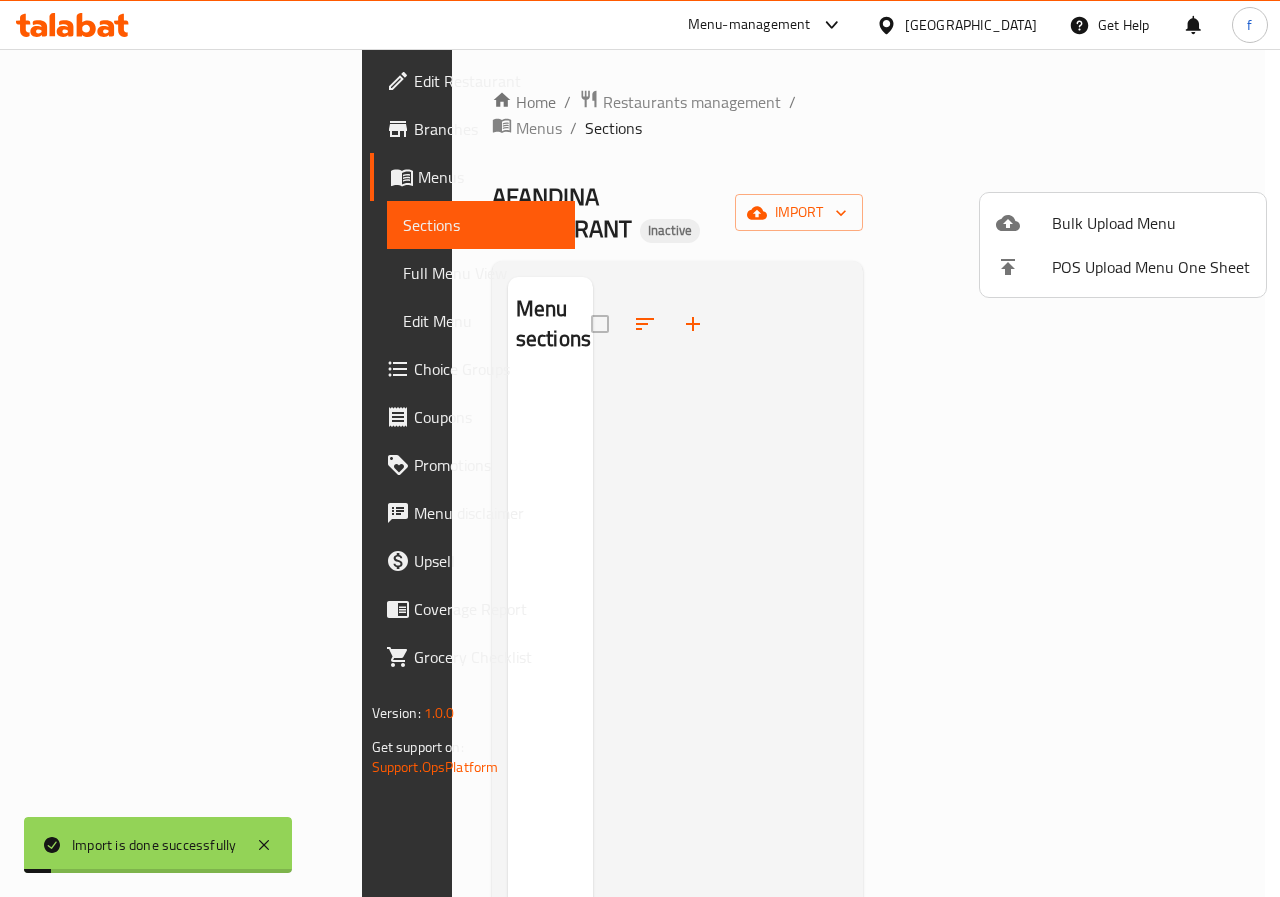 click at bounding box center [640, 448] 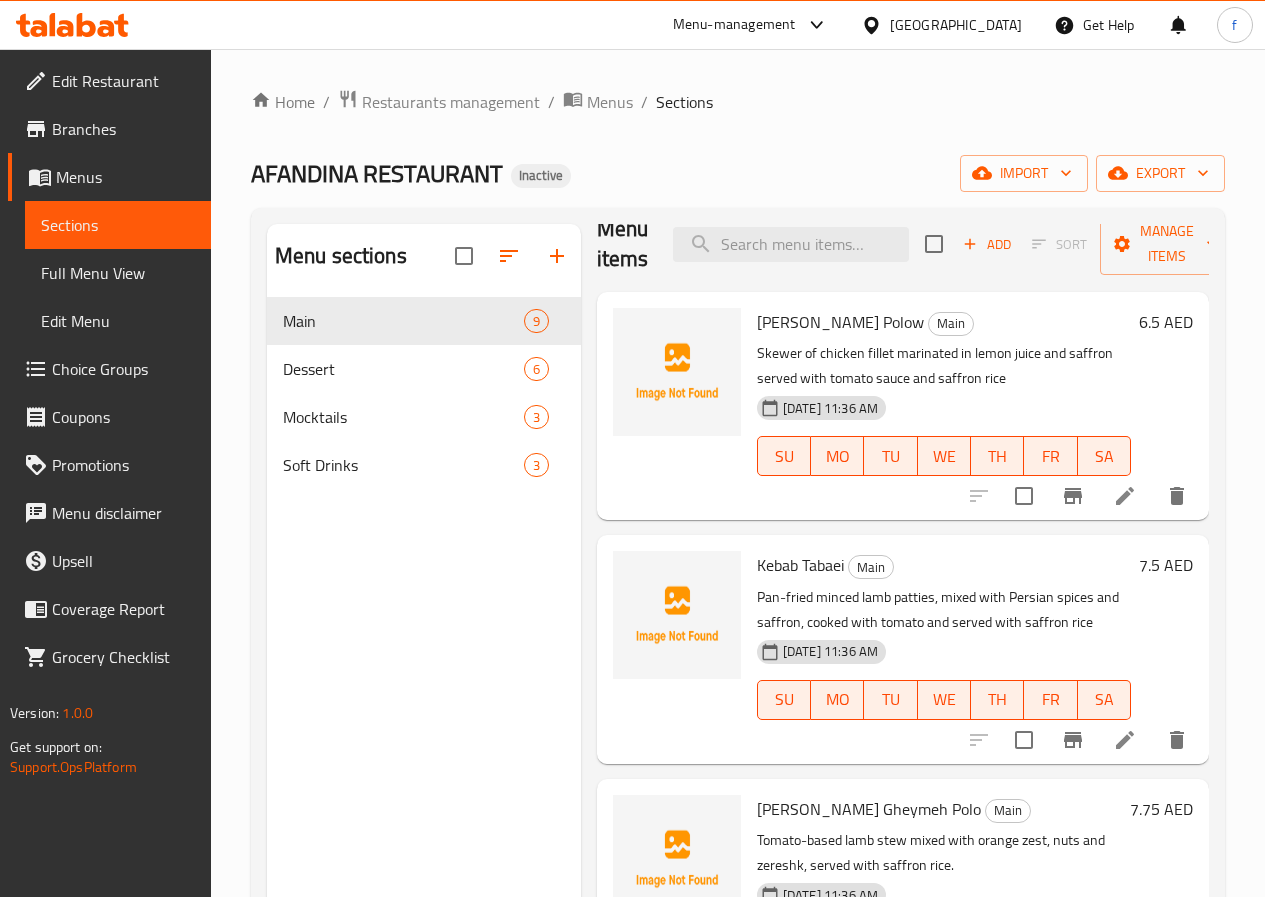 scroll, scrollTop: 0, scrollLeft: 0, axis: both 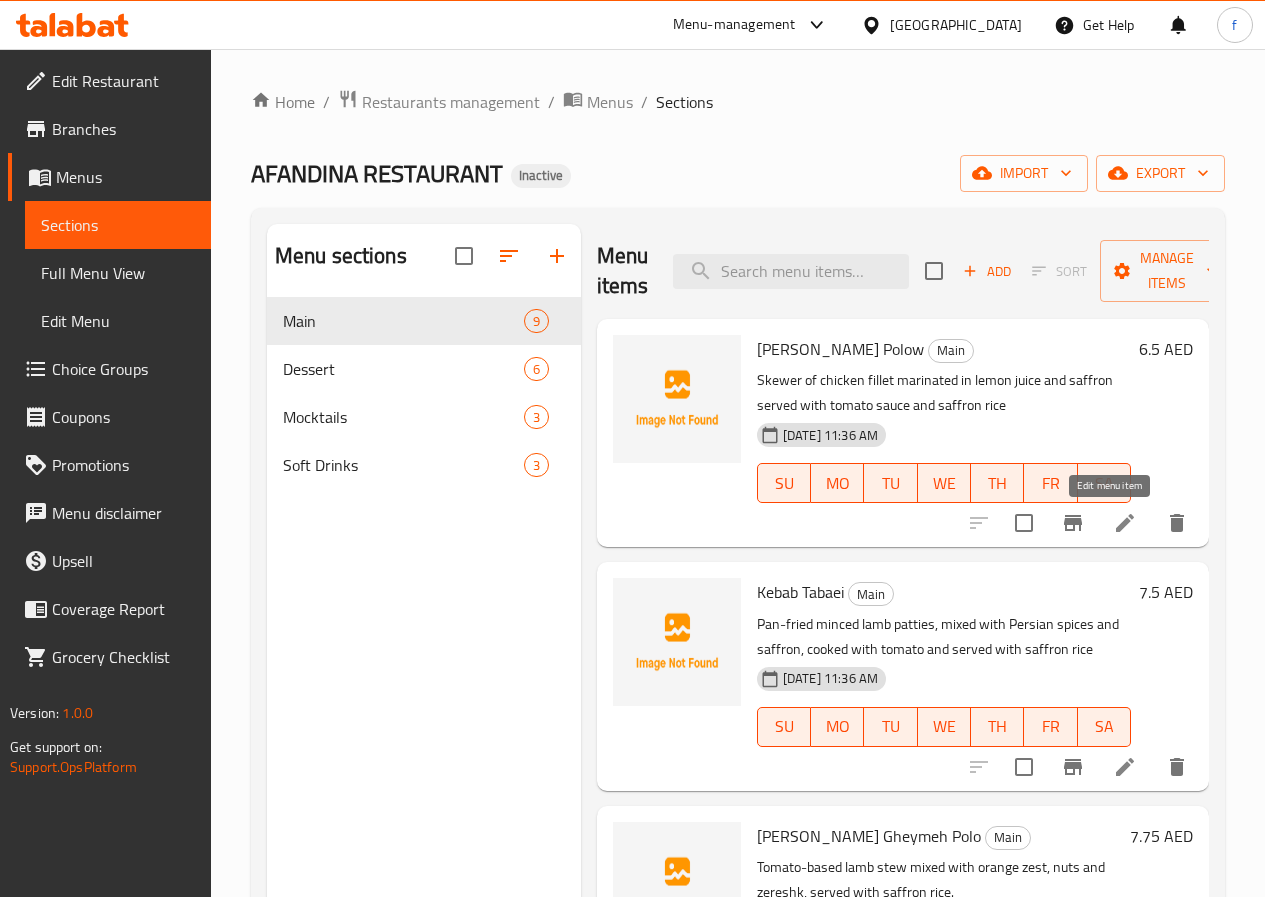 click 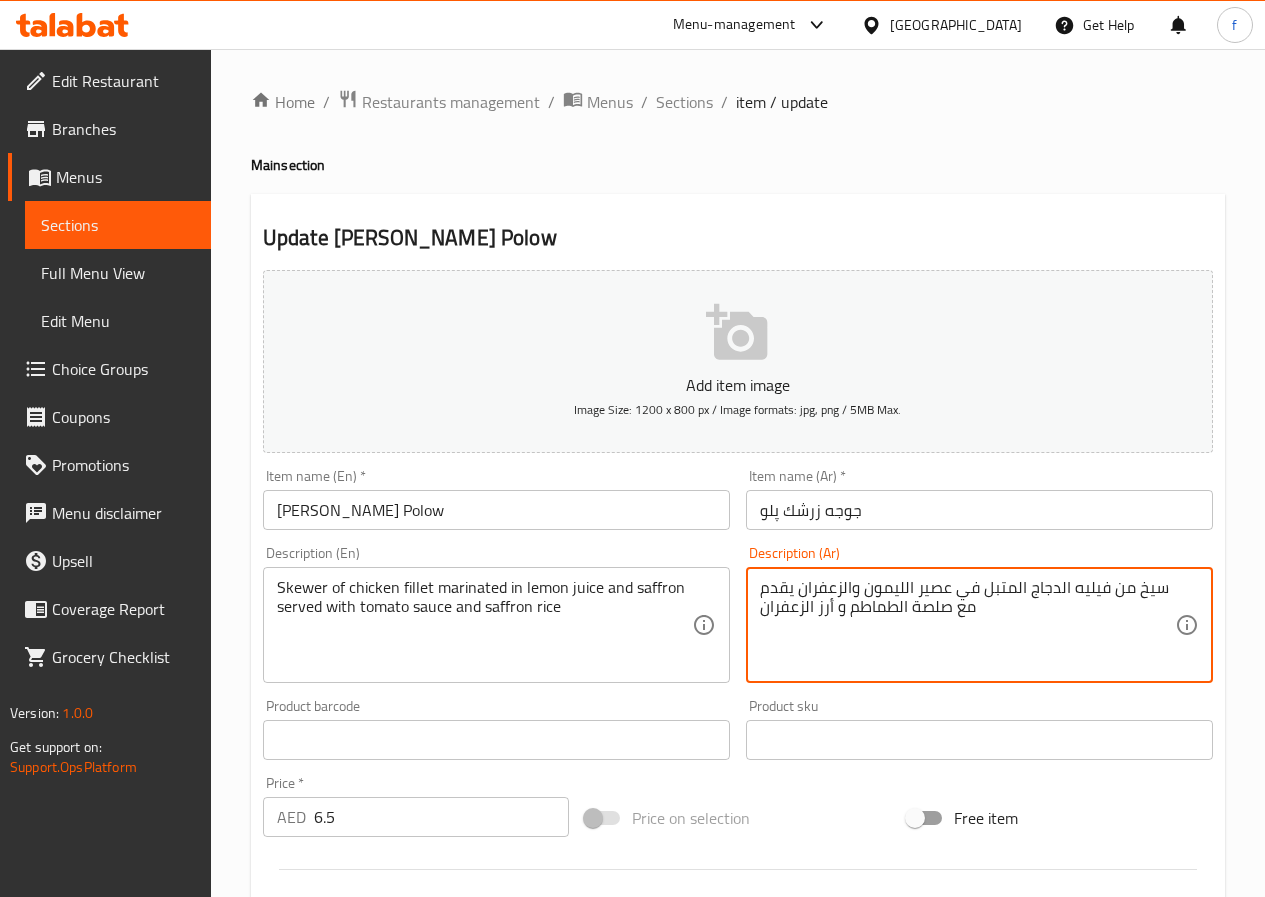 drag, startPoint x: 950, startPoint y: 607, endPoint x: 909, endPoint y: 621, distance: 43.32436 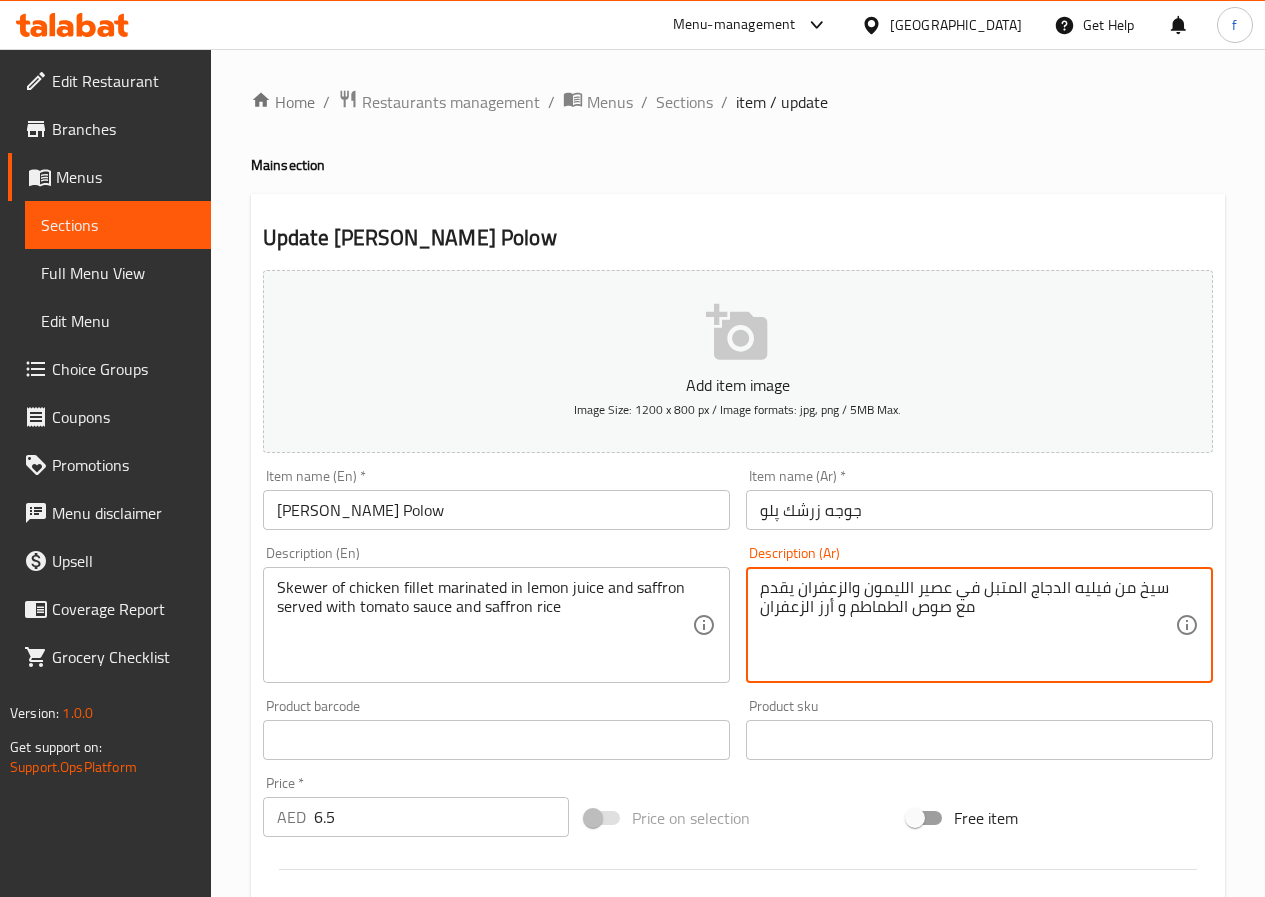 type on "سيخ من فيليه الدجاج المتبل في عصير الليمون والزعفران يقدم مع صوص الطماطم و أرز الزعفران" 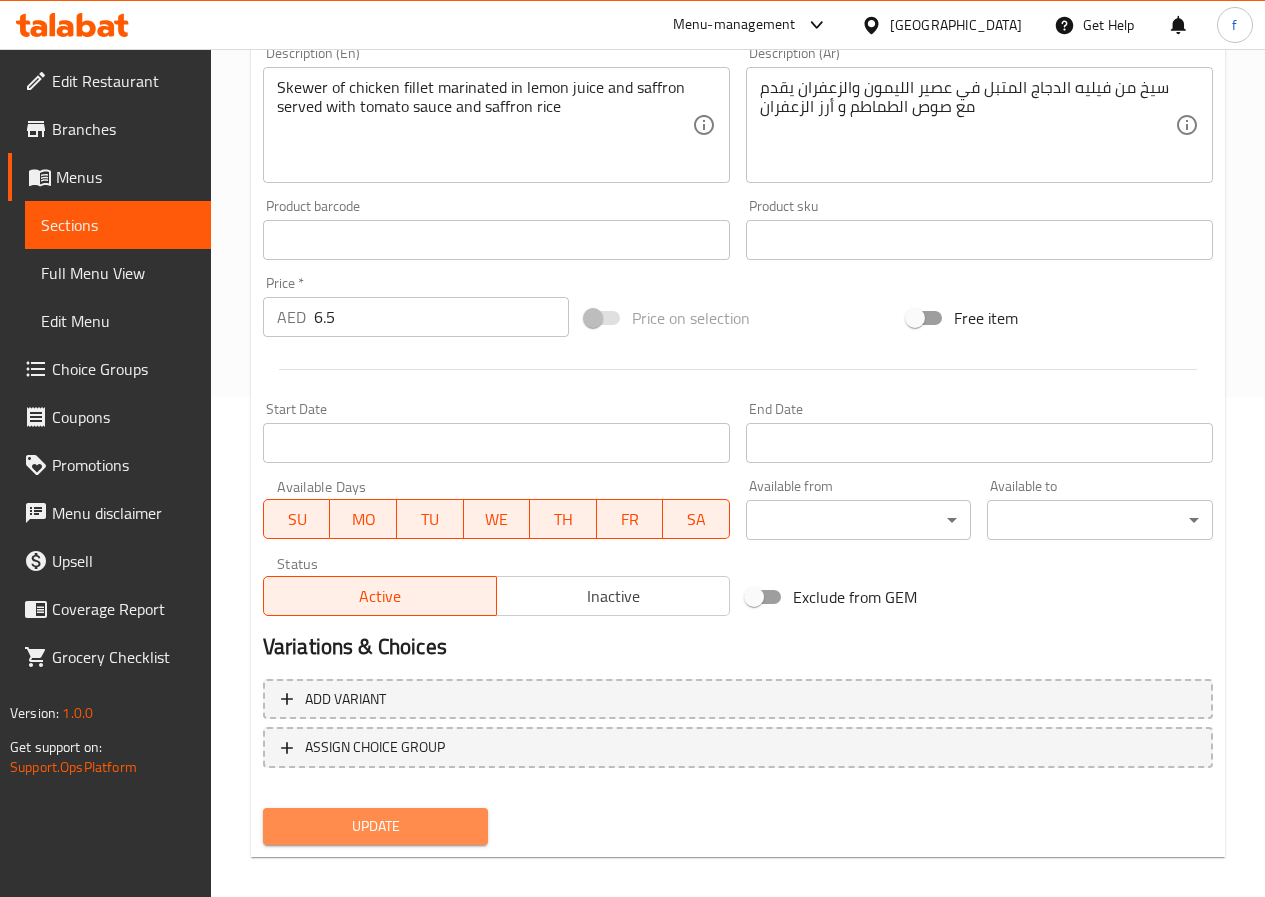 click on "Update" at bounding box center (376, 826) 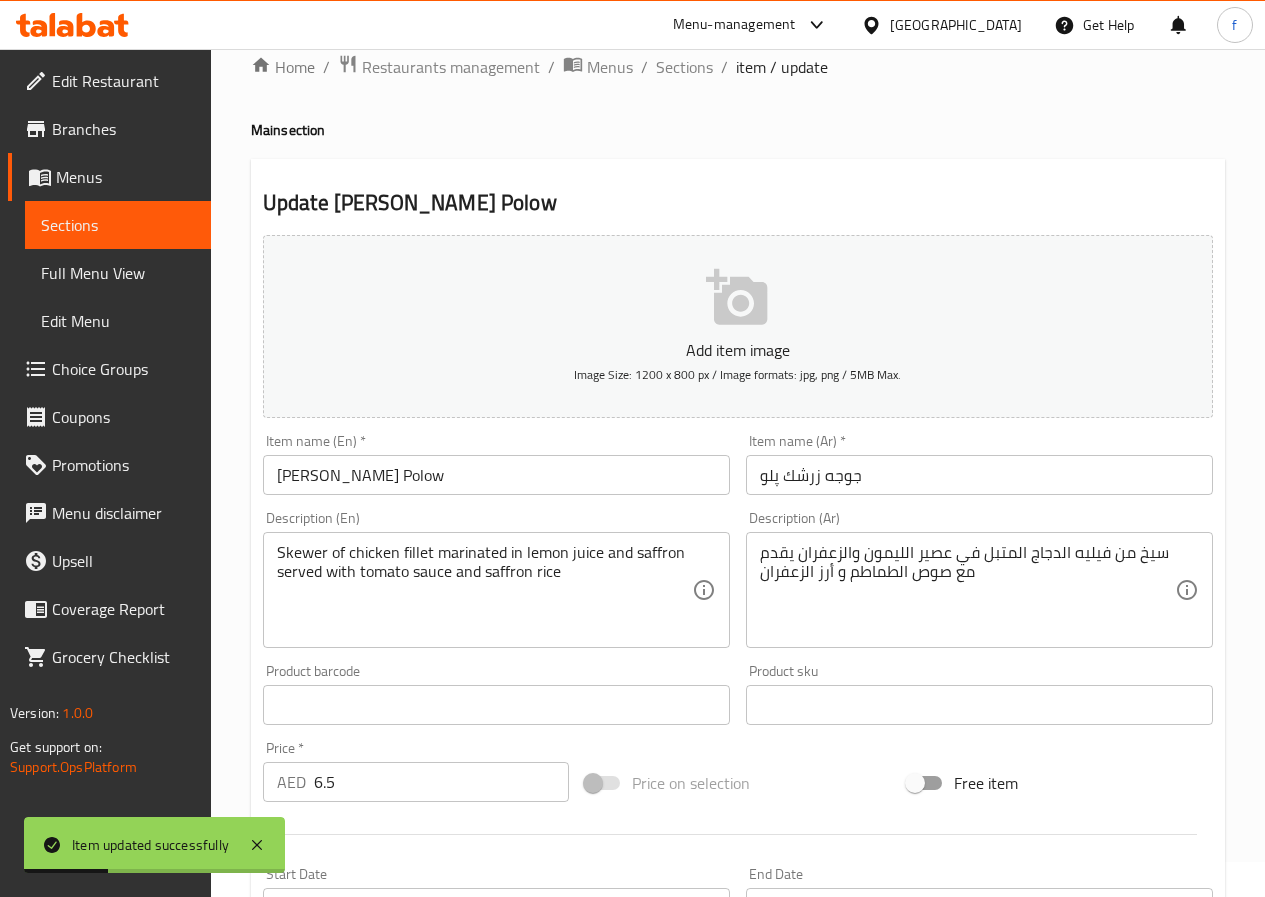 scroll, scrollTop: 0, scrollLeft: 0, axis: both 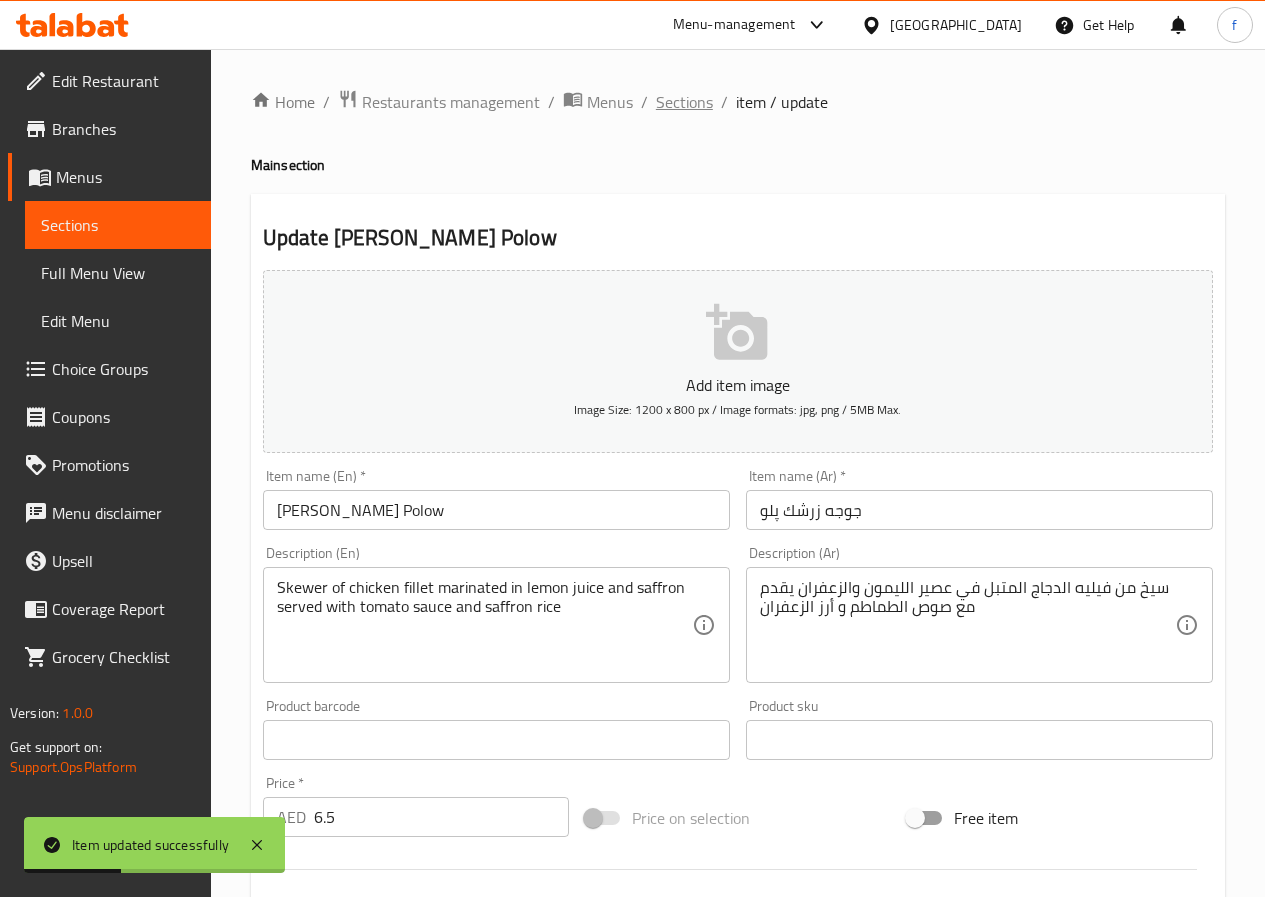 click on "Sections" at bounding box center [684, 102] 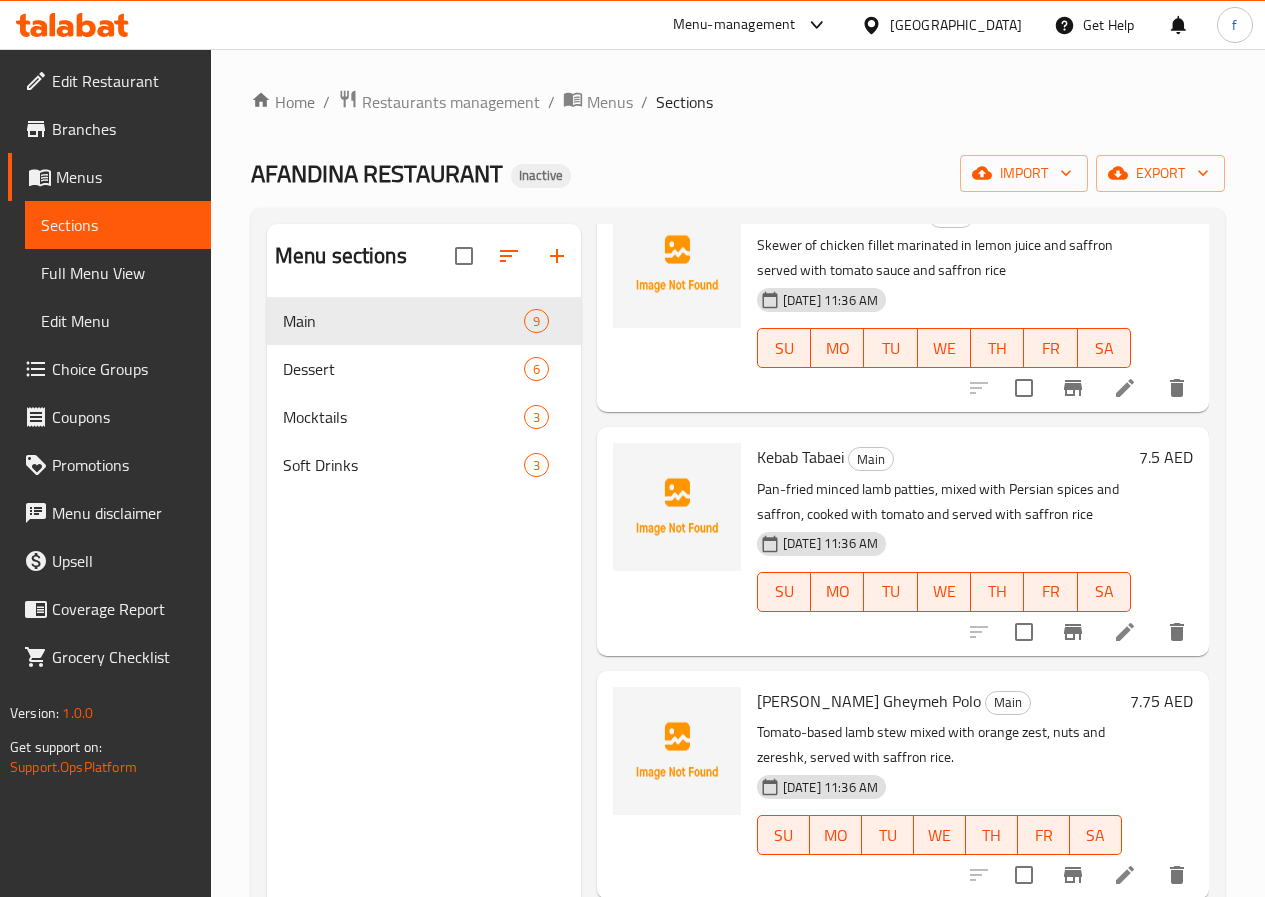 scroll, scrollTop: 100, scrollLeft: 0, axis: vertical 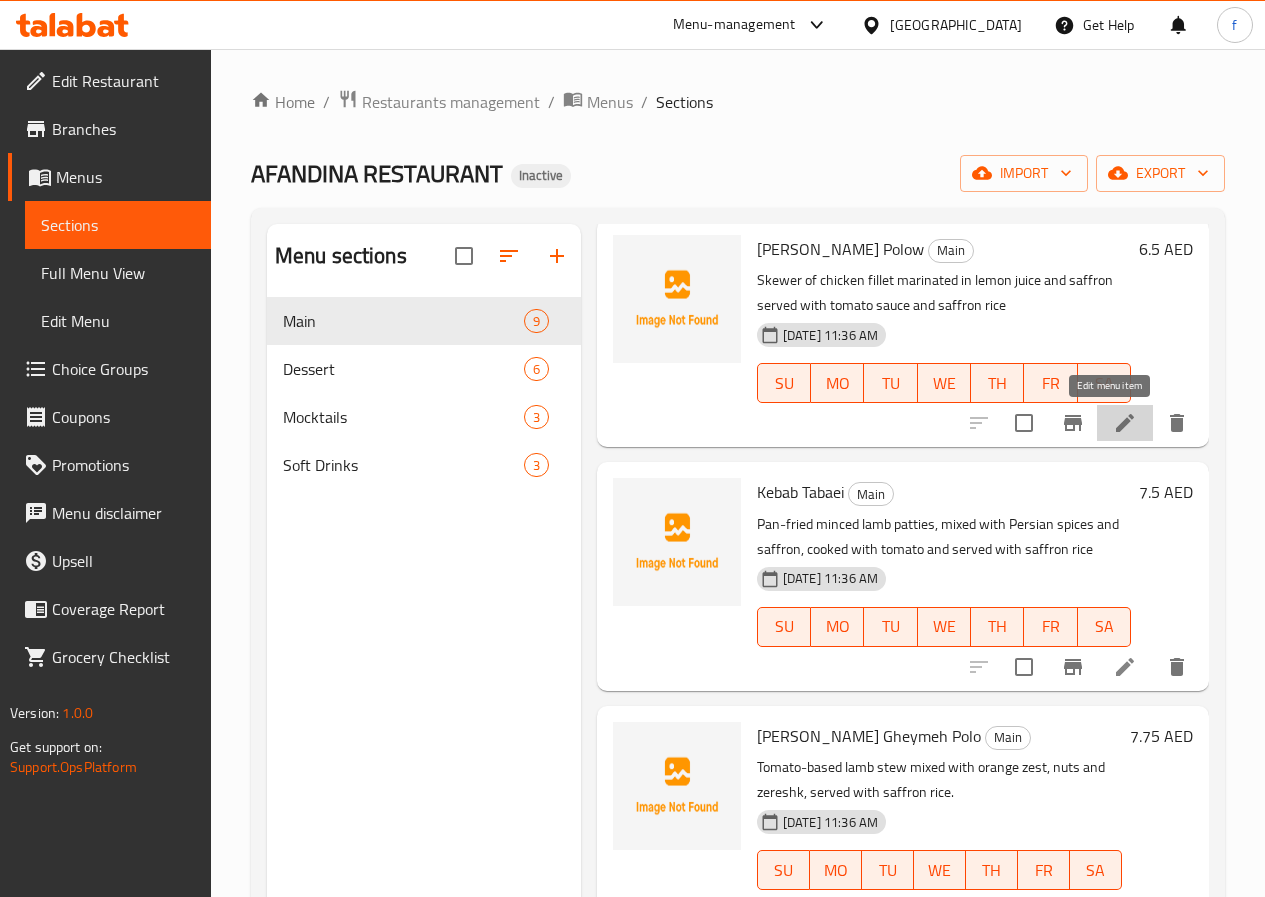 click 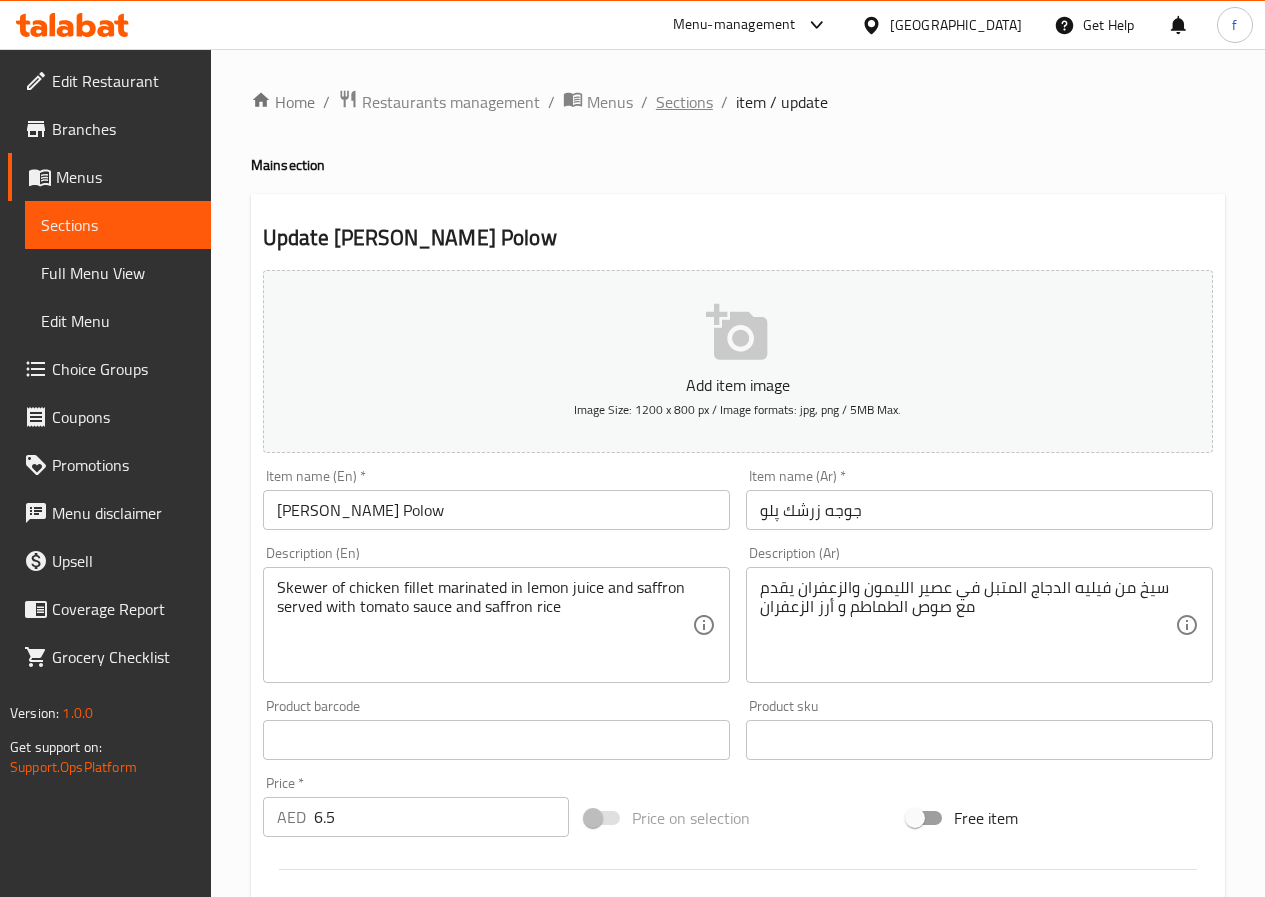 click on "Sections" at bounding box center (684, 102) 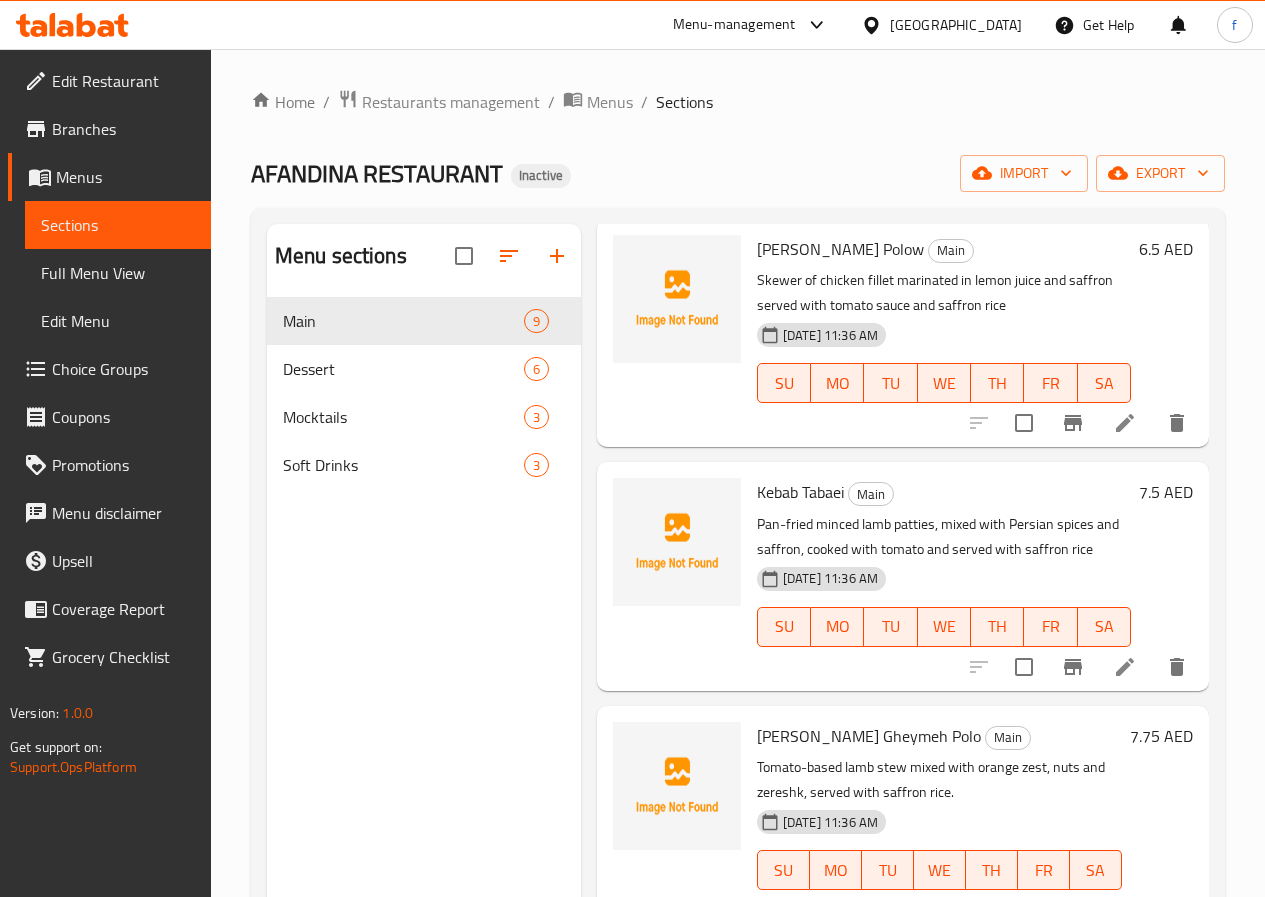 scroll, scrollTop: 200, scrollLeft: 0, axis: vertical 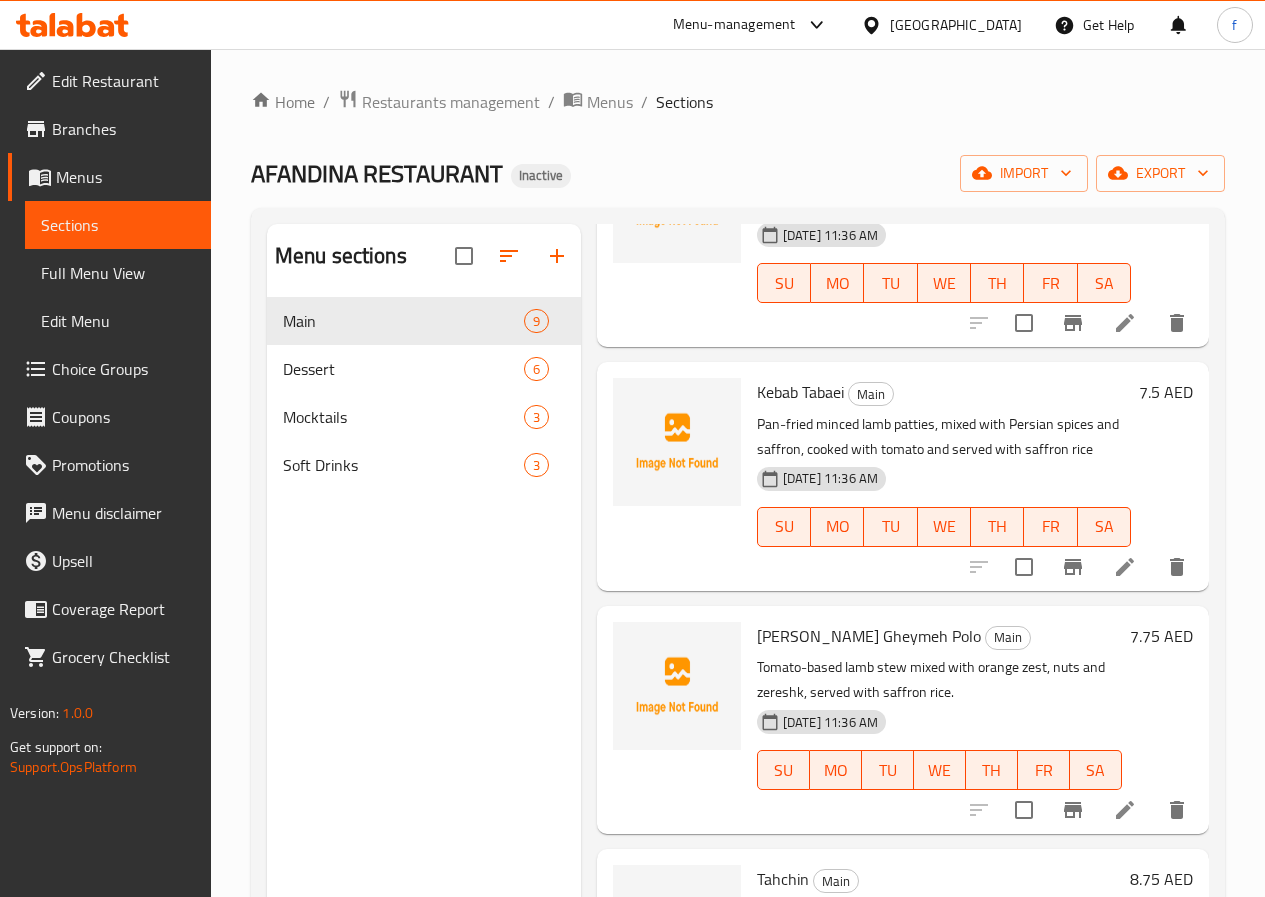 click at bounding box center (1125, 567) 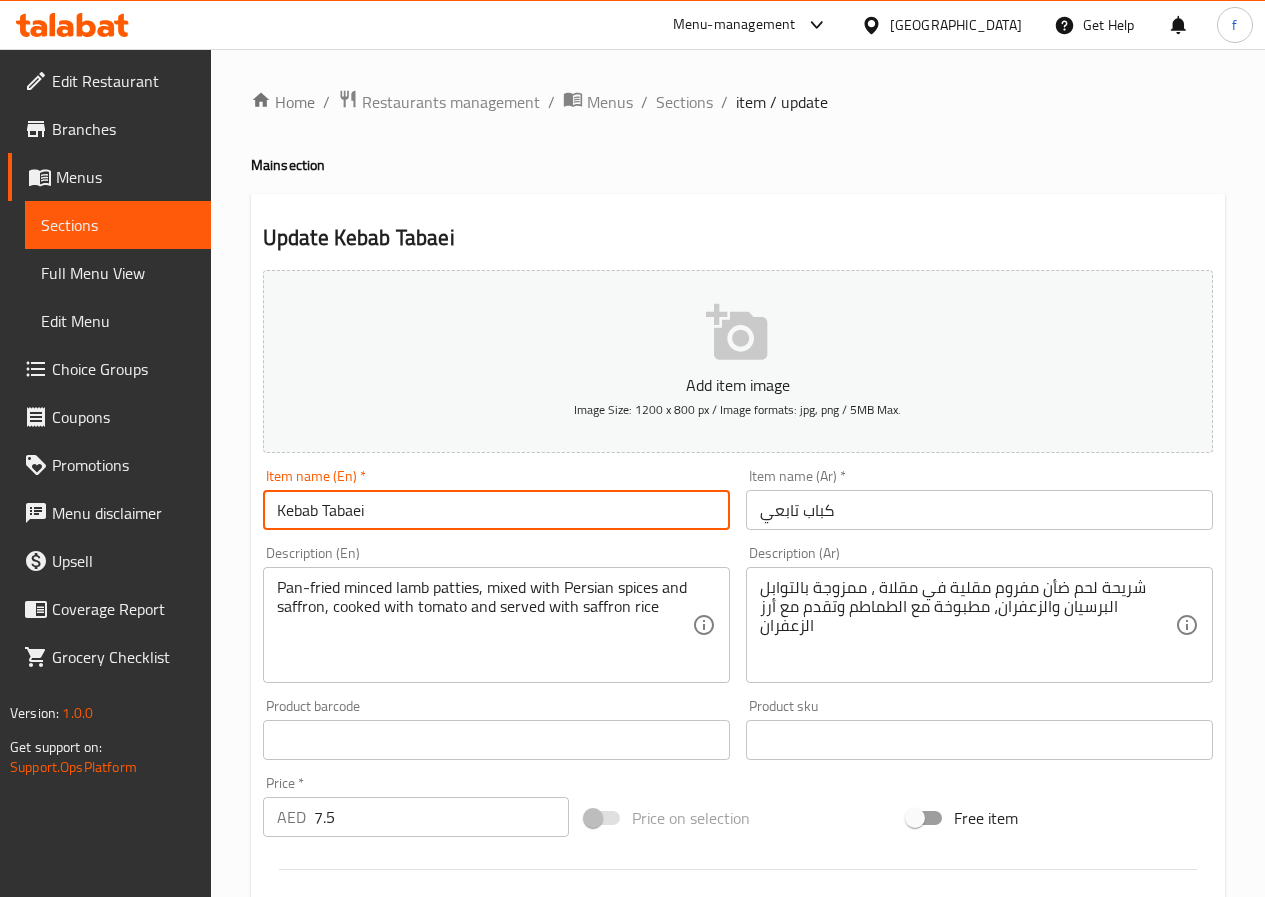 click on "Kebab Tabaei" at bounding box center (496, 510) 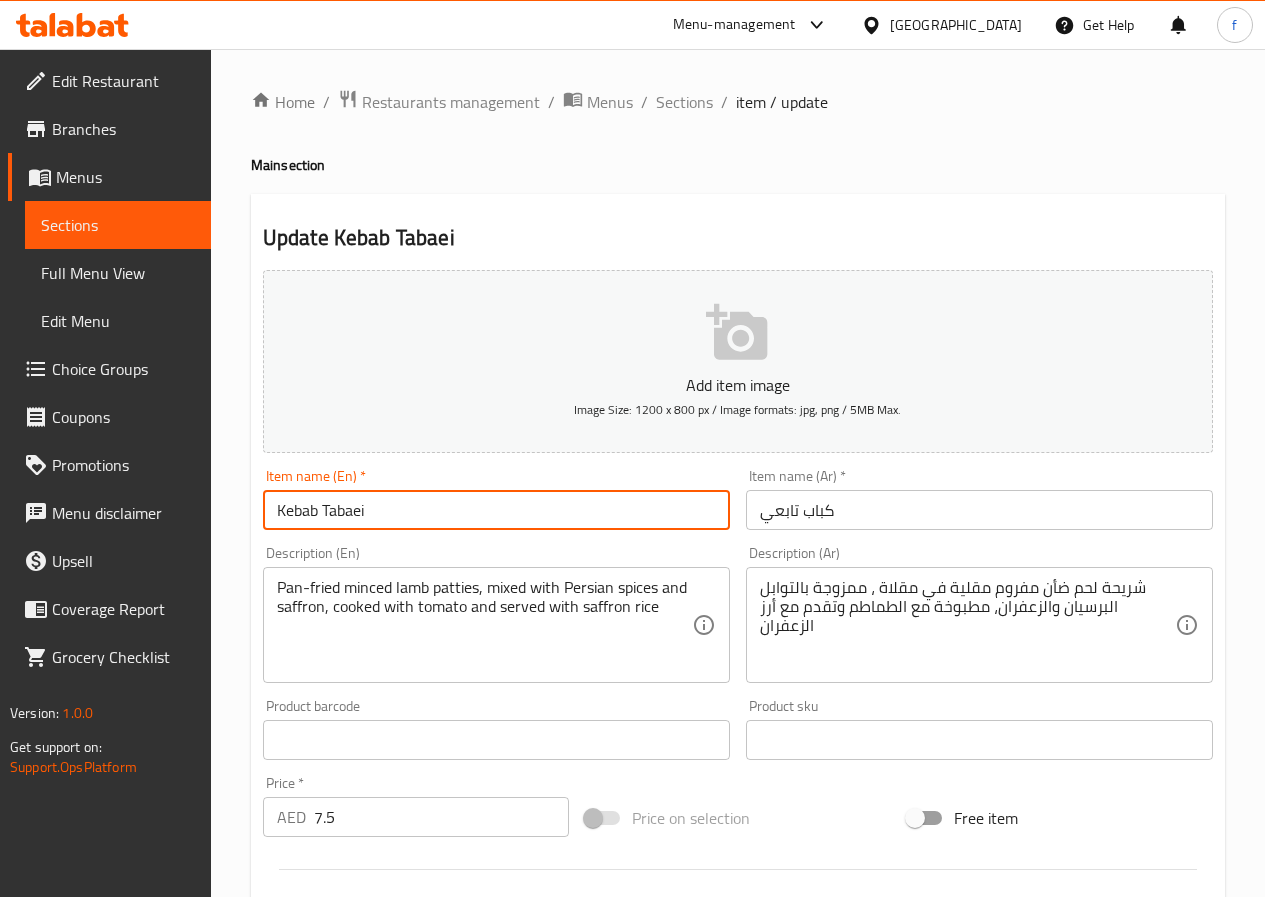 click on "Kebab Tabaei" at bounding box center (496, 510) 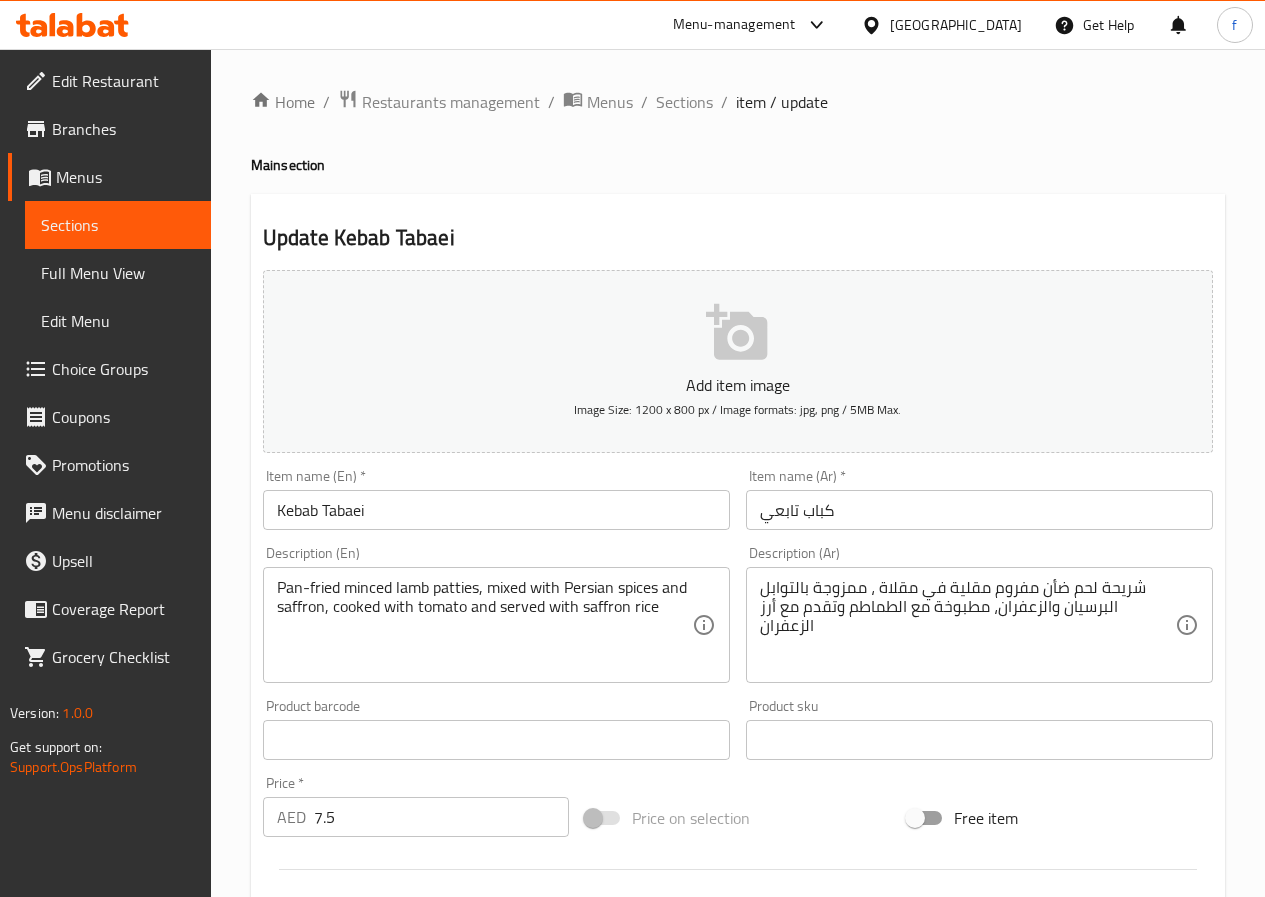 drag, startPoint x: 1180, startPoint y: 607, endPoint x: 1217, endPoint y: 592, distance: 39.92493 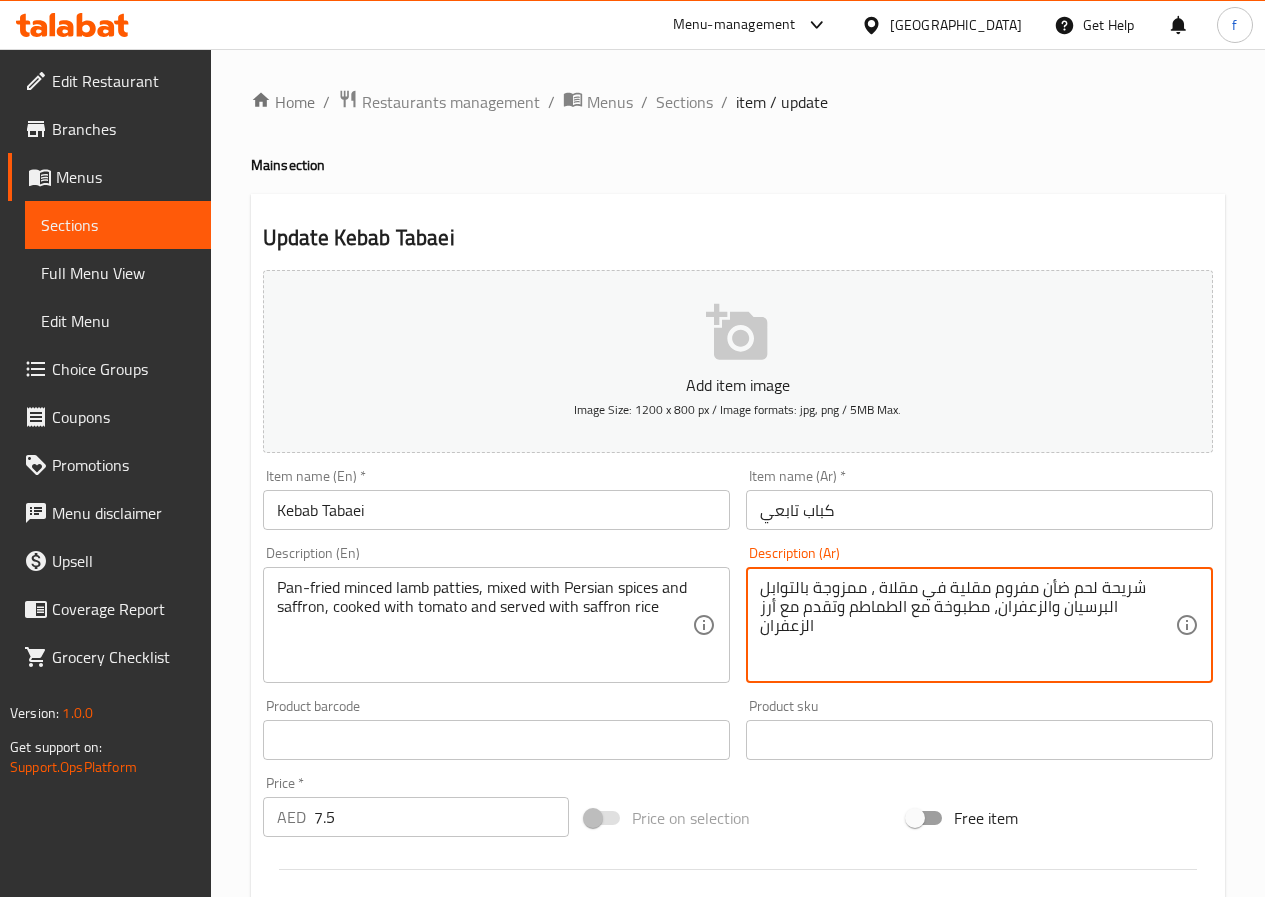click on "شريحة لحم ضأن مفروم مقلية في مقلاة ، ممزوجة بالتوابل البرسيان والزعفران، مطبوخة مع الطماطم وتقدم مع أرز الزعفران" at bounding box center [967, 625] 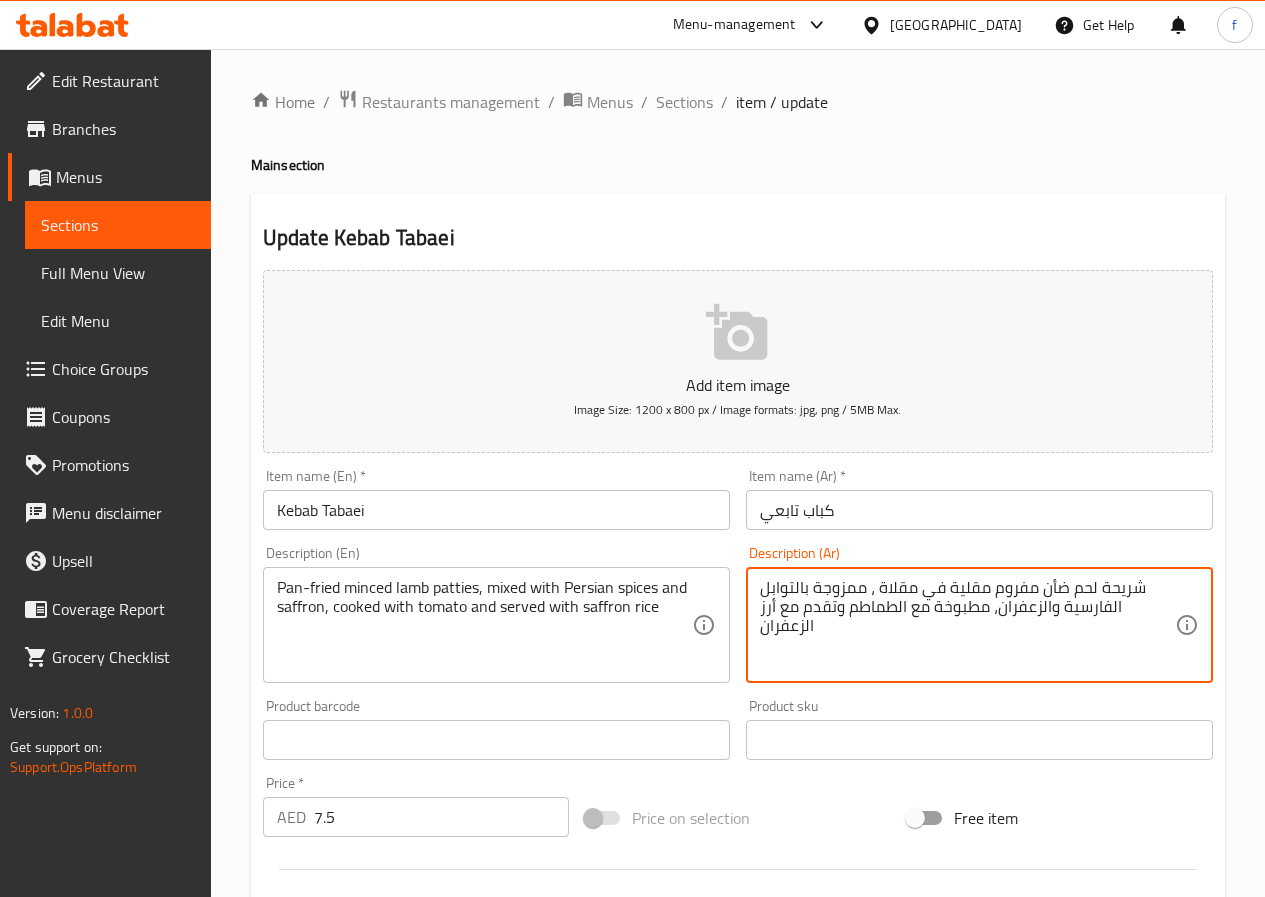 click on "شريحة لحم ضأن مفروم مقلية في مقلاة ، ممزوجة بالتوابل الفارسية والزعفران، مطبوخة مع الطماطم وتقدم مع أرز الزعفران" at bounding box center (967, 625) 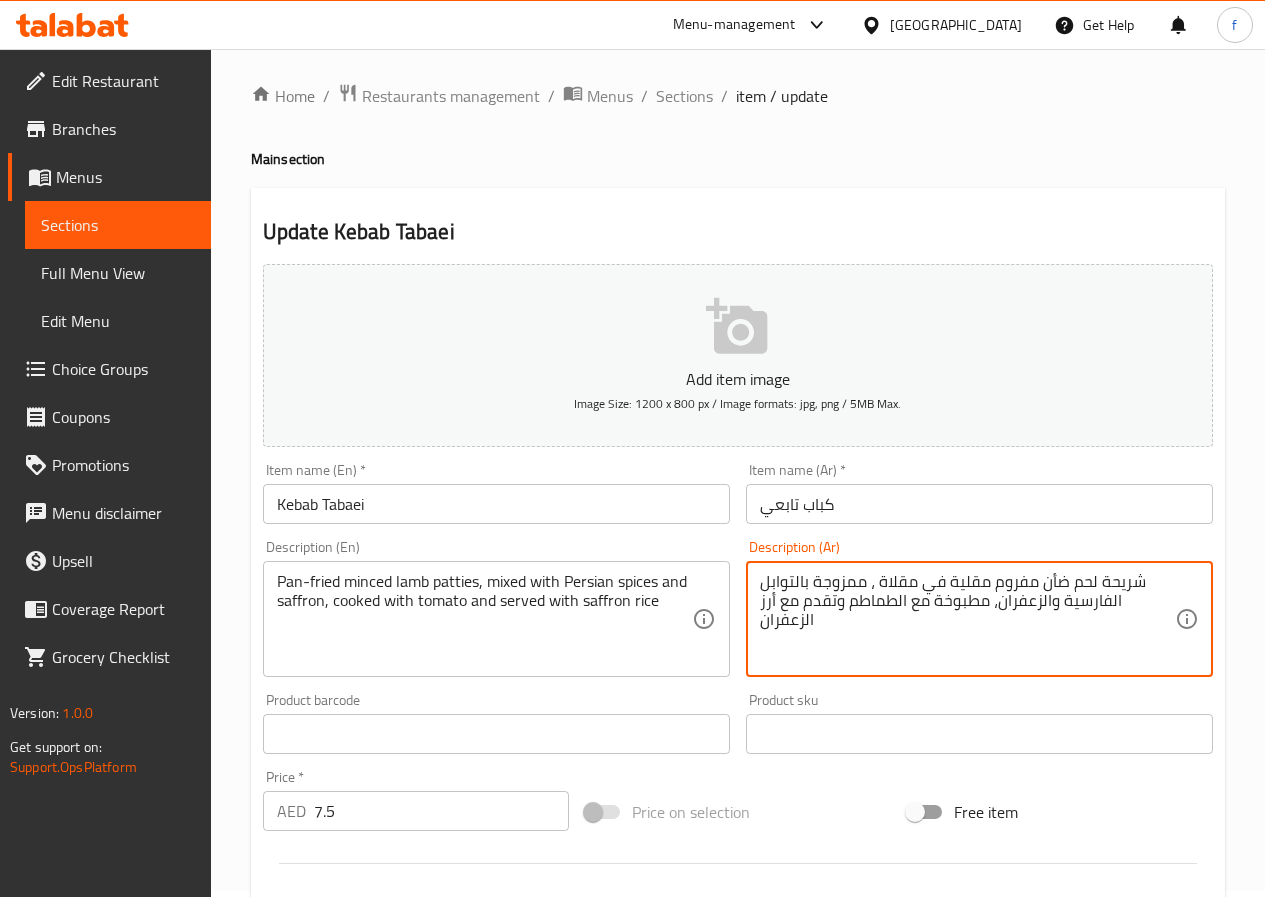 scroll, scrollTop: 0, scrollLeft: 0, axis: both 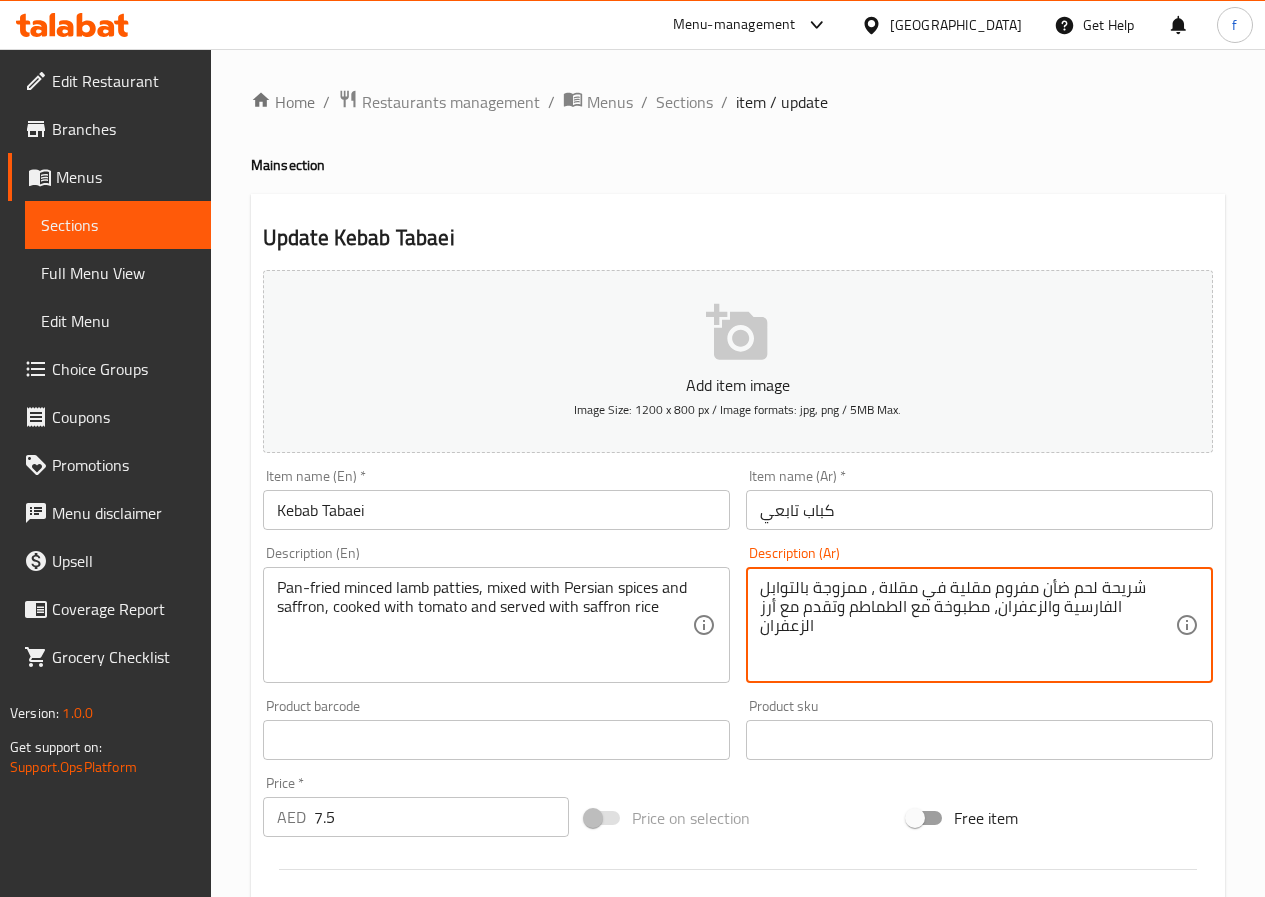 type on "شريحة لحم ضأن مفروم مقلية في مقلاة ، ممزوجة بالتوابل الفارسية والزعفران، مطبوخة مع الطماطم وتقدم مع أرز الزعفران" 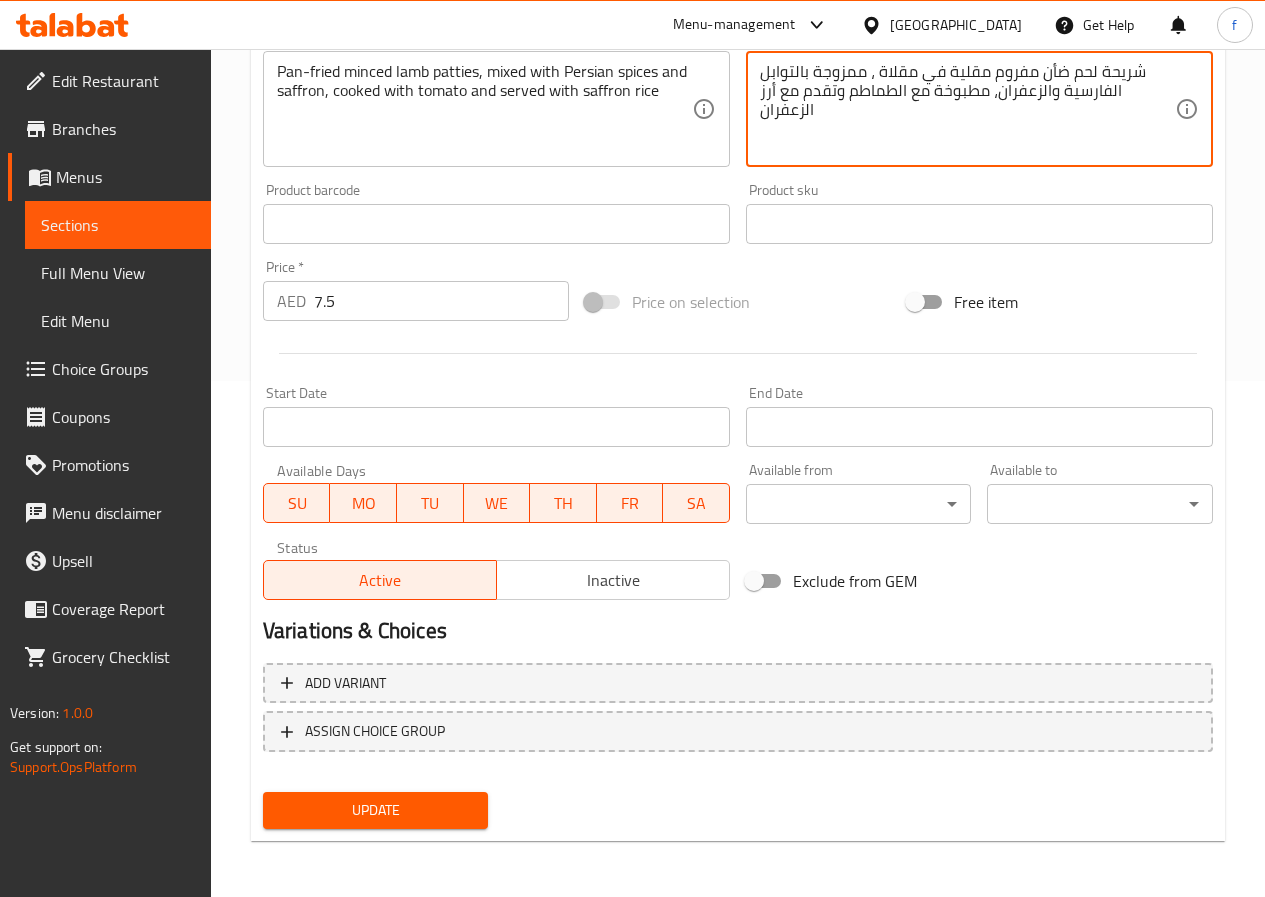 click on "Update" at bounding box center (376, 810) 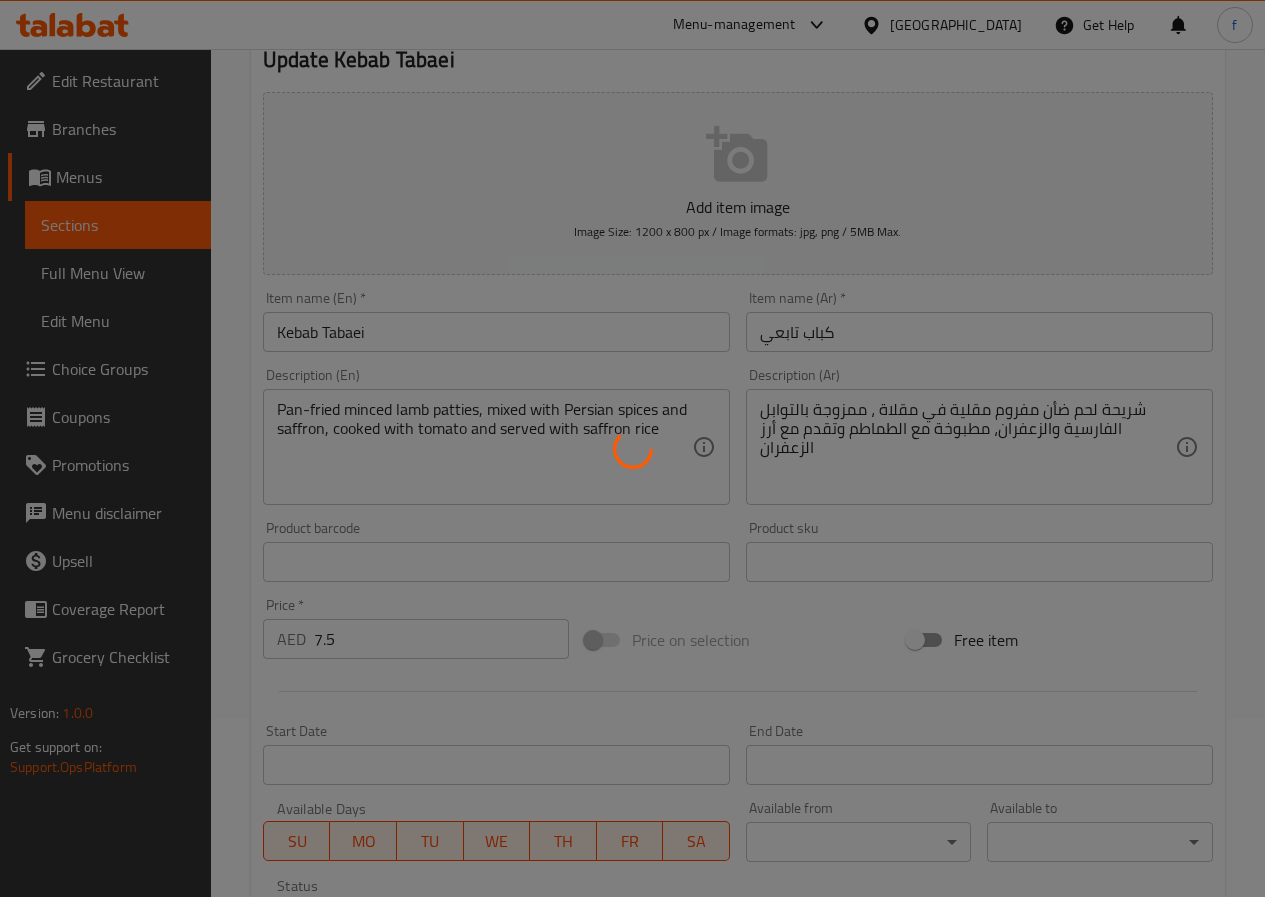 scroll, scrollTop: 0, scrollLeft: 0, axis: both 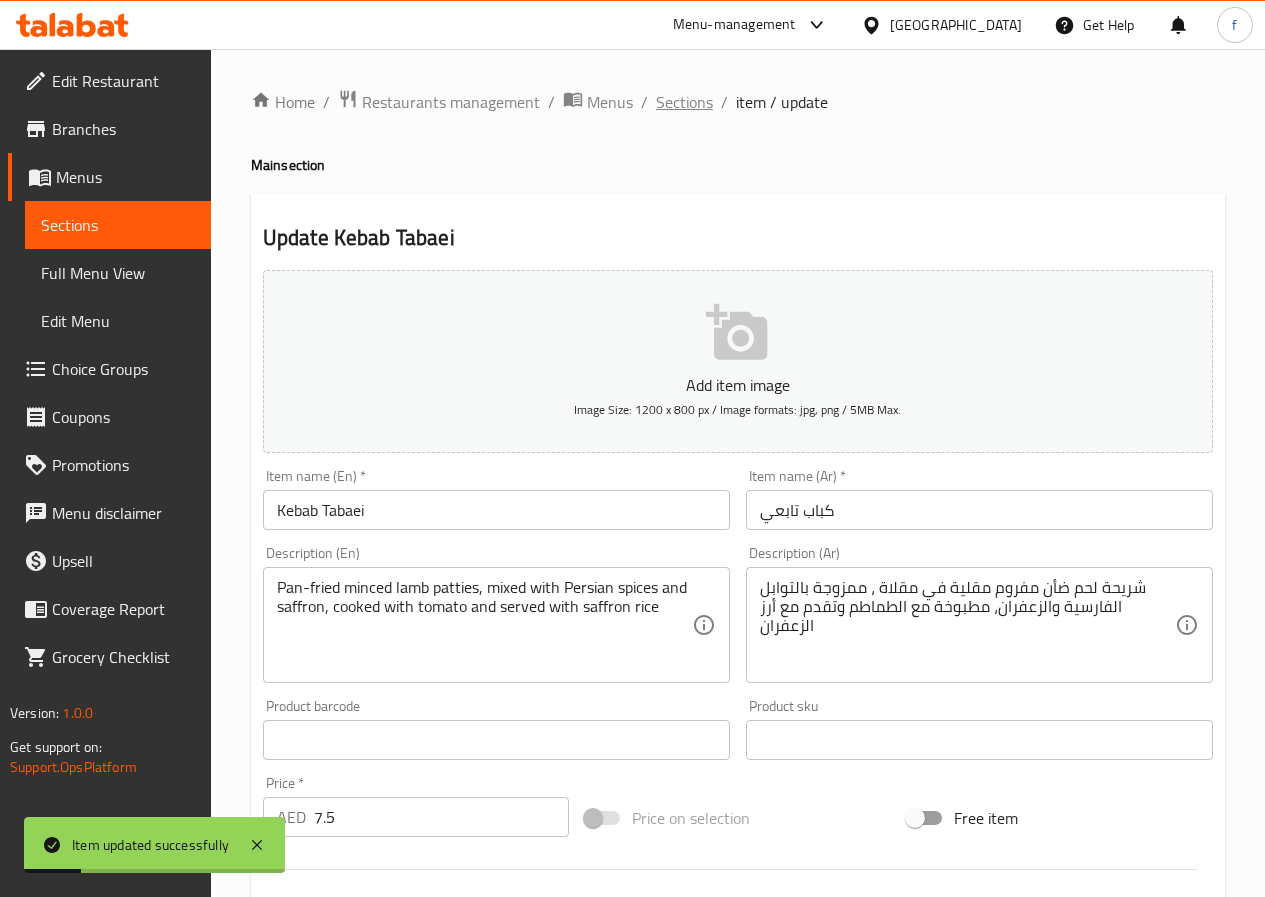 click on "Sections" at bounding box center [684, 102] 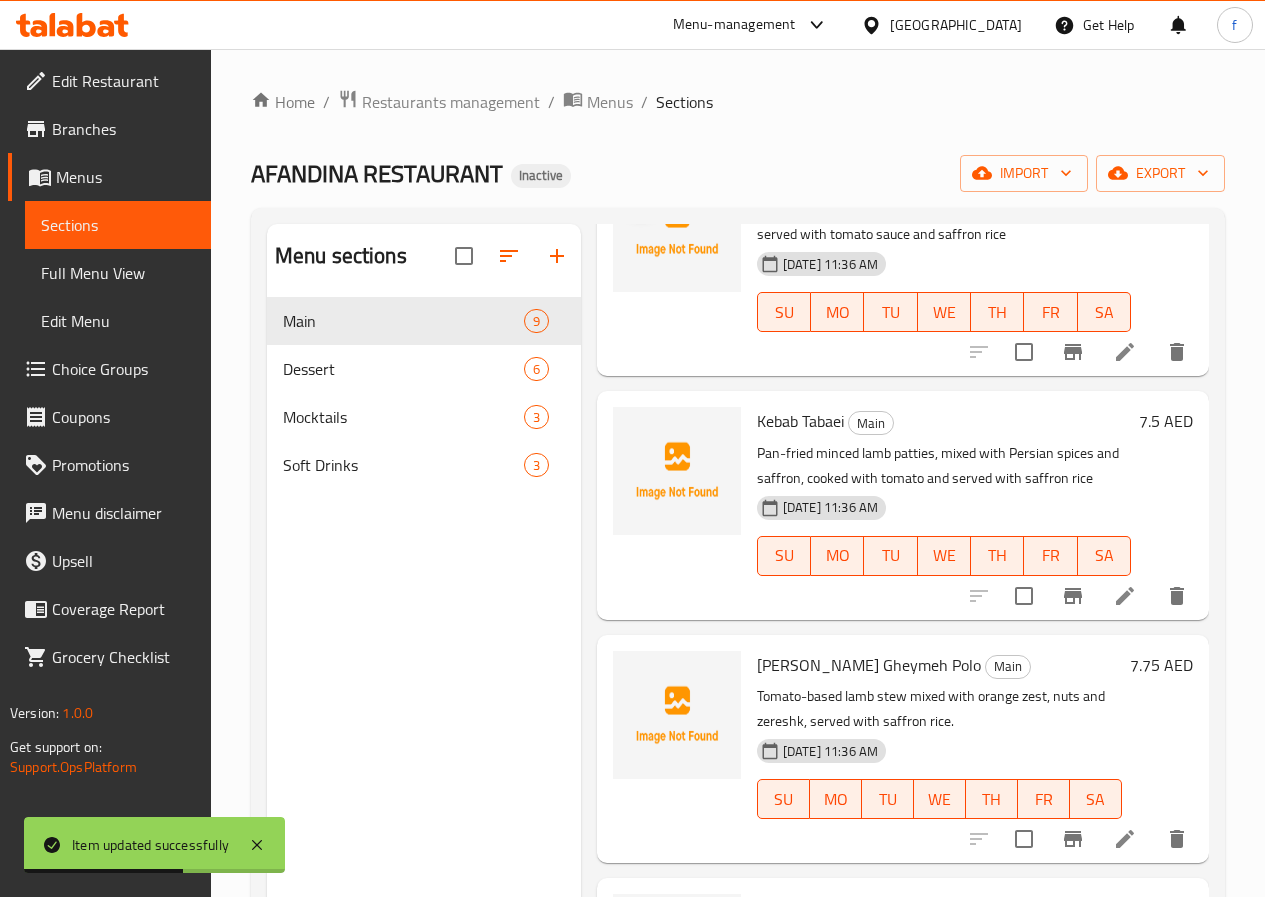 scroll, scrollTop: 300, scrollLeft: 0, axis: vertical 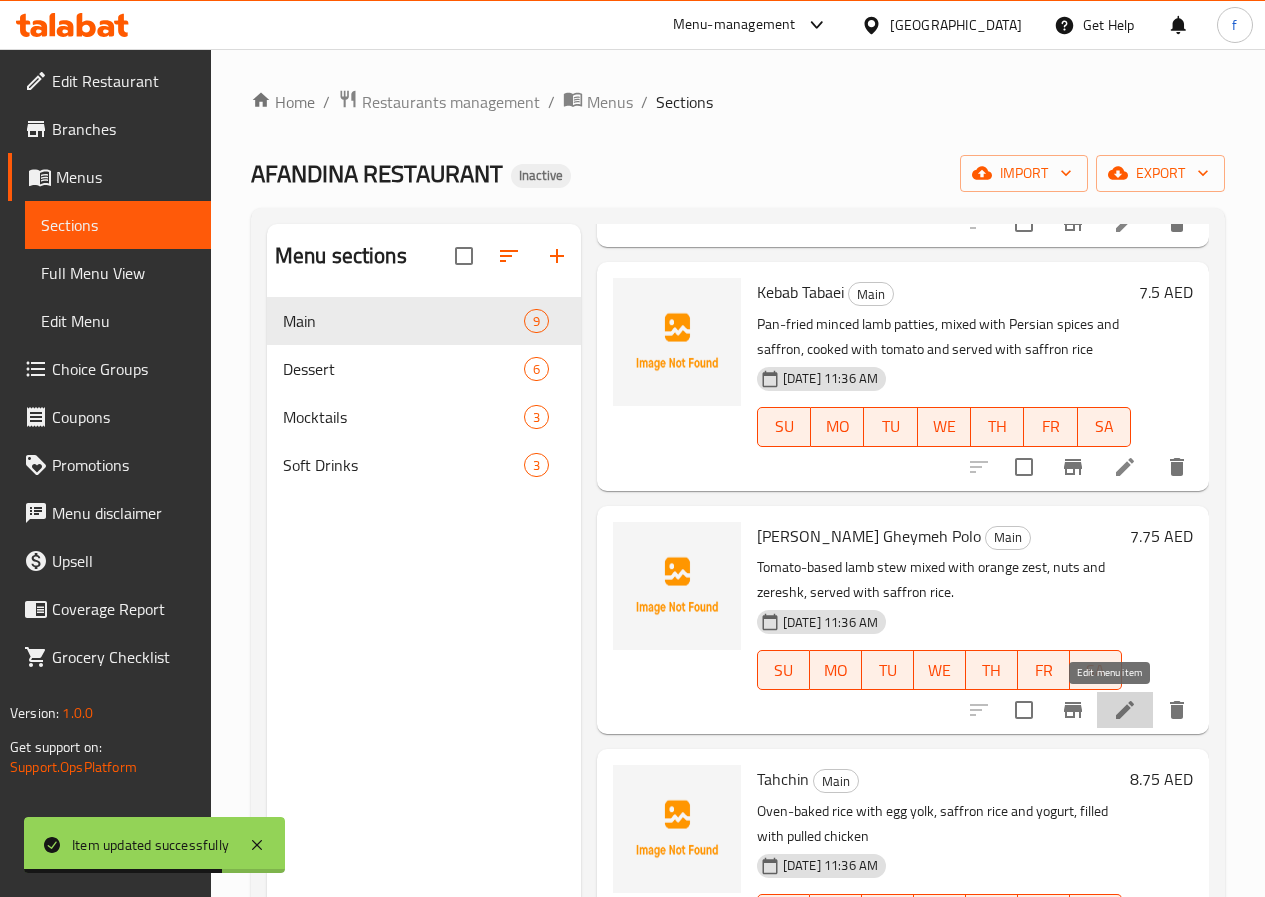 click 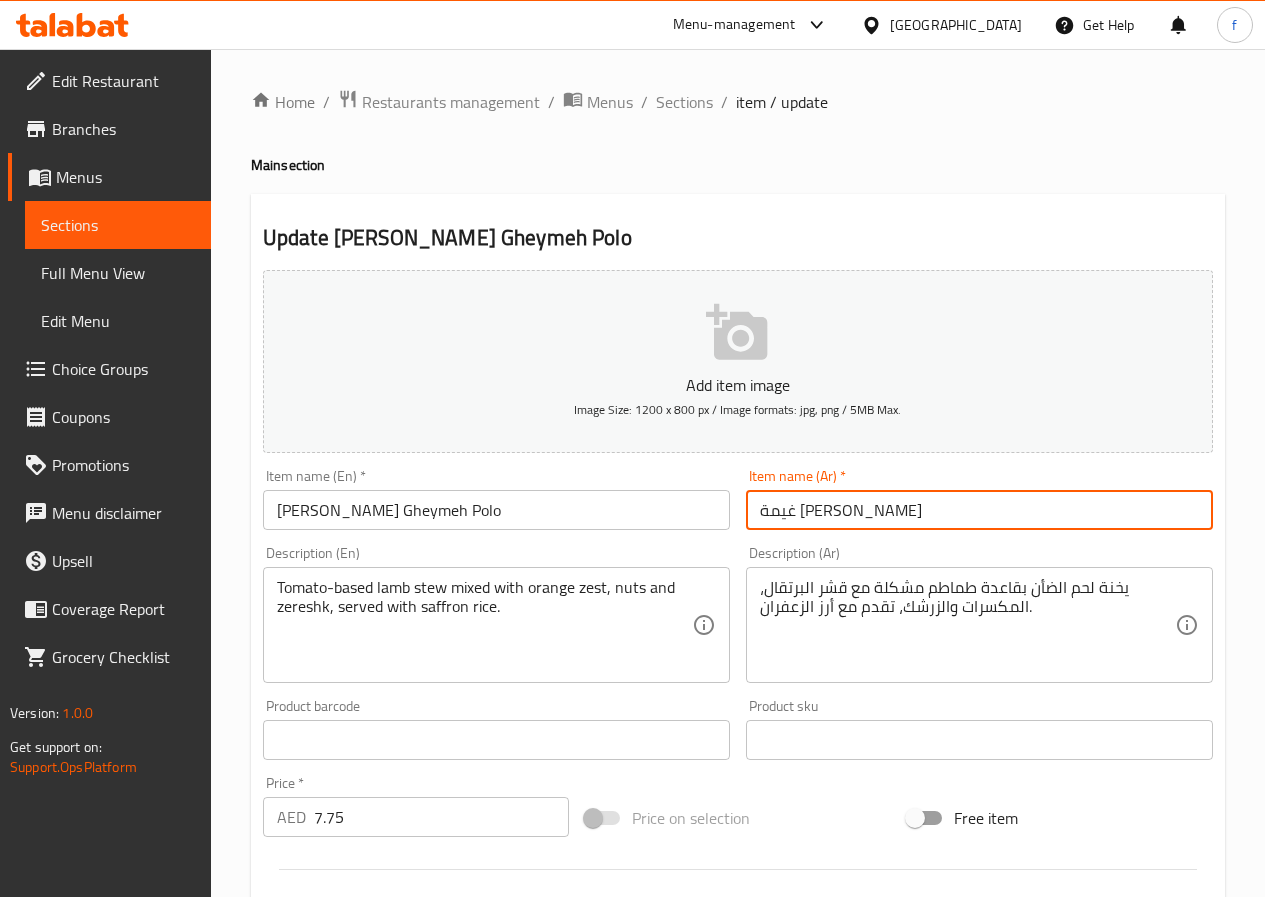drag, startPoint x: 802, startPoint y: 511, endPoint x: 733, endPoint y: 529, distance: 71.30919 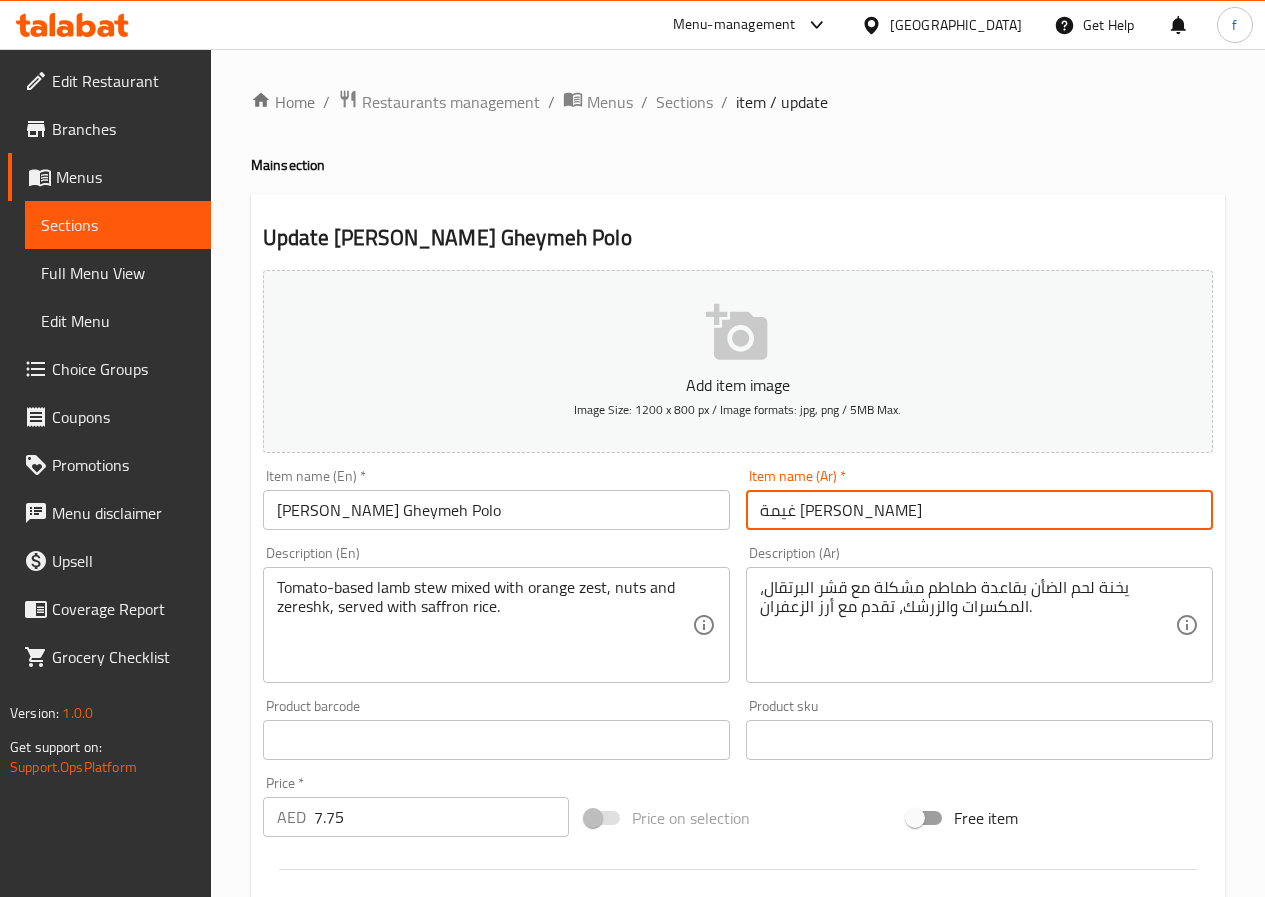click on "Add item image Image Size: 1200 x 800 px / Image formats: jpg, png / 5MB Max. Item name (En)   * [PERSON_NAME] Gheymeh Polo Item name (En)  * Item name (Ar)   * [PERSON_NAME] Item name (Ar)  * Description (En) Tomato-based lamb stew mixed with orange zest, nuts and zereshk, served with saffron rice. Description (En) Description (Ar) يخنة لحم الضأن بقاعدة طماطم مشكلة مع قشر البرتقال، المكسرات والزرشك، تقدم مع أرز الزعفران. Description (Ar) Product barcode Product barcode Product sku Product sku Price   * AED 7.75 Price  * Price on selection Free item Start Date Start Date End Date End Date Available Days SU MO TU WE TH FR SA Available from ​ ​ Available to ​ ​ Status Active Inactive Exclude from GEM" at bounding box center (738, 693) 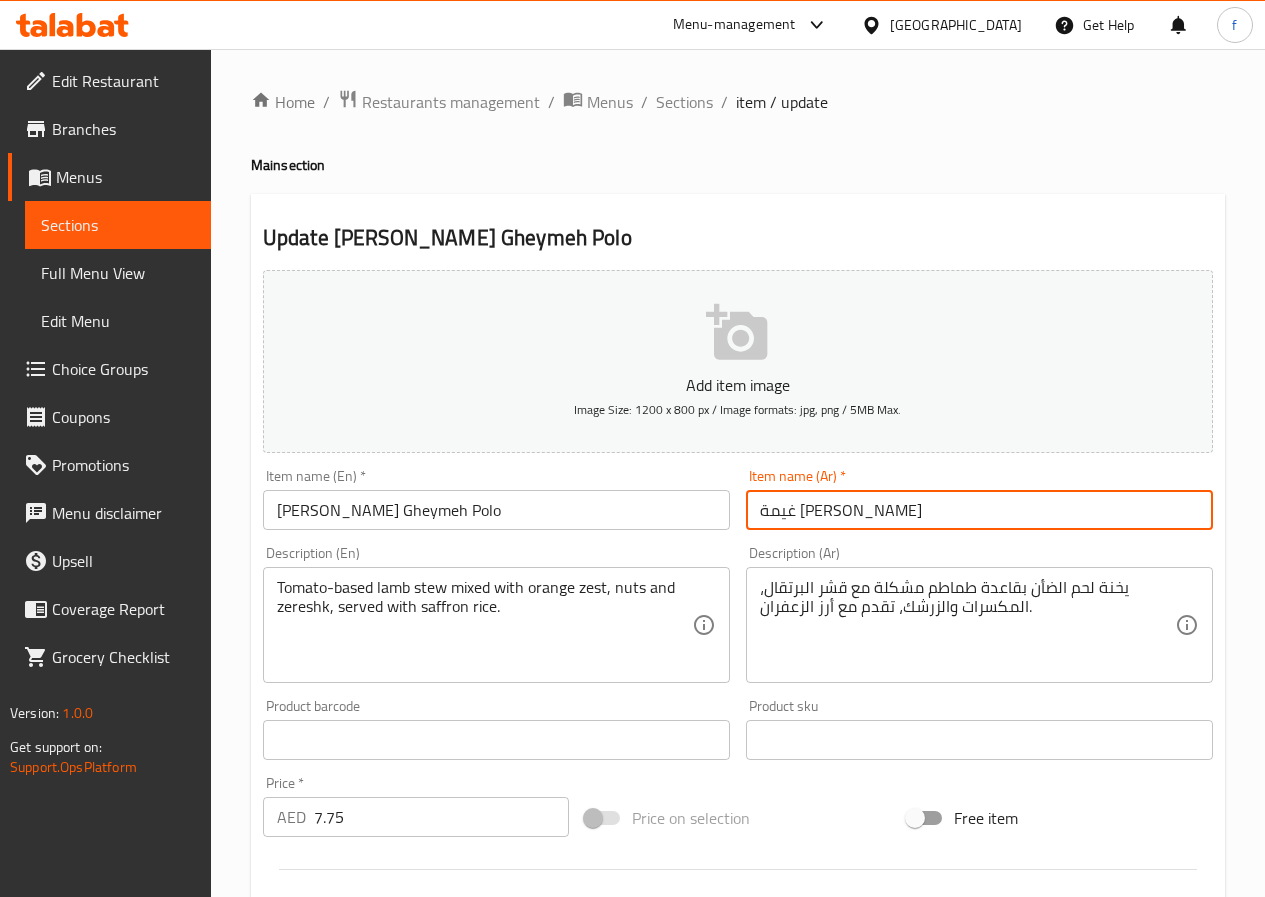 type on "غيمة [PERSON_NAME]" 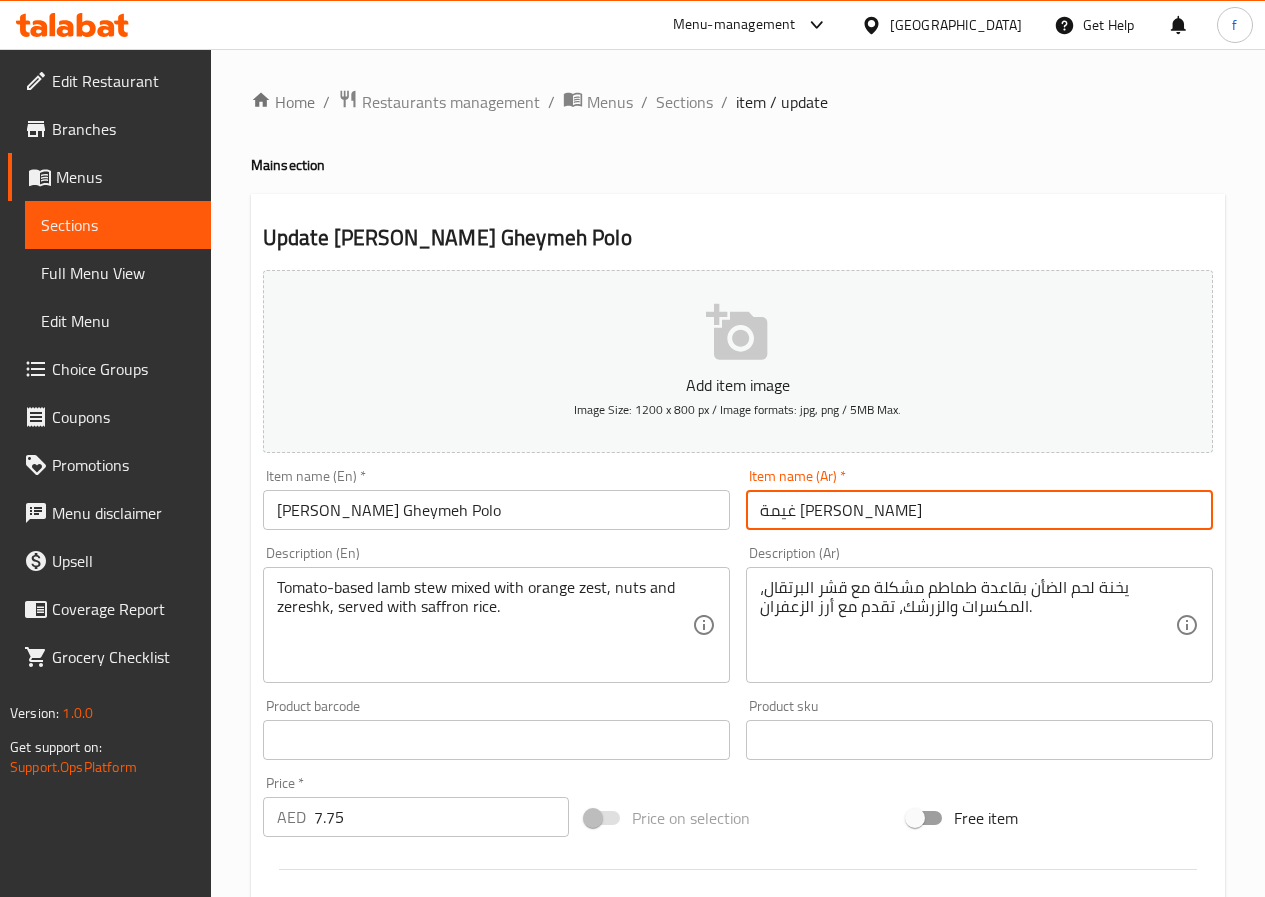 click on "Update" at bounding box center [376, 1326] 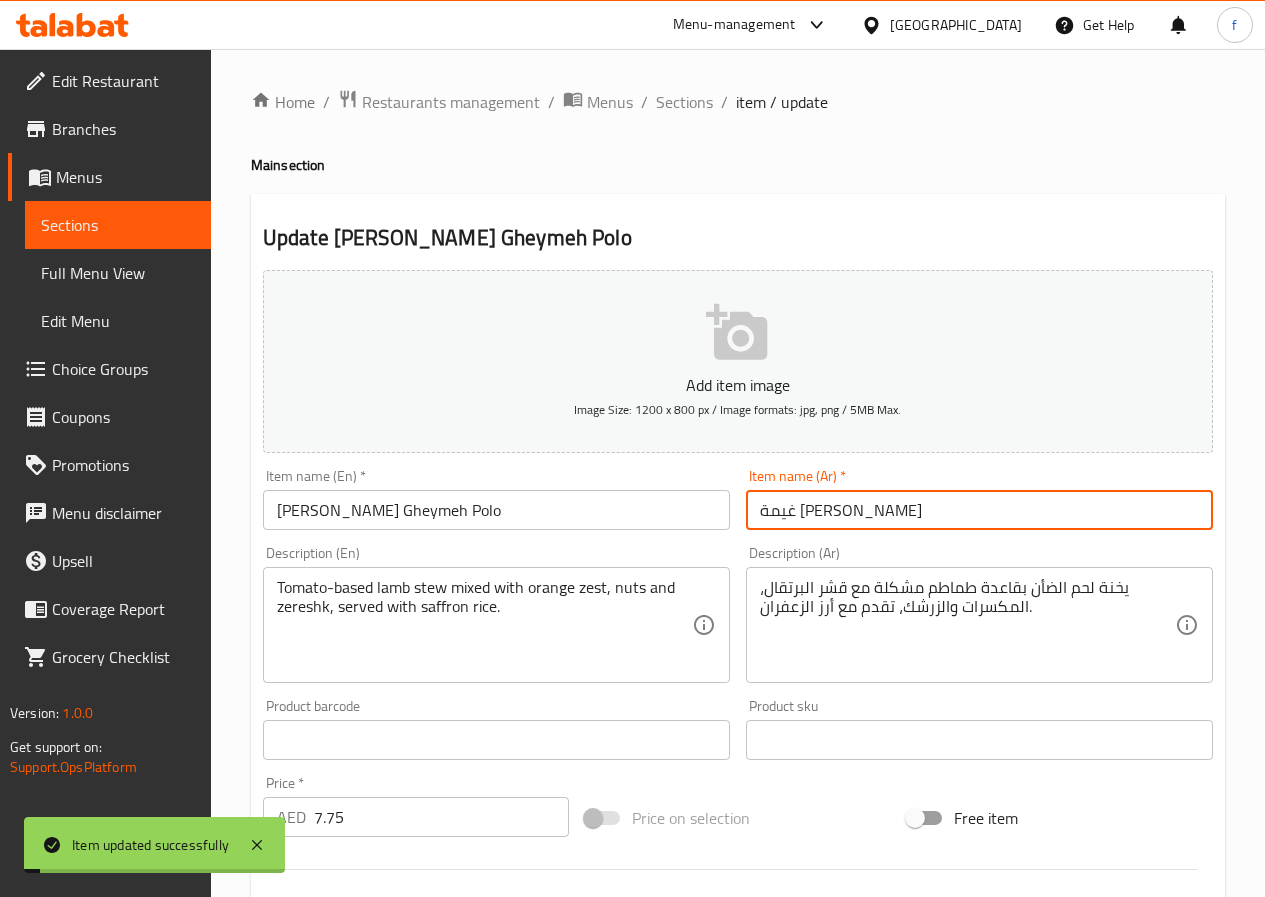 click on "Sections" at bounding box center (684, 102) 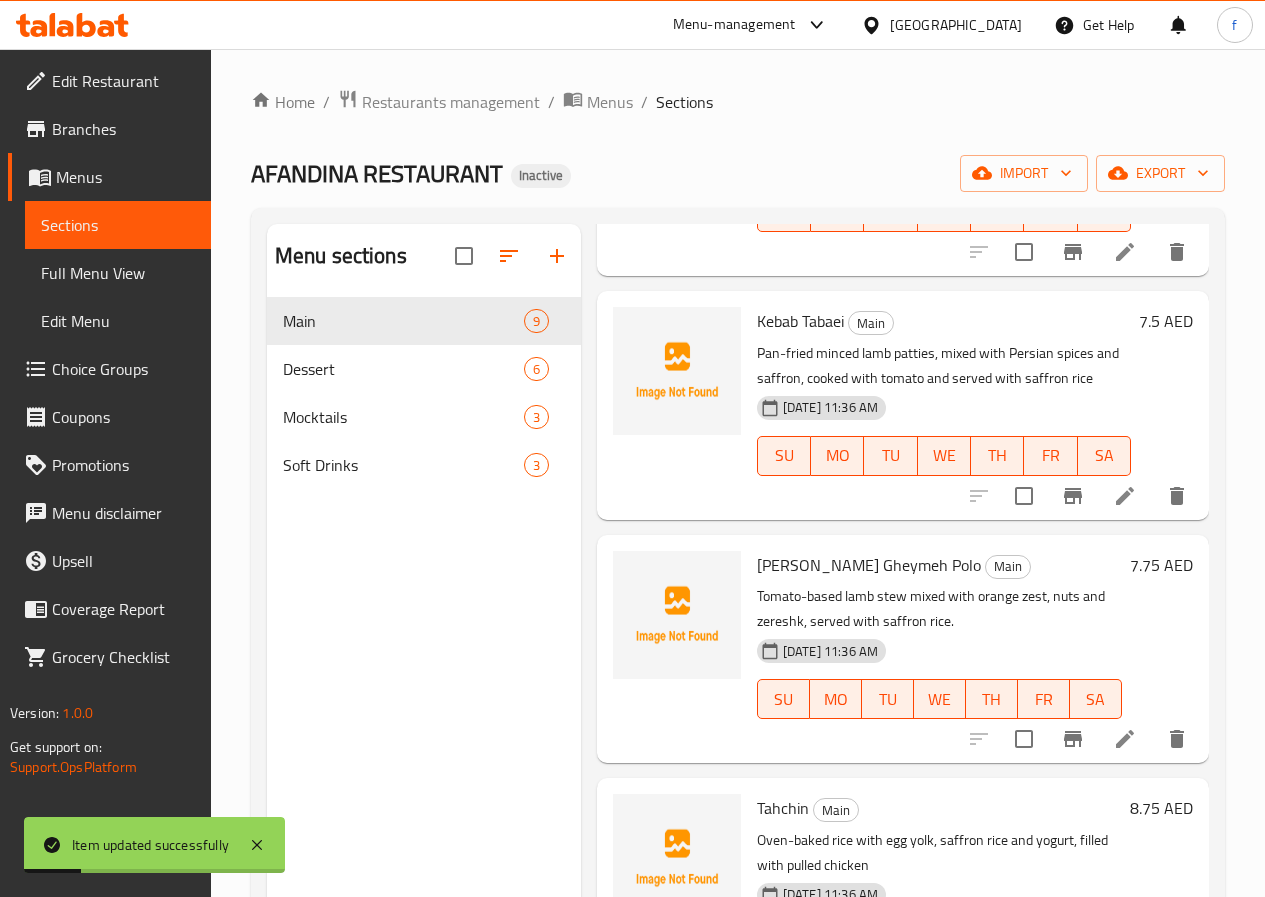 scroll, scrollTop: 300, scrollLeft: 0, axis: vertical 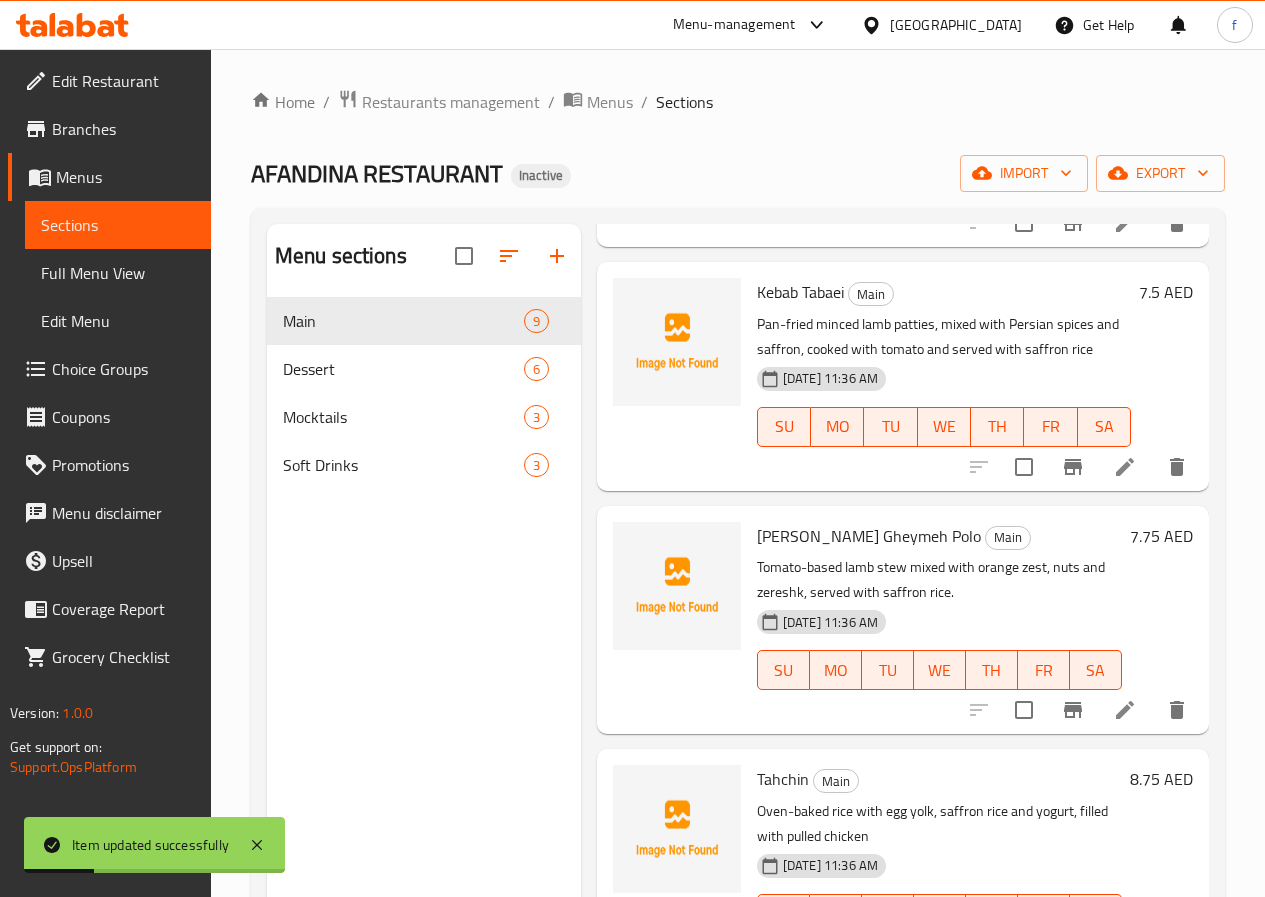 click on "[PERSON_NAME] Gheymeh Polo" at bounding box center (869, 536) 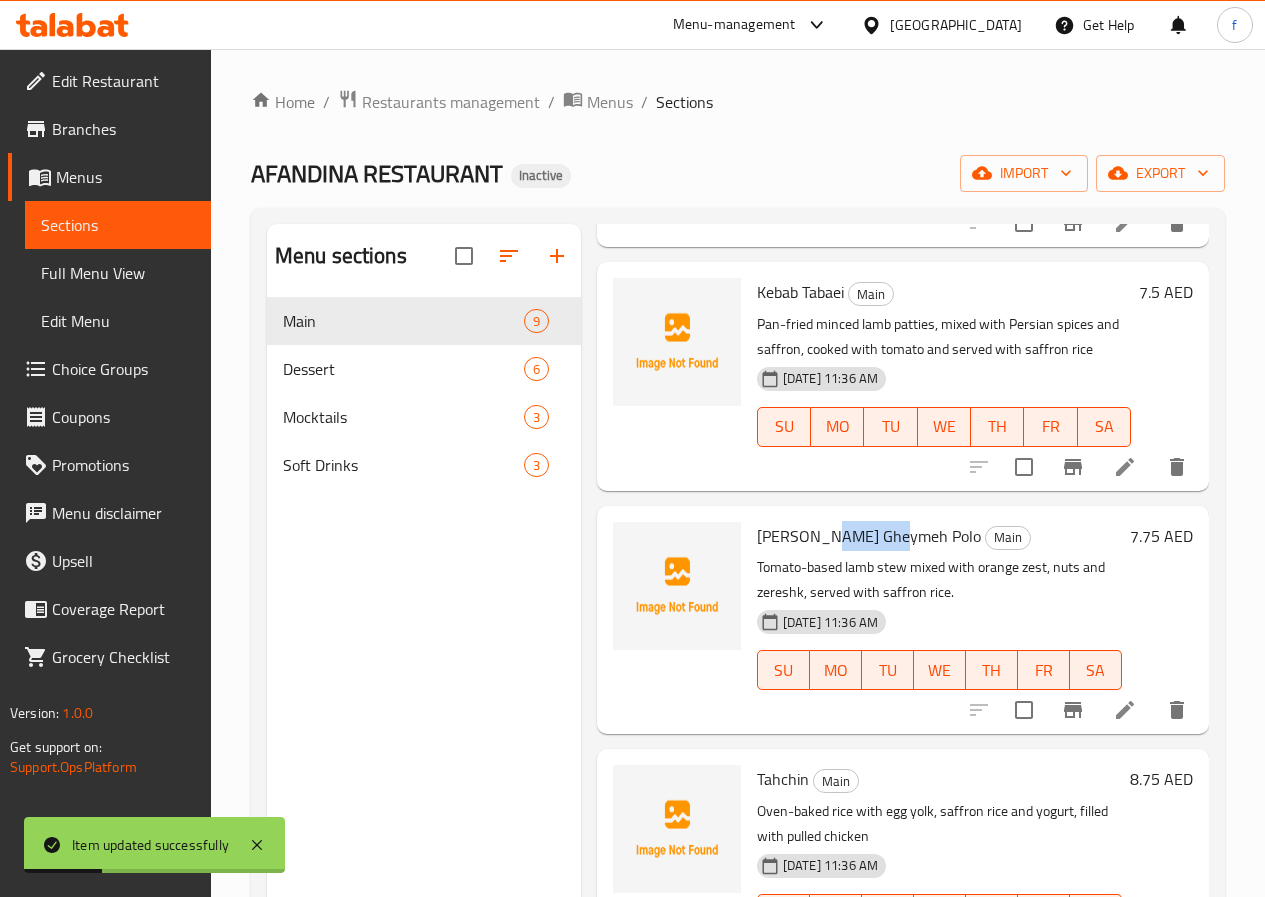 click on "[PERSON_NAME] Gheymeh Polo" at bounding box center (869, 536) 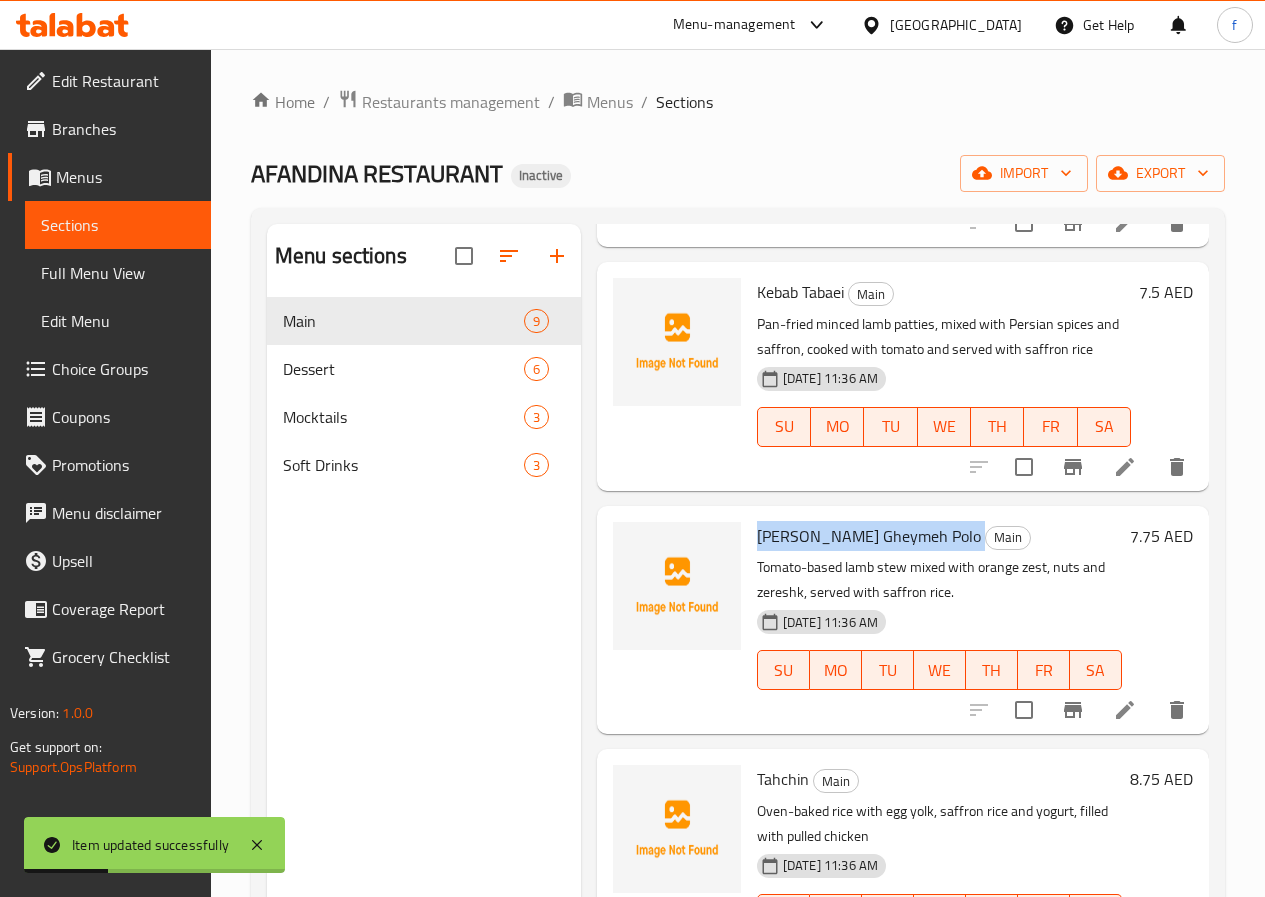 click on "[PERSON_NAME] Gheymeh Polo" at bounding box center [869, 536] 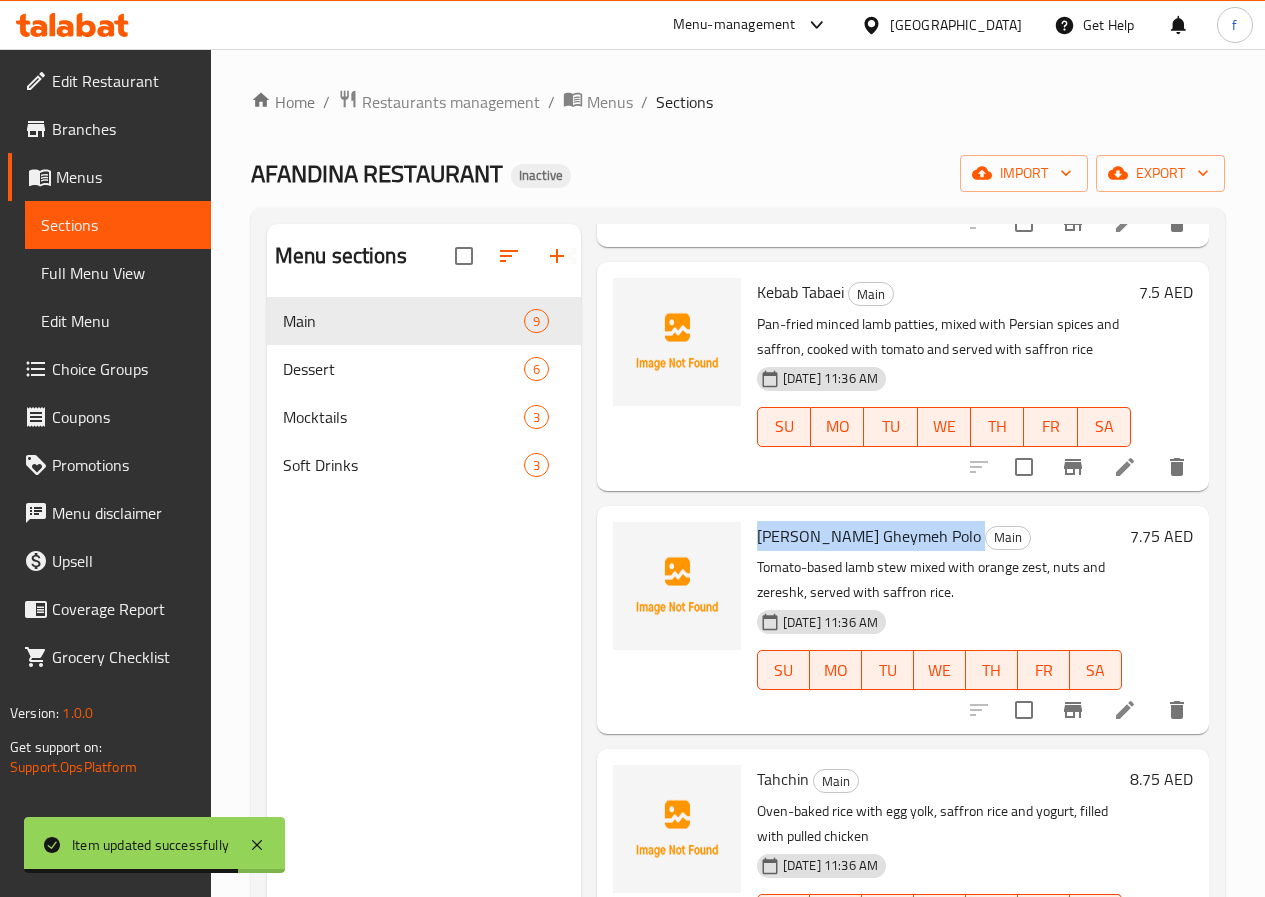 copy on "[PERSON_NAME] Gheymeh Polo" 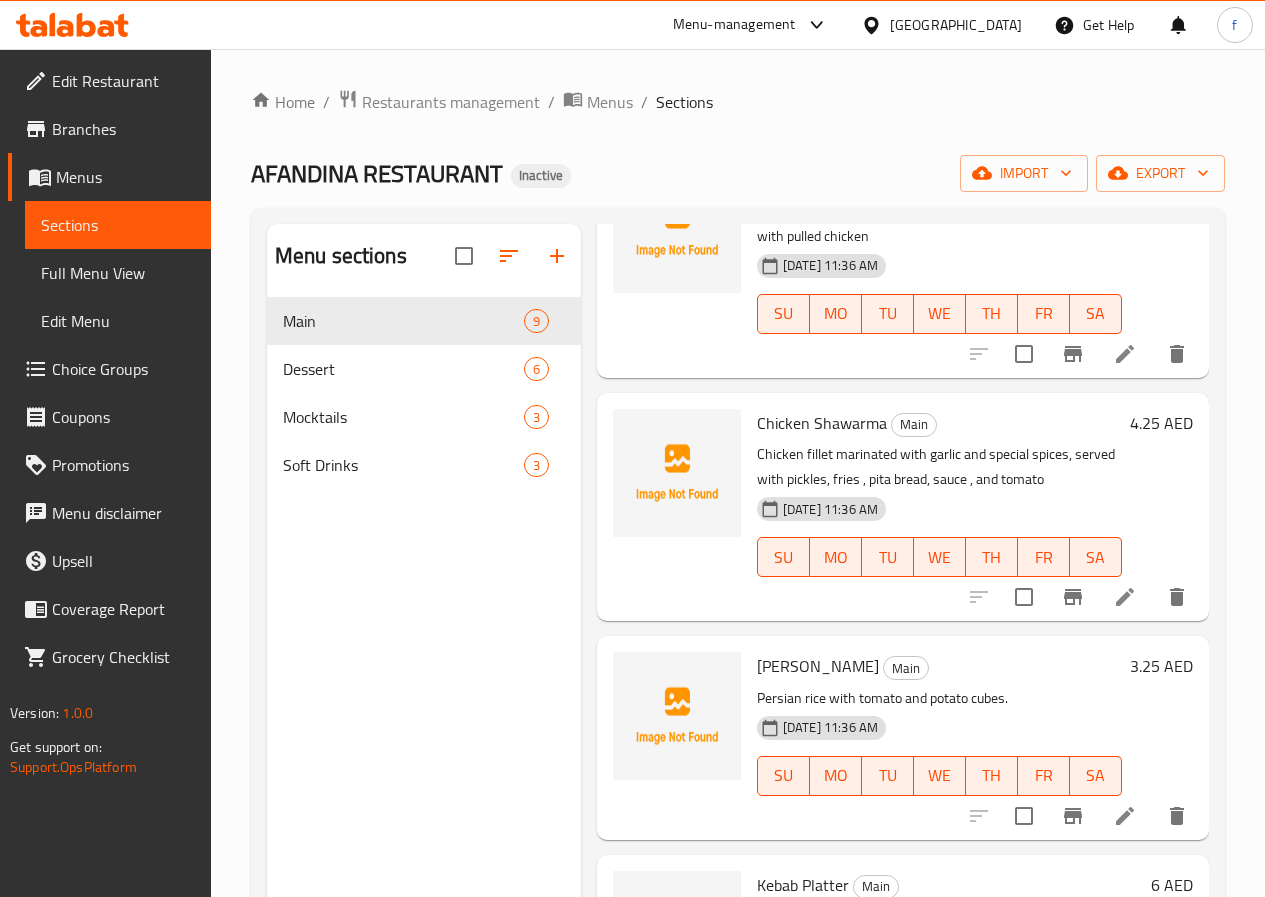 scroll, scrollTop: 700, scrollLeft: 0, axis: vertical 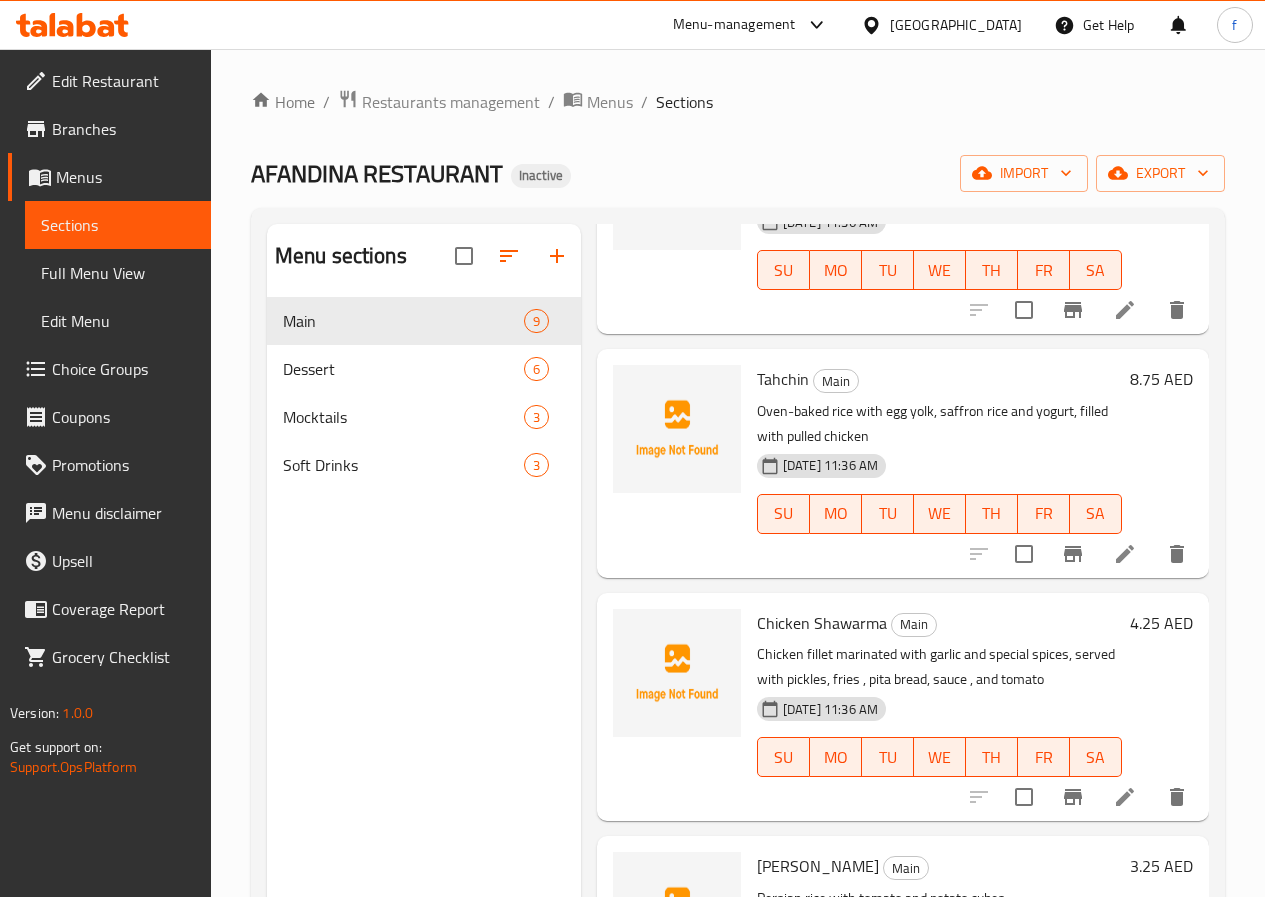 click at bounding box center (1125, 554) 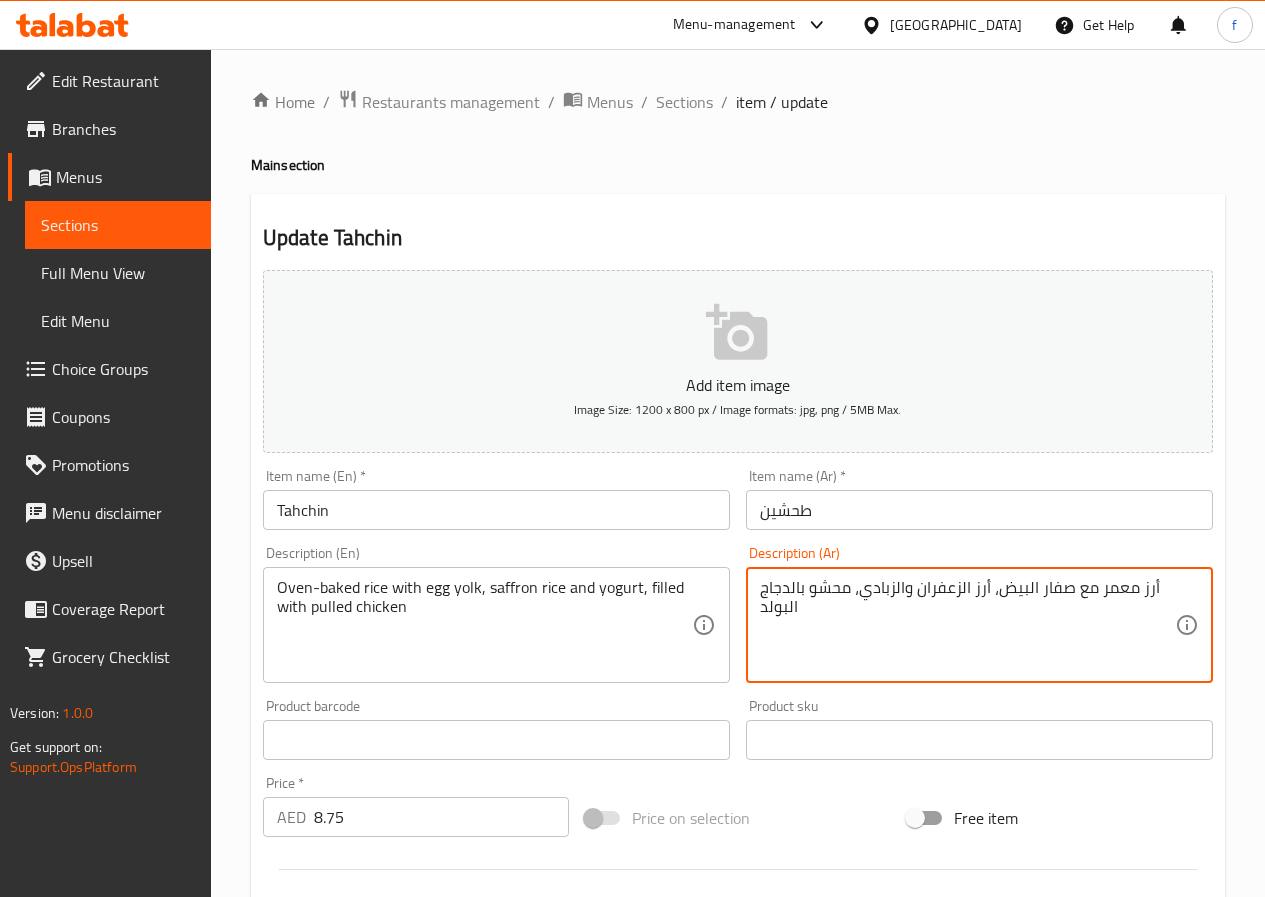 drag, startPoint x: 791, startPoint y: 614, endPoint x: 754, endPoint y: 615, distance: 37.01351 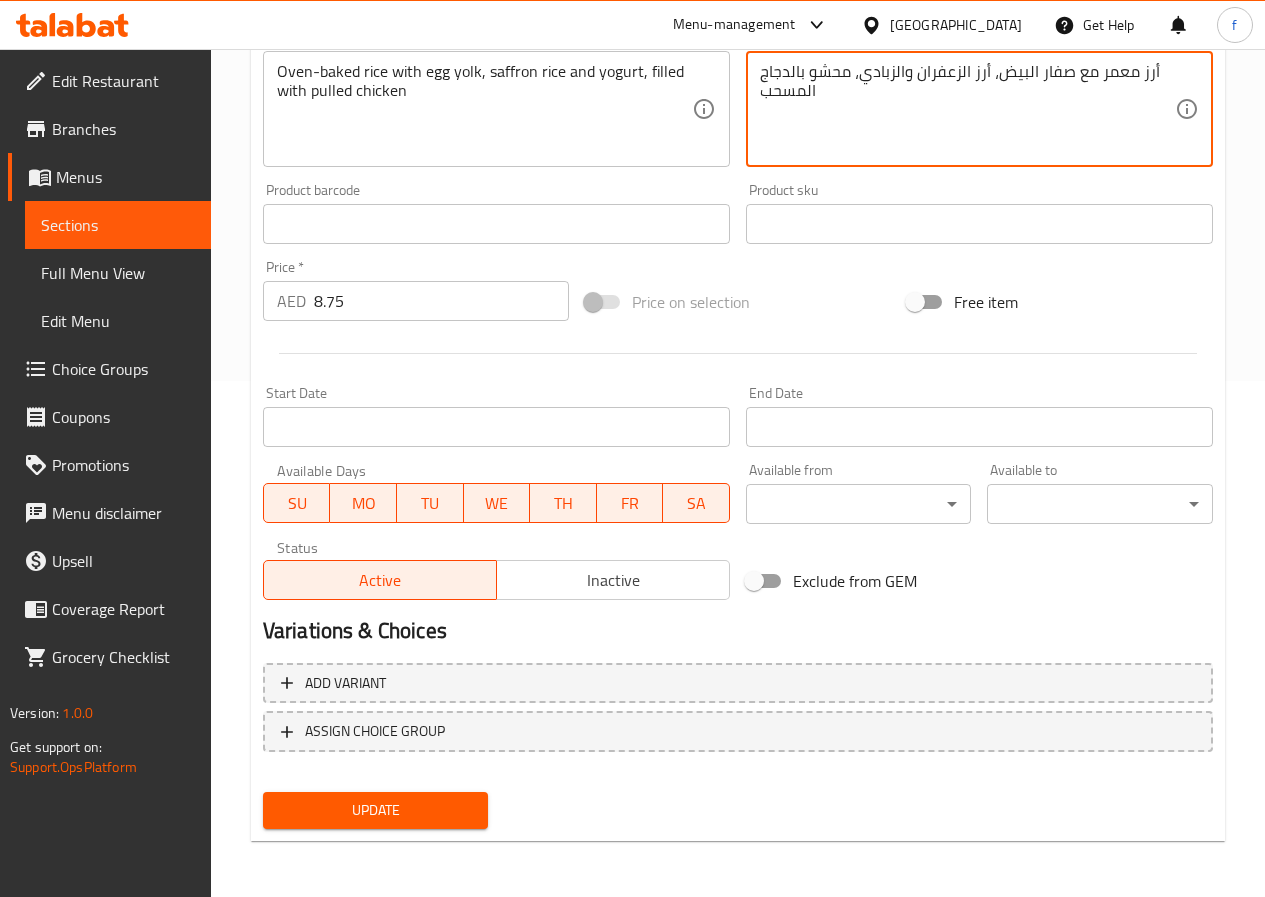 type on "أرز معمر مع صفار البيض، أرز الزعفران والزبادي، محشو بالدجاج المسحب" 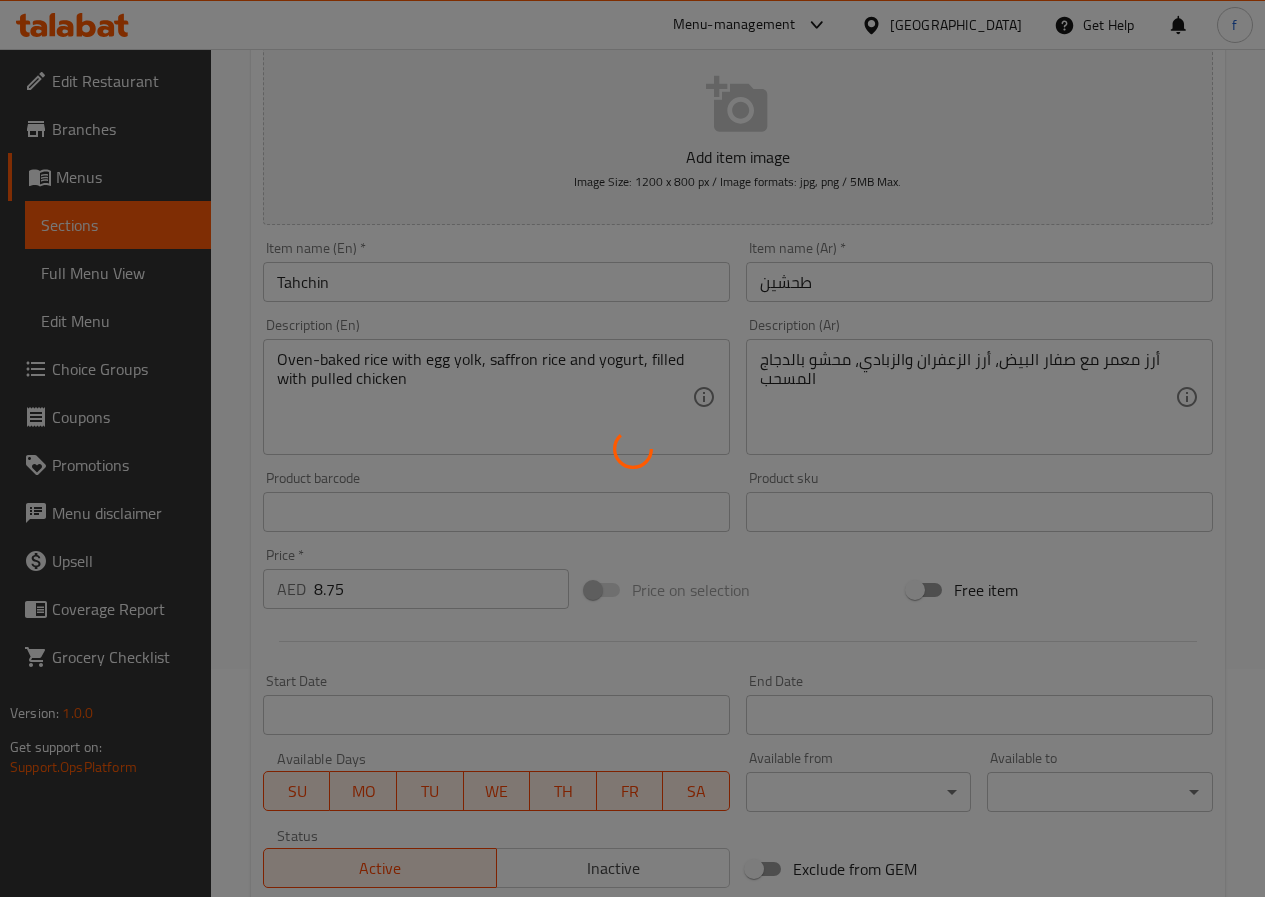 scroll, scrollTop: 0, scrollLeft: 0, axis: both 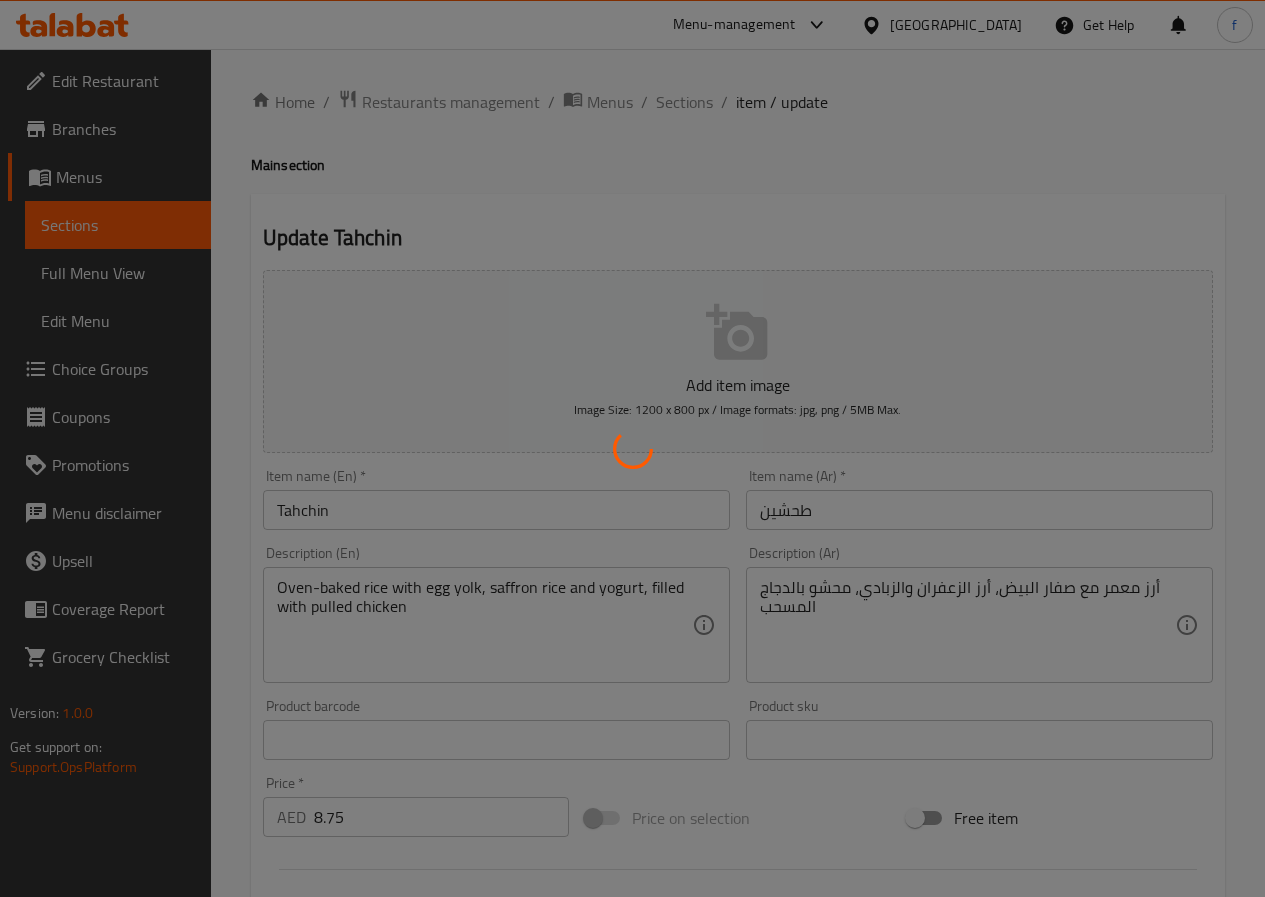 click at bounding box center (632, 448) 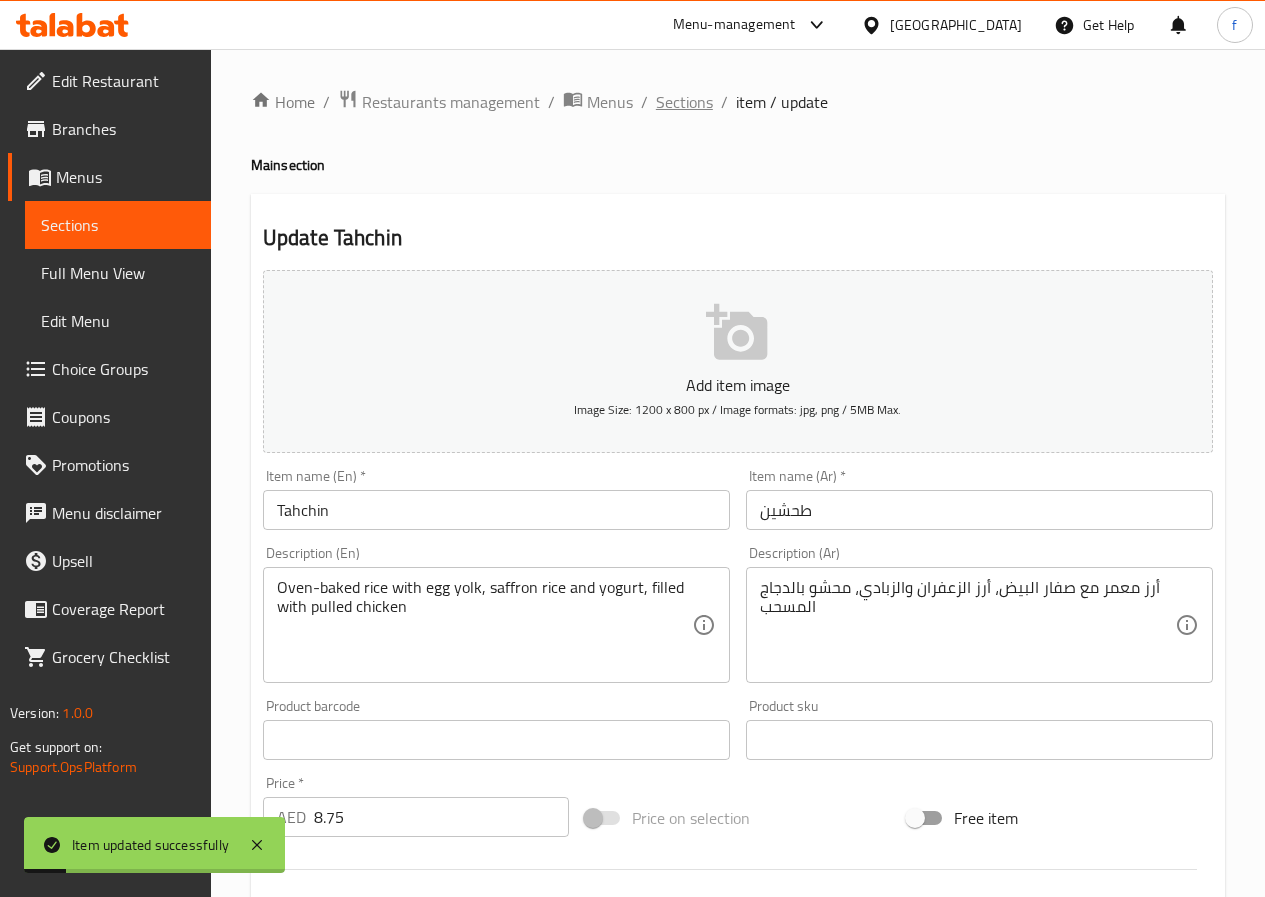 click on "Sections" at bounding box center (684, 102) 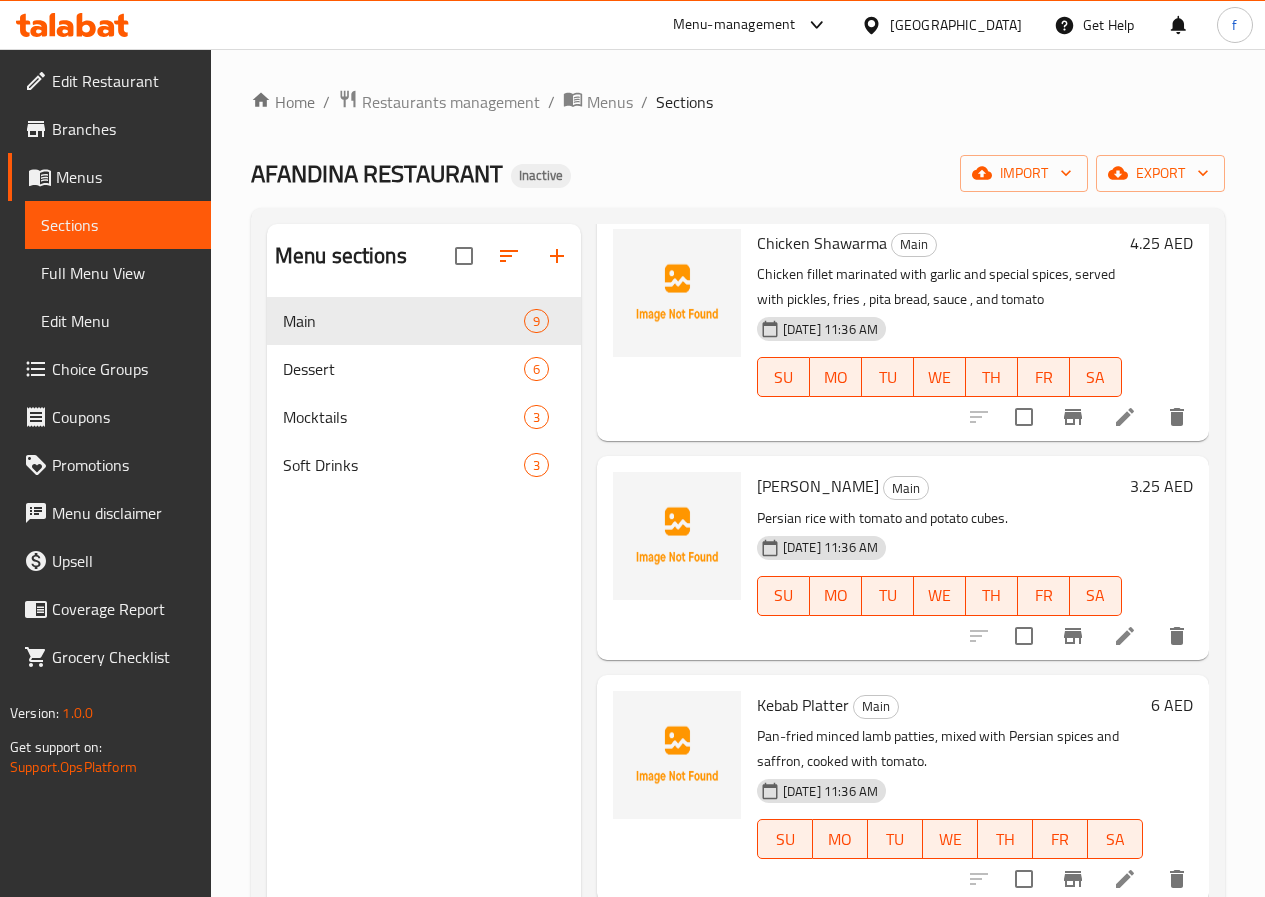 scroll, scrollTop: 1100, scrollLeft: 0, axis: vertical 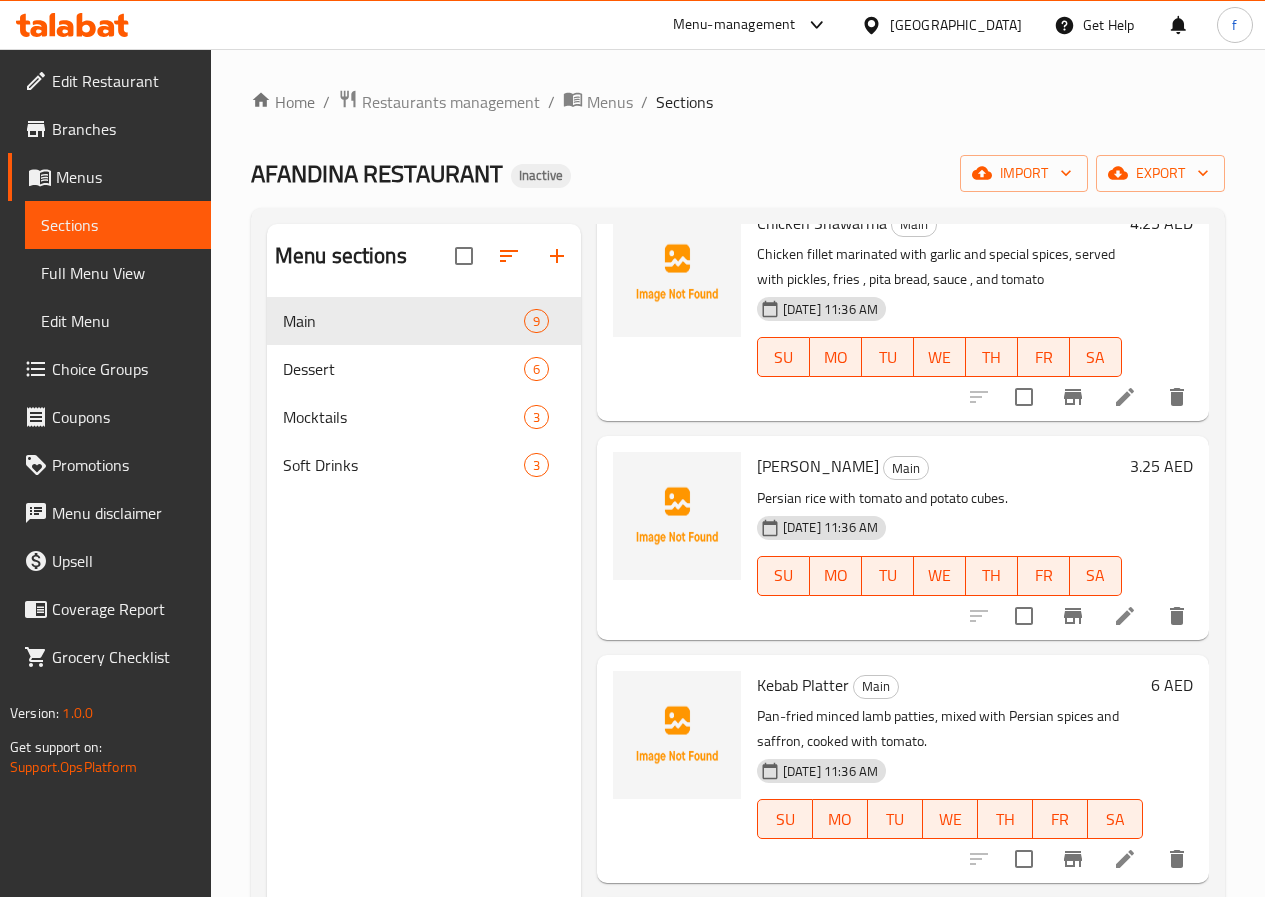 click on "[PERSON_NAME]" at bounding box center [818, 466] 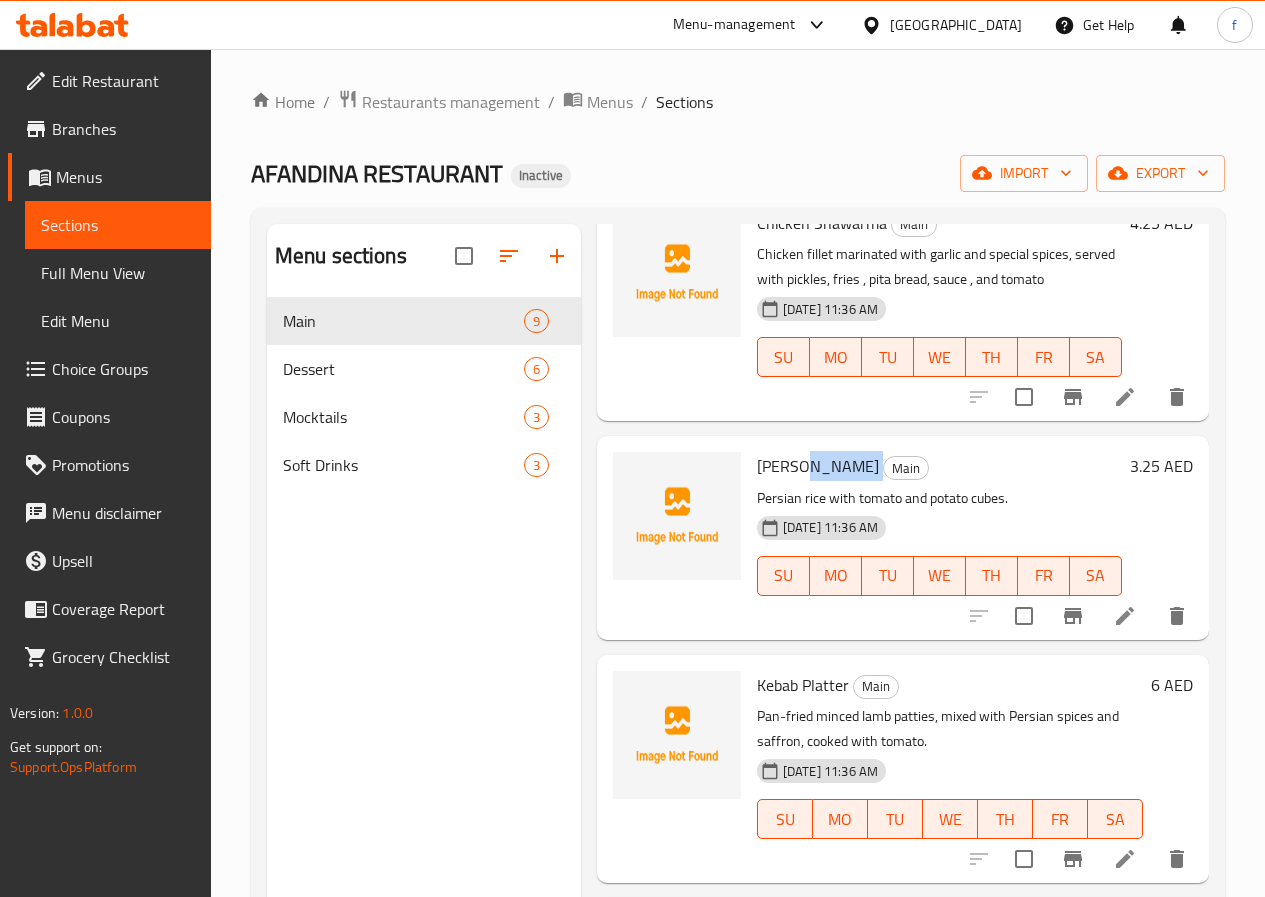 click on "[PERSON_NAME]" at bounding box center (818, 466) 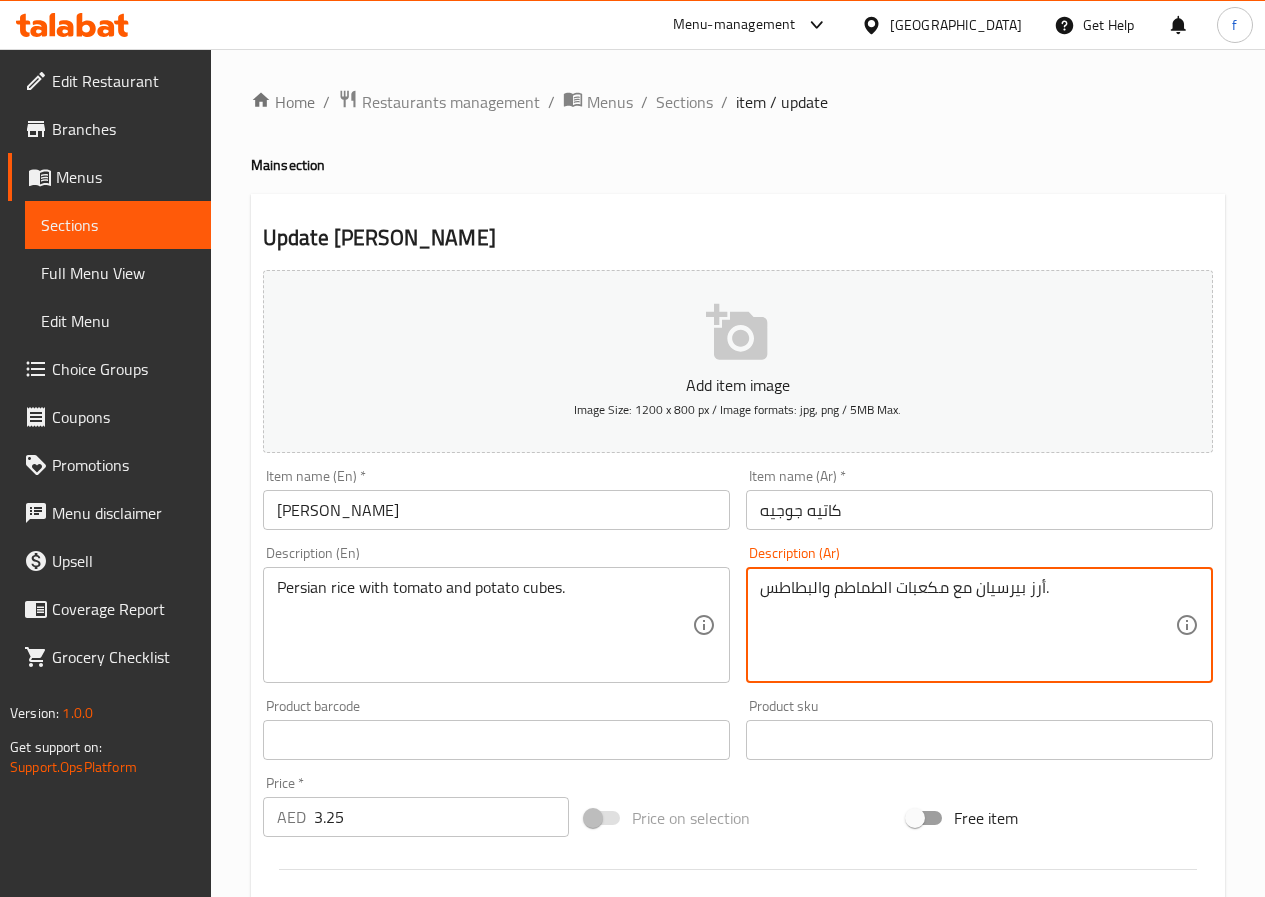 click on "أرز بيرسيان مع مكعبات الطماطم والبطاطس." at bounding box center (967, 625) 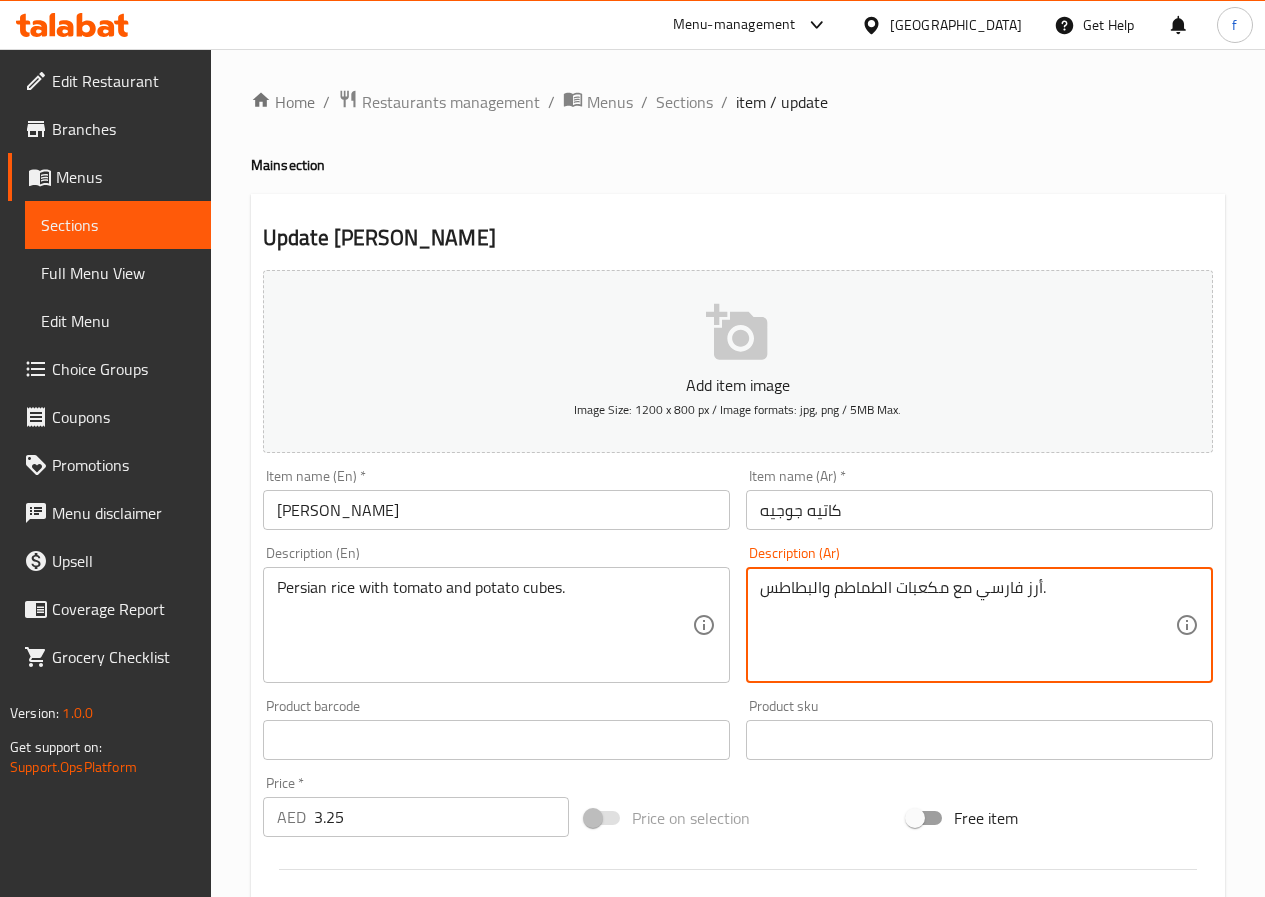 click on "أرز فارسي مع مكعبات الطماطم والبطاطس." at bounding box center [967, 625] 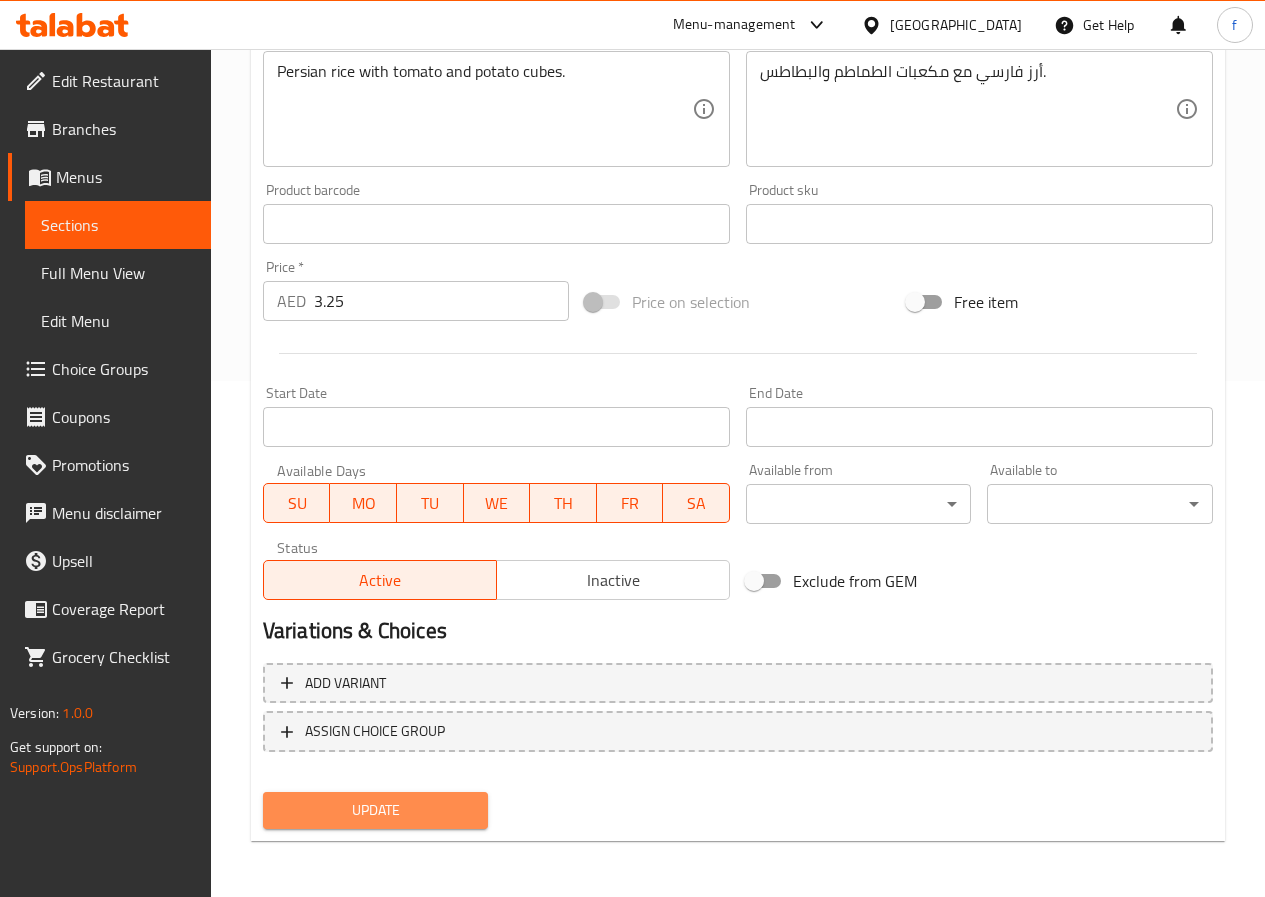 click on "Update" at bounding box center [376, 810] 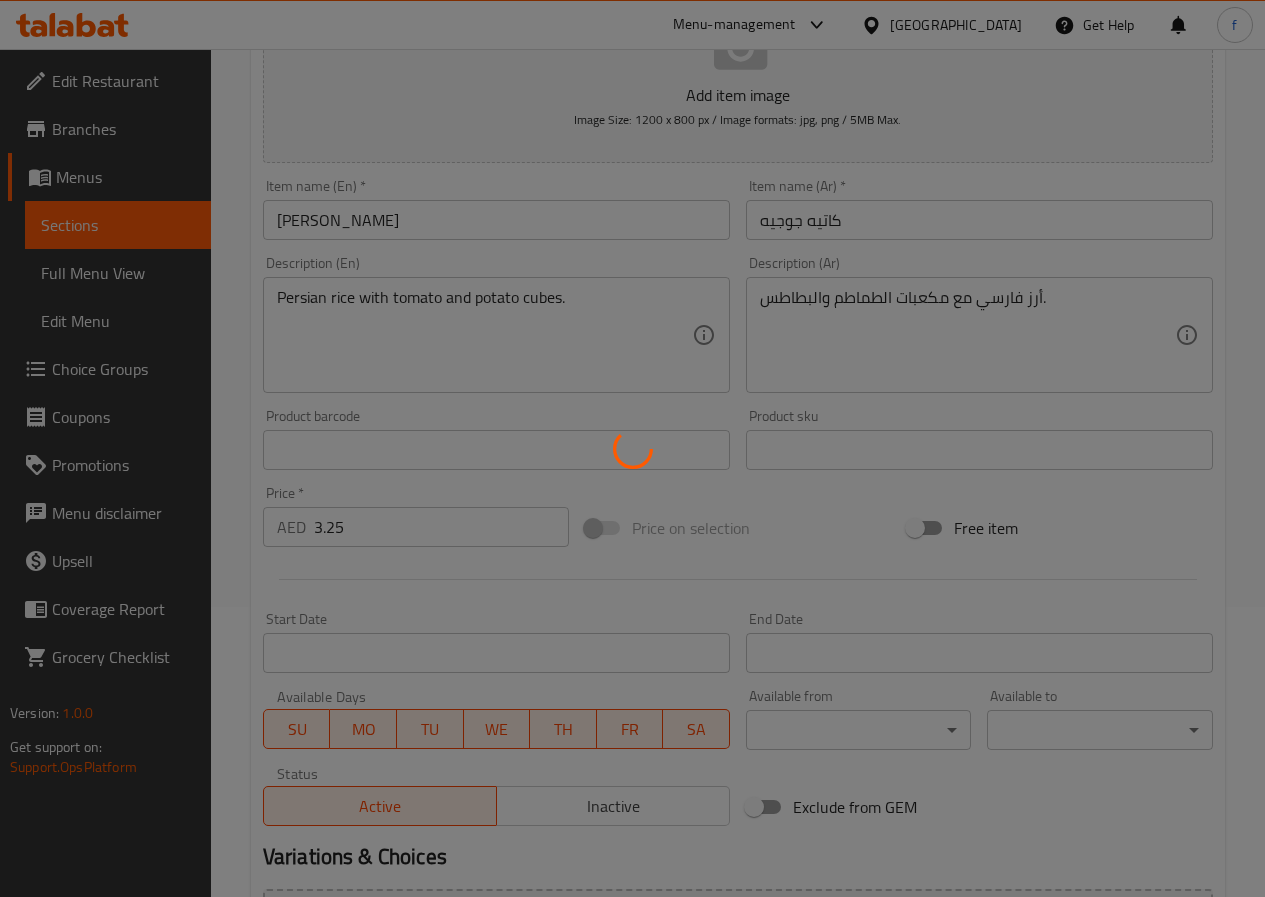 scroll, scrollTop: 16, scrollLeft: 0, axis: vertical 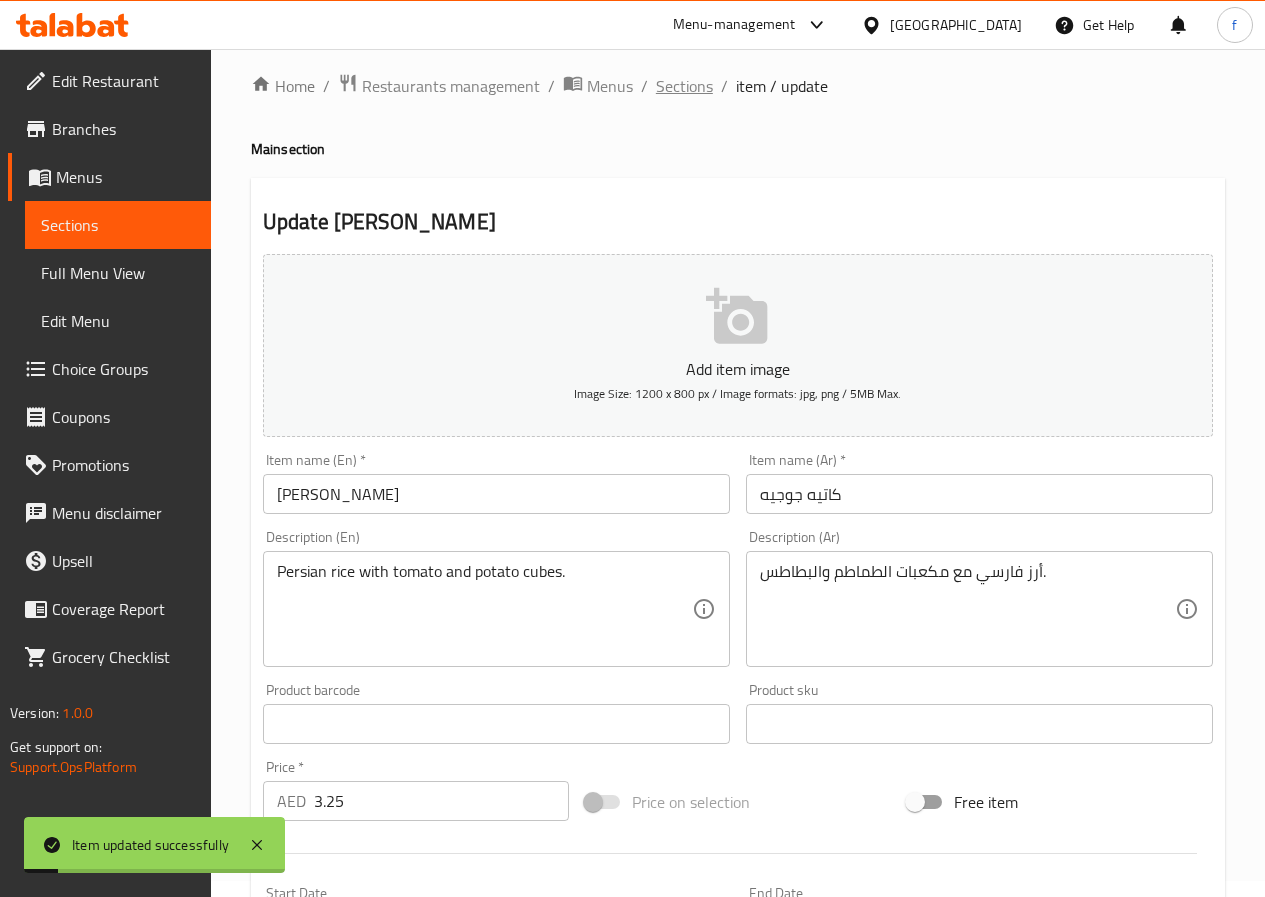 click on "Sections" at bounding box center [684, 86] 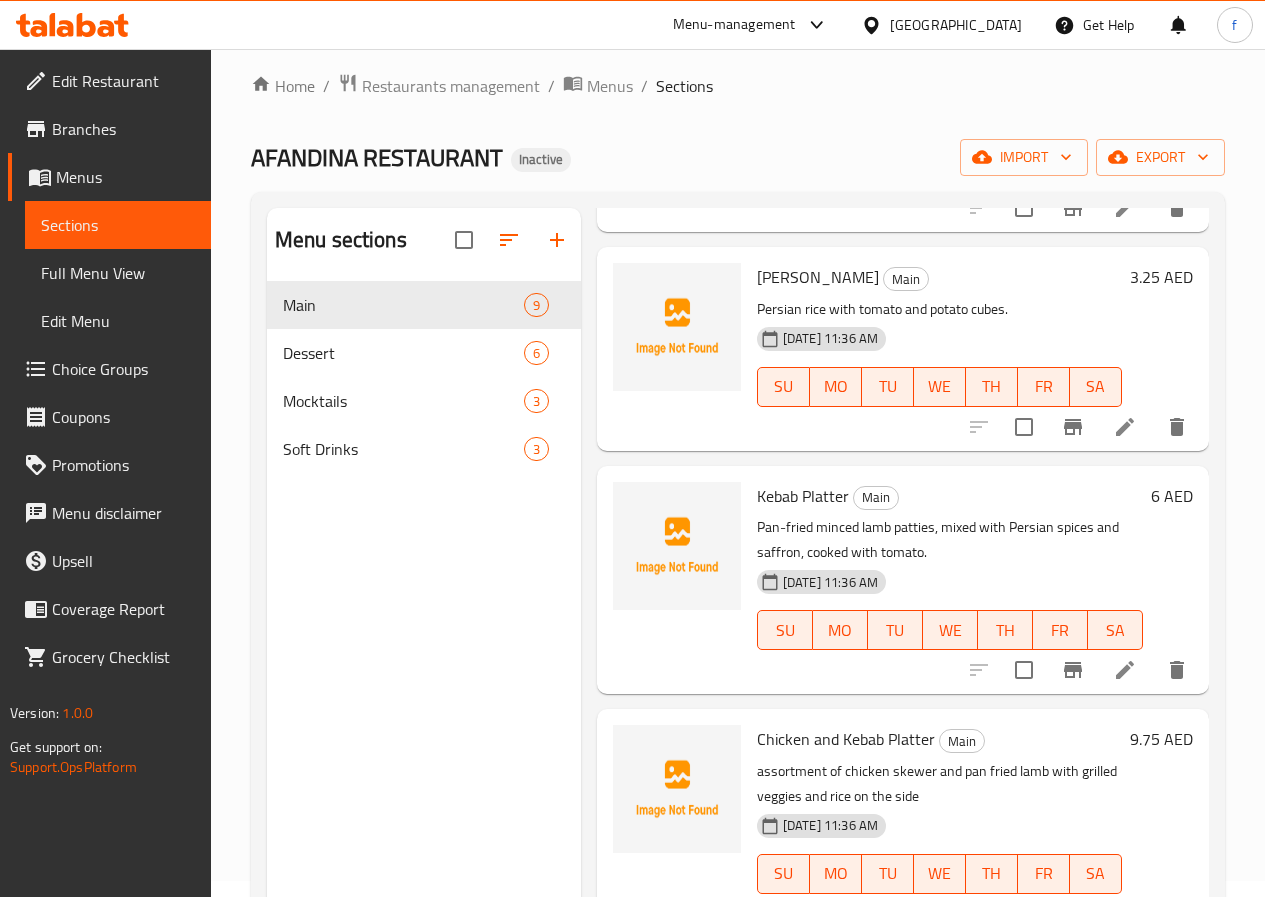 scroll, scrollTop: 1349, scrollLeft: 0, axis: vertical 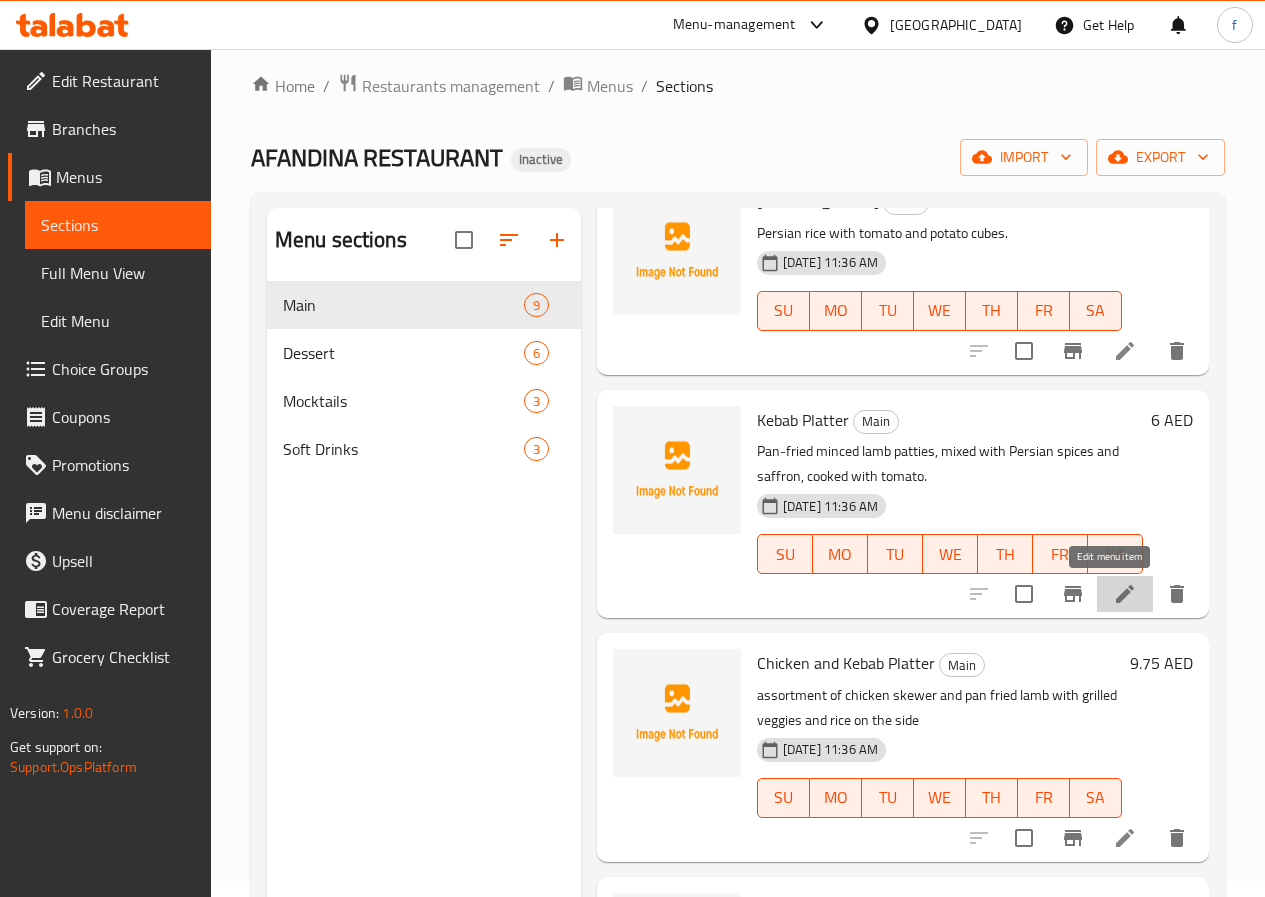 click 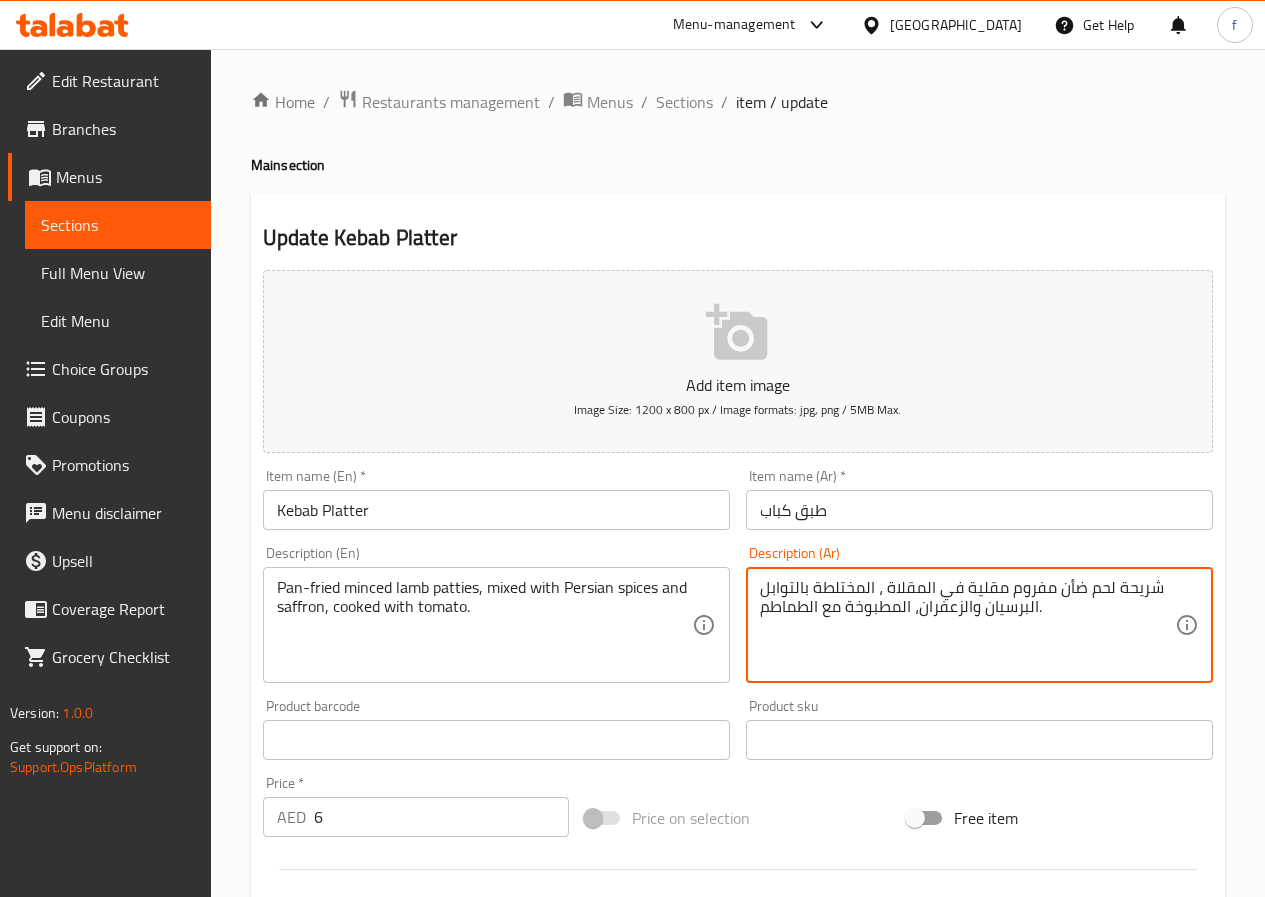 click on "شريحة لحم ضأن مفروم مقلية في المقلاة ، المختلطة بالتوابل البرسيان والزعفران، المطبوخة مع الطماطم." at bounding box center [967, 625] 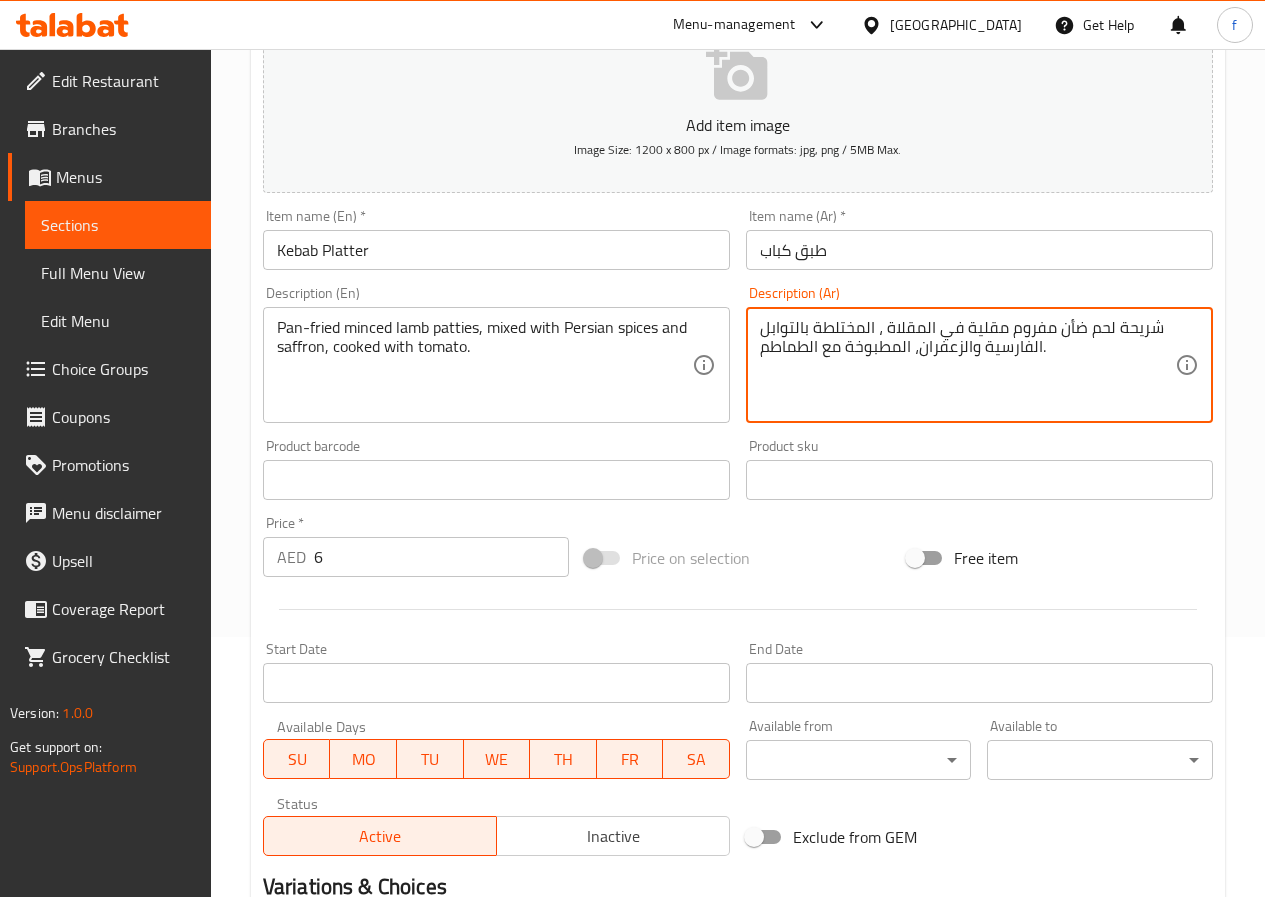 scroll, scrollTop: 500, scrollLeft: 0, axis: vertical 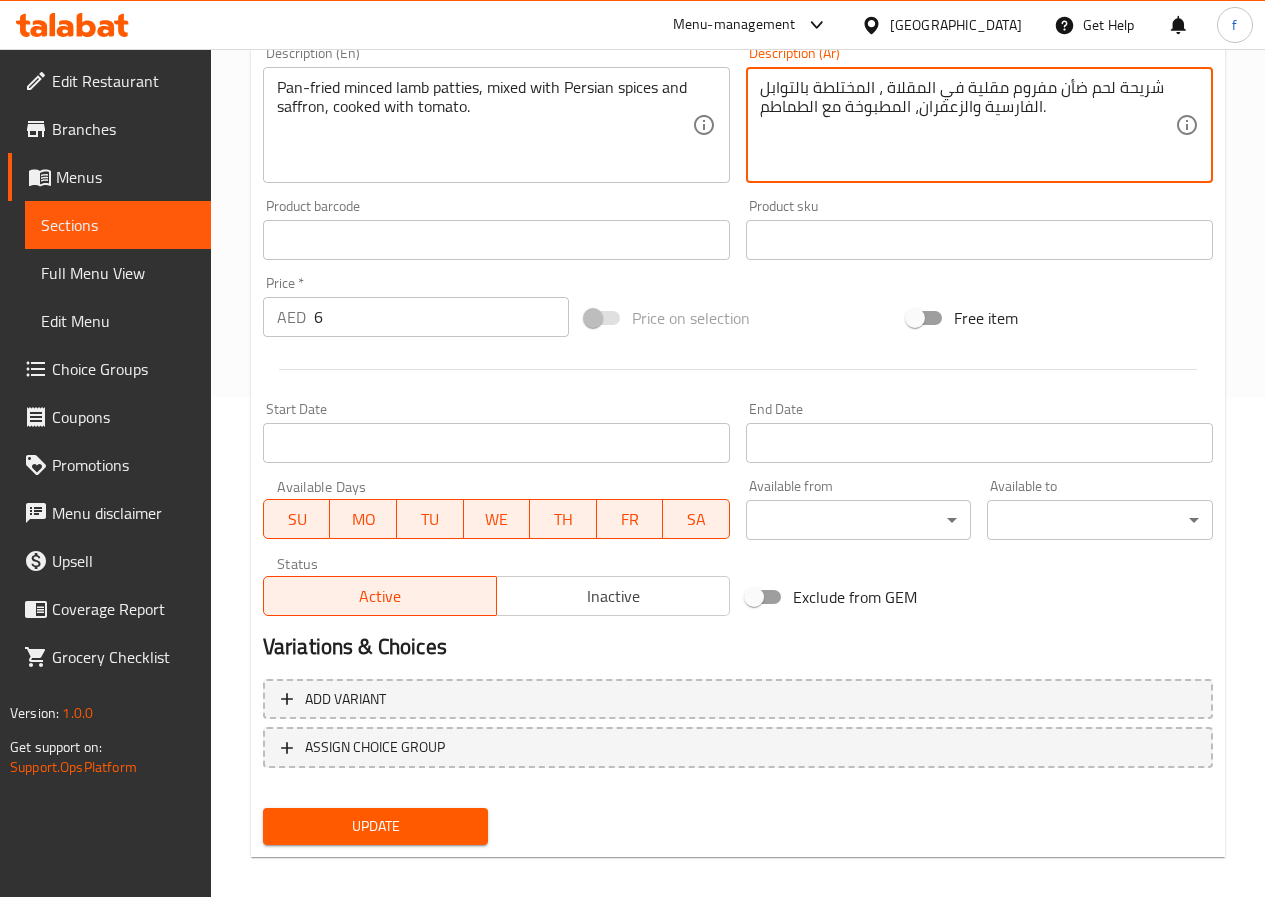 type on "شريحة لحم ضأن مفروم مقلية في المقلاة ، المختلطة بالتوابل الفارسية والزعفران، المطبوخة مع الطماطم." 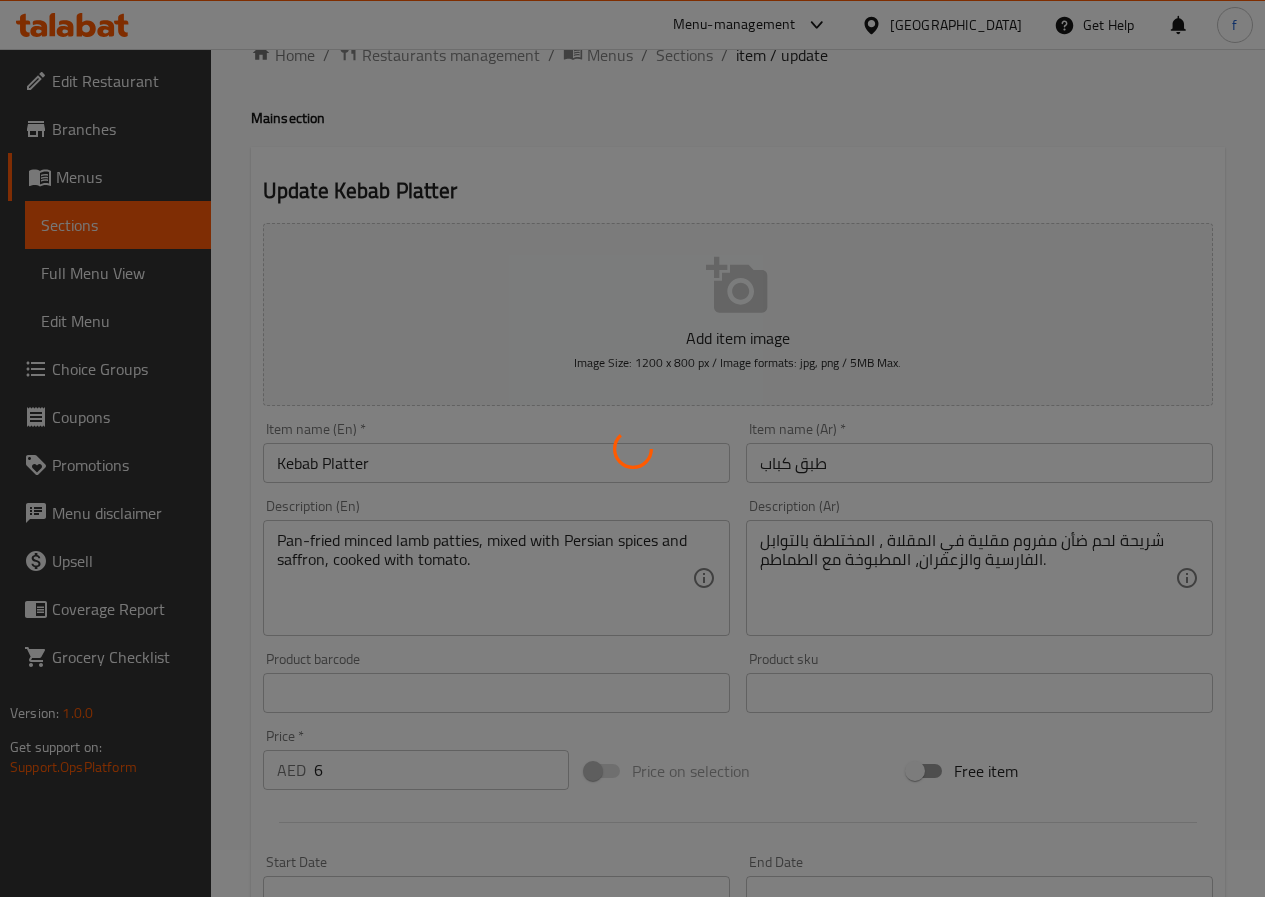 scroll, scrollTop: 0, scrollLeft: 0, axis: both 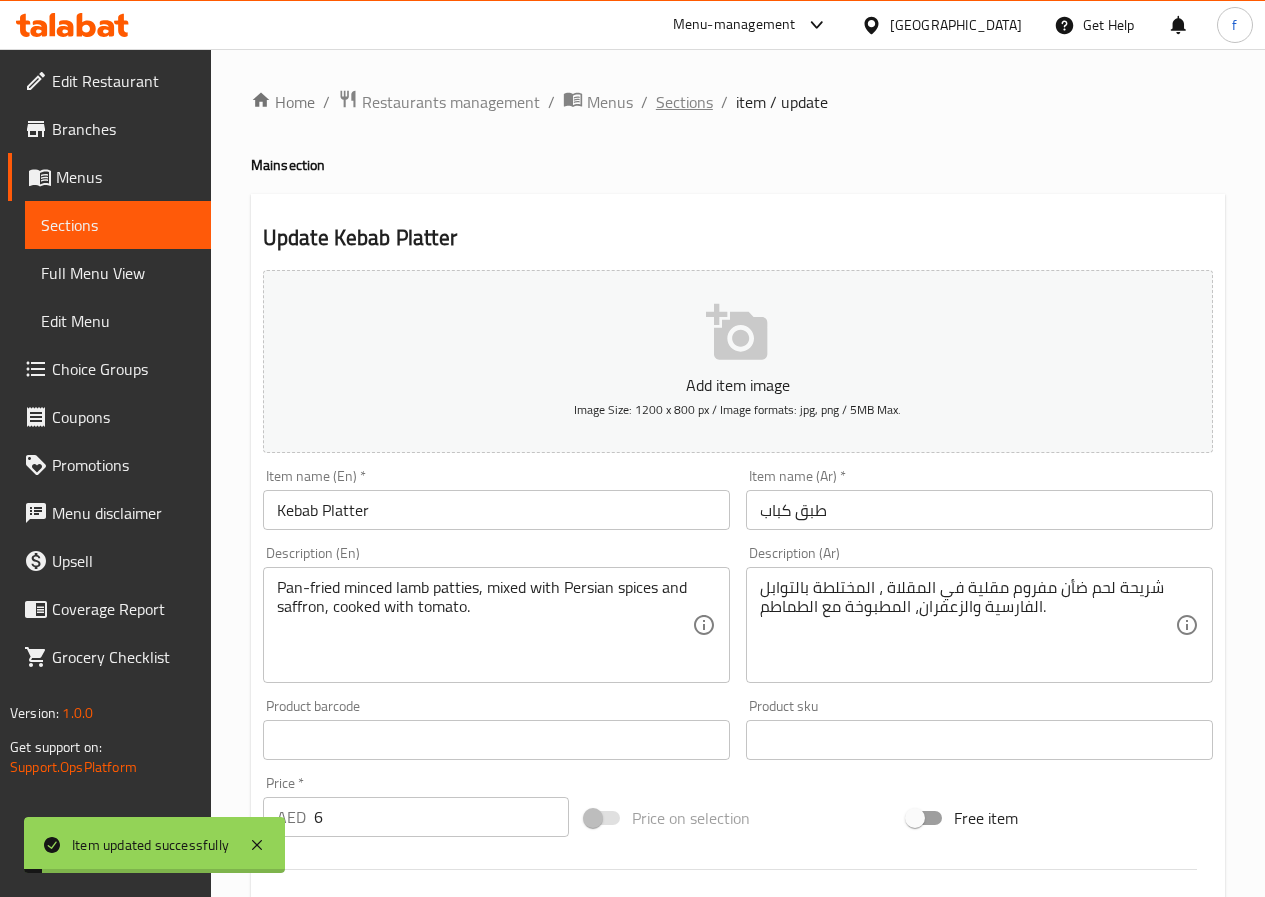 click on "Sections" at bounding box center (684, 102) 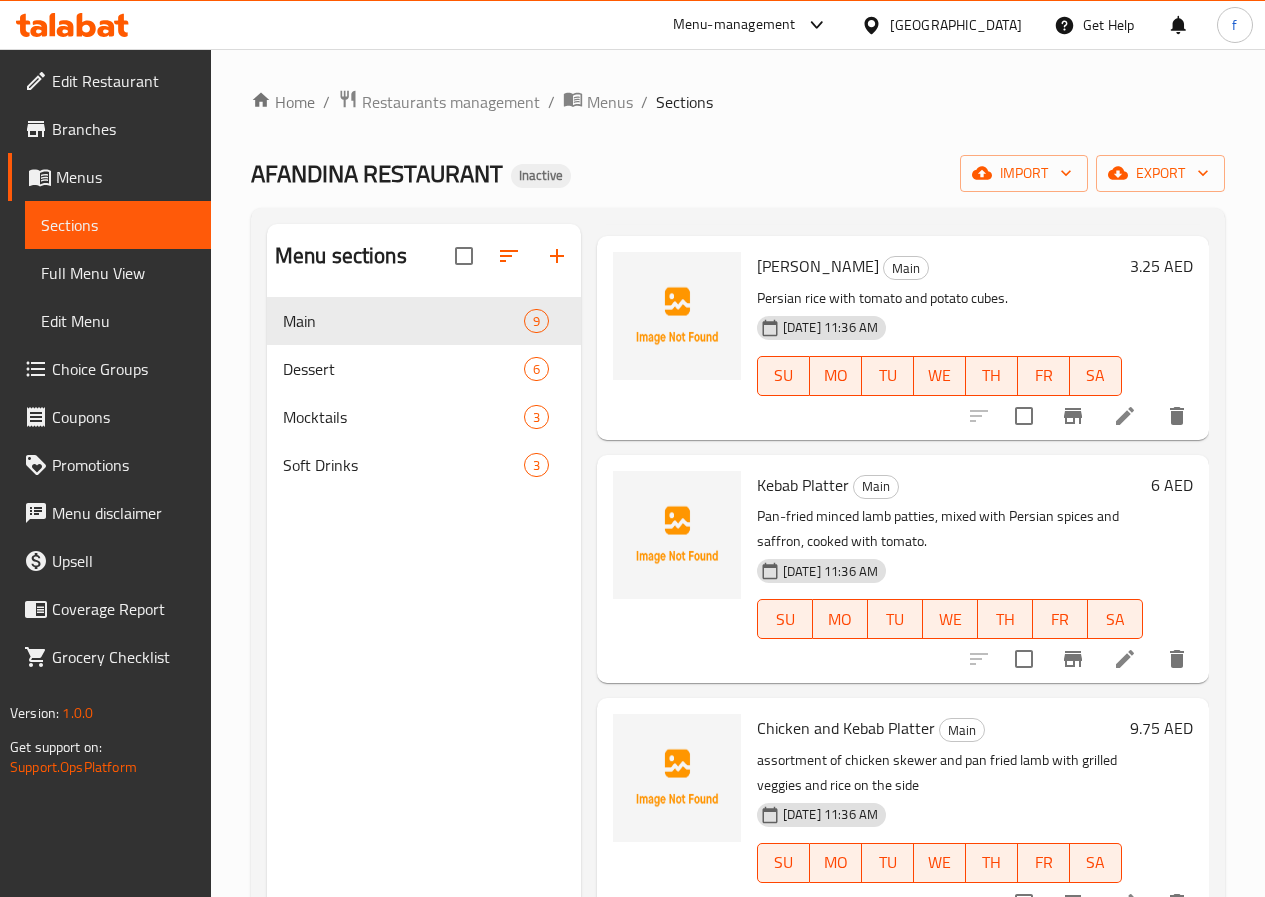 scroll, scrollTop: 1349, scrollLeft: 0, axis: vertical 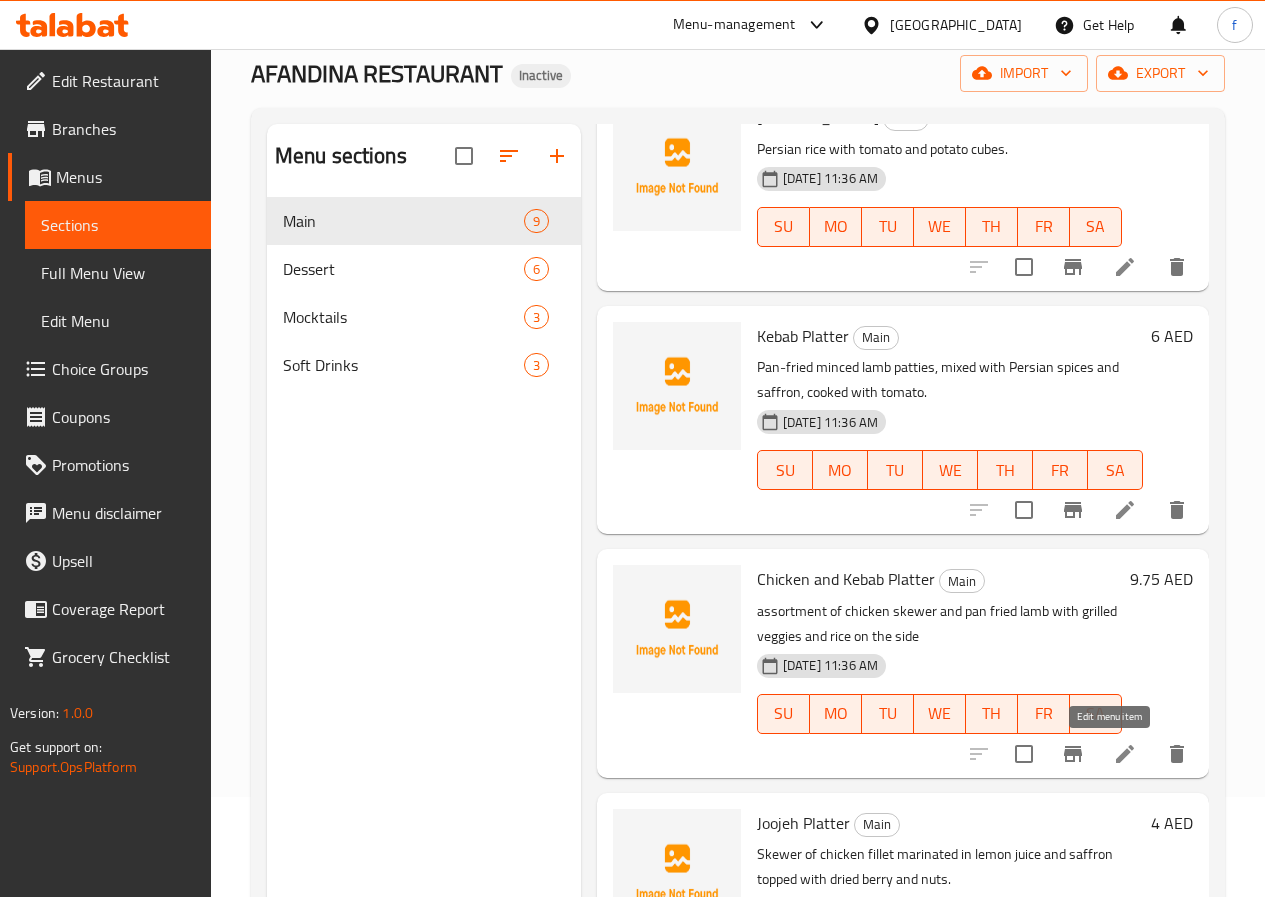 click 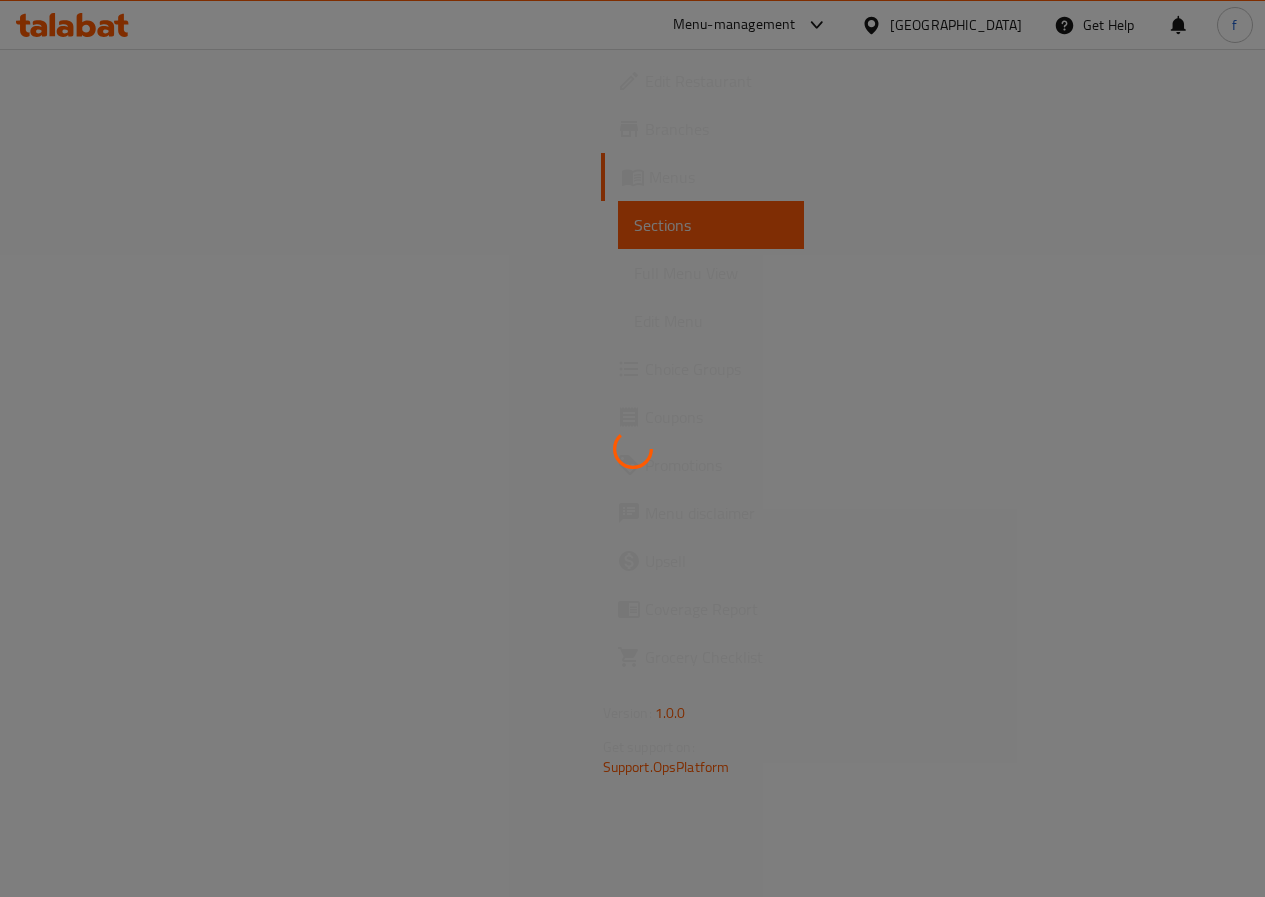 scroll, scrollTop: 0, scrollLeft: 0, axis: both 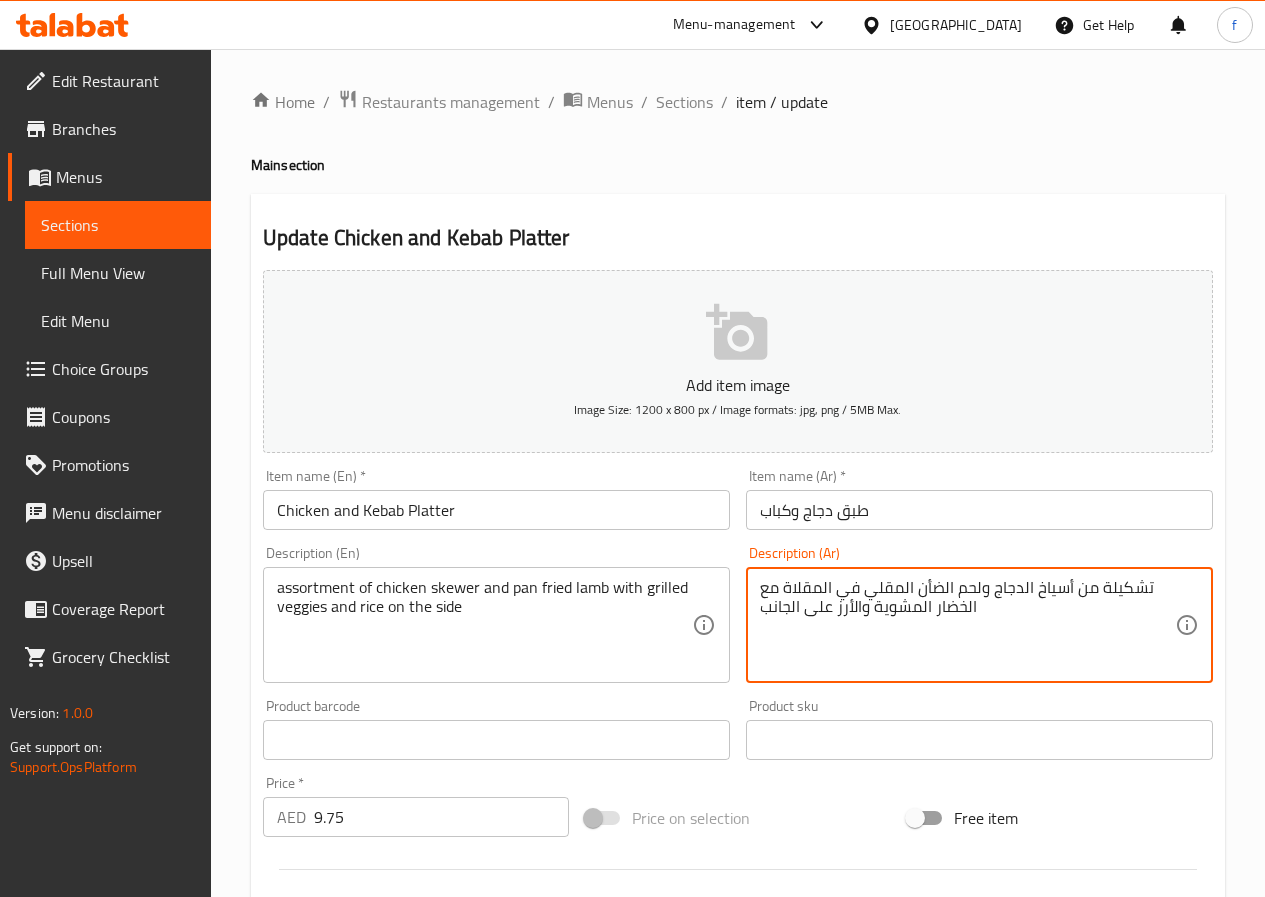 click on "تشكيلة من أسياخ الدجاج ولحم الضأن المقلي في المقلاة مع الخضار المشوية والأرز على الجانب" at bounding box center (967, 625) 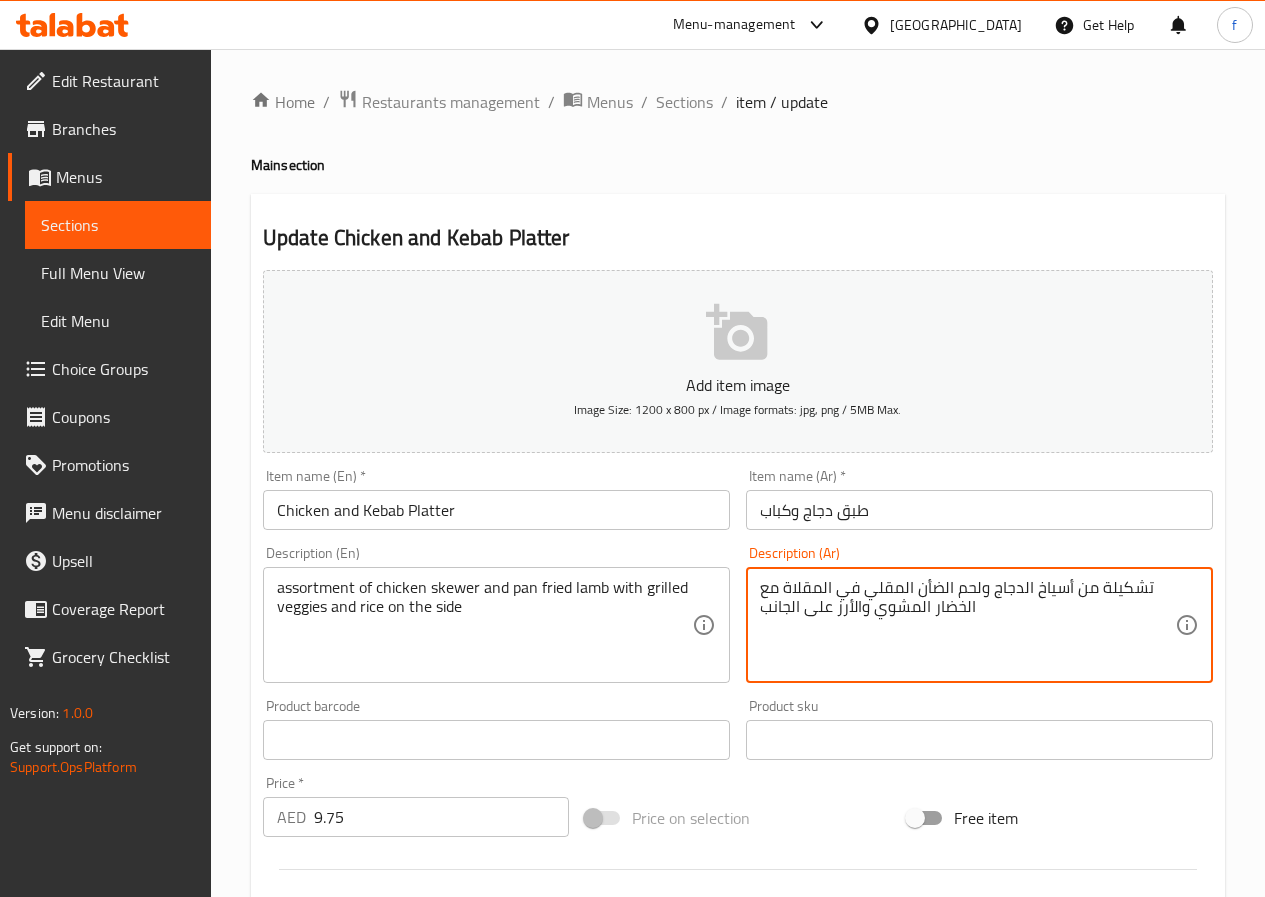 type on "تشكيلة من أسياخ الدجاج ولحم الضأن المقلي في المقلاة مع الخضار المشوي والأرز على الجانب" 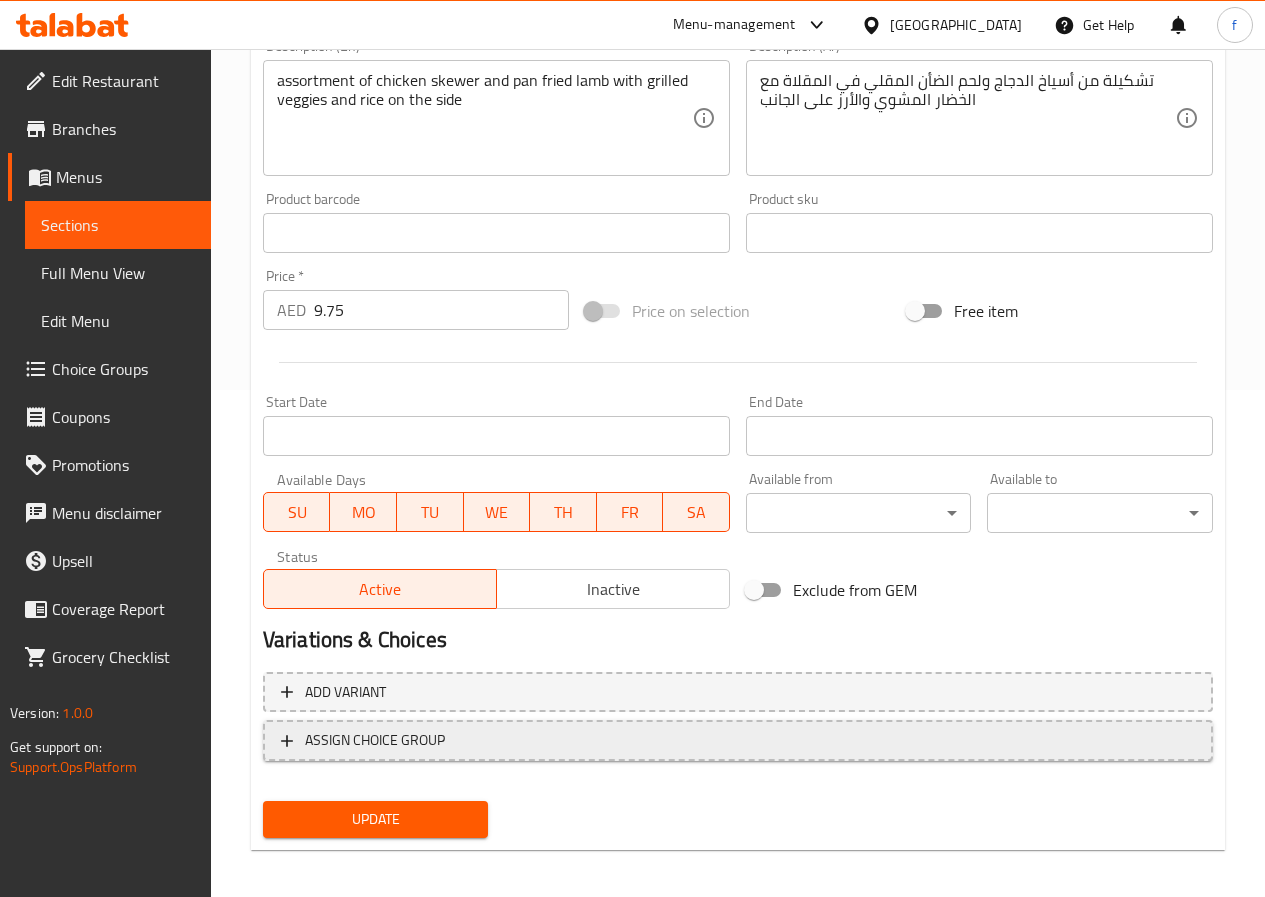 scroll, scrollTop: 516, scrollLeft: 0, axis: vertical 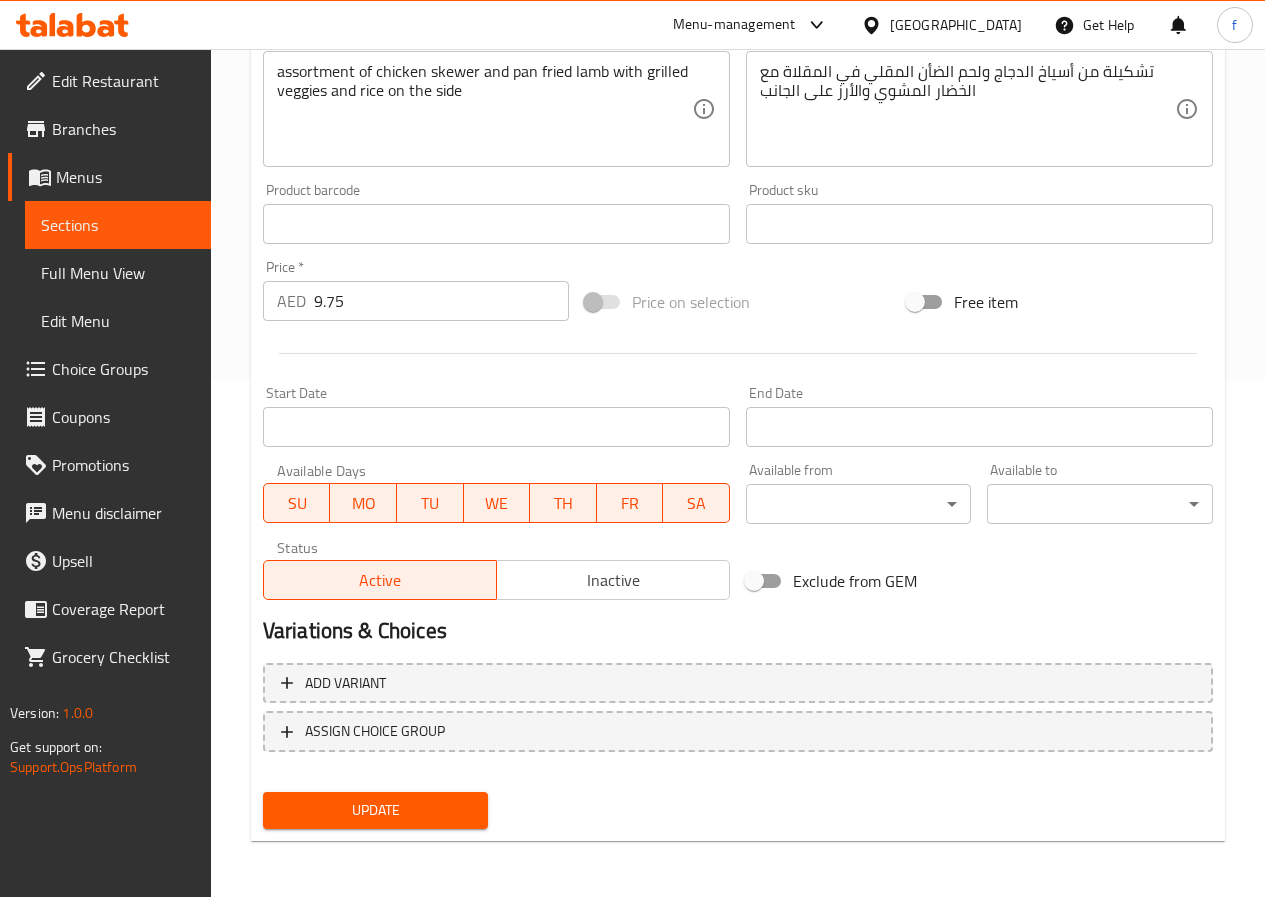 click on "Update" at bounding box center [376, 810] 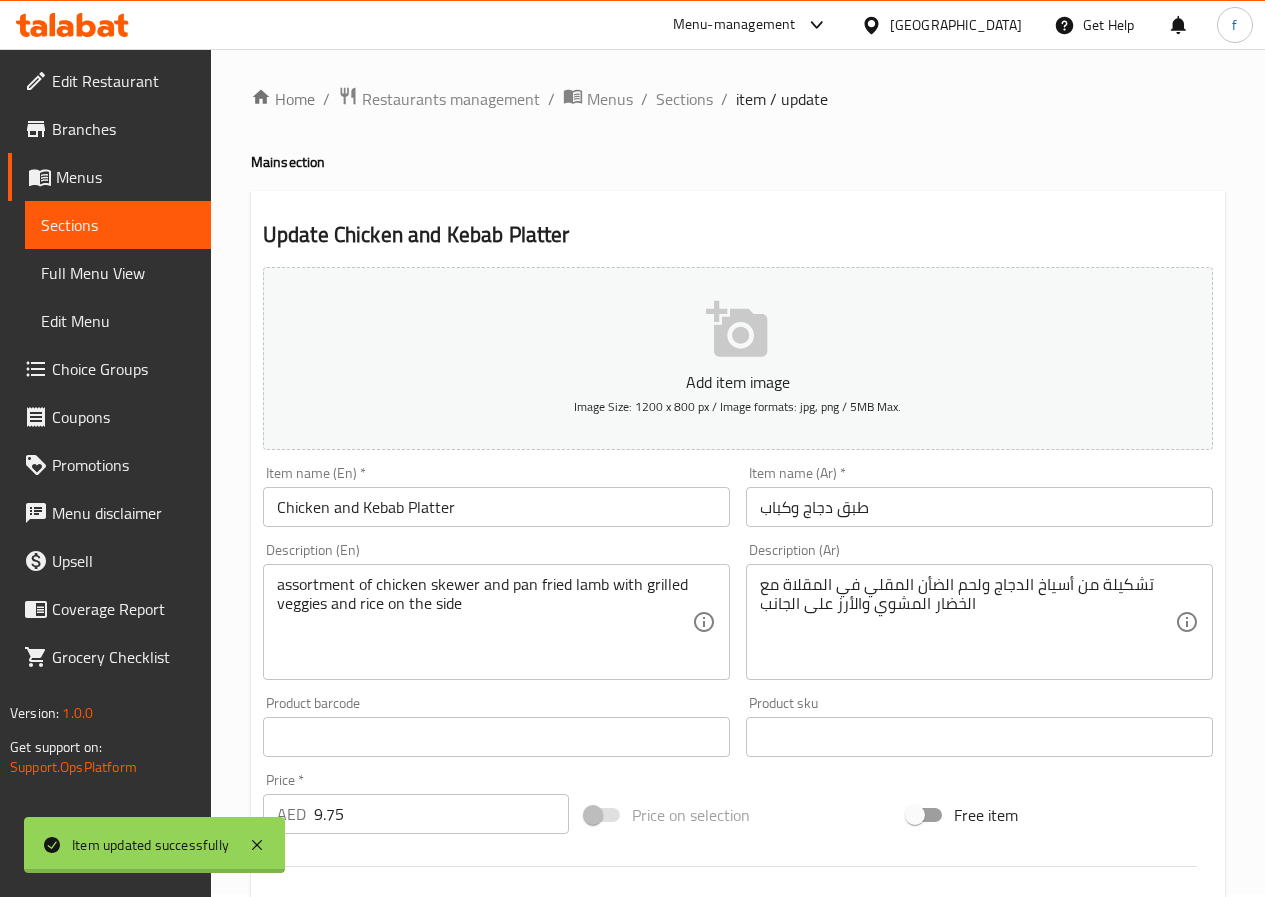 scroll, scrollTop: 0, scrollLeft: 0, axis: both 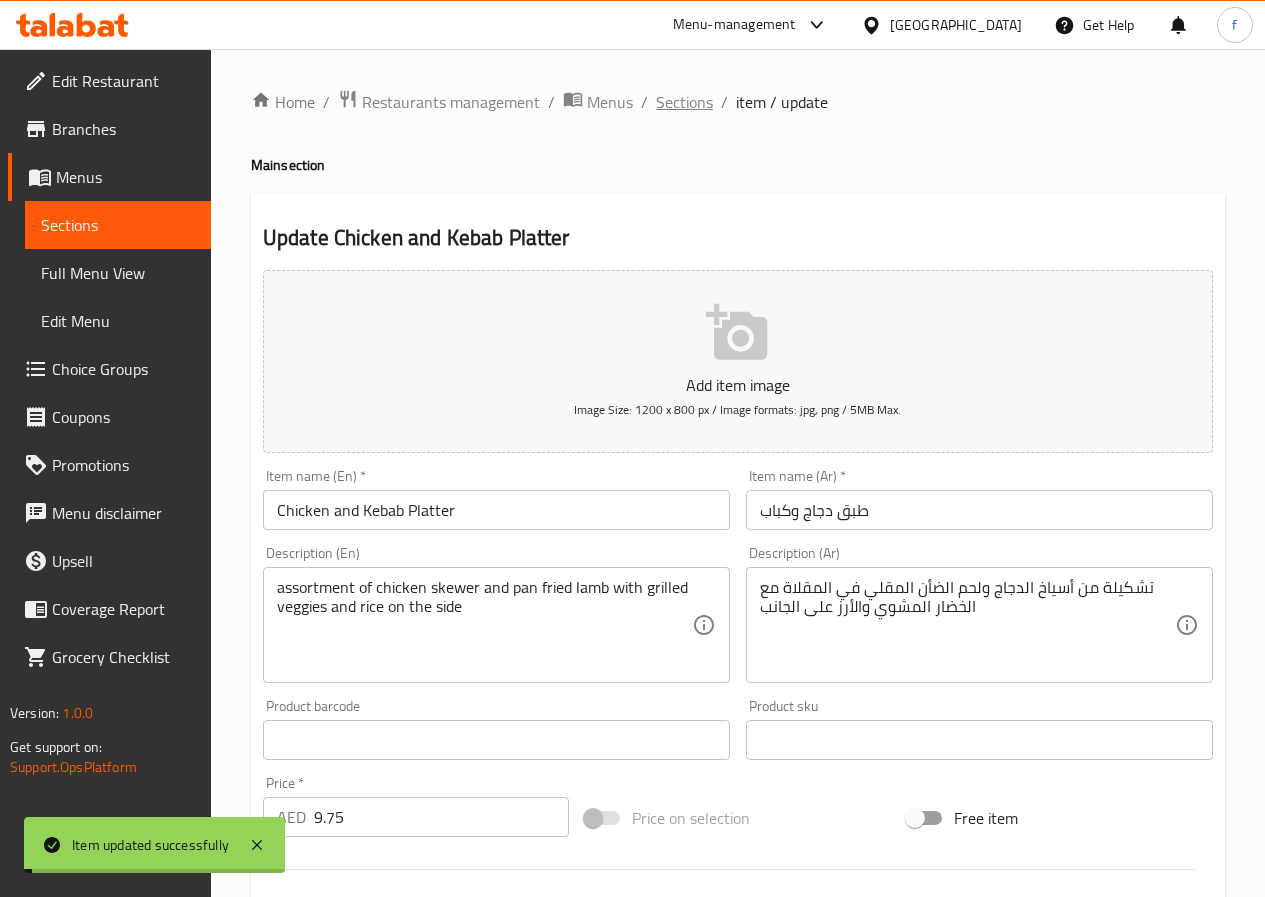 click on "Sections" at bounding box center (684, 102) 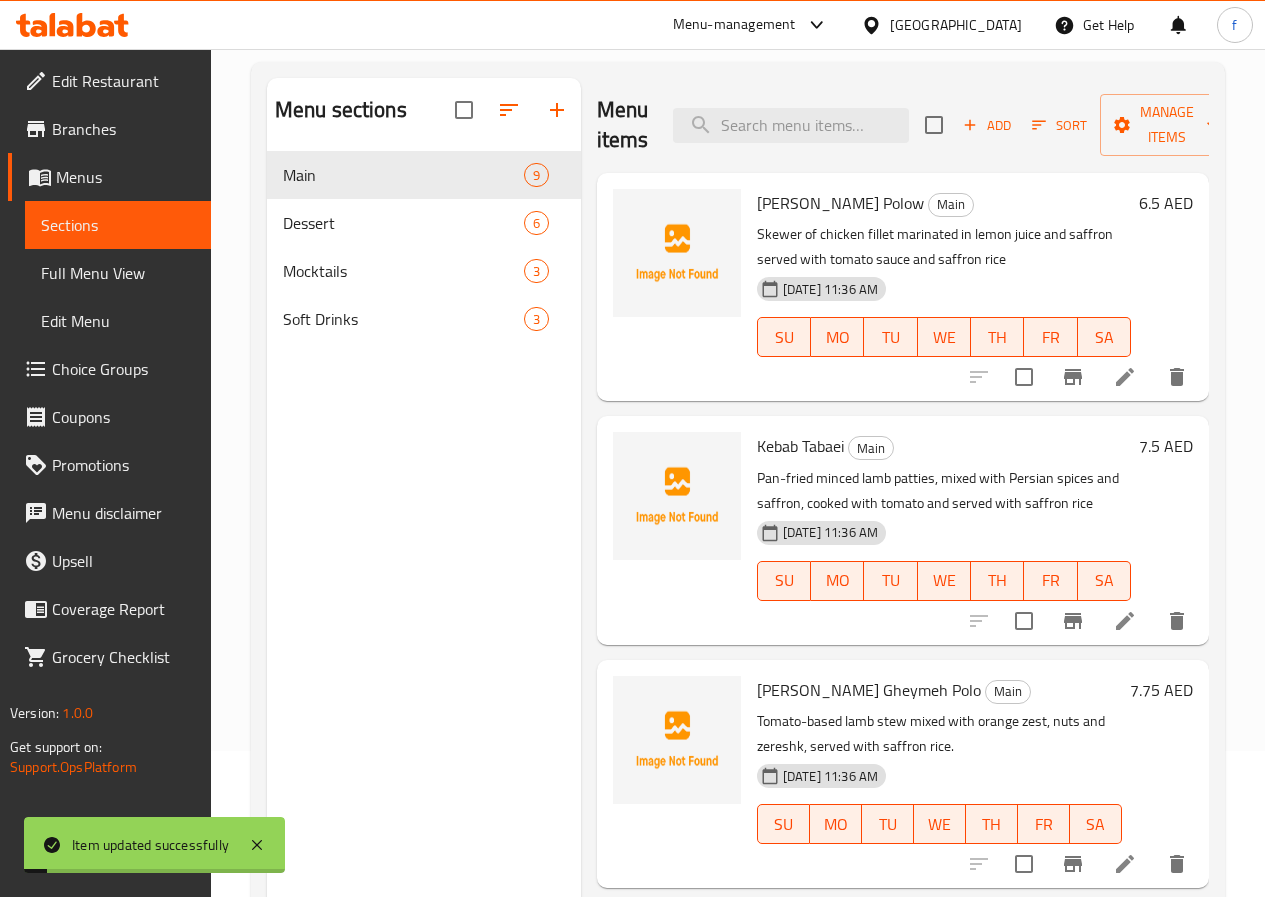 scroll, scrollTop: 280, scrollLeft: 0, axis: vertical 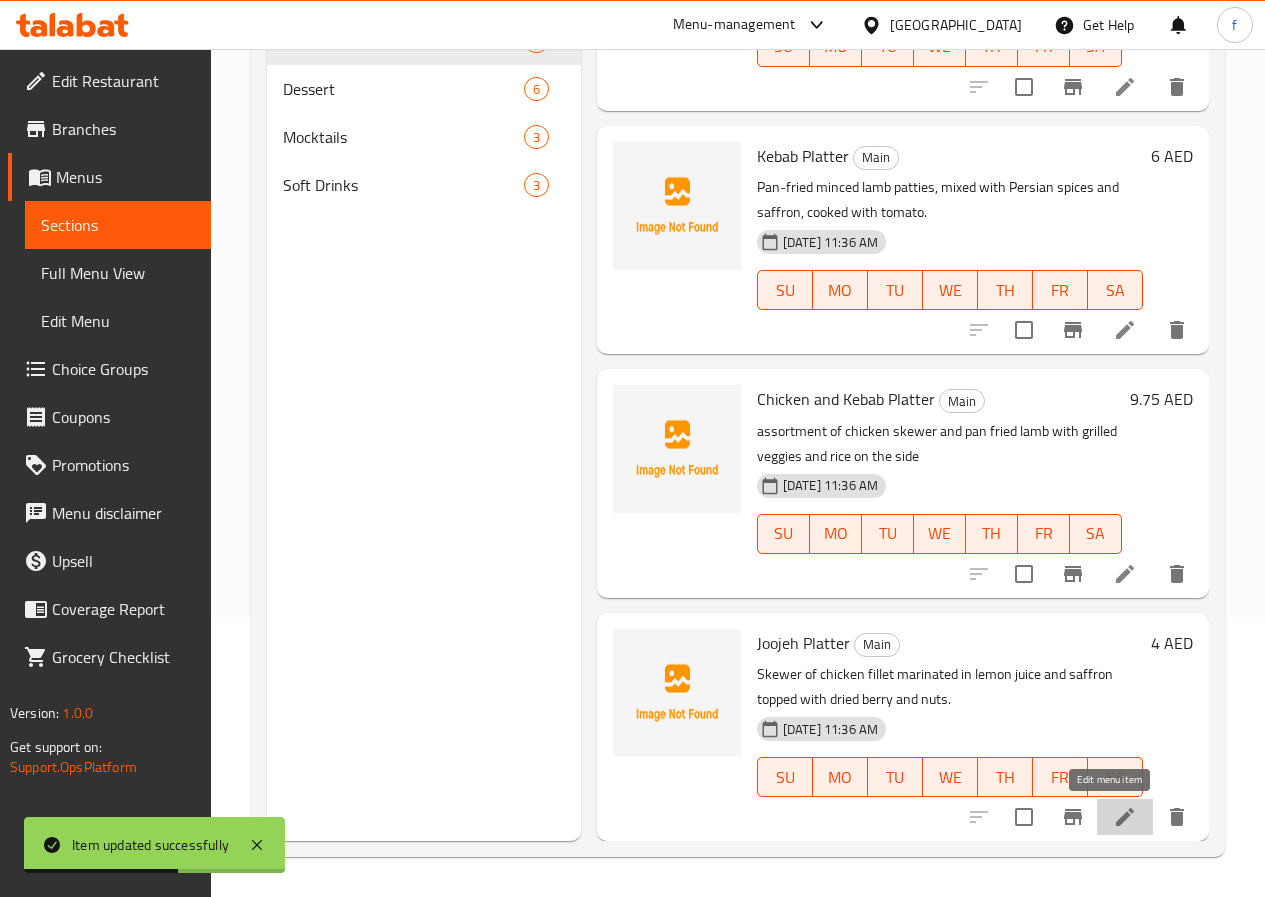 click 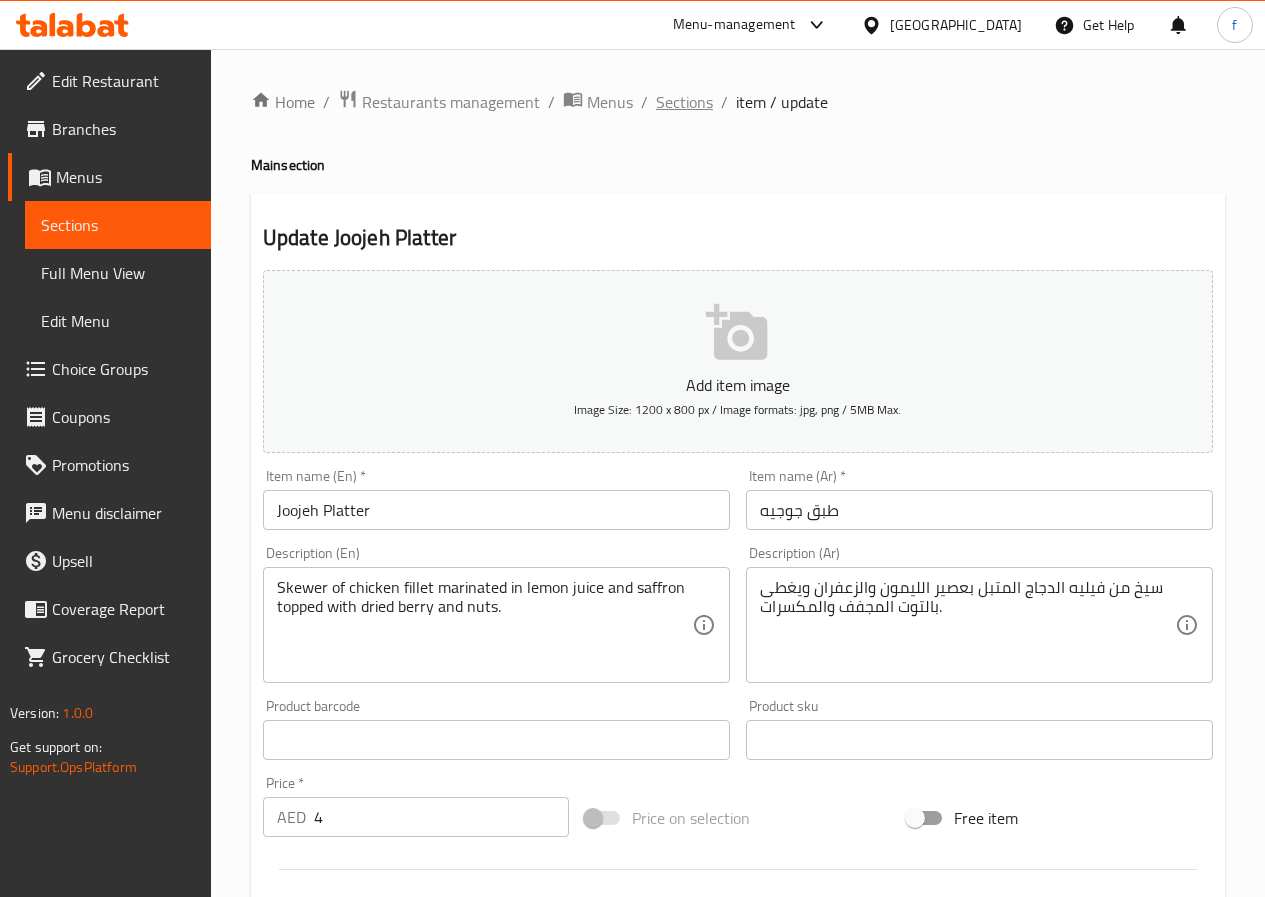 click on "Sections" at bounding box center (684, 102) 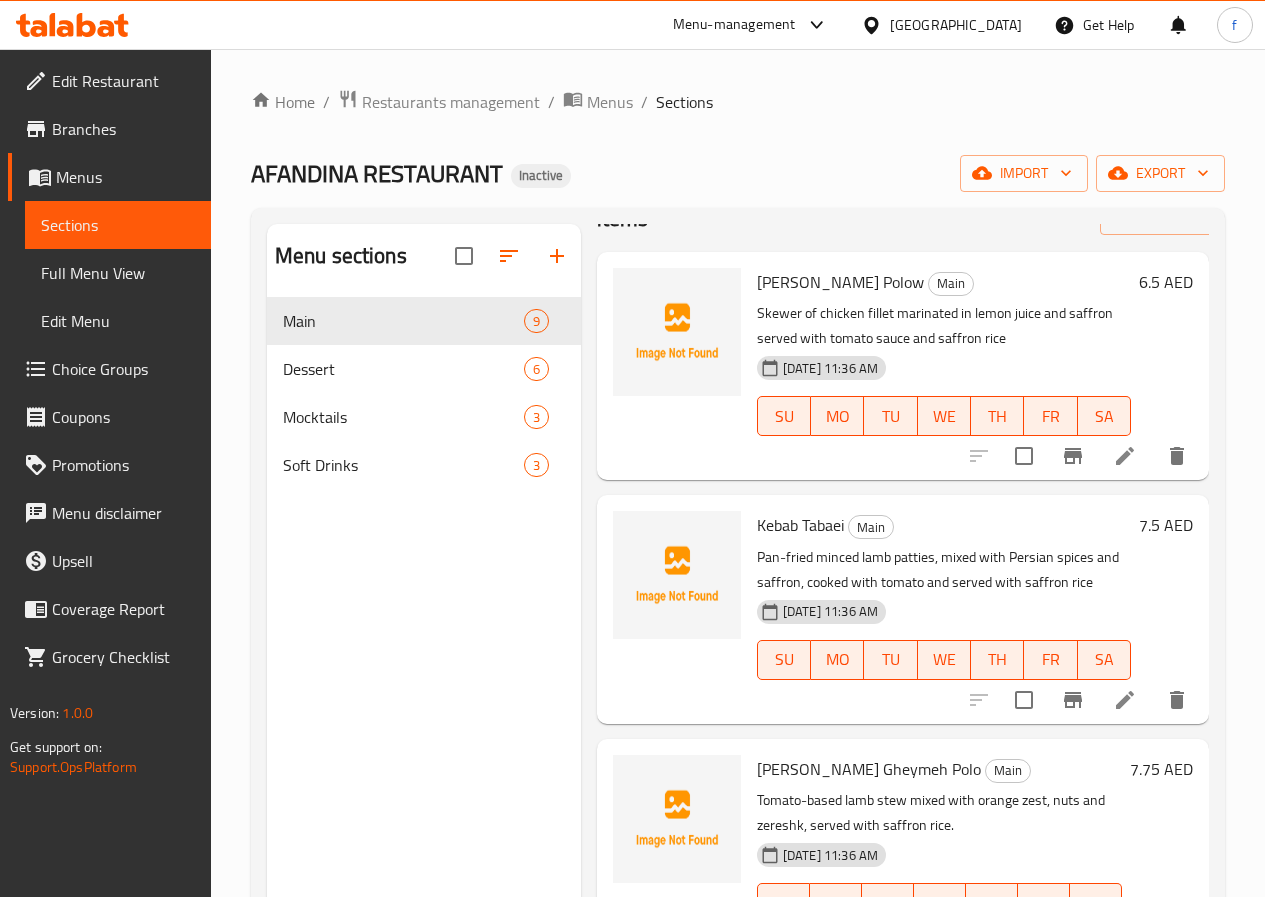 scroll, scrollTop: 100, scrollLeft: 0, axis: vertical 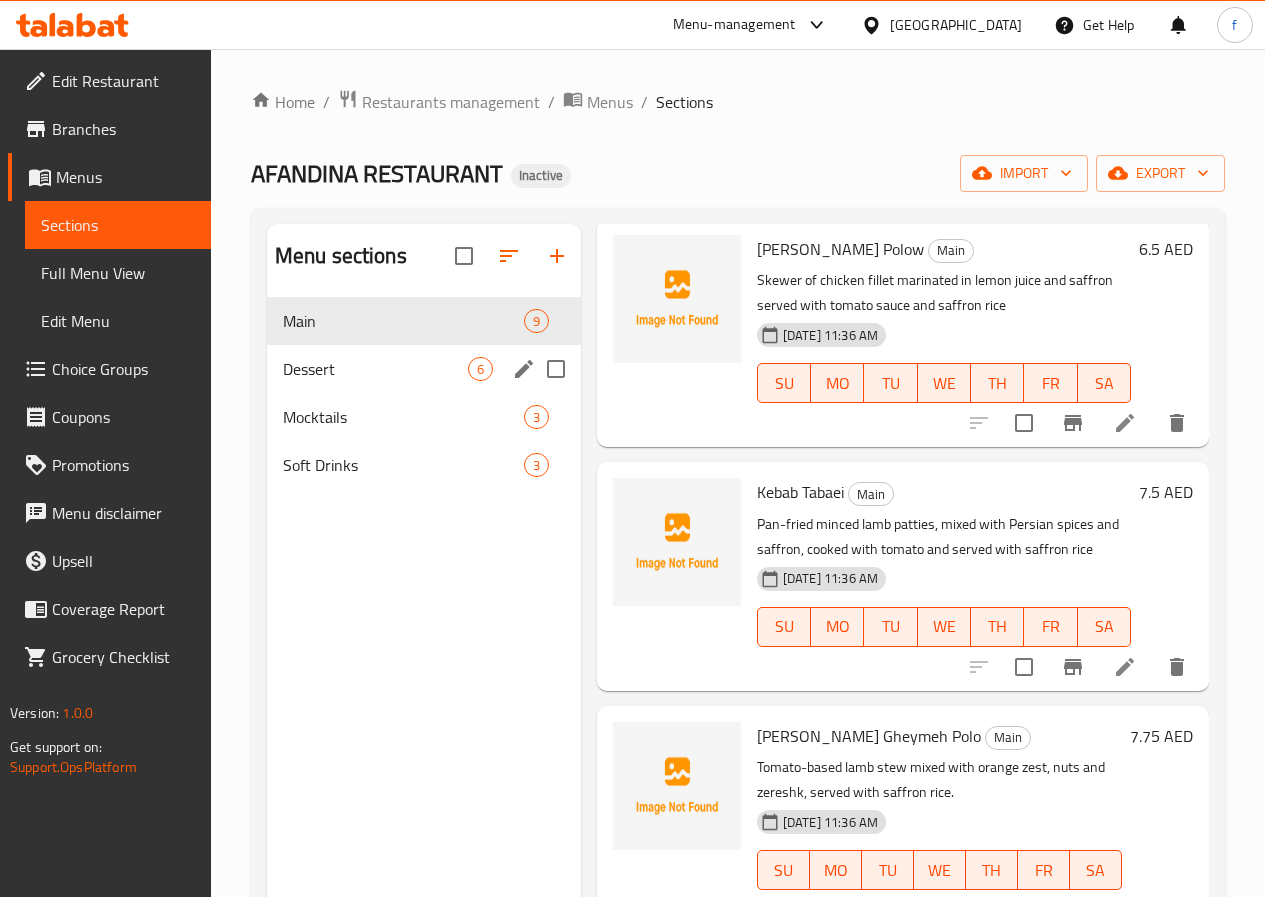 click on "Dessert" at bounding box center (375, 369) 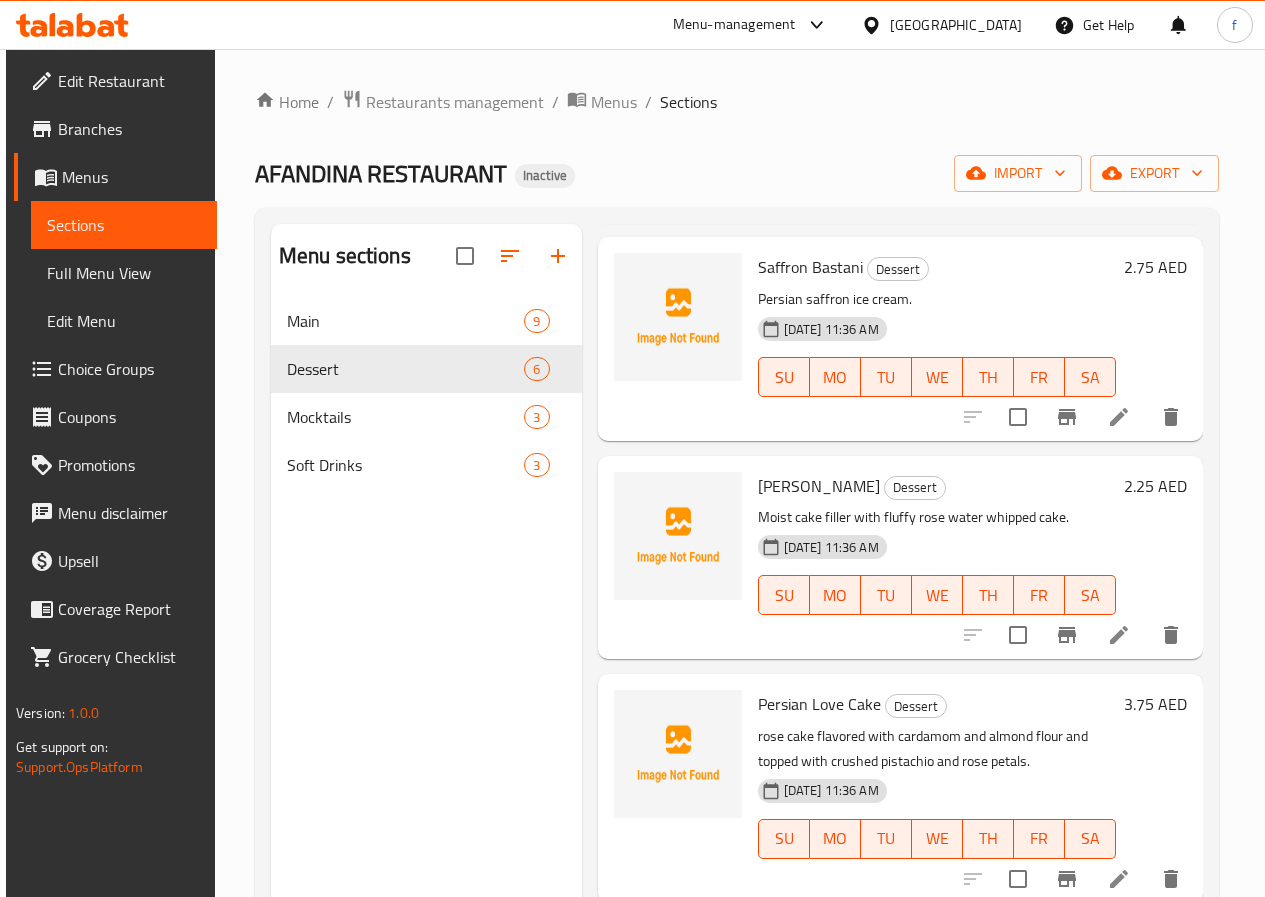 scroll, scrollTop: 200, scrollLeft: 0, axis: vertical 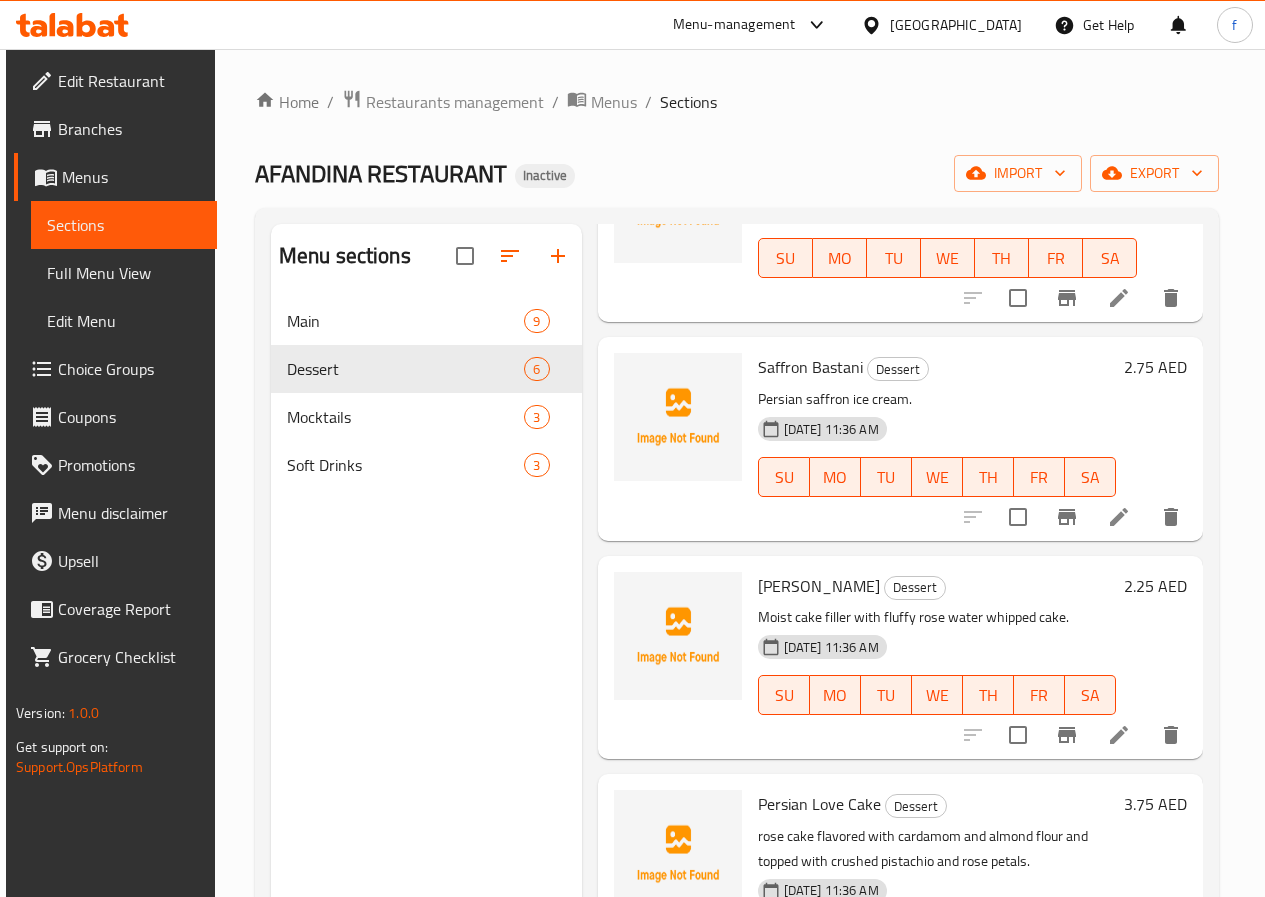 click 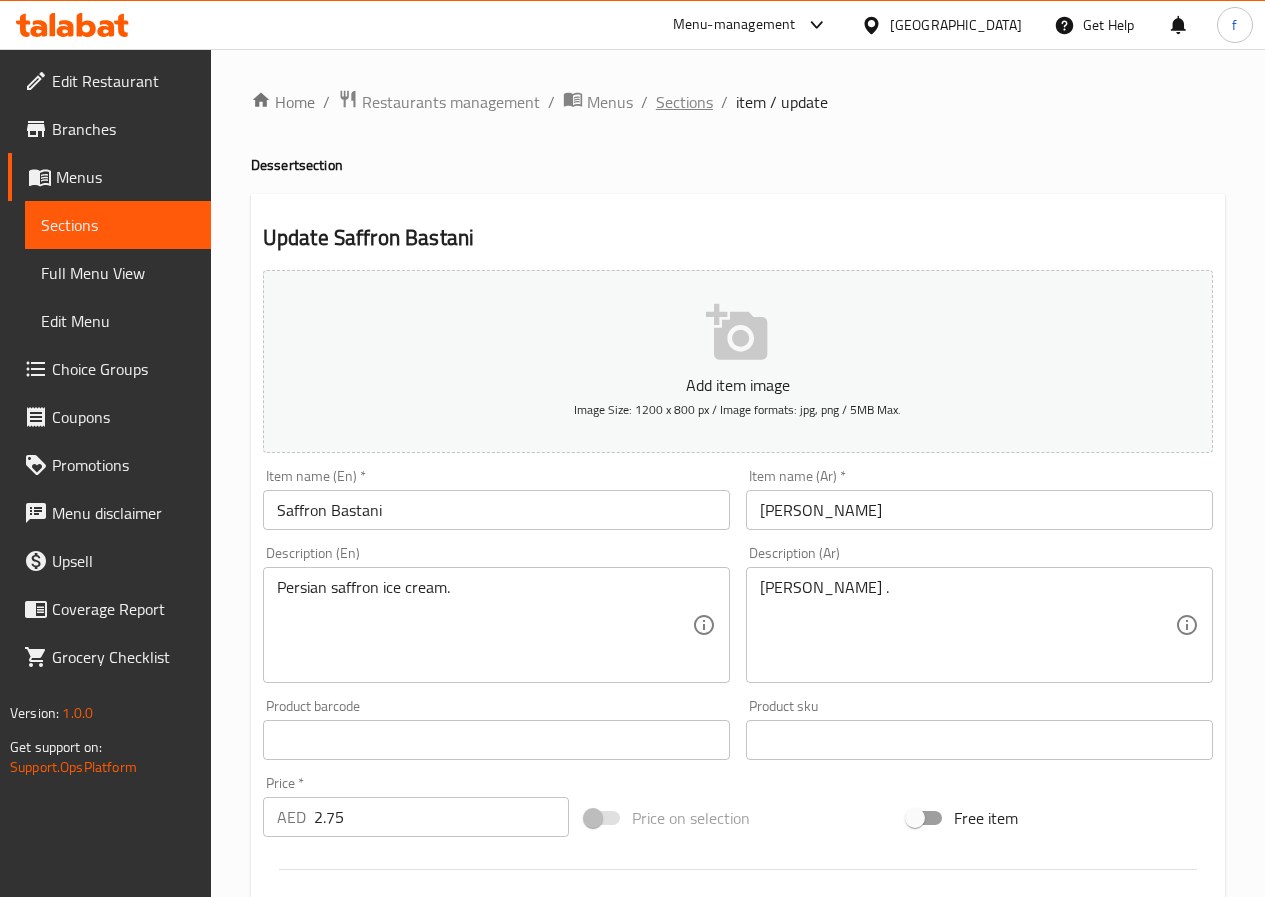 click on "Sections" at bounding box center (684, 102) 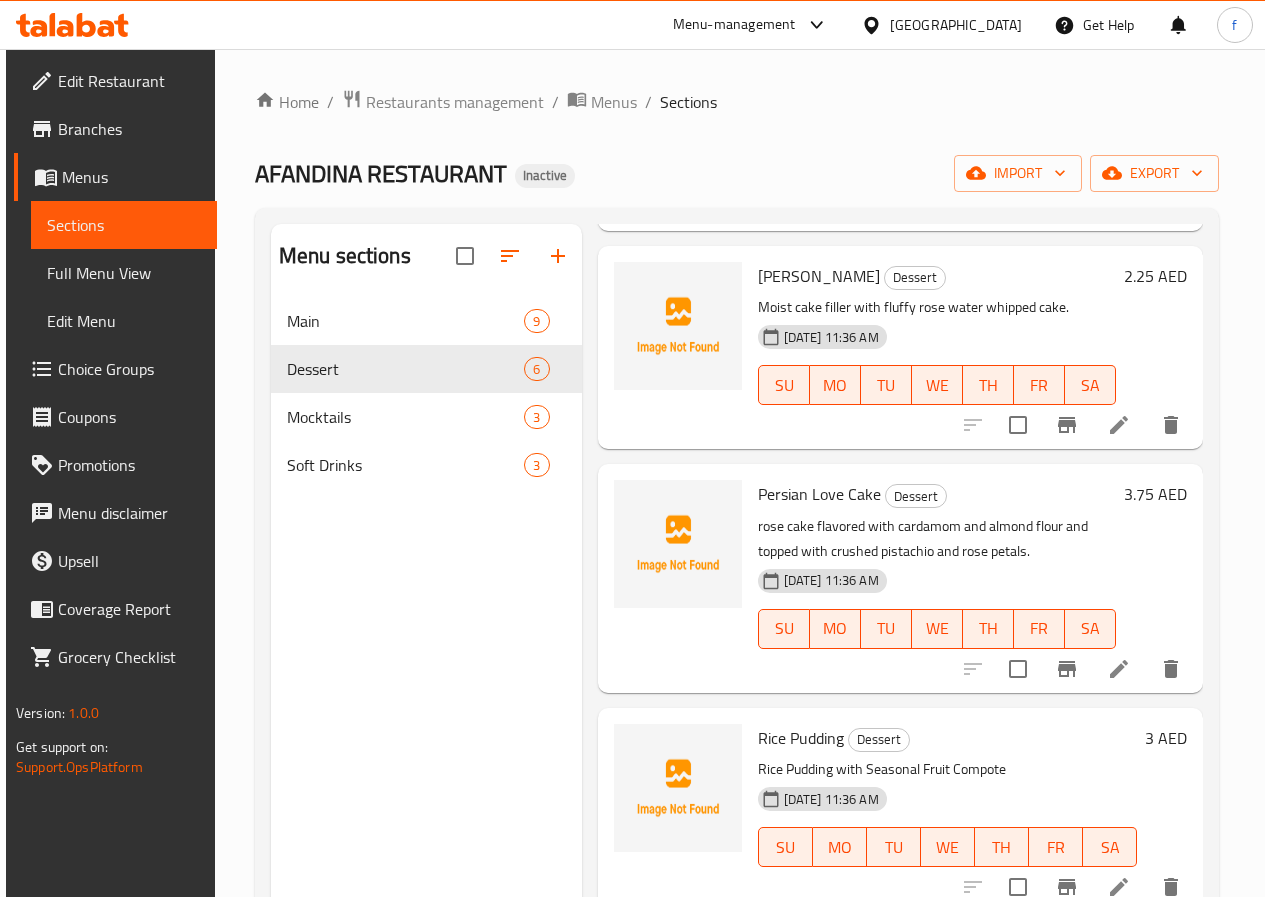 scroll, scrollTop: 519, scrollLeft: 0, axis: vertical 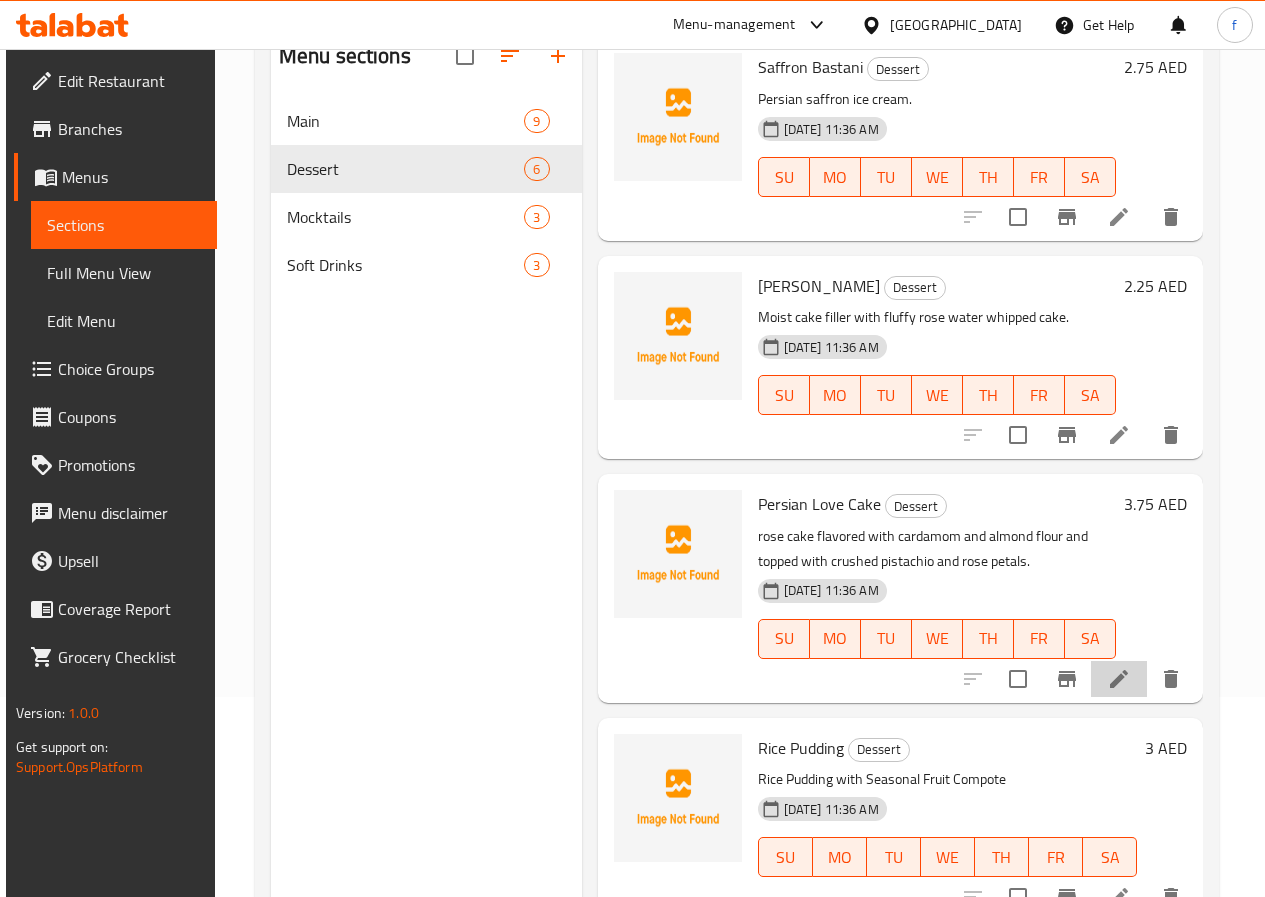 click at bounding box center [1119, 679] 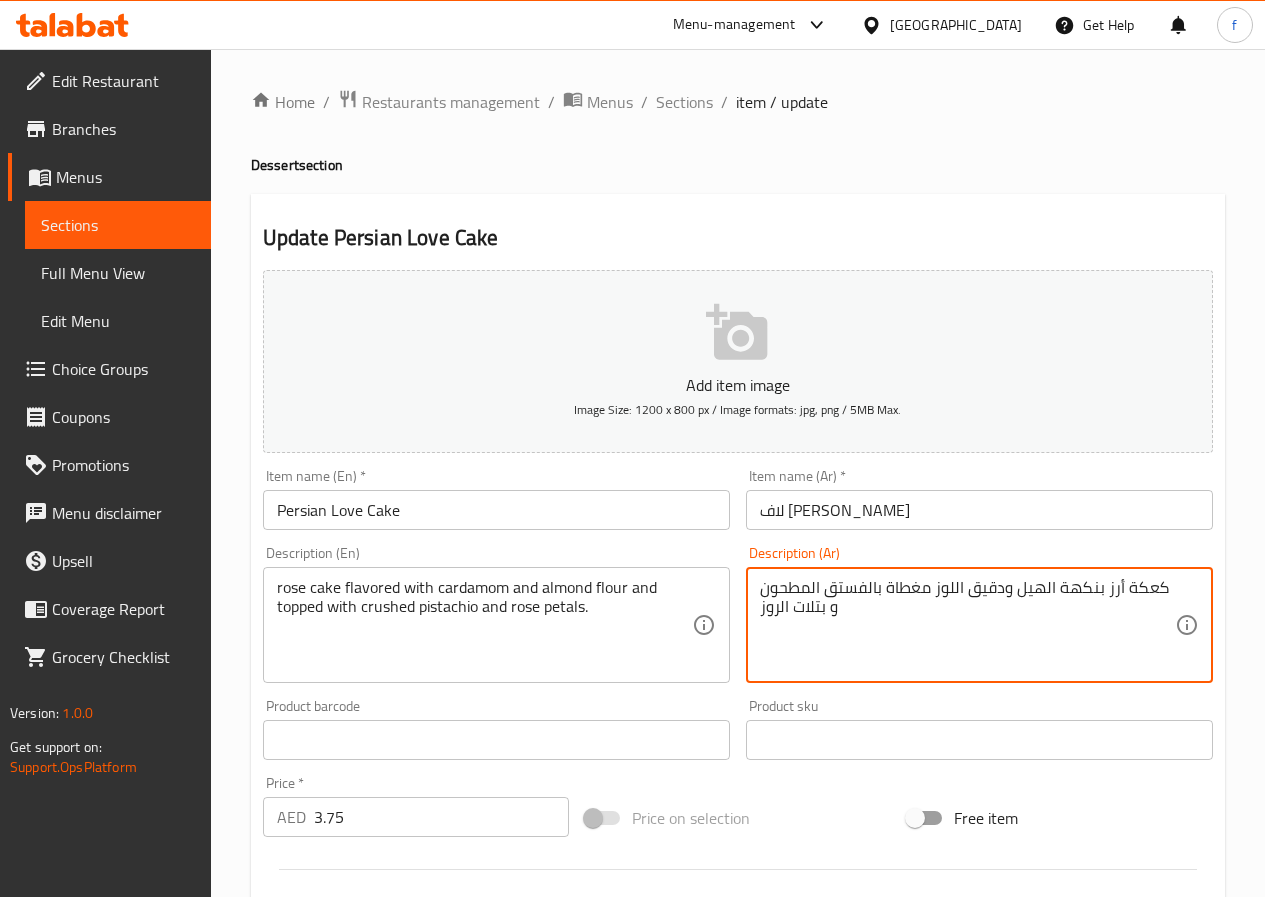 drag, startPoint x: 1185, startPoint y: 588, endPoint x: 1140, endPoint y: 582, distance: 45.39824 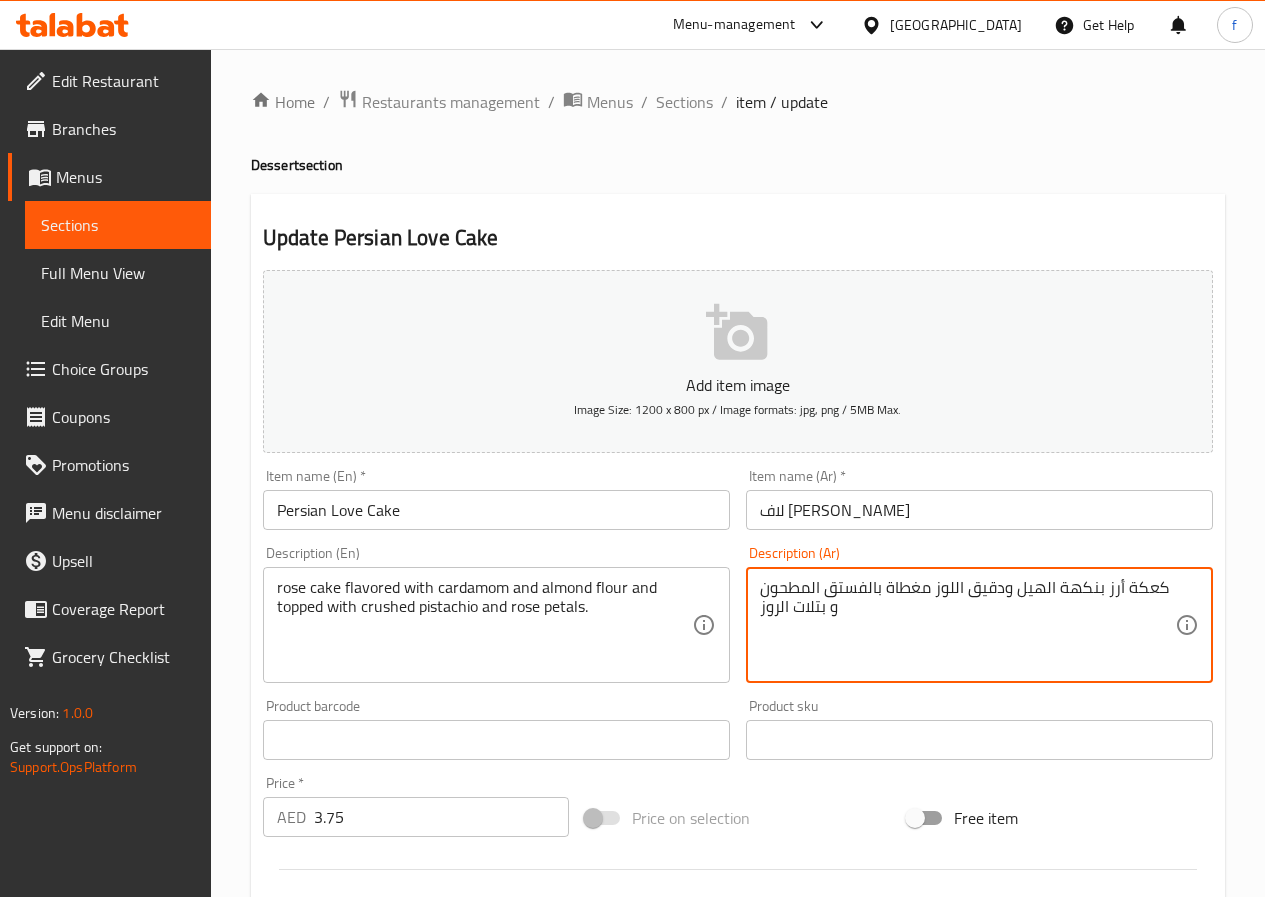 click on "كعكة أرز بنكهة الهيل ودقيق اللوز مغطاة بالفستق المطحون و بتلات الروز  Description (Ar)" at bounding box center [979, 625] 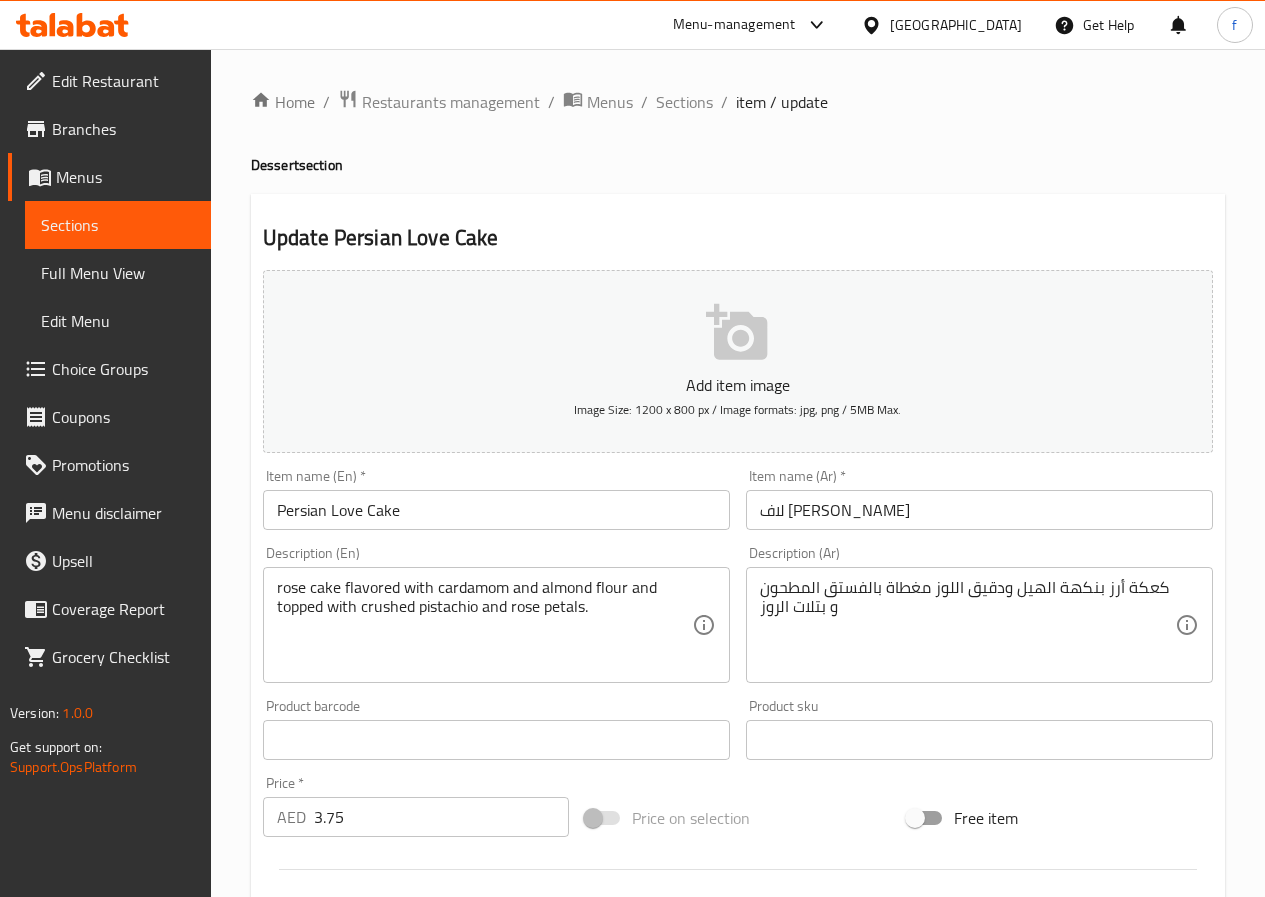 click on "كعكة أرز بنكهة الهيل ودقيق اللوز مغطاة بالفستق المطحون و بتلات الروز  Description (Ar)" at bounding box center [979, 625] 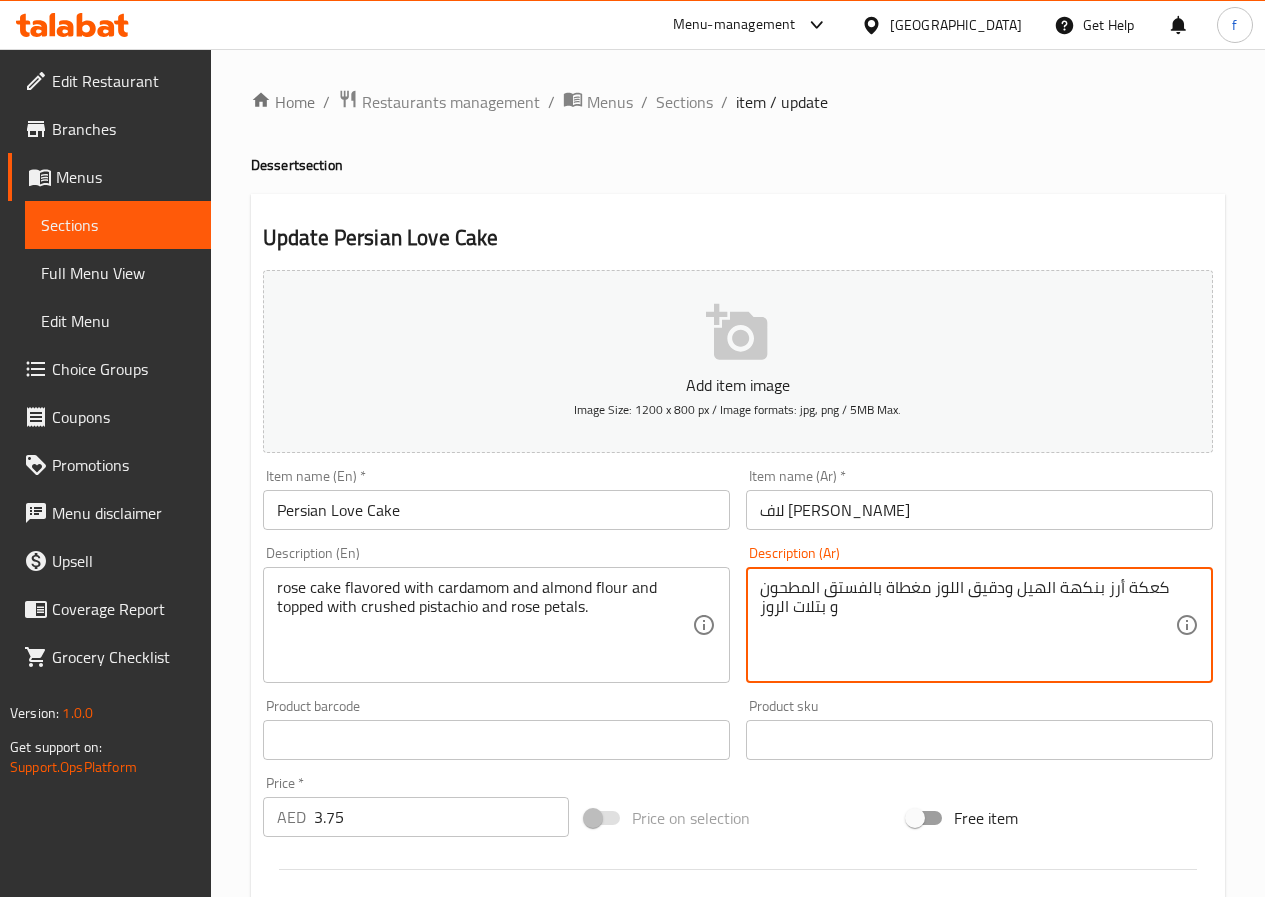drag, startPoint x: 1114, startPoint y: 587, endPoint x: 1189, endPoint y: 597, distance: 75.66373 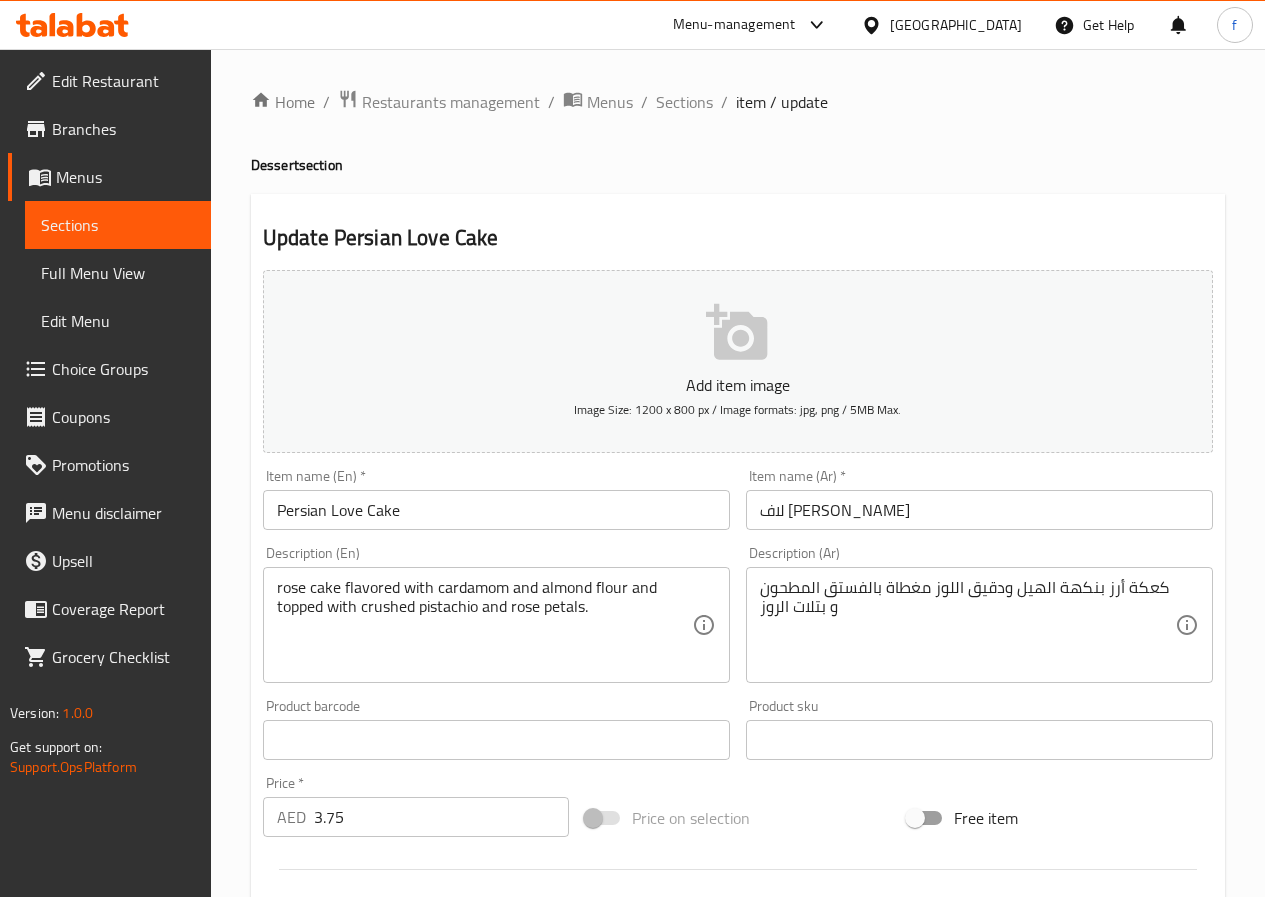 click on "كعكة أرز بنكهة الهيل ودقيق اللوز مغطاة بالفستق المطحون و بتلات الروز  Description (Ar)" at bounding box center [979, 625] 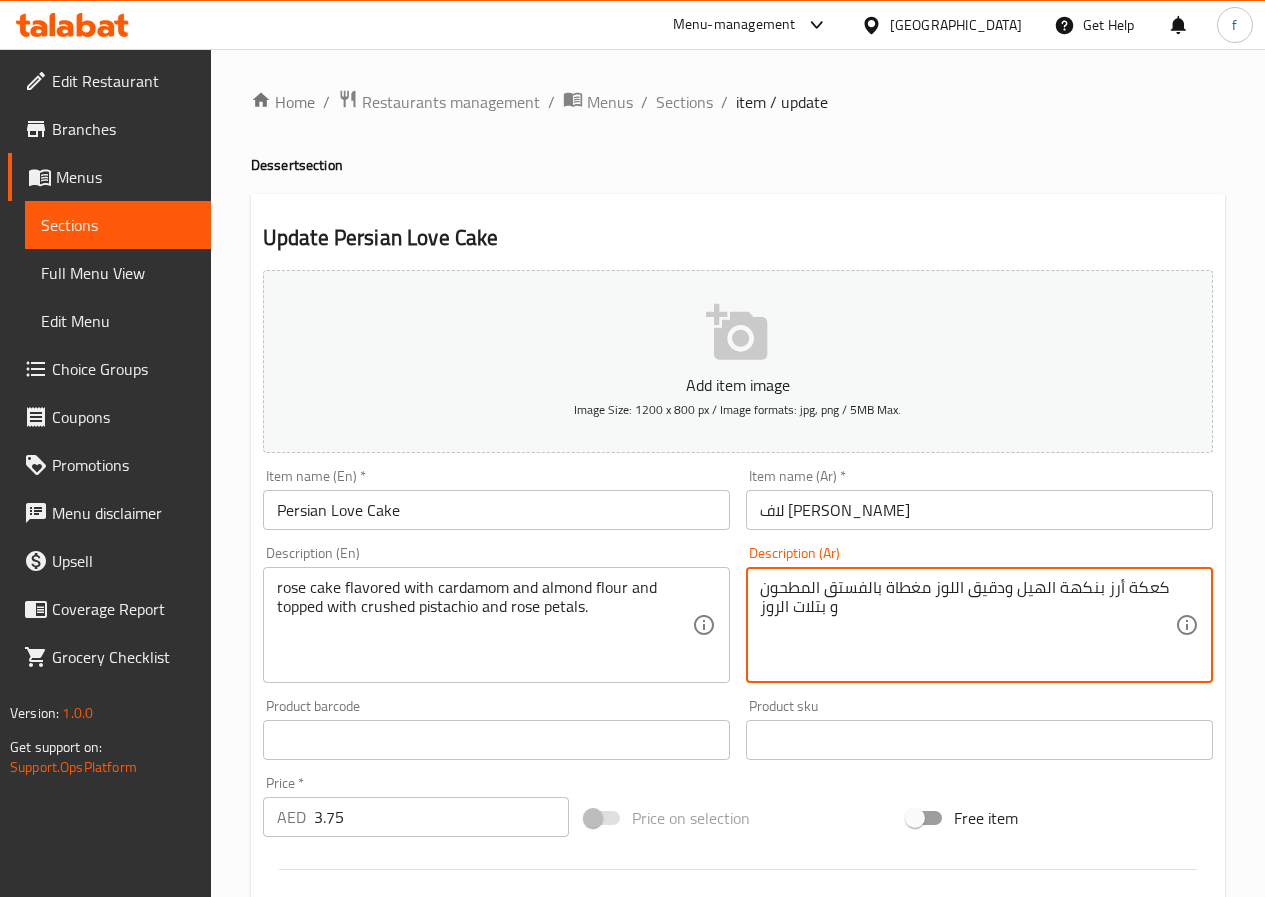 drag, startPoint x: 1177, startPoint y: 589, endPoint x: 1145, endPoint y: 592, distance: 32.140316 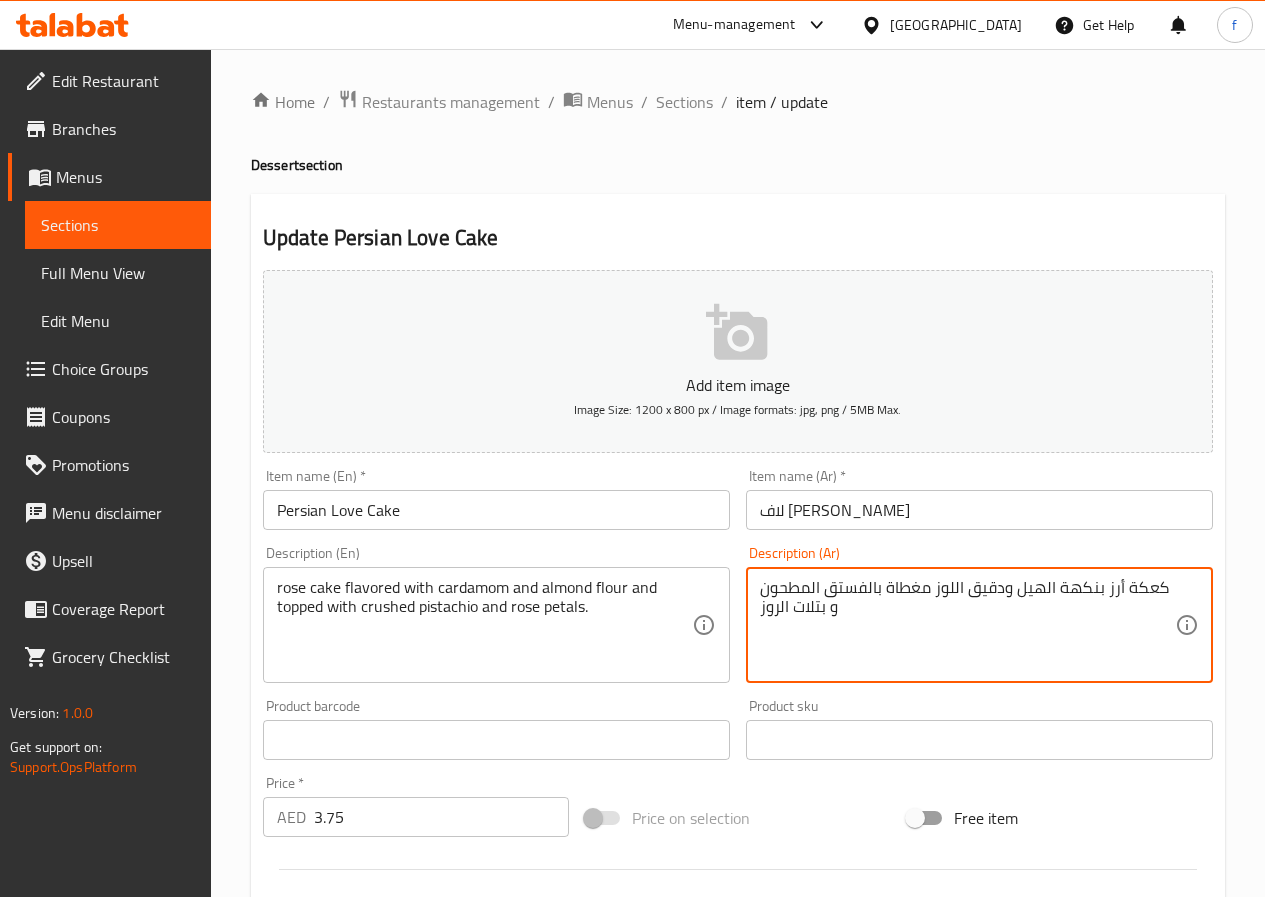 click on "كعكة أرز بنكهة الهيل ودقيق اللوز مغطاة بالفستق المطحون و بتلات الروز" at bounding box center [967, 625] 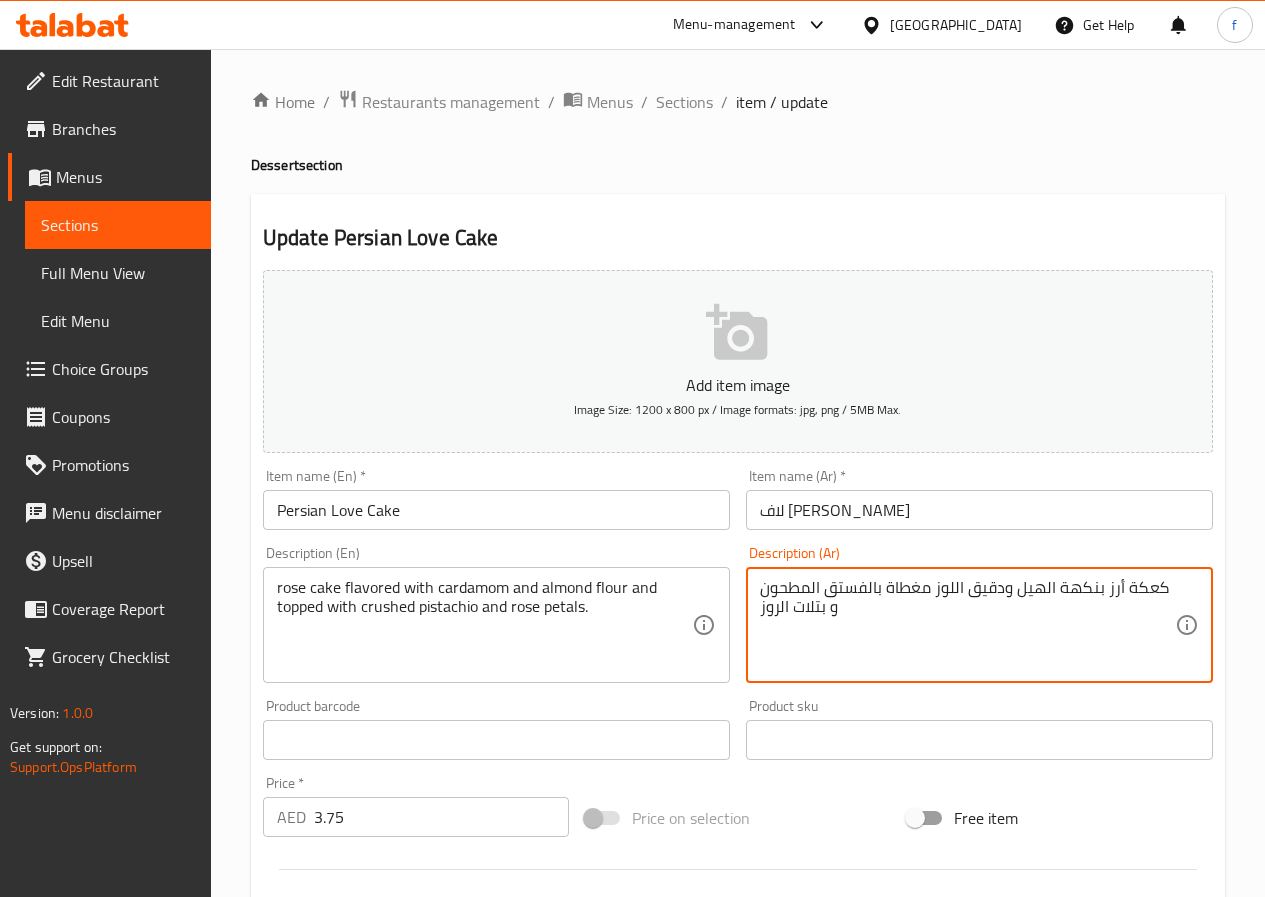 click on "كعكة أرز بنكهة الهيل ودقيق اللوز مغطاة بالفستق المطحون و بتلات الروز" at bounding box center [967, 625] 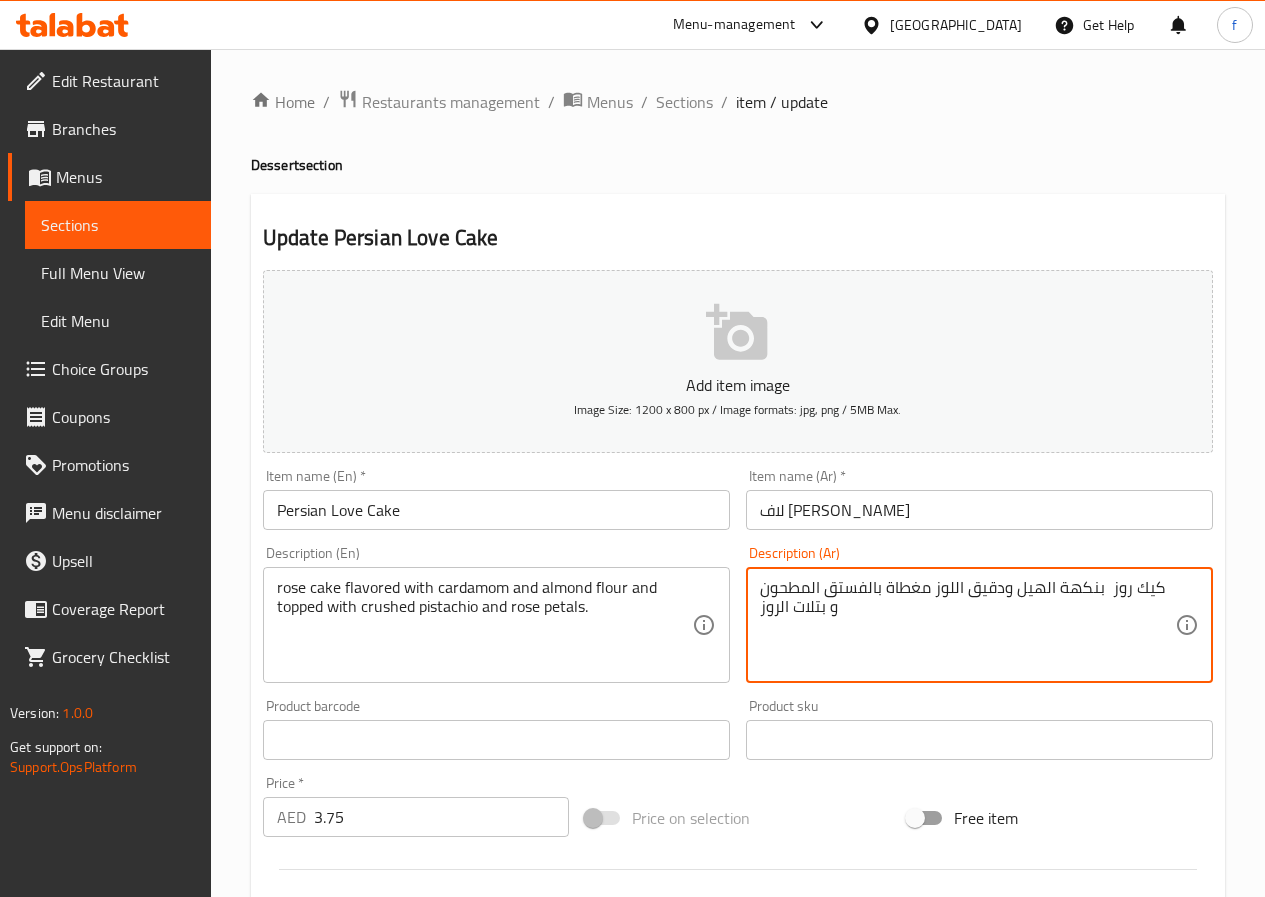 click on "كيك روز  بنكهة الهيل ودقيق اللوز مغطاة بالفستق المطحون و بتلات الروز" at bounding box center (967, 625) 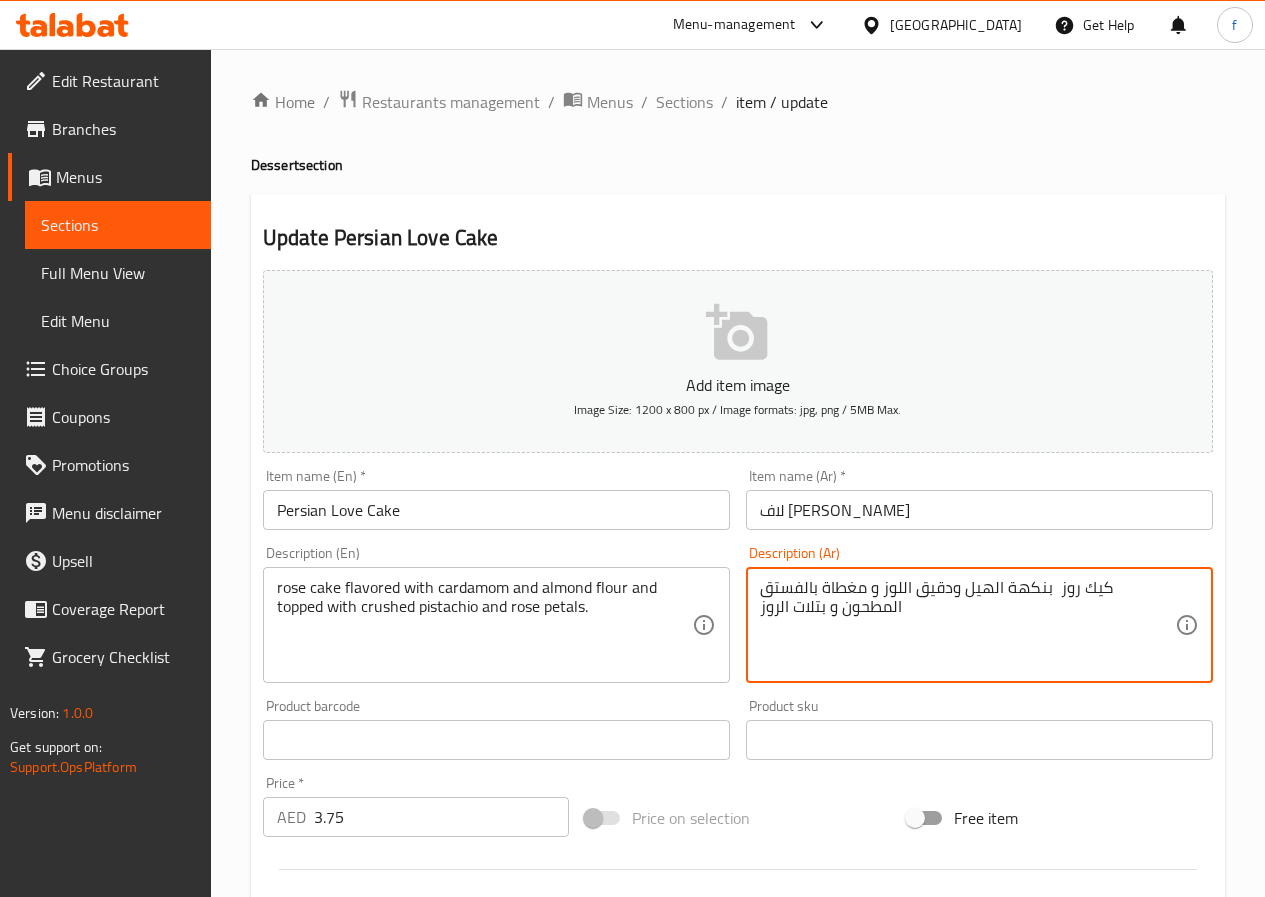 type on "كيك روز  بنكهة الهيل ودقيق اللوز و مغطاة بالفستق المطحون و بتلات الروز" 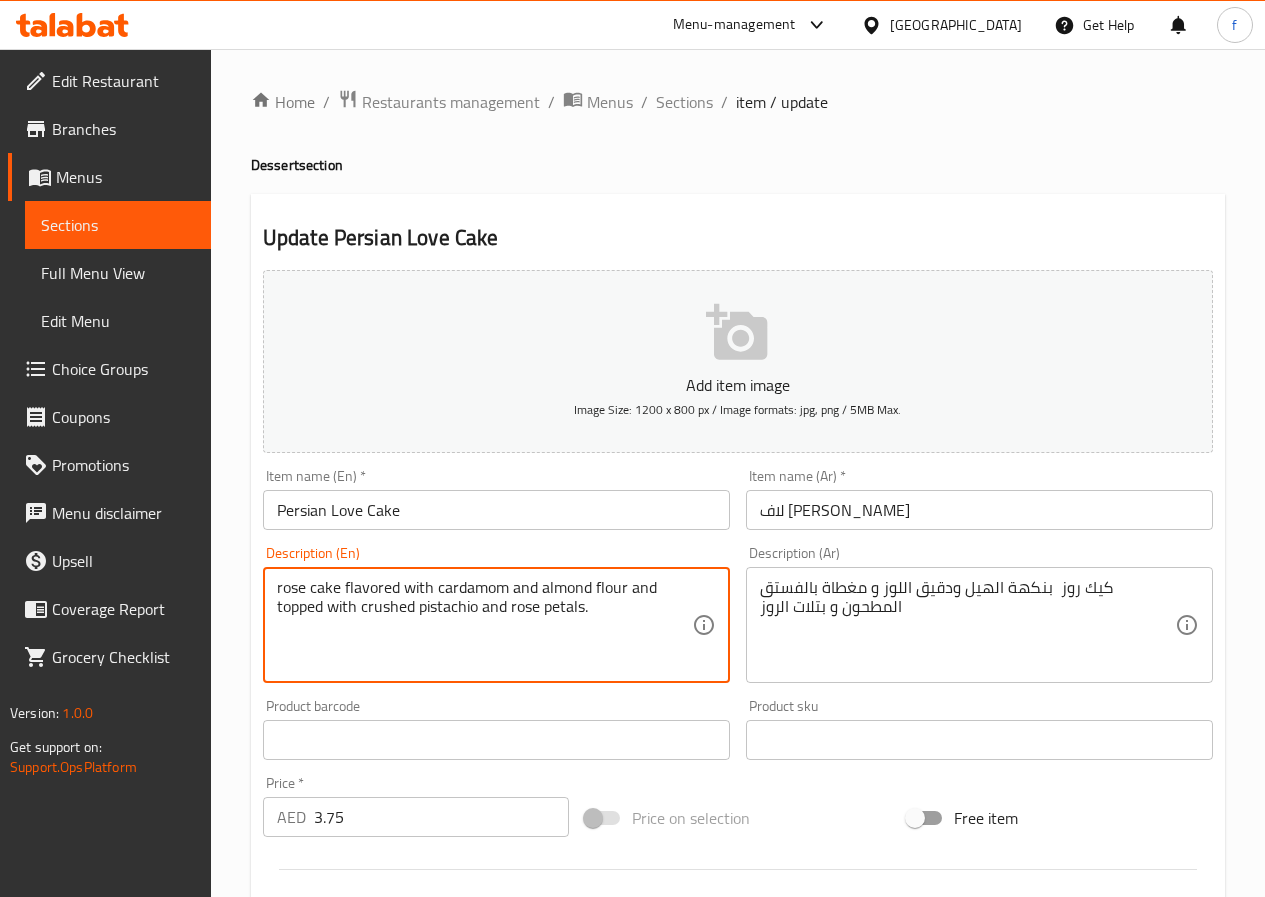 click on "rose cake flavored with cardamom and almond flour and topped with crushed pistachio and rose petals." at bounding box center [484, 625] 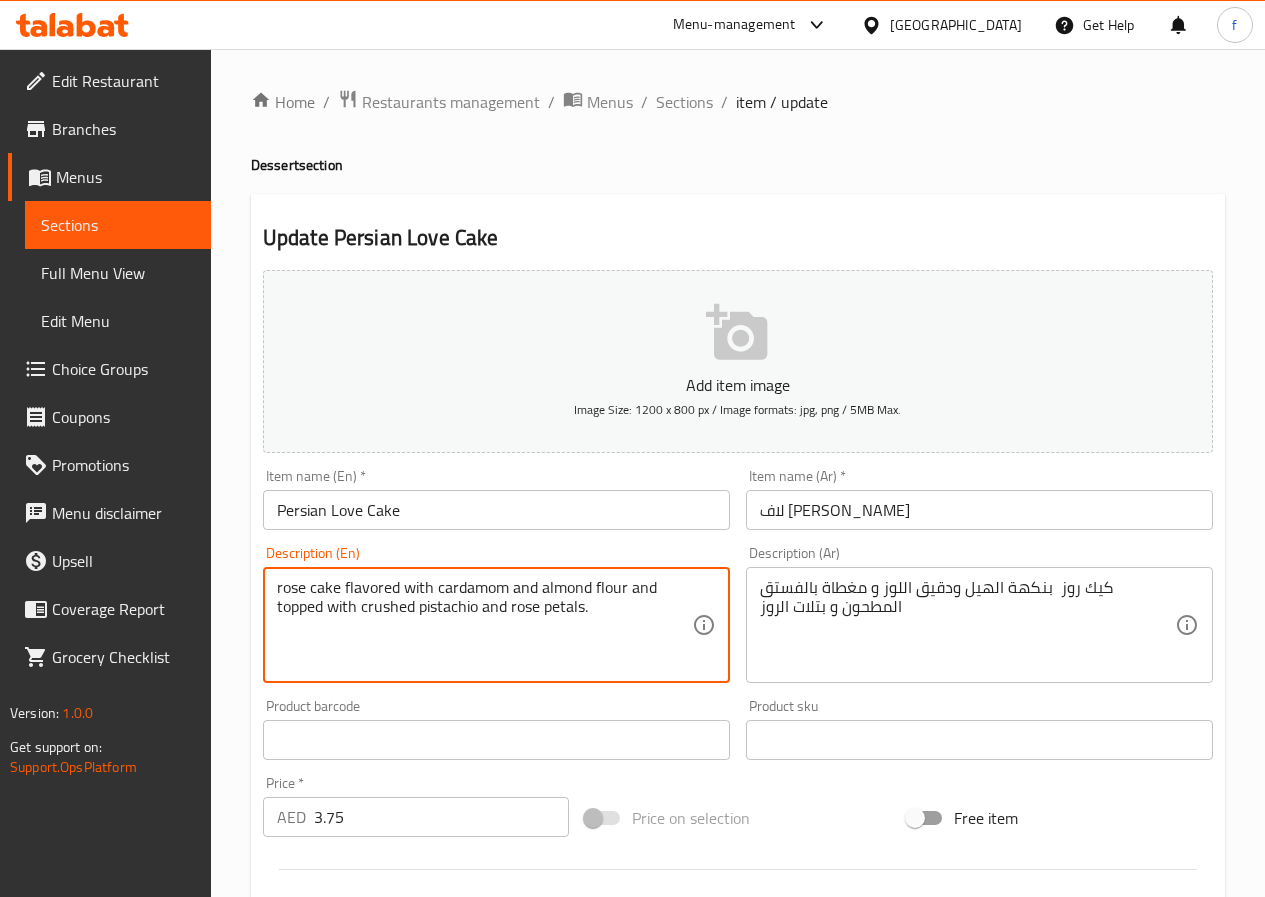 click on "rose cake flavored with cardamom and almond flour and topped with crushed pistachio and rose petals." at bounding box center [484, 625] 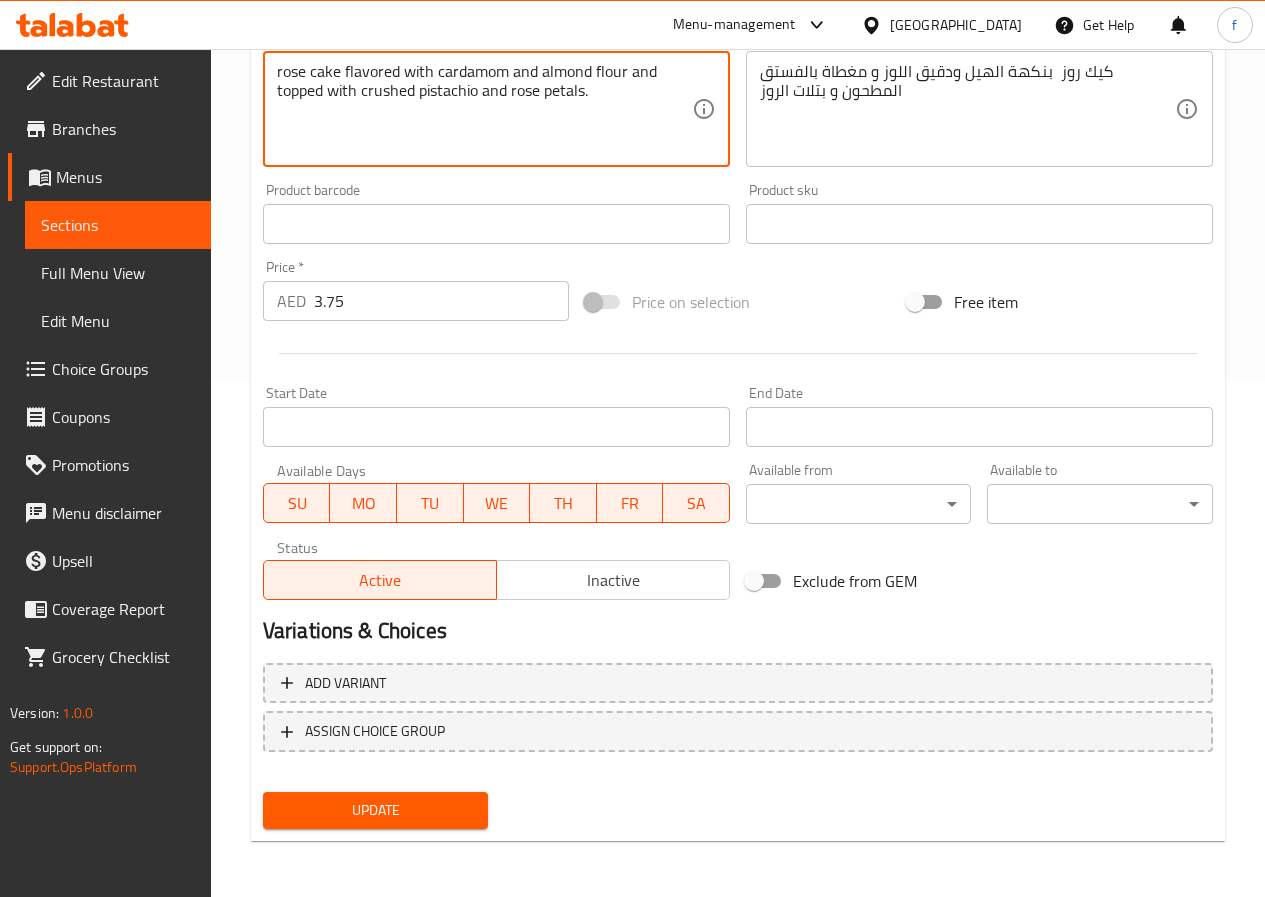 click on "Update" at bounding box center (376, 810) 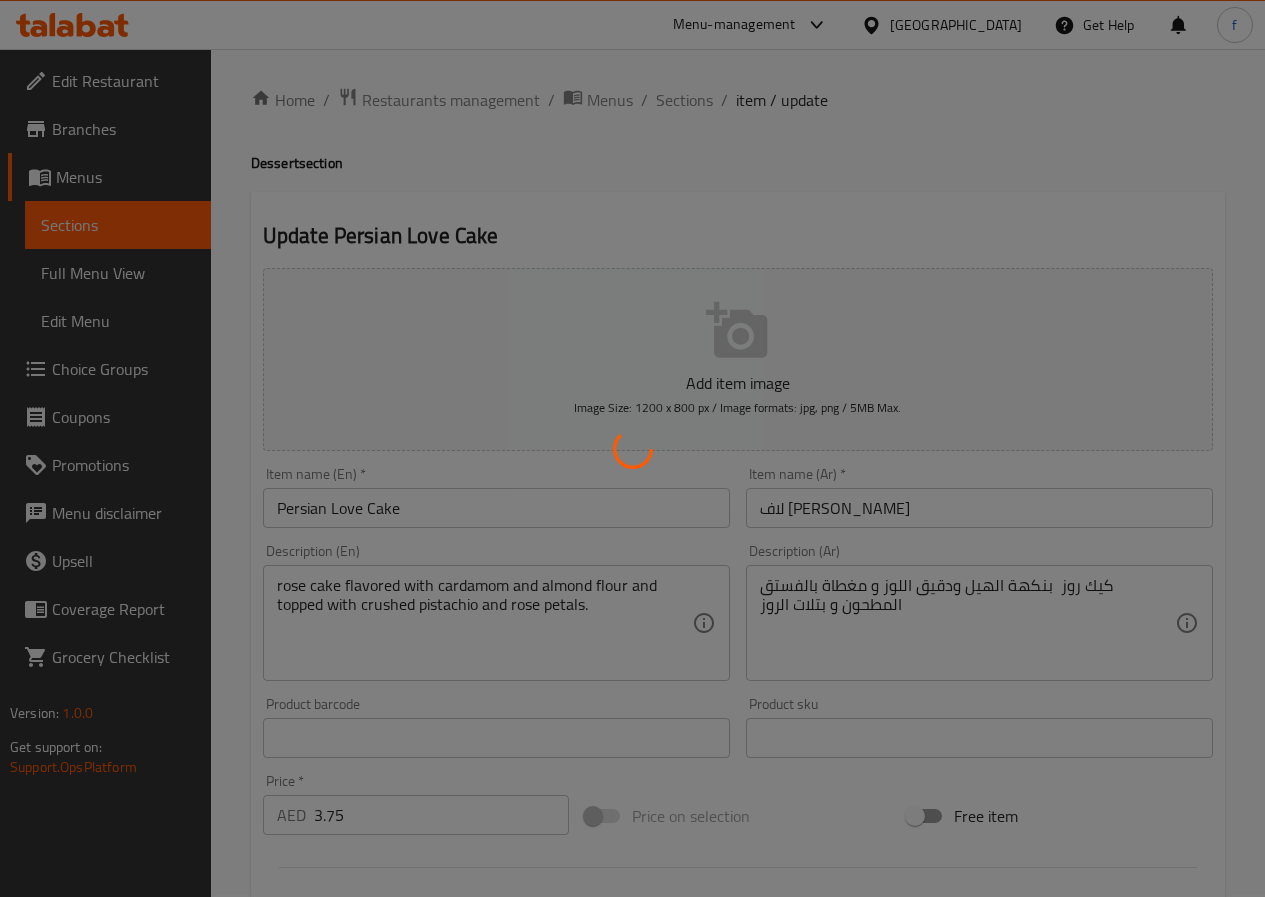 scroll, scrollTop: 0, scrollLeft: 0, axis: both 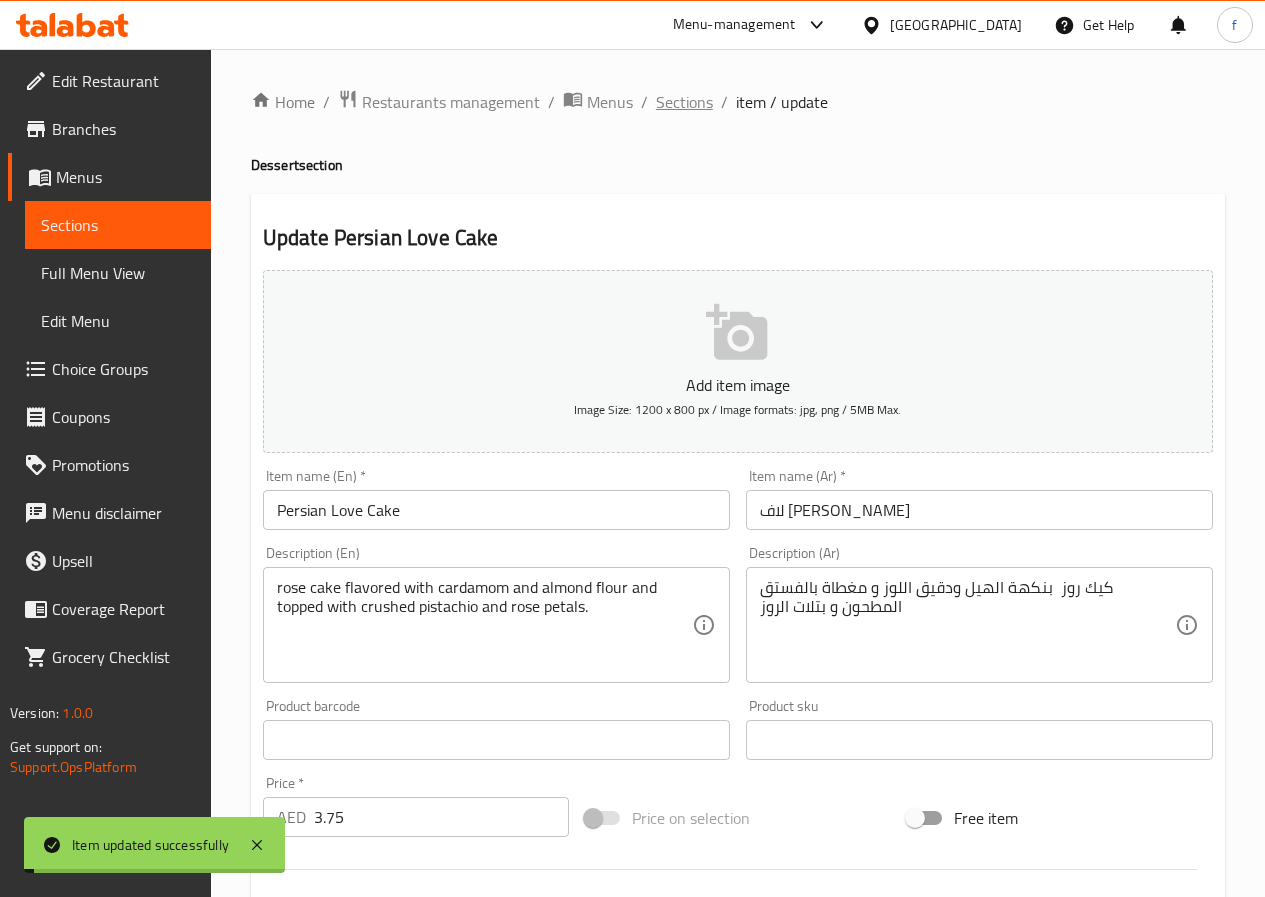 click on "Sections" at bounding box center [684, 102] 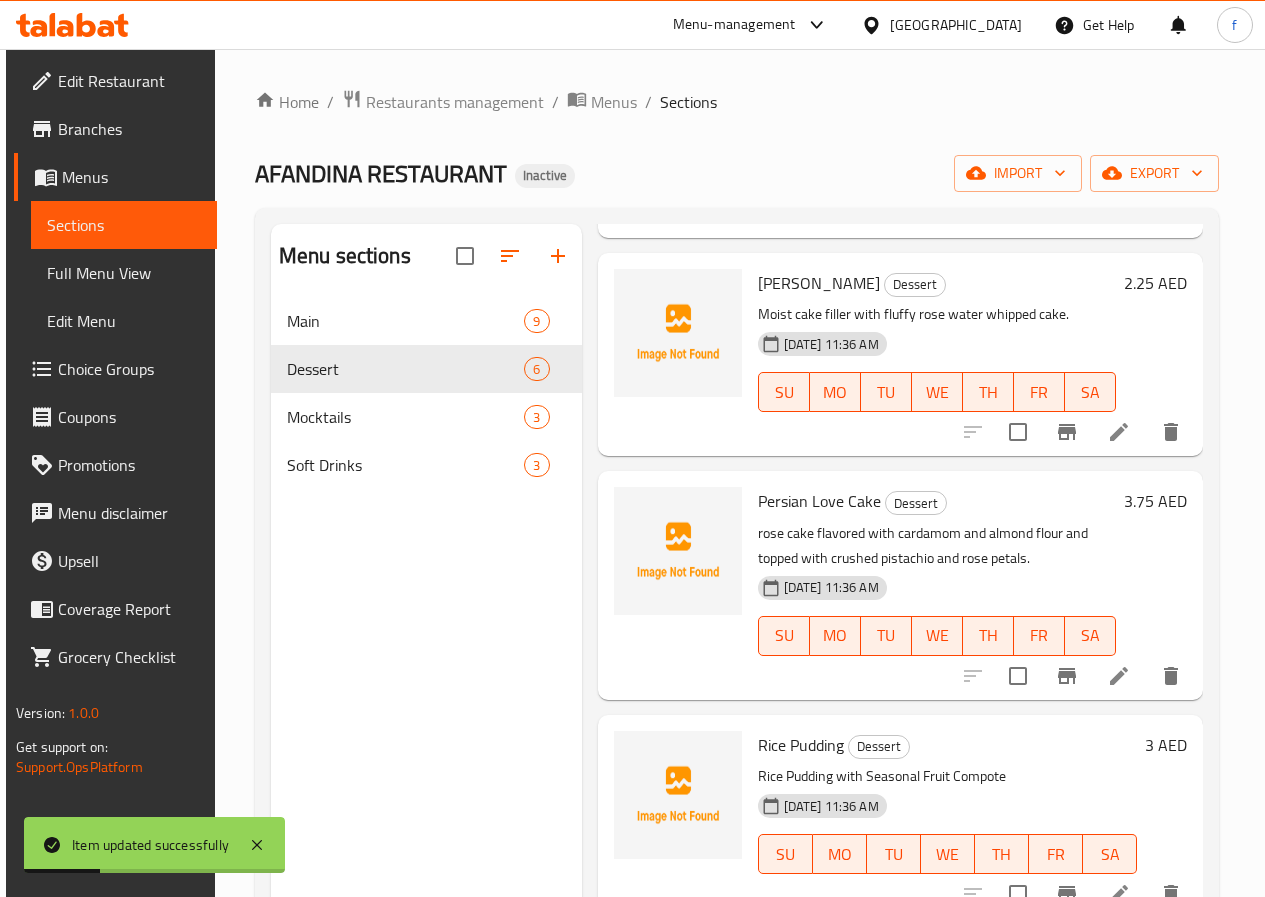 scroll, scrollTop: 519, scrollLeft: 0, axis: vertical 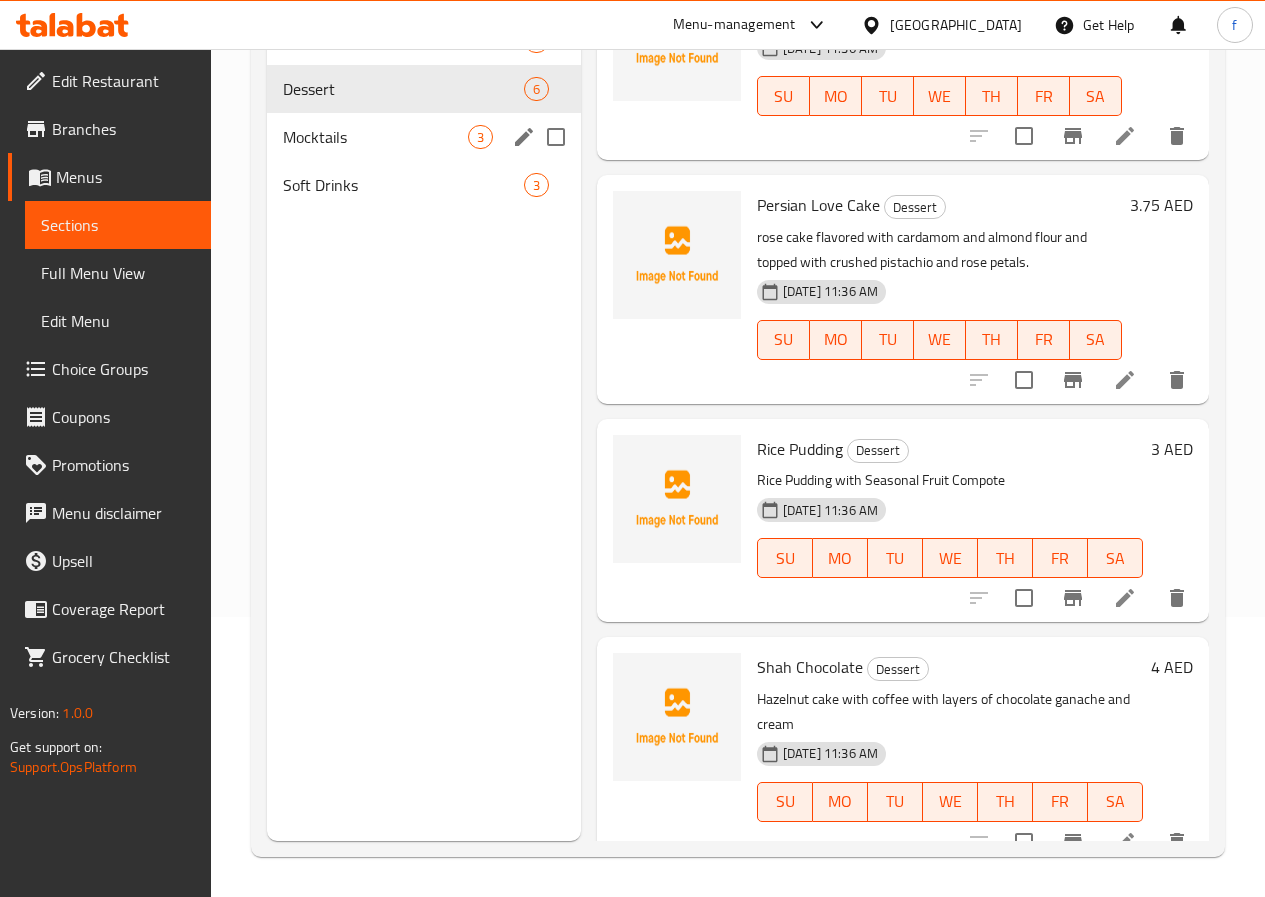 click on "Mocktails" at bounding box center (375, 137) 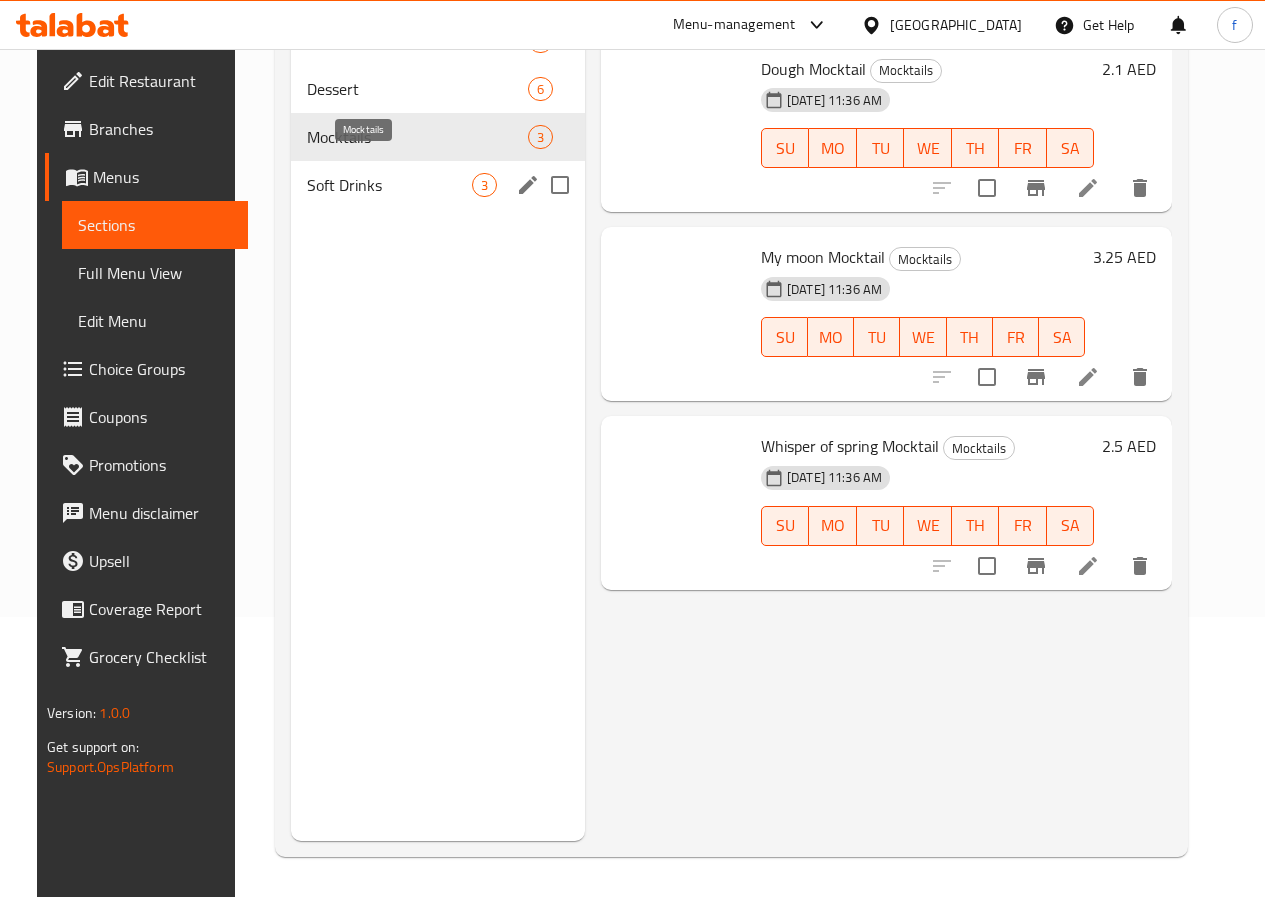 scroll, scrollTop: 0, scrollLeft: 0, axis: both 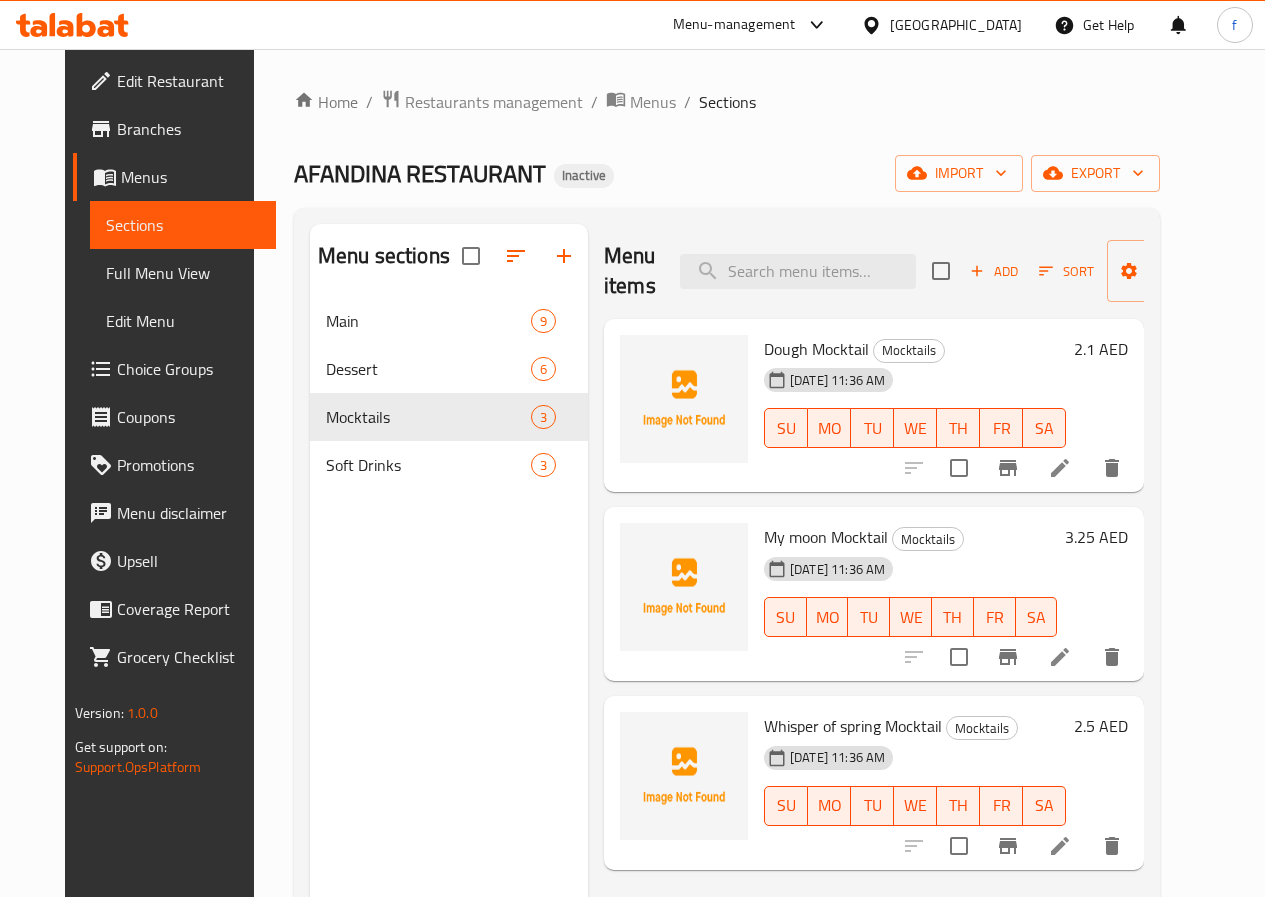 click at bounding box center [1060, 468] 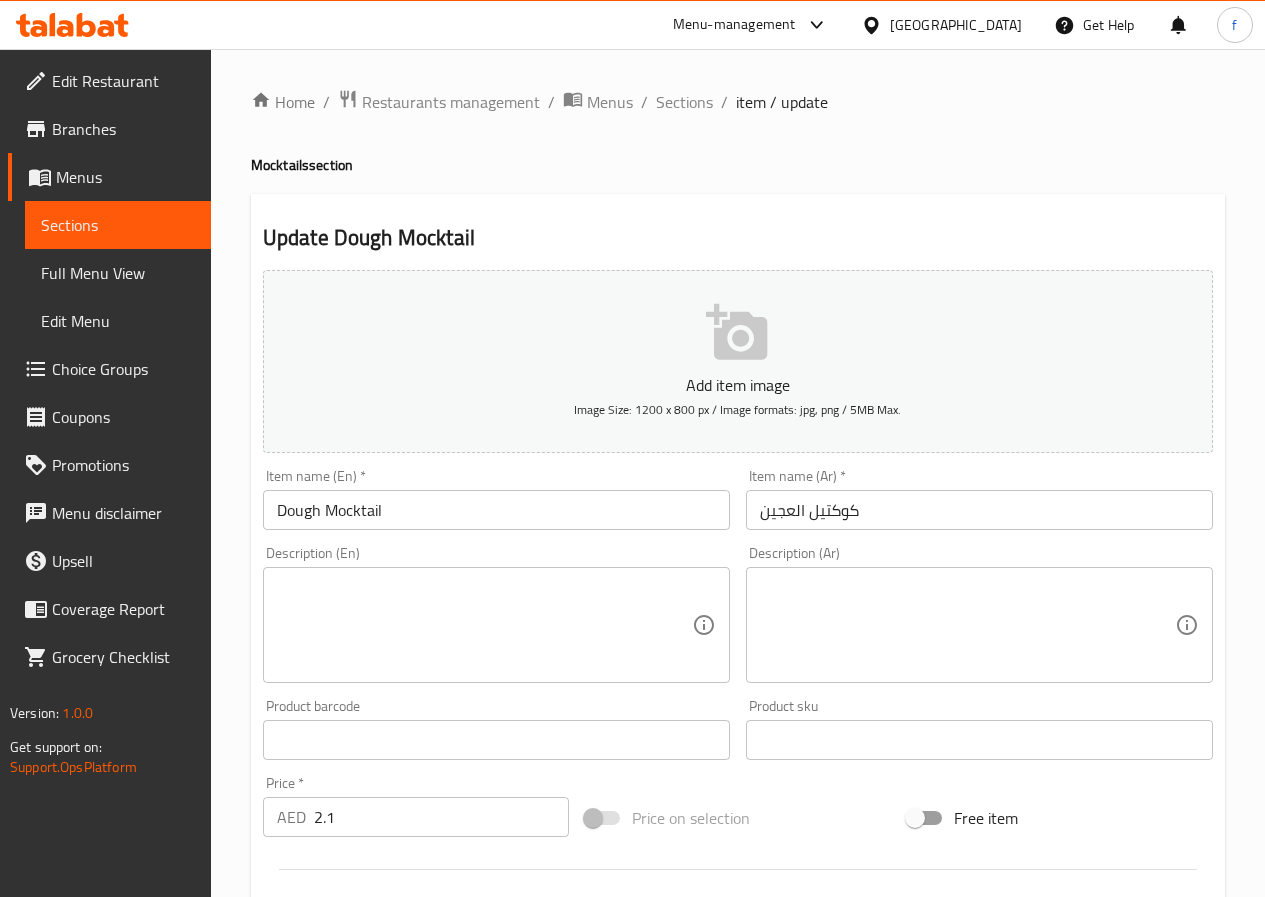 click on "كوكتيل العجين" at bounding box center (979, 510) 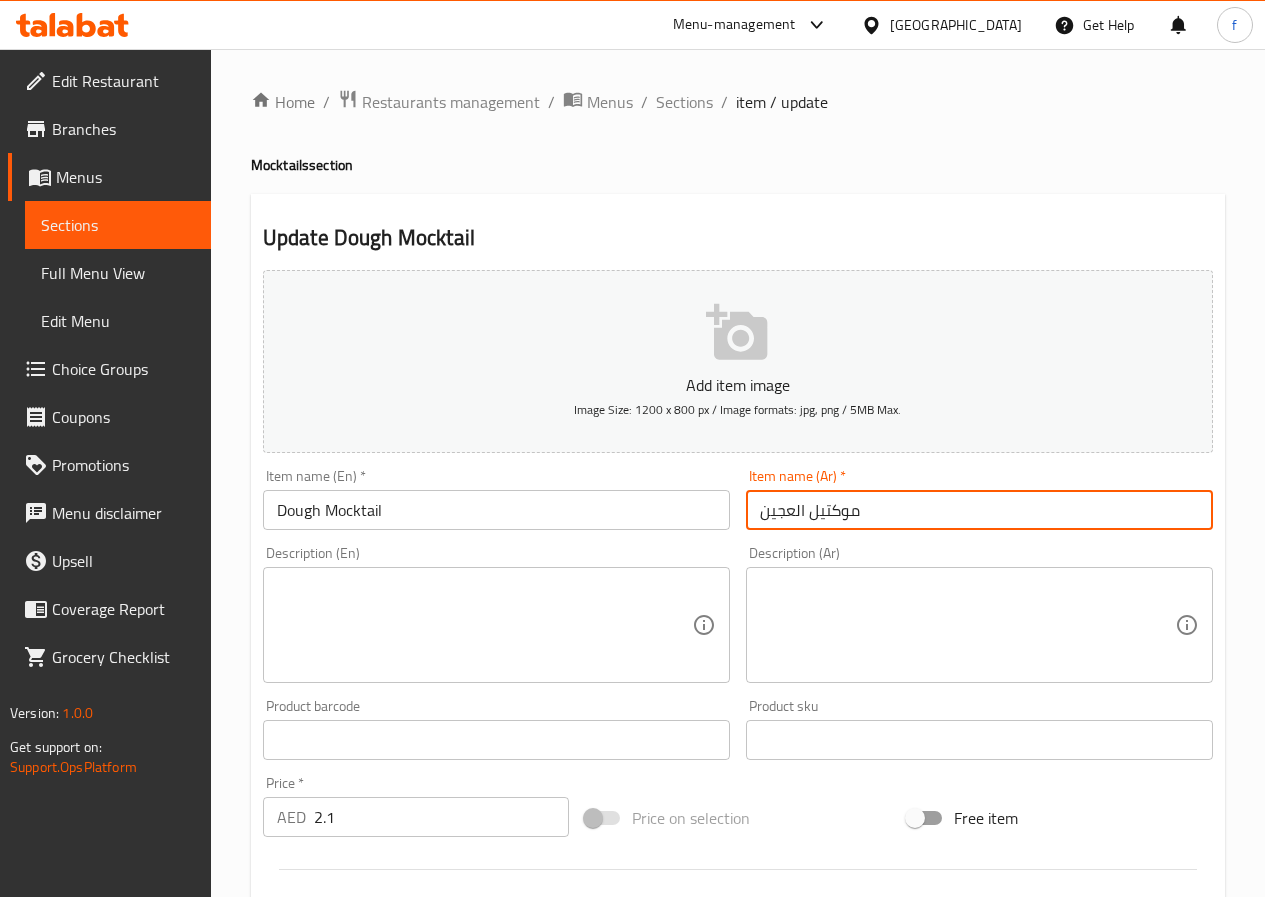 type on "موكتيل العجين" 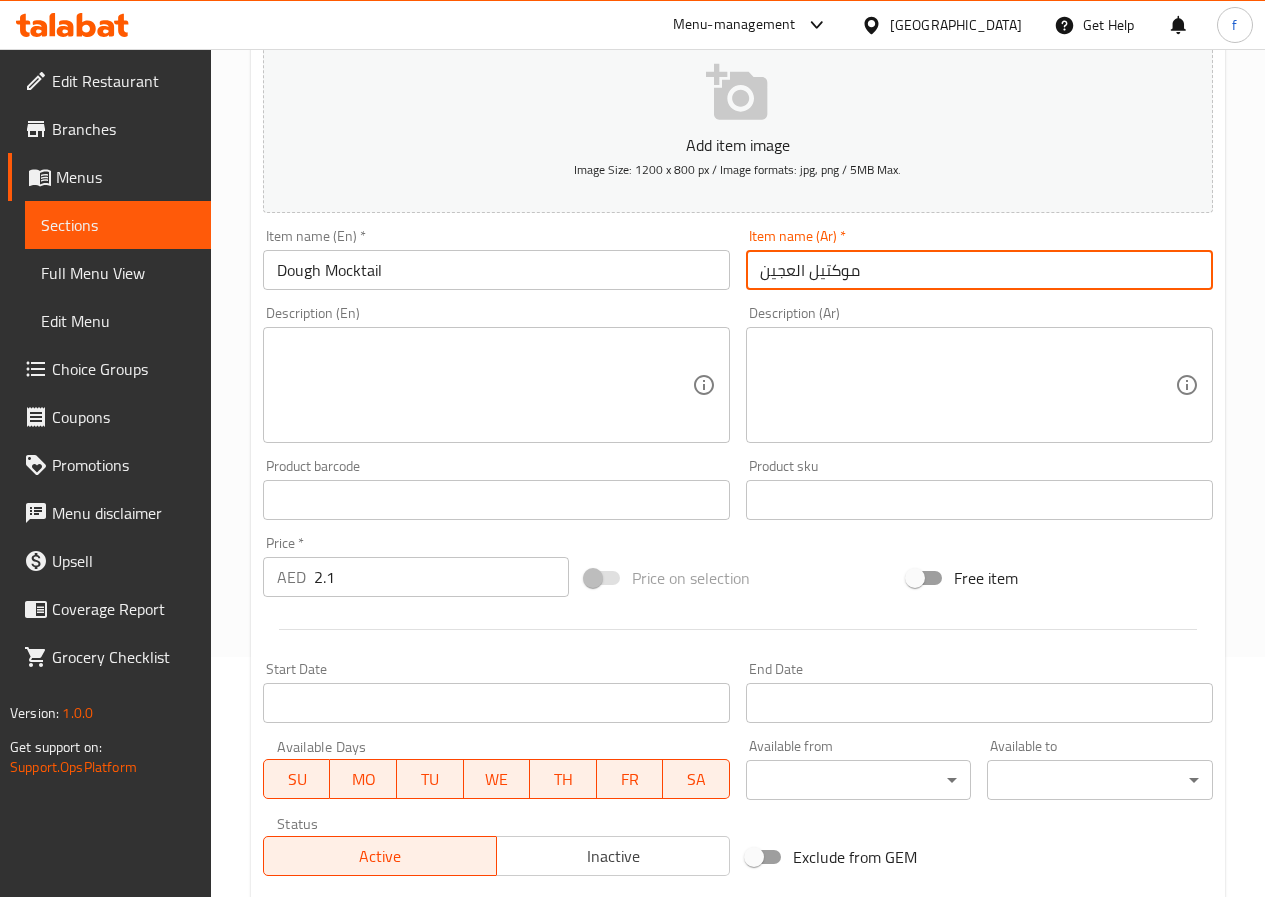 scroll, scrollTop: 516, scrollLeft: 0, axis: vertical 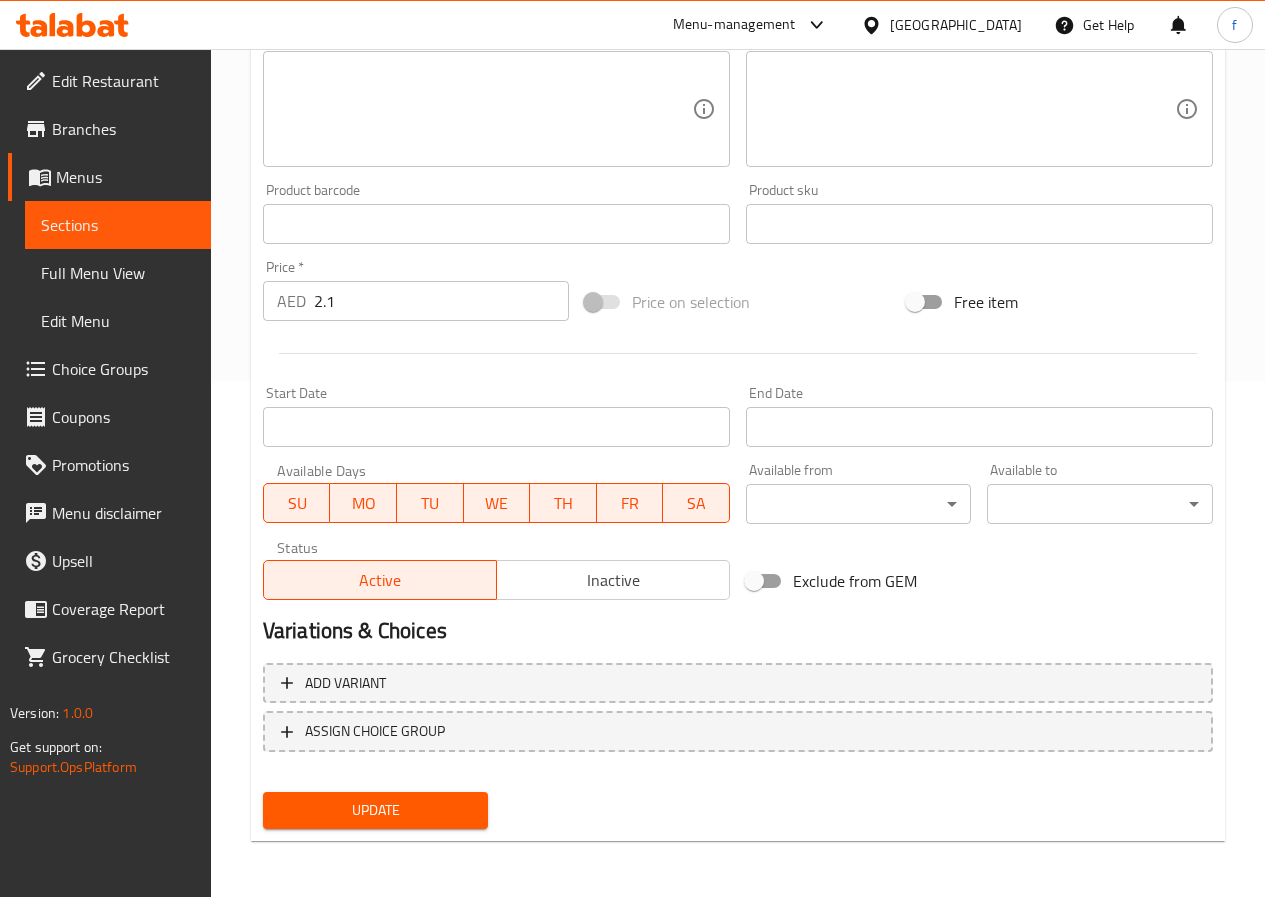 click on "Update" at bounding box center (376, 810) 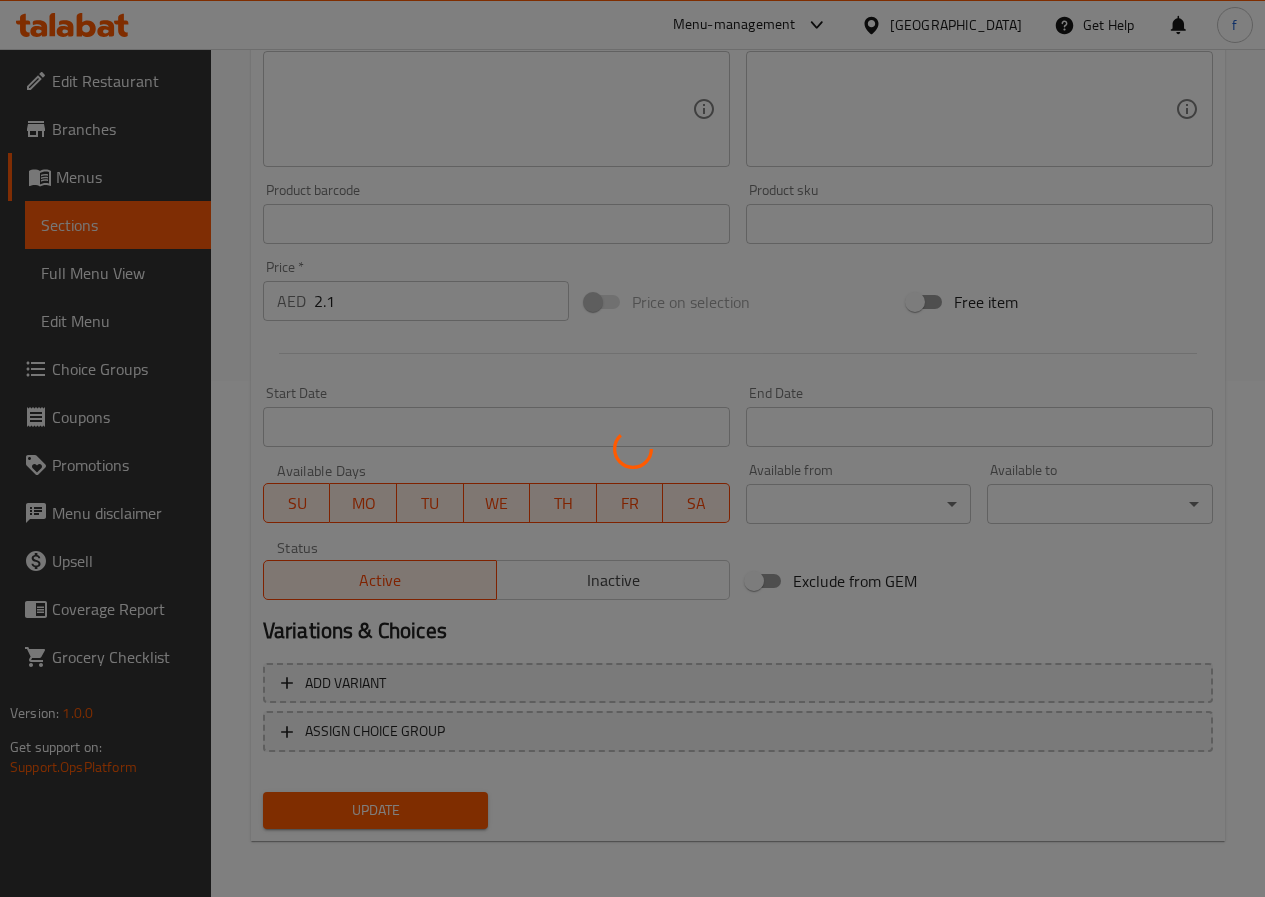 scroll, scrollTop: 0, scrollLeft: 0, axis: both 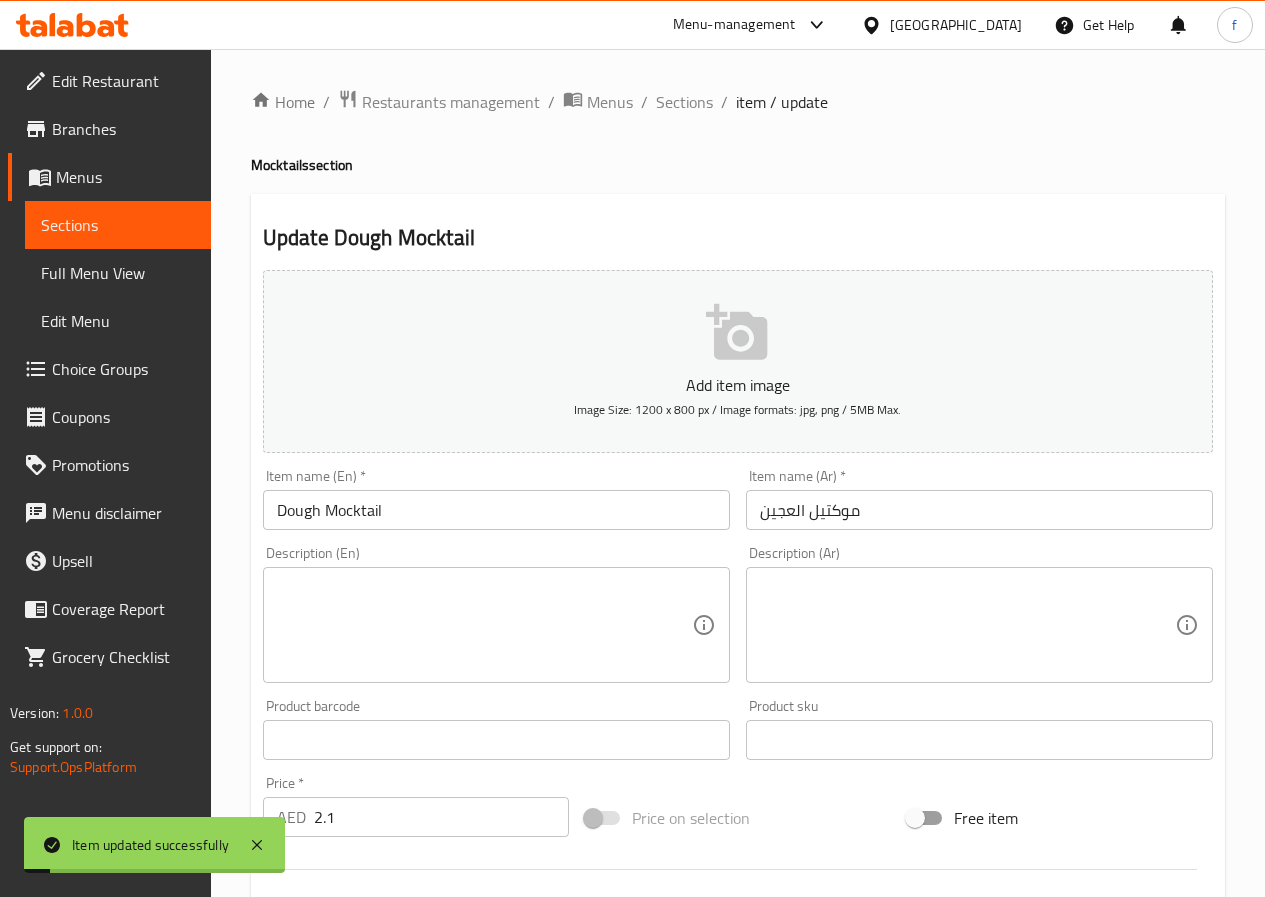 click on "Dough Mocktail" at bounding box center (496, 510) 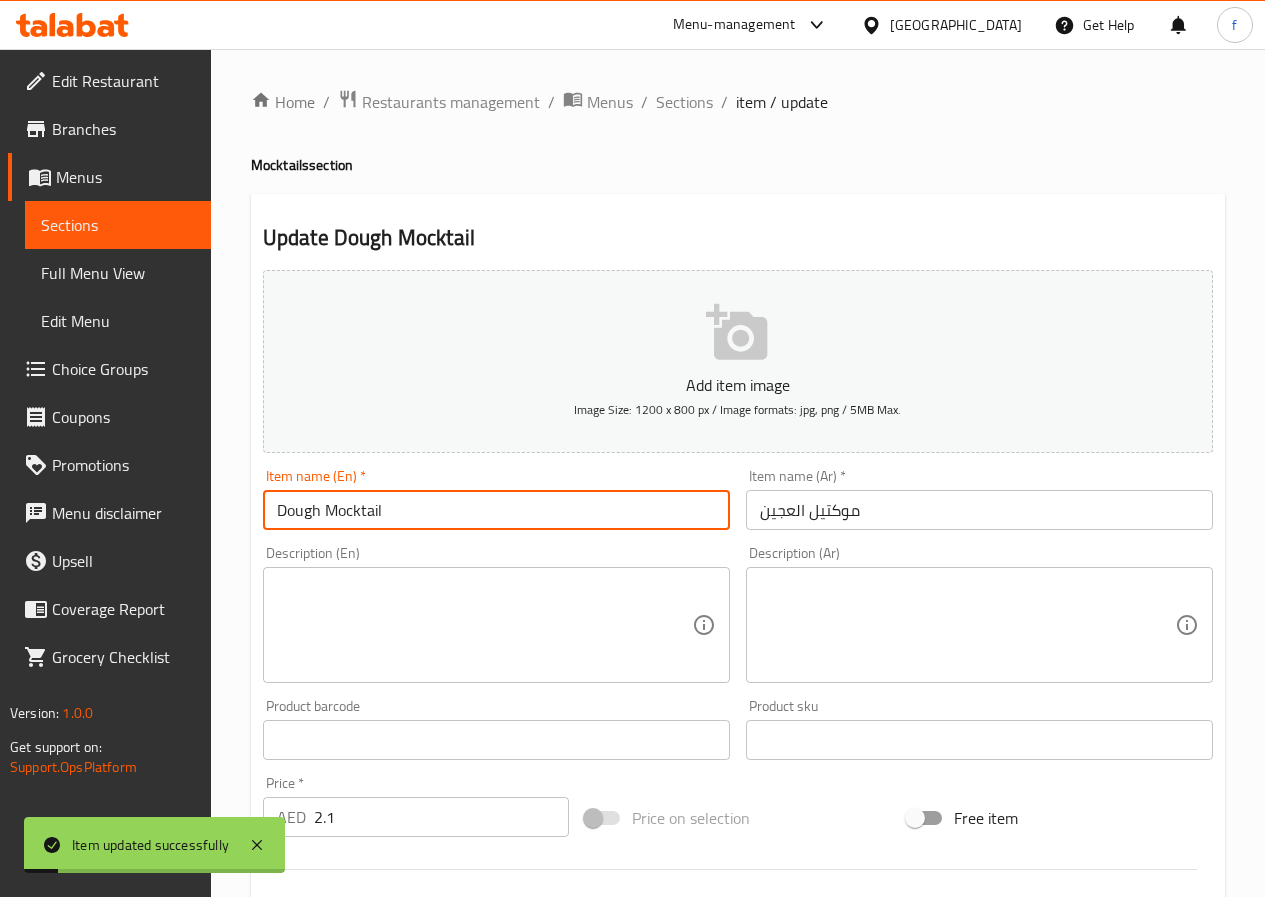 click on "Dough Mocktail" at bounding box center (496, 510) 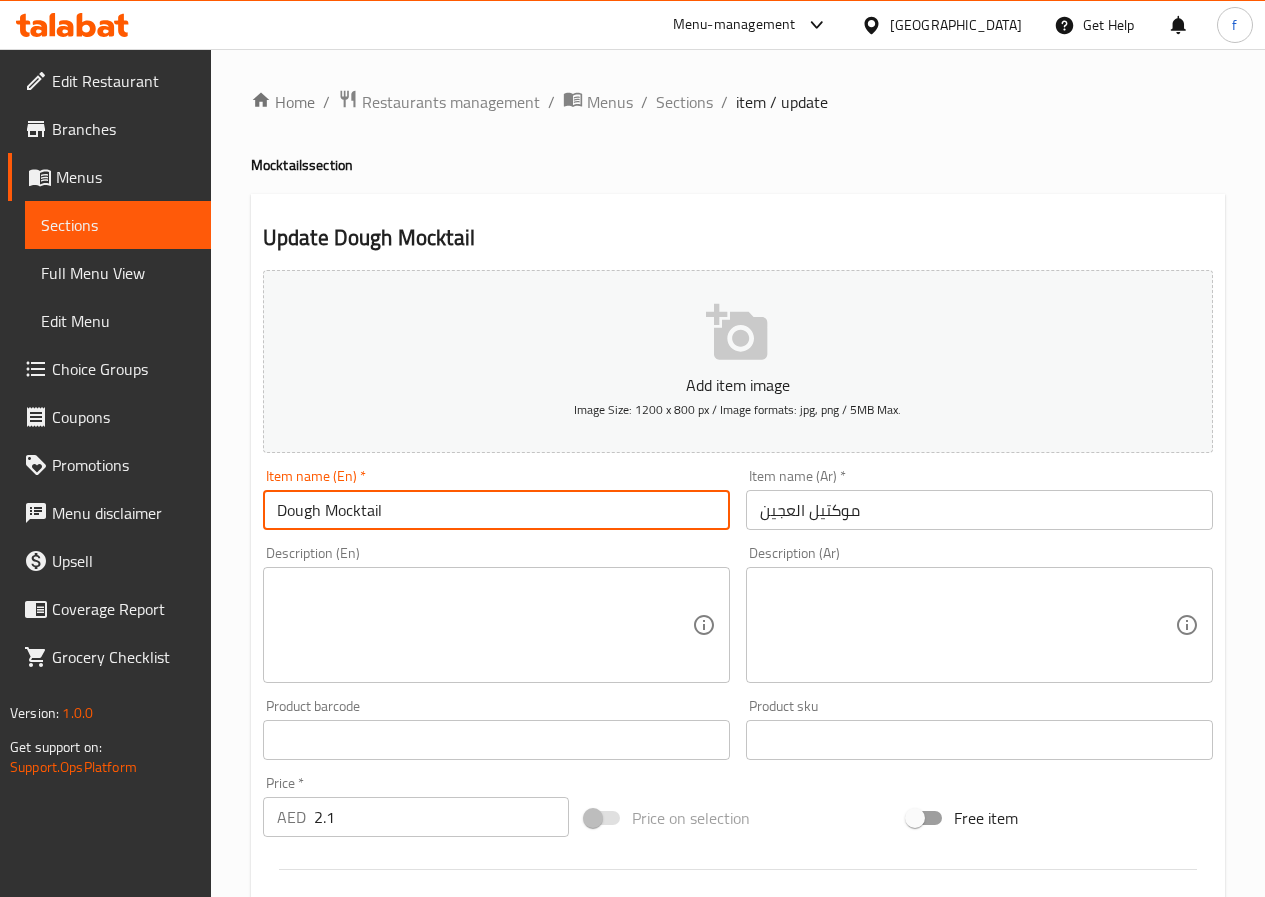 click on "Dough Mocktail" at bounding box center (496, 510) 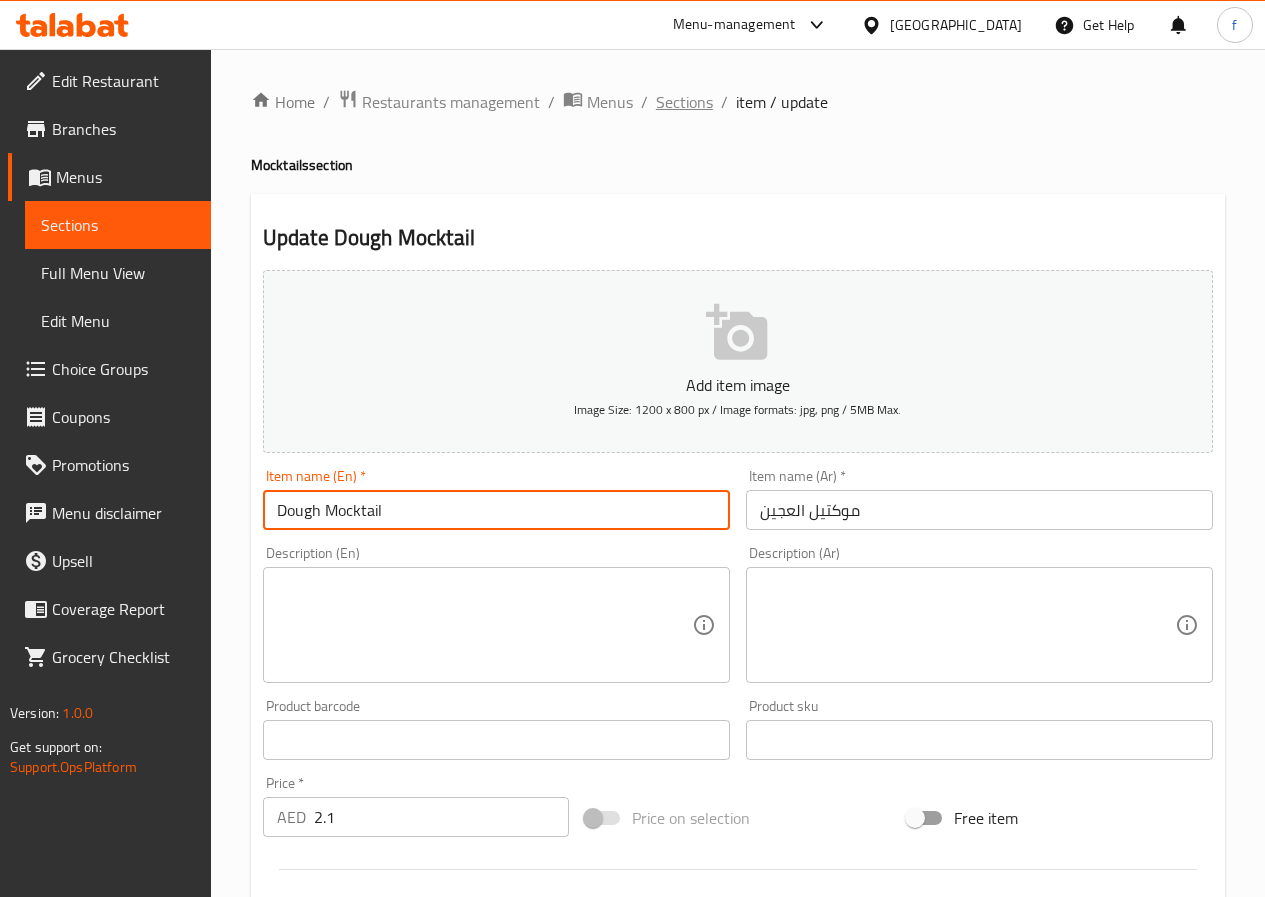click on "Sections" at bounding box center [684, 102] 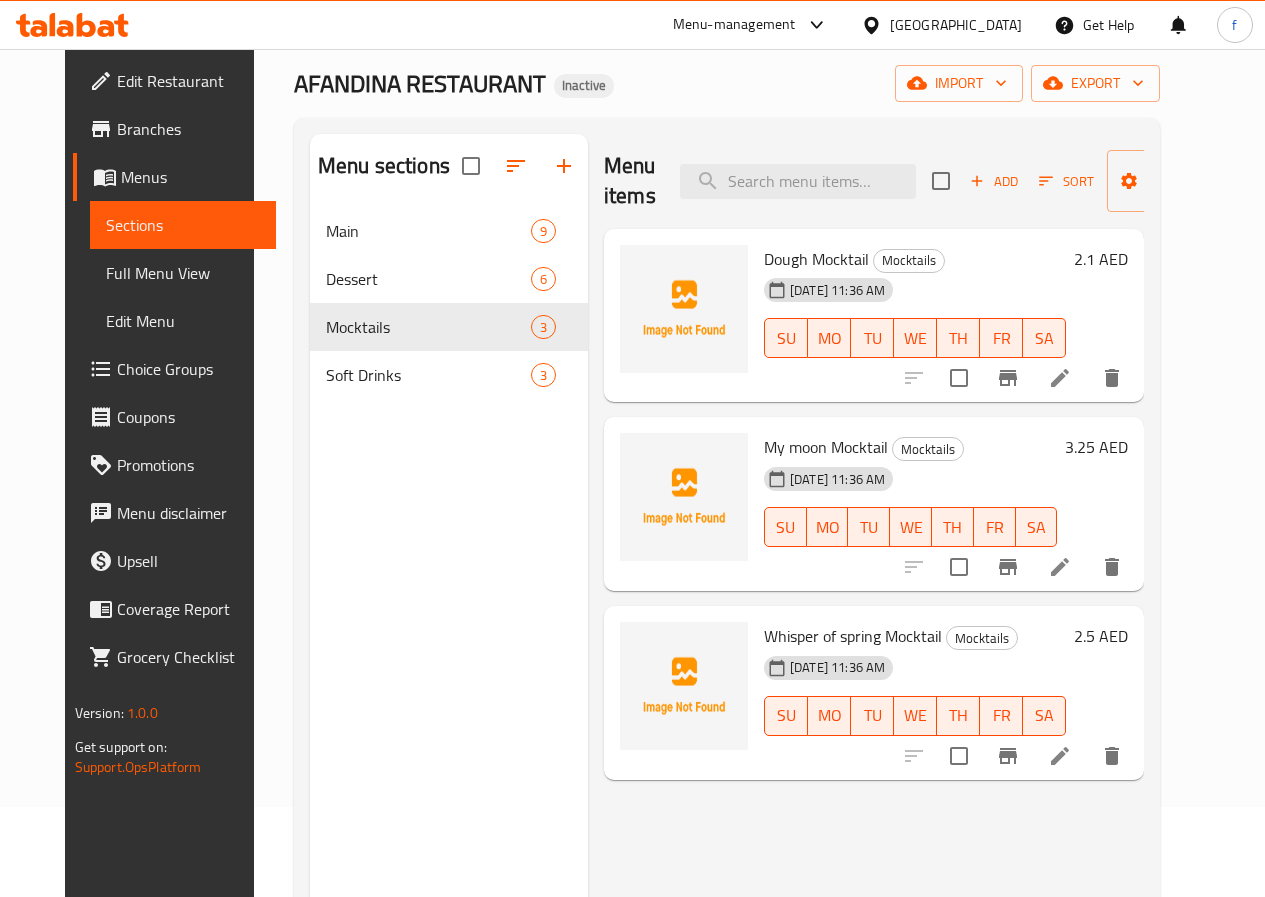 scroll, scrollTop: 78, scrollLeft: 0, axis: vertical 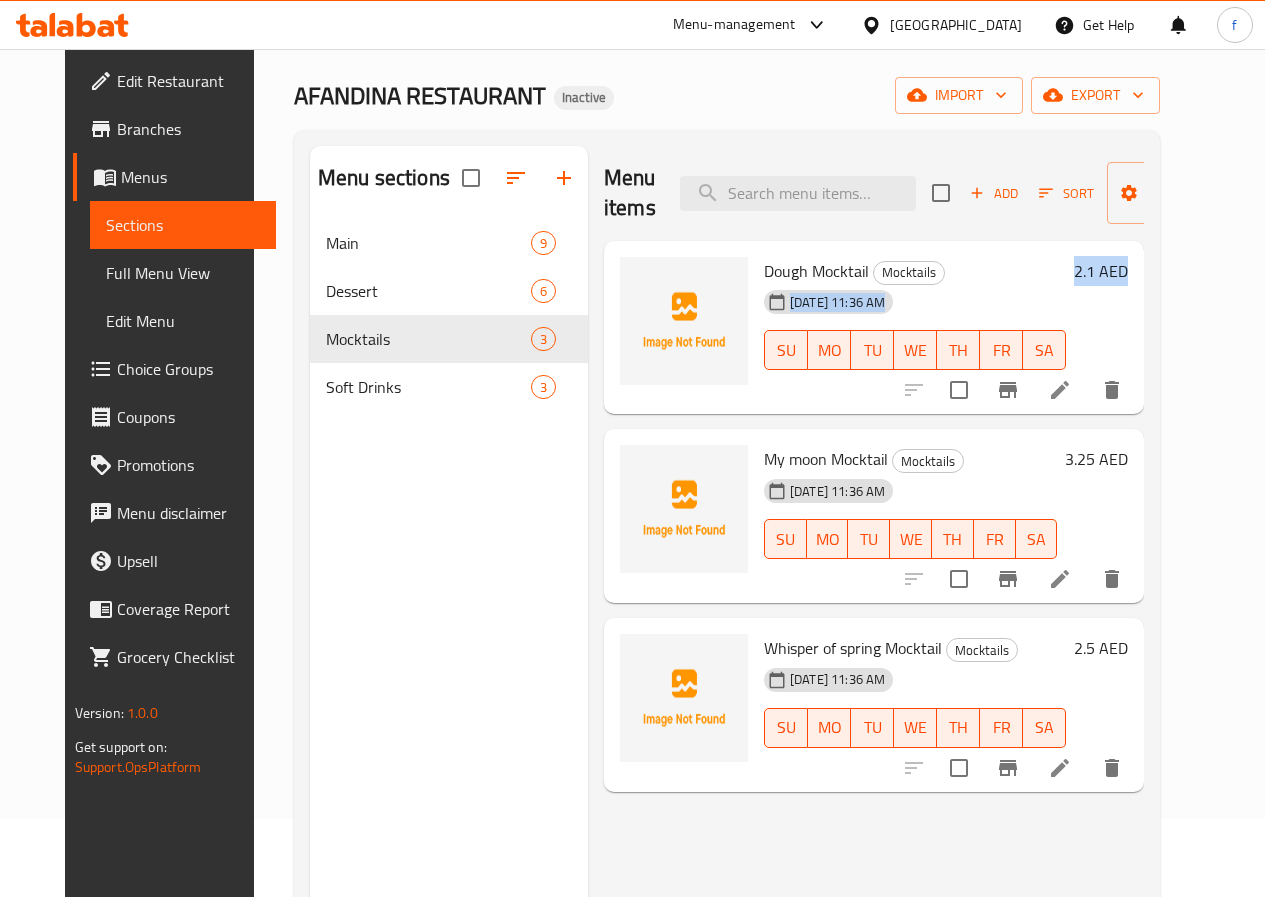 drag, startPoint x: 1191, startPoint y: 264, endPoint x: 1101, endPoint y: 281, distance: 91.591484 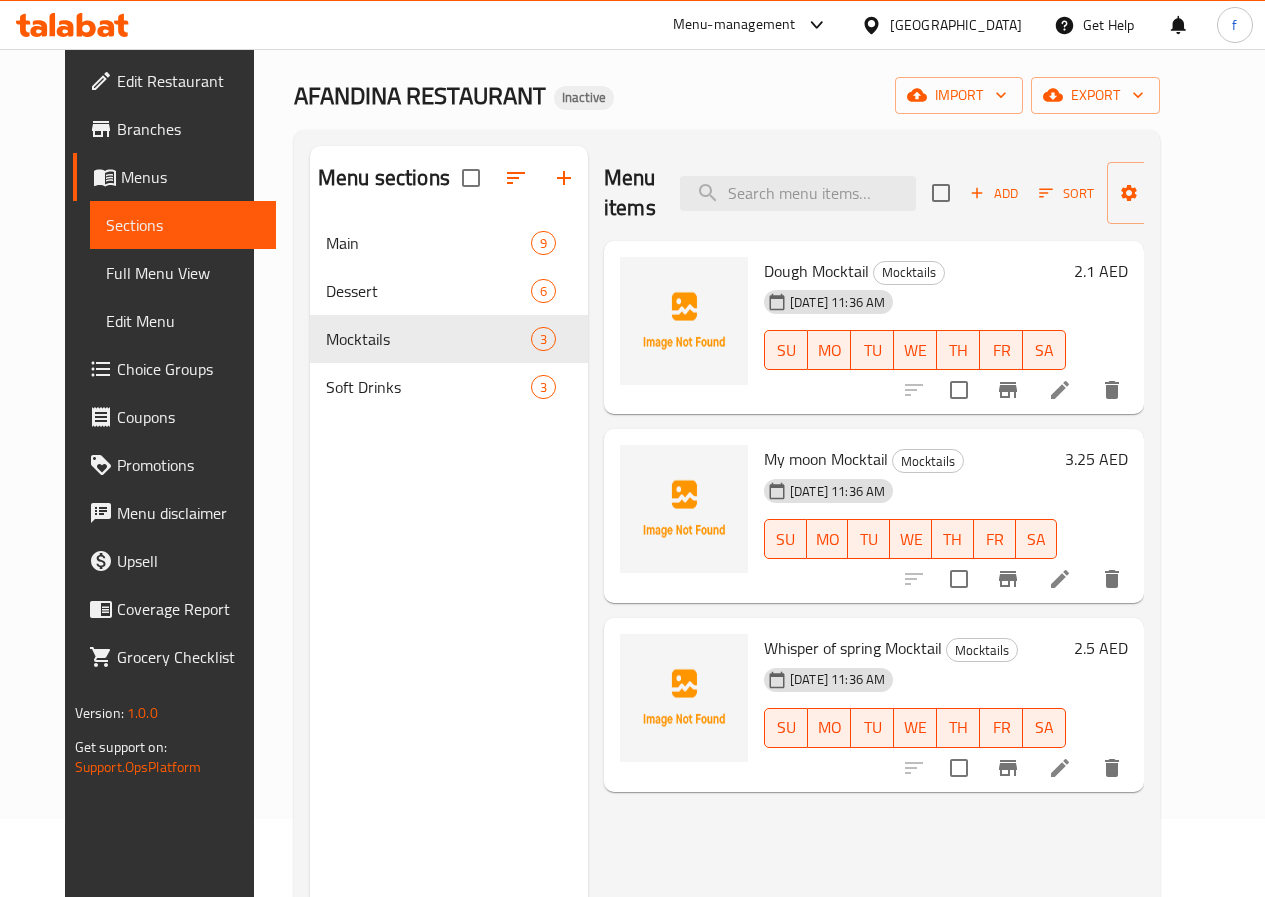 click on "Menu sections Main 9 Dessert 6 Mocktails 3 Soft Drinks 3" at bounding box center (449, 594) 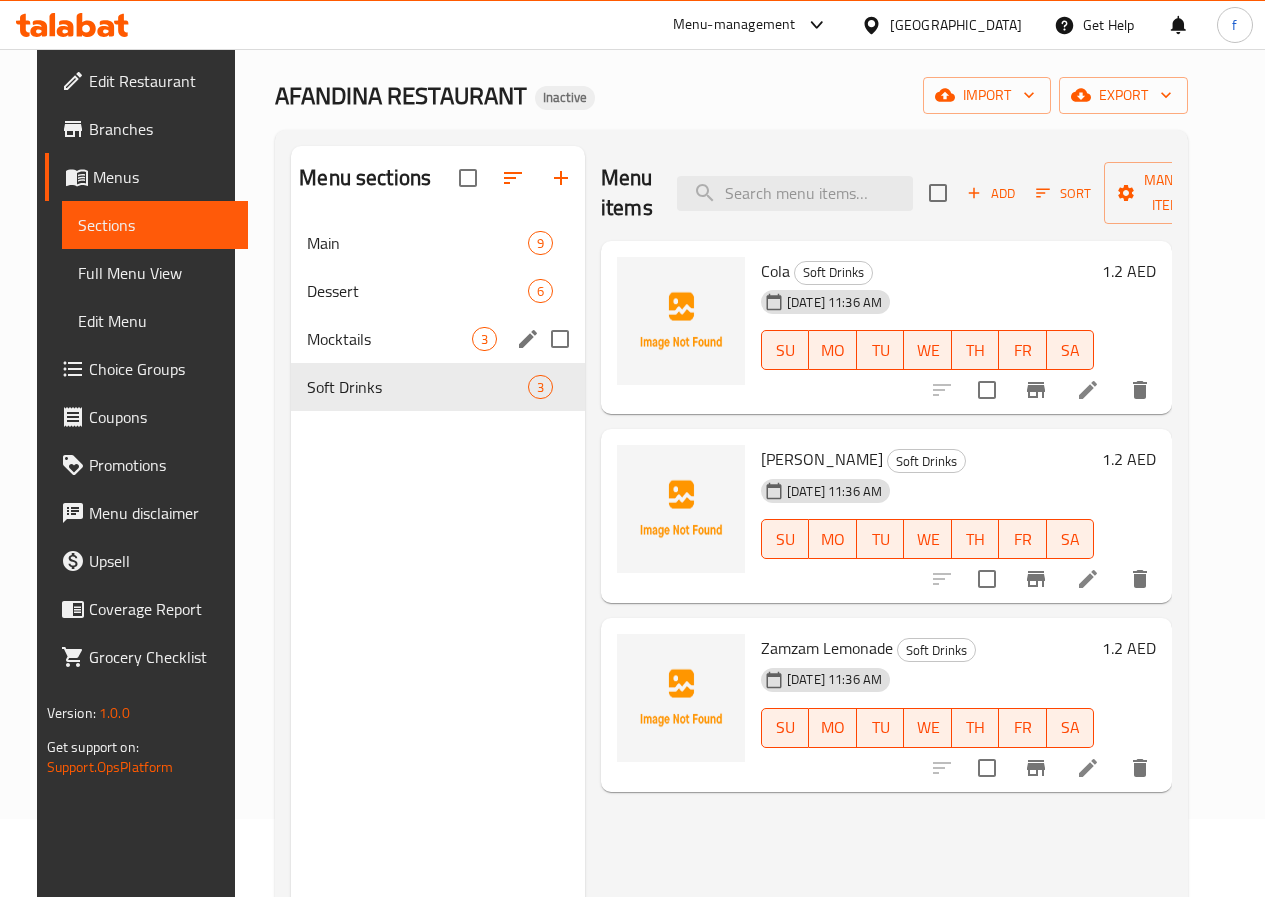 click on "Mocktails" at bounding box center (389, 339) 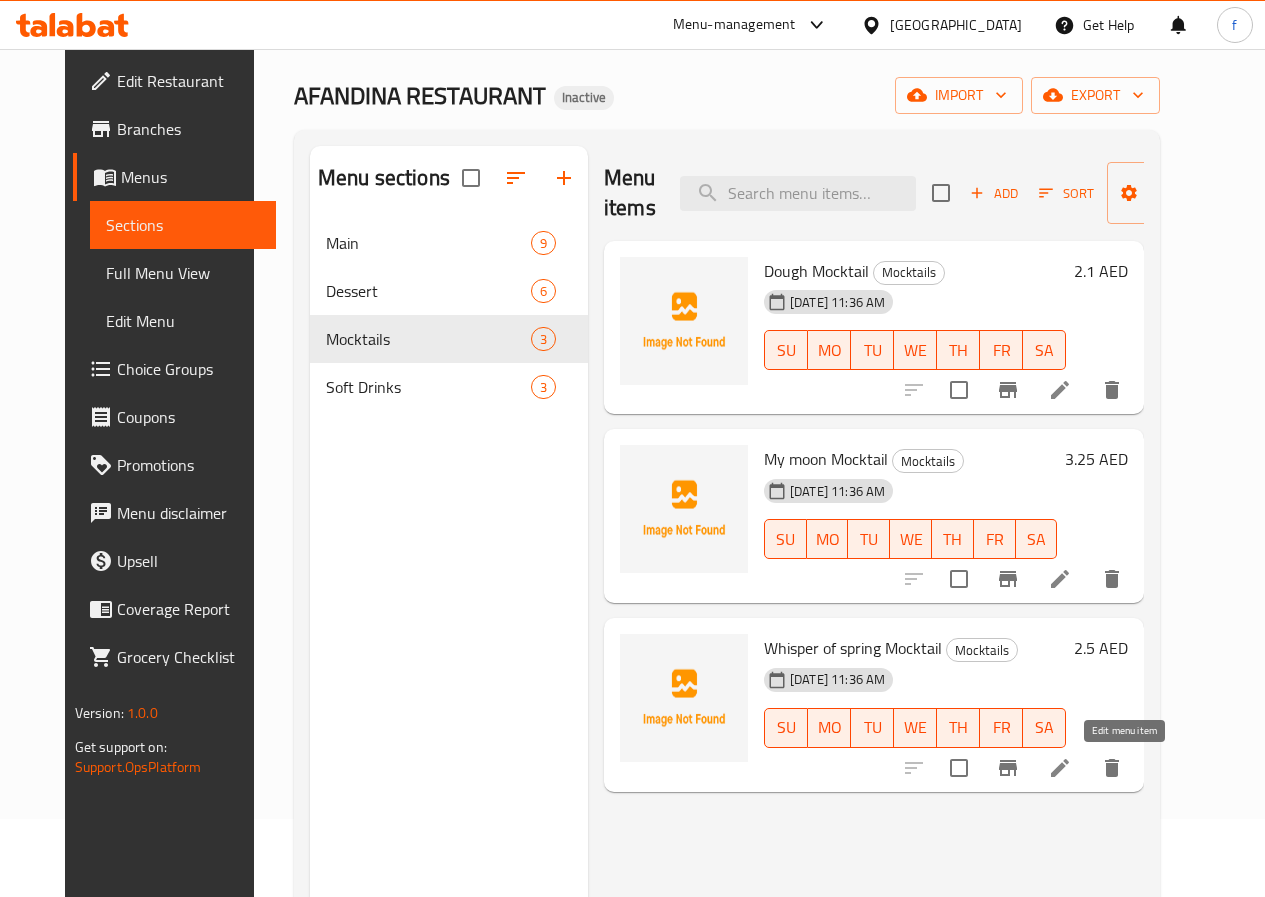 click 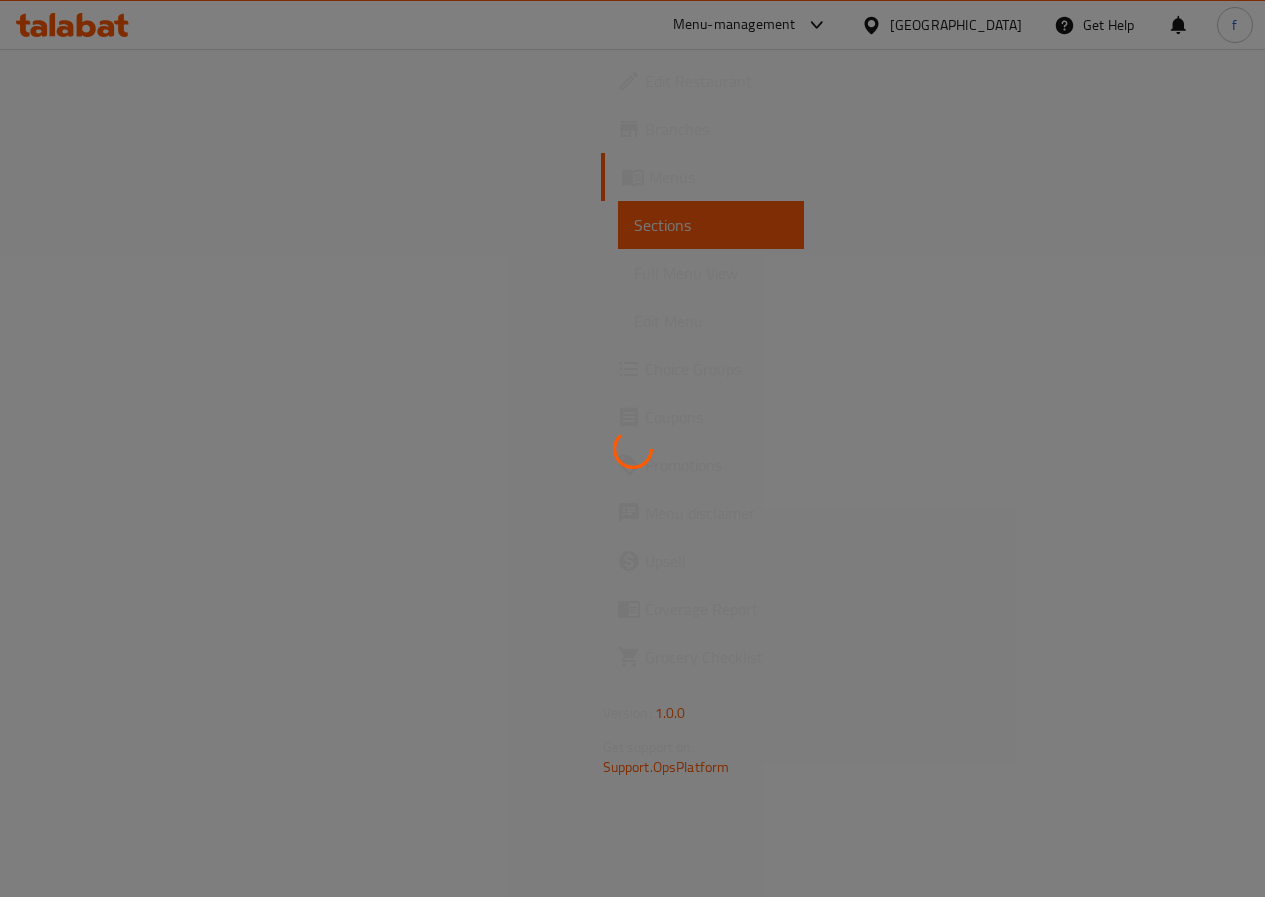 scroll, scrollTop: 0, scrollLeft: 0, axis: both 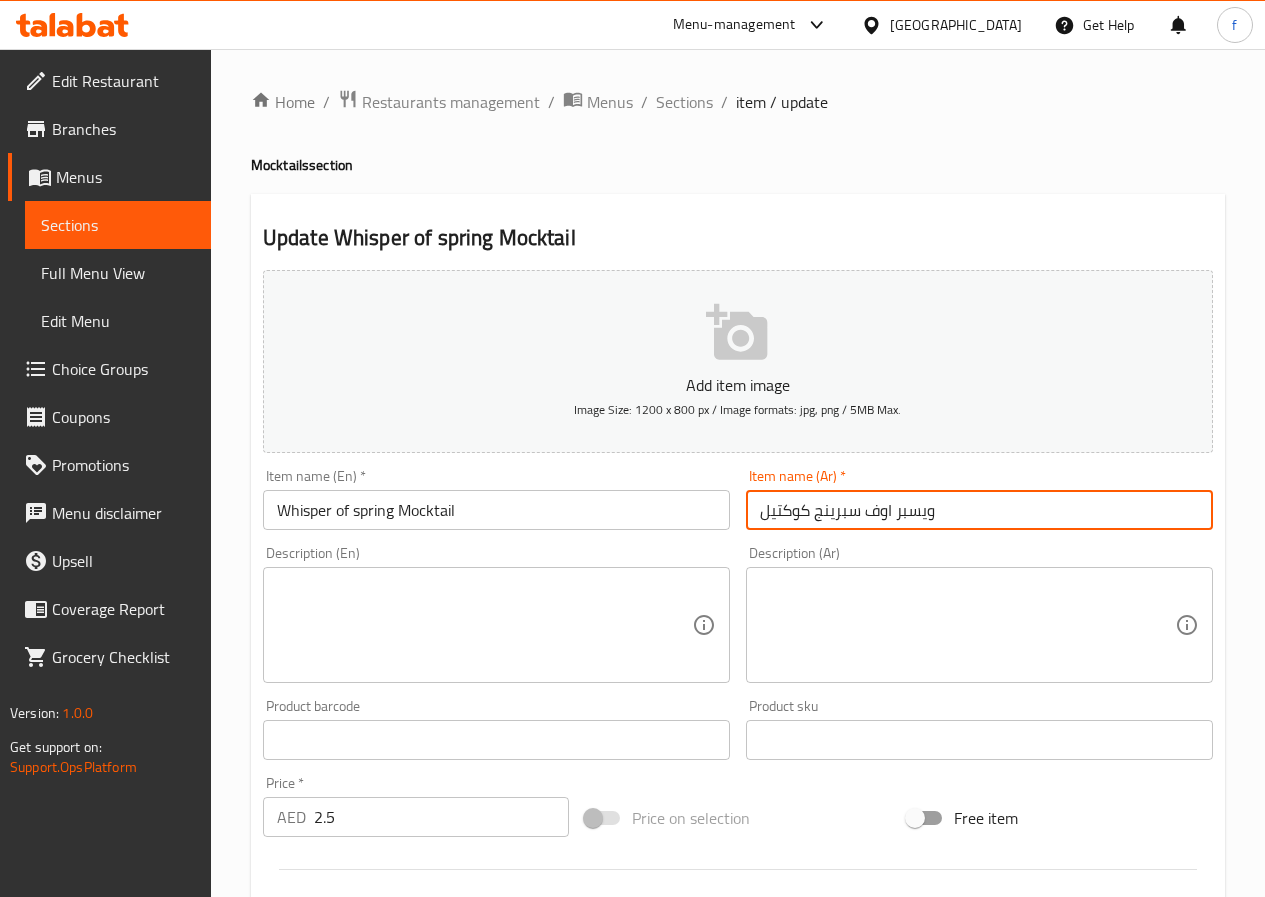drag, startPoint x: 807, startPoint y: 513, endPoint x: 741, endPoint y: 526, distance: 67.26812 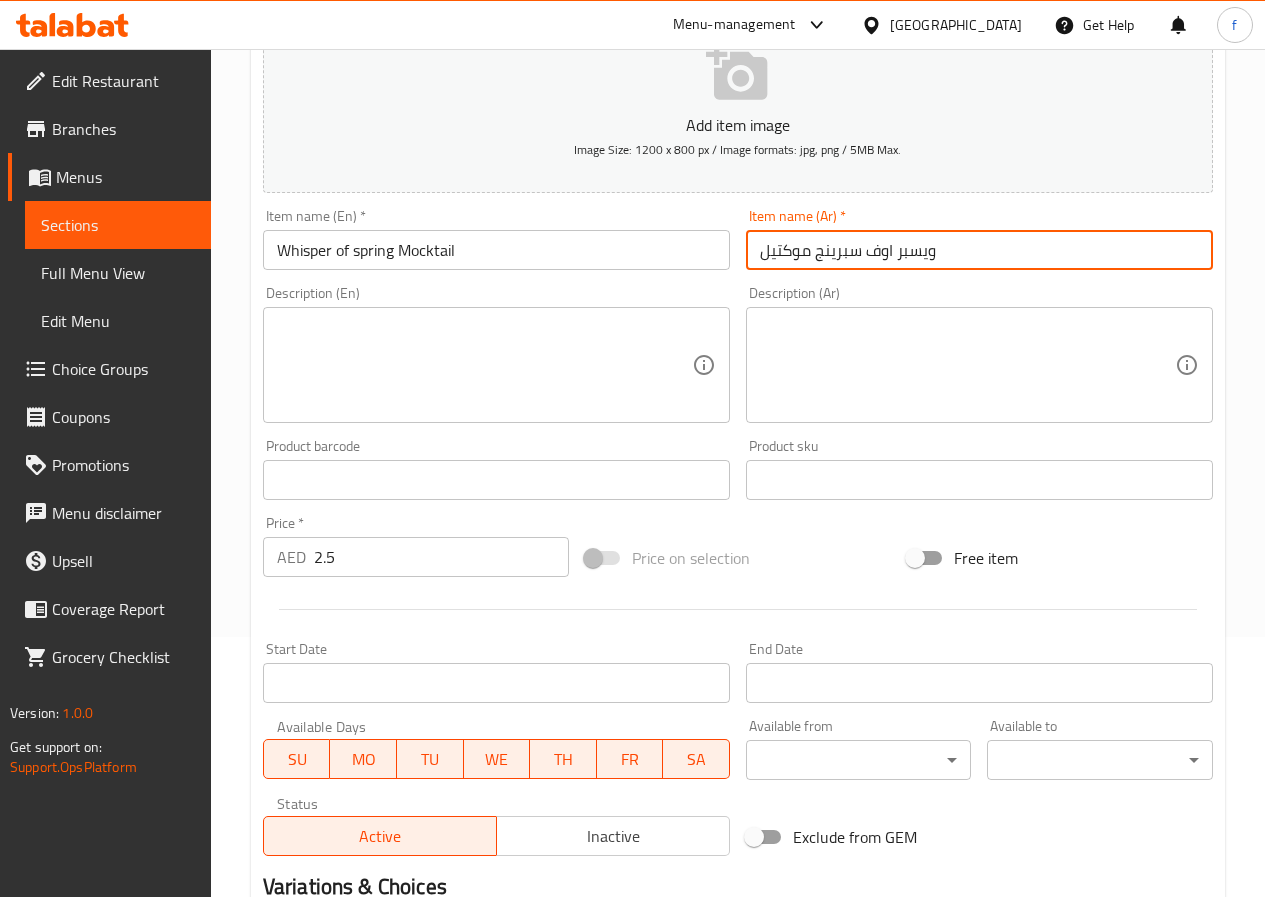 scroll, scrollTop: 516, scrollLeft: 0, axis: vertical 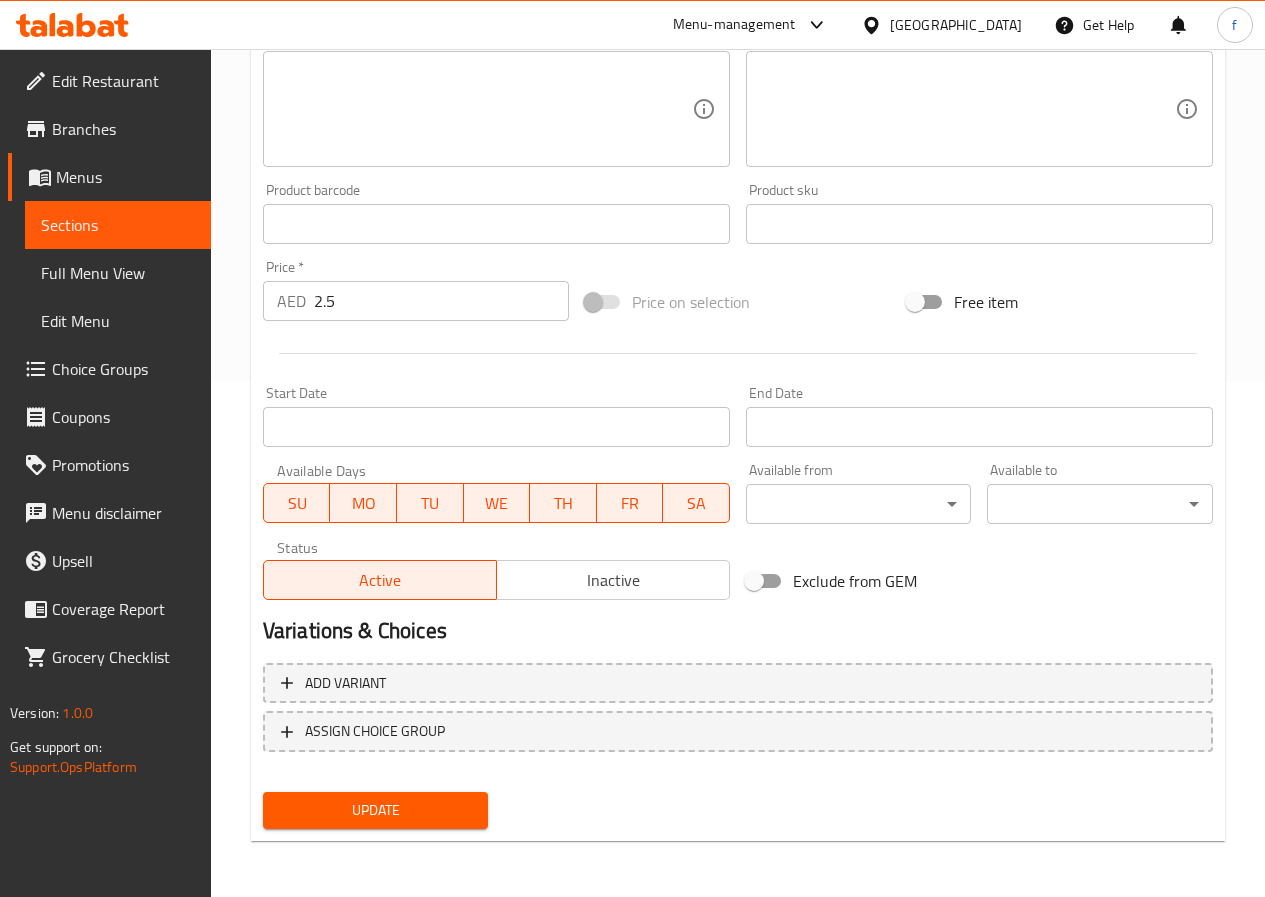 type on "ويسبر اوف سبرينج موكتيل" 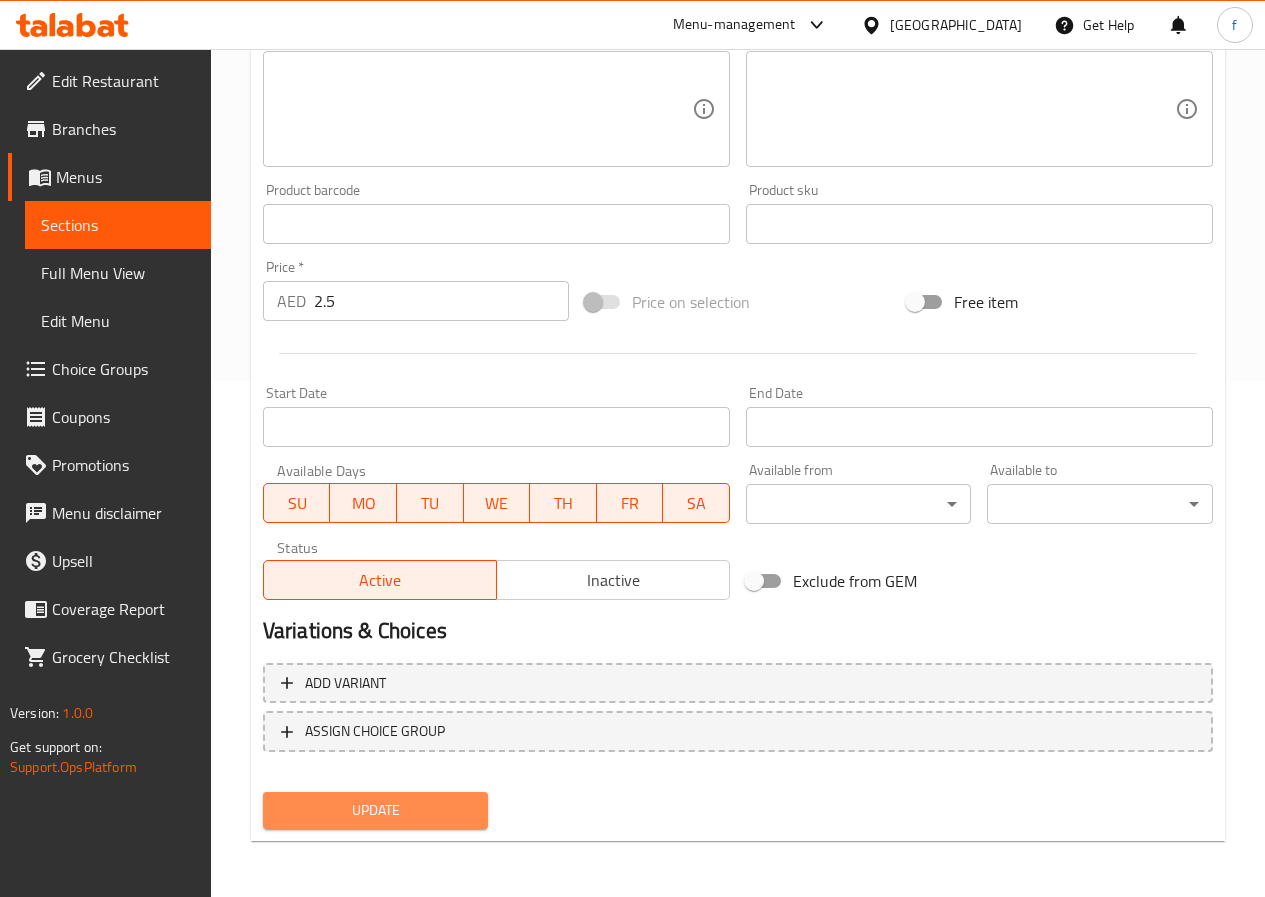 click on "Update" at bounding box center [376, 810] 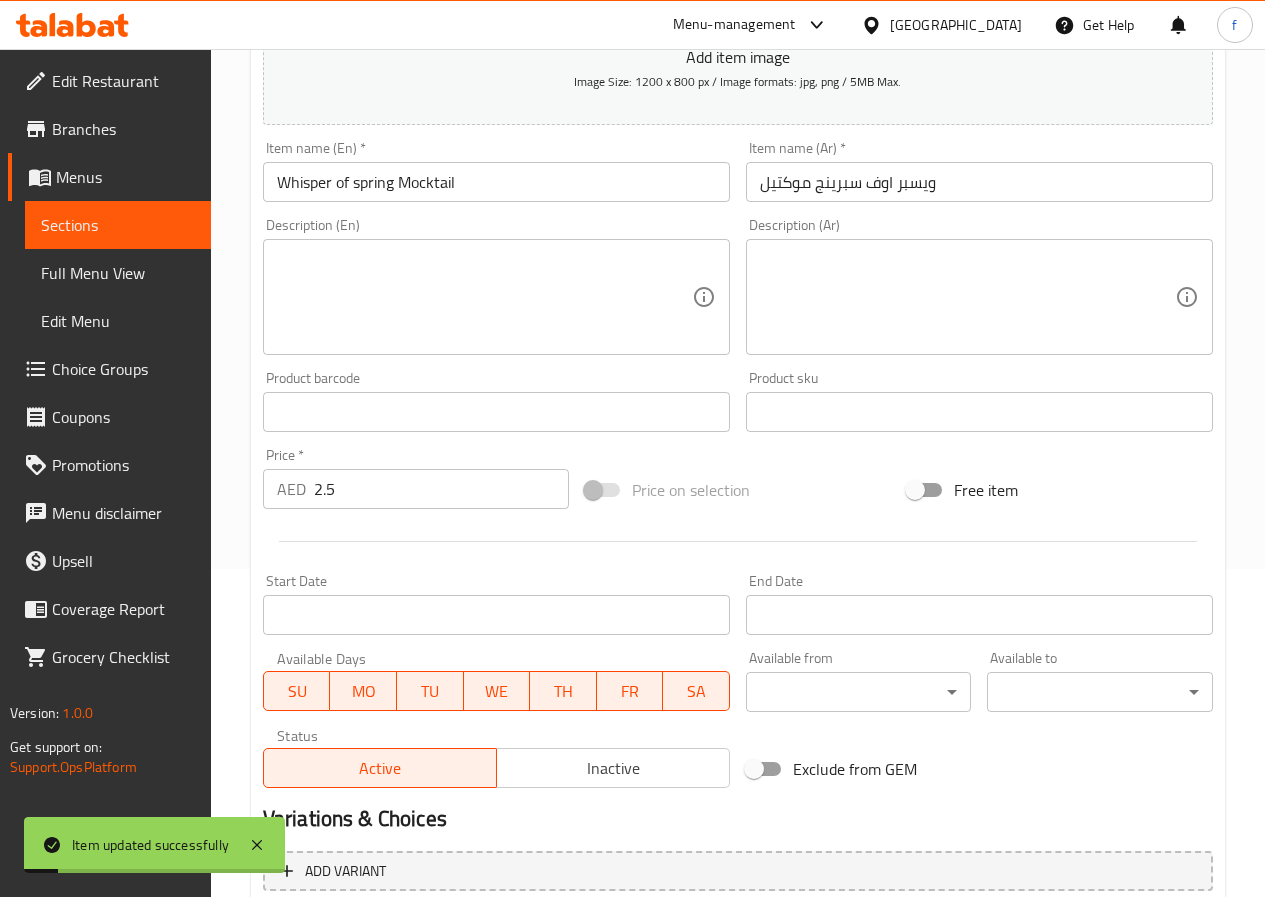scroll, scrollTop: 0, scrollLeft: 0, axis: both 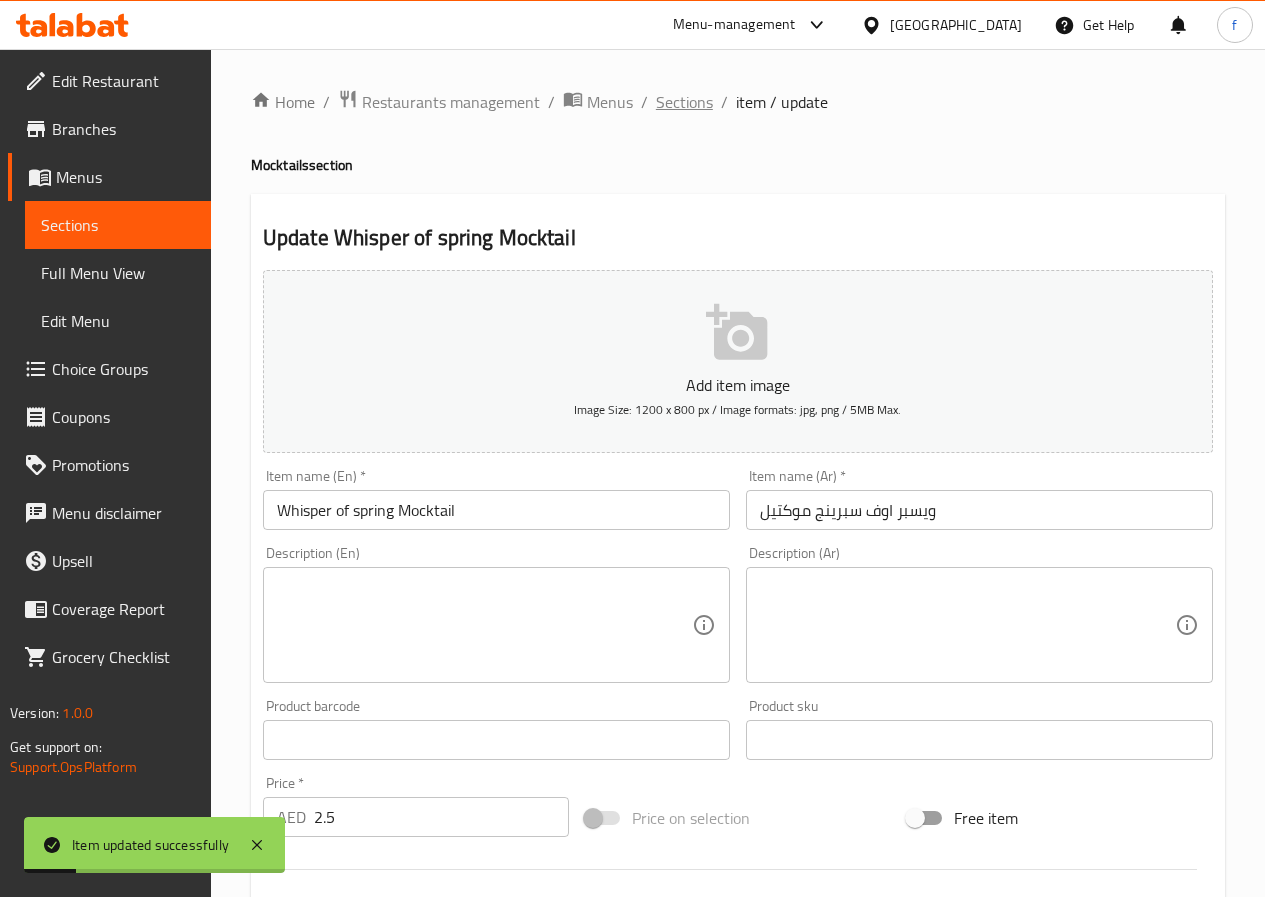 click on "Sections" at bounding box center (684, 102) 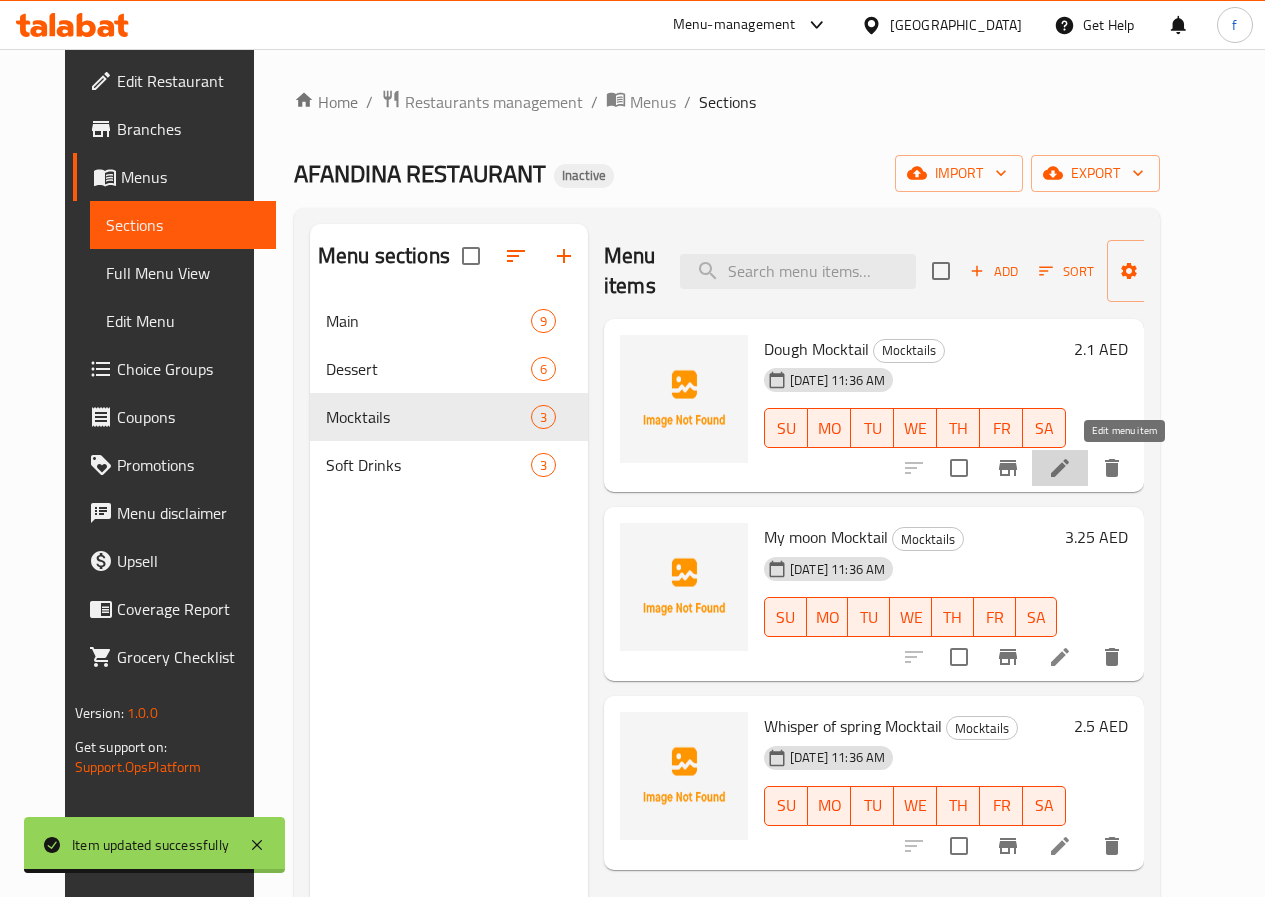 click 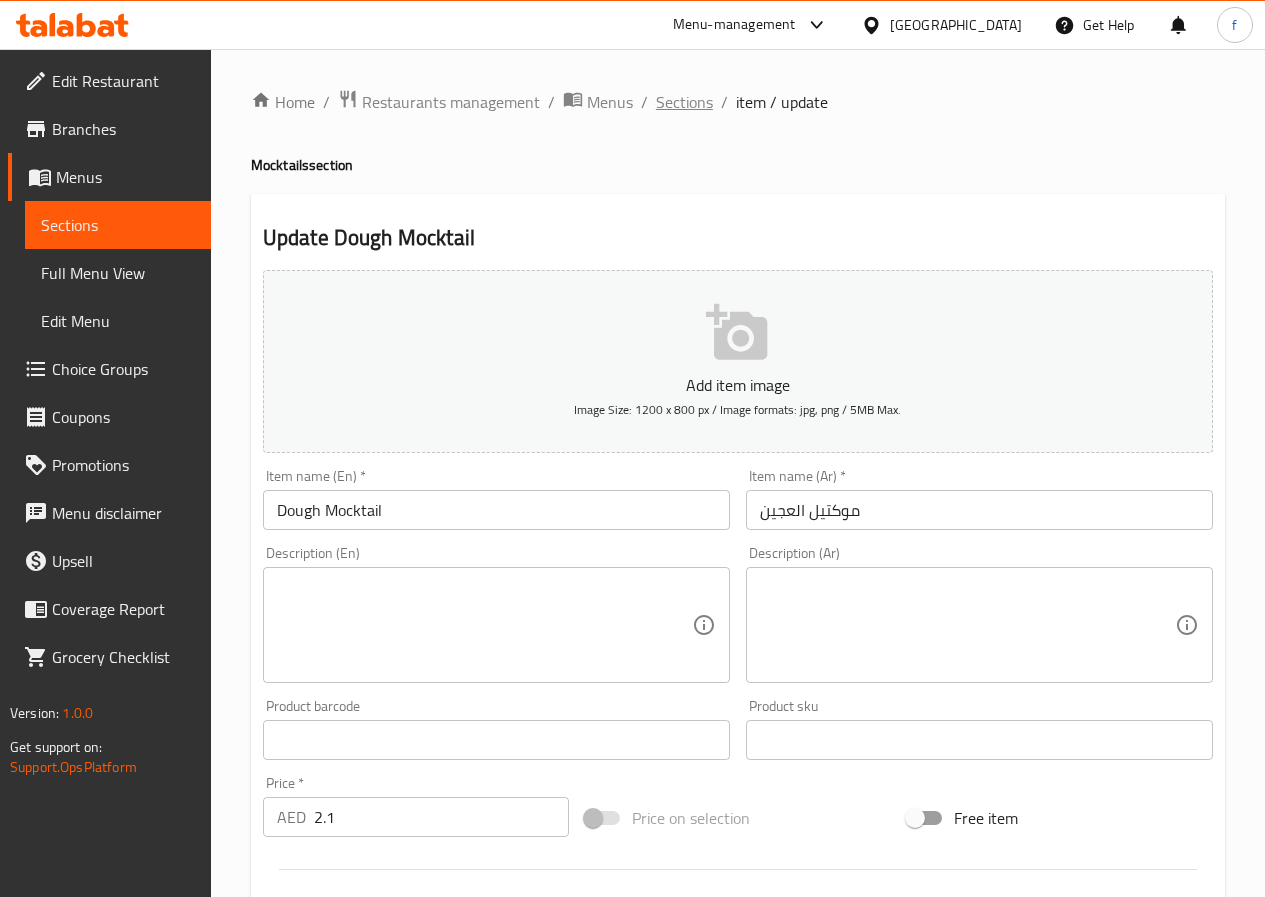 click on "Sections" at bounding box center [684, 102] 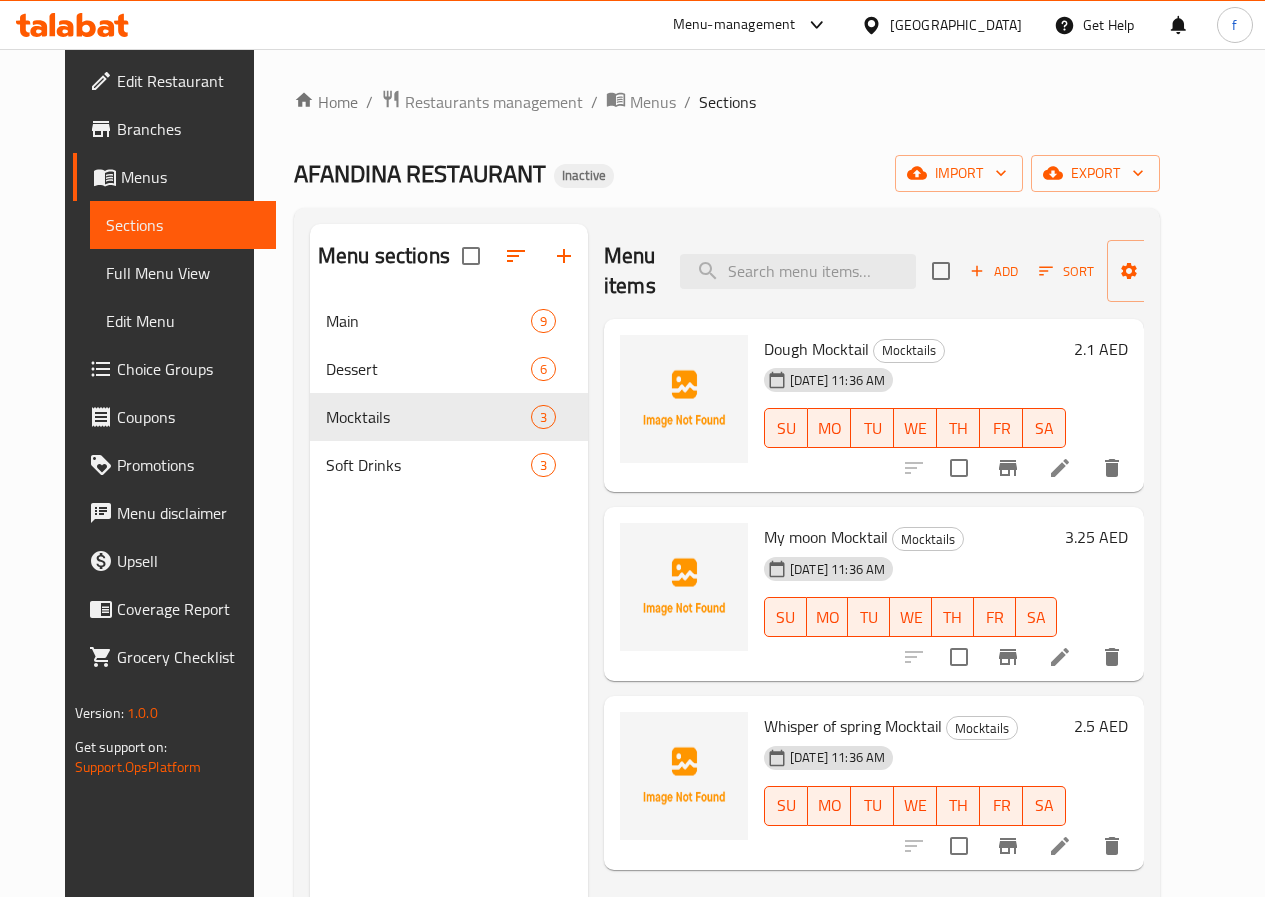 click at bounding box center (1060, 657) 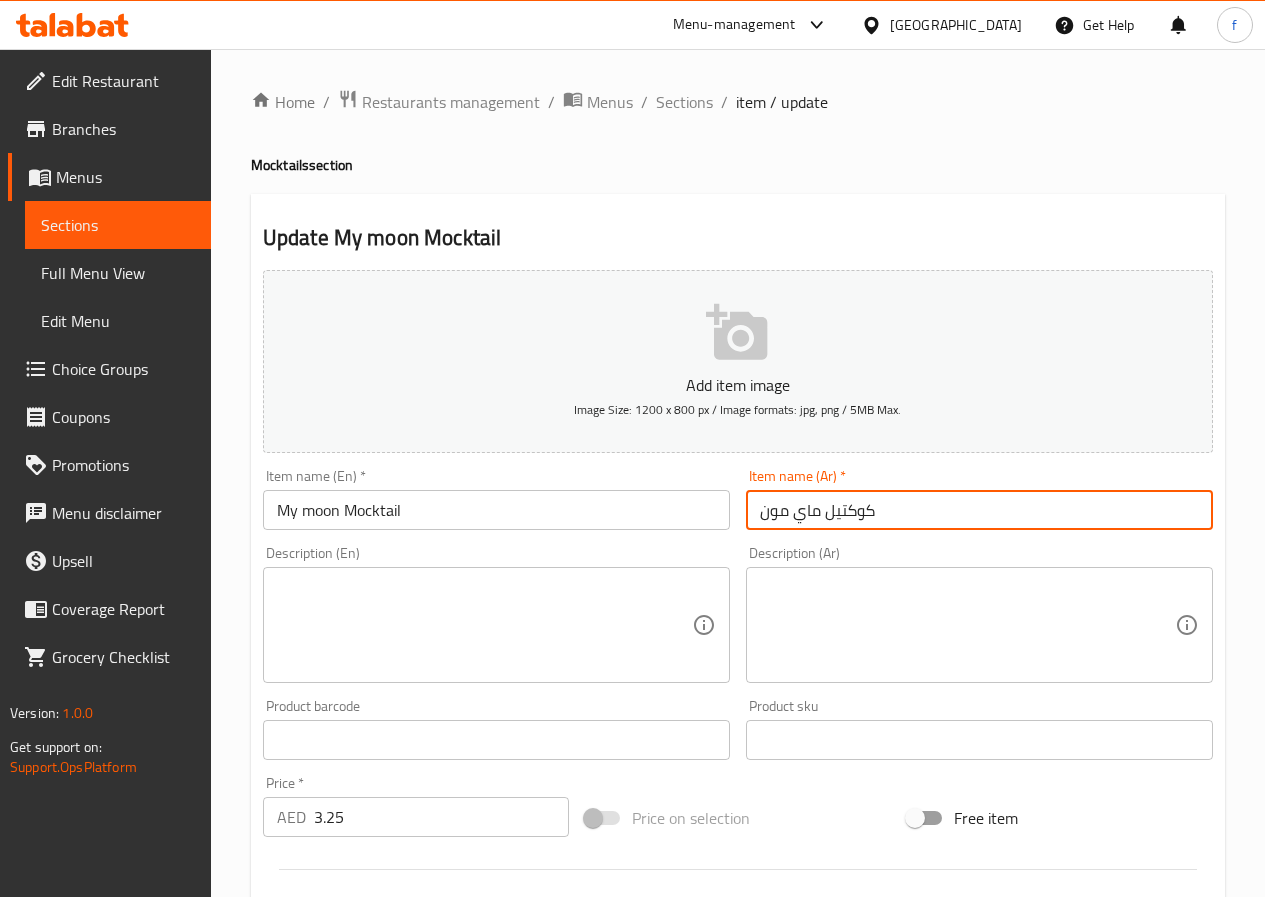 click on "كوكتيل ماي مون" at bounding box center (979, 510) 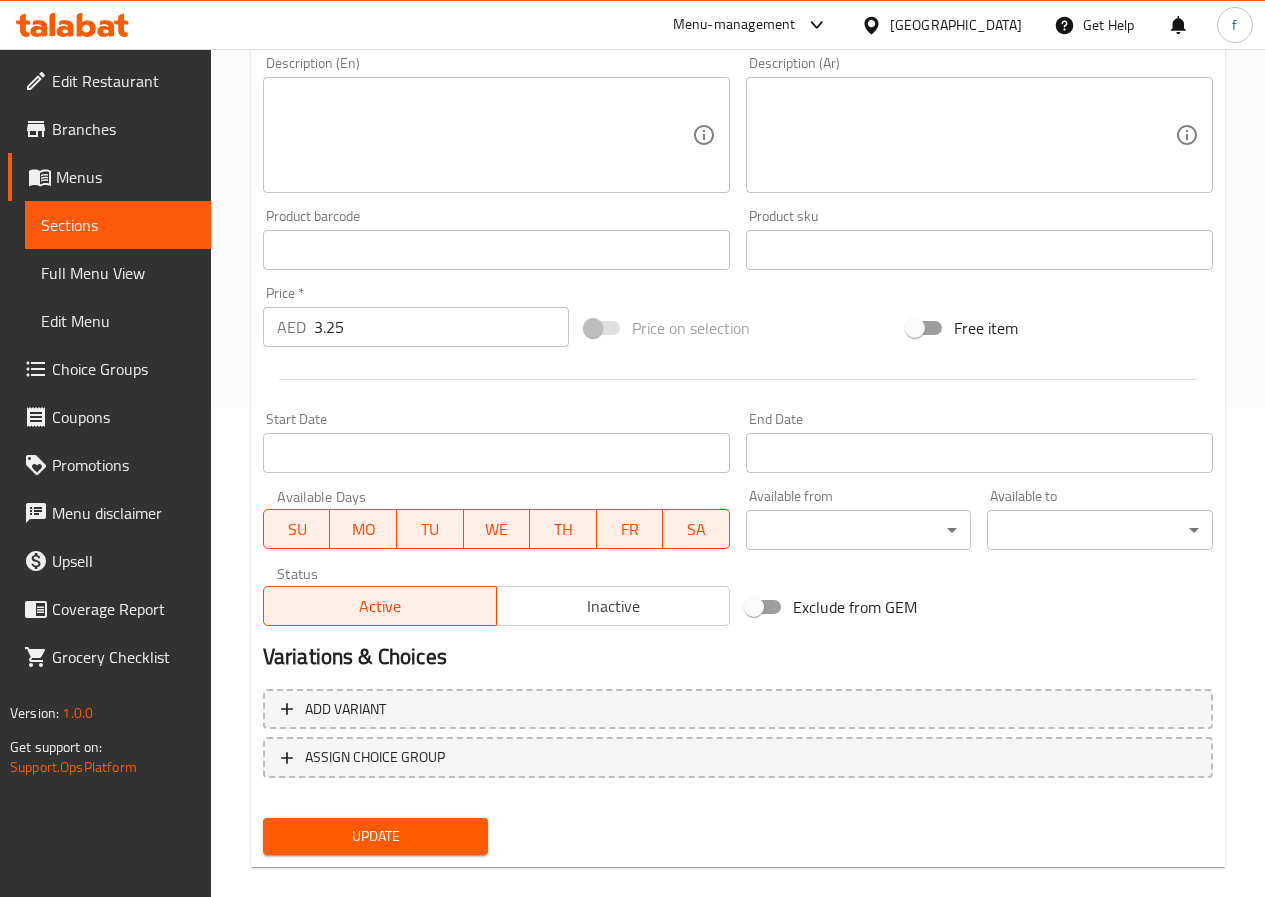 scroll, scrollTop: 500, scrollLeft: 0, axis: vertical 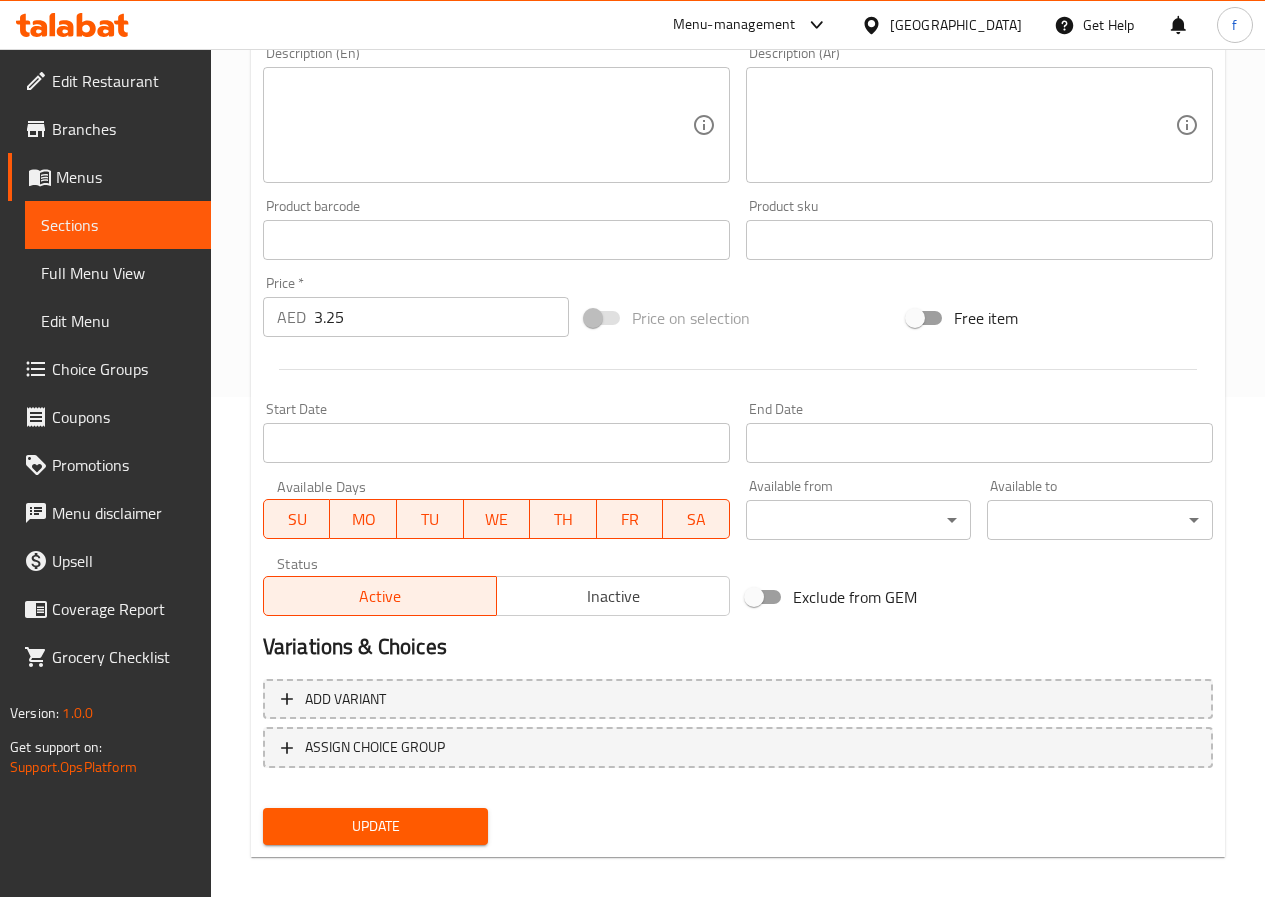 type on "موكتيل ماي مون" 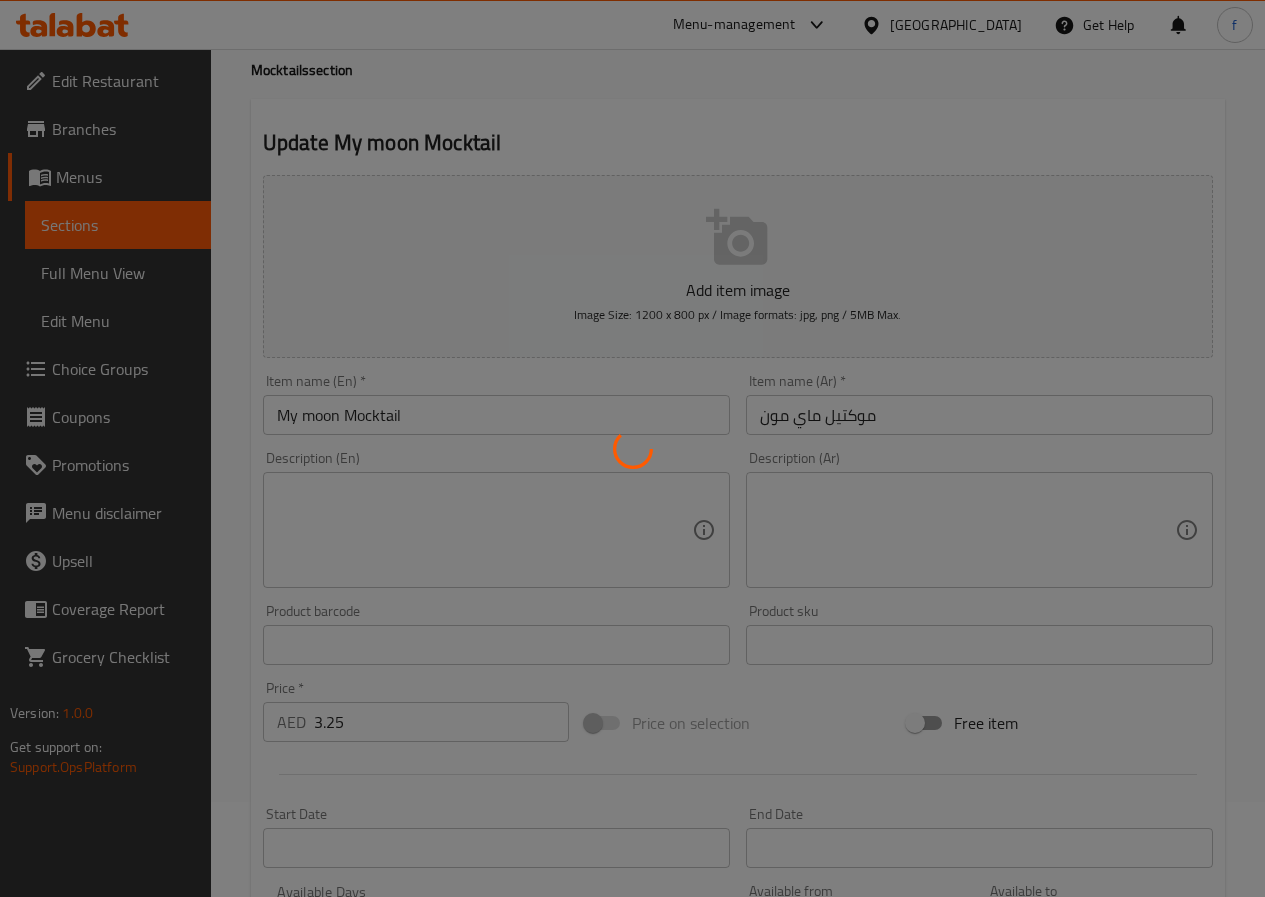 scroll, scrollTop: 0, scrollLeft: 0, axis: both 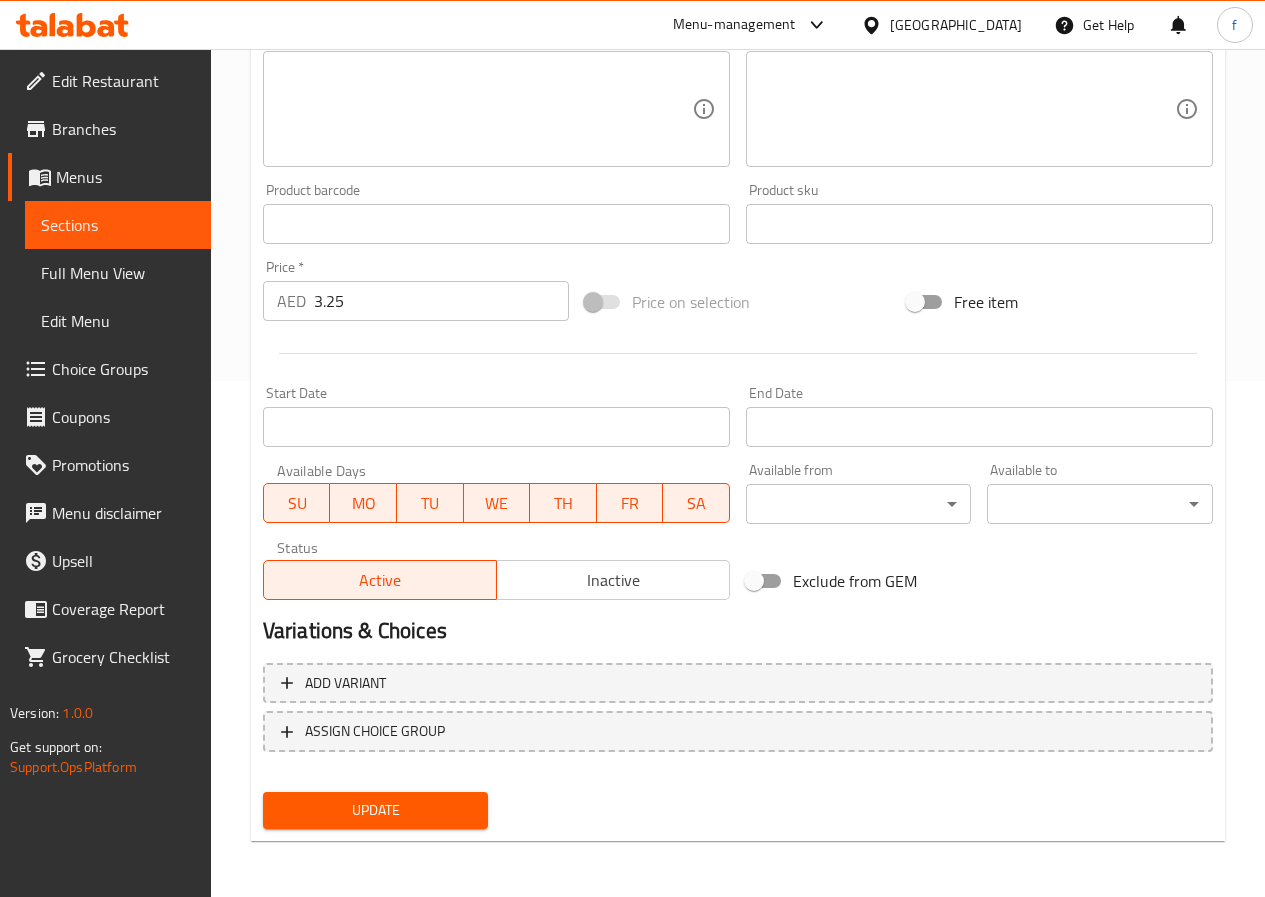click on "Update" at bounding box center [376, 810] 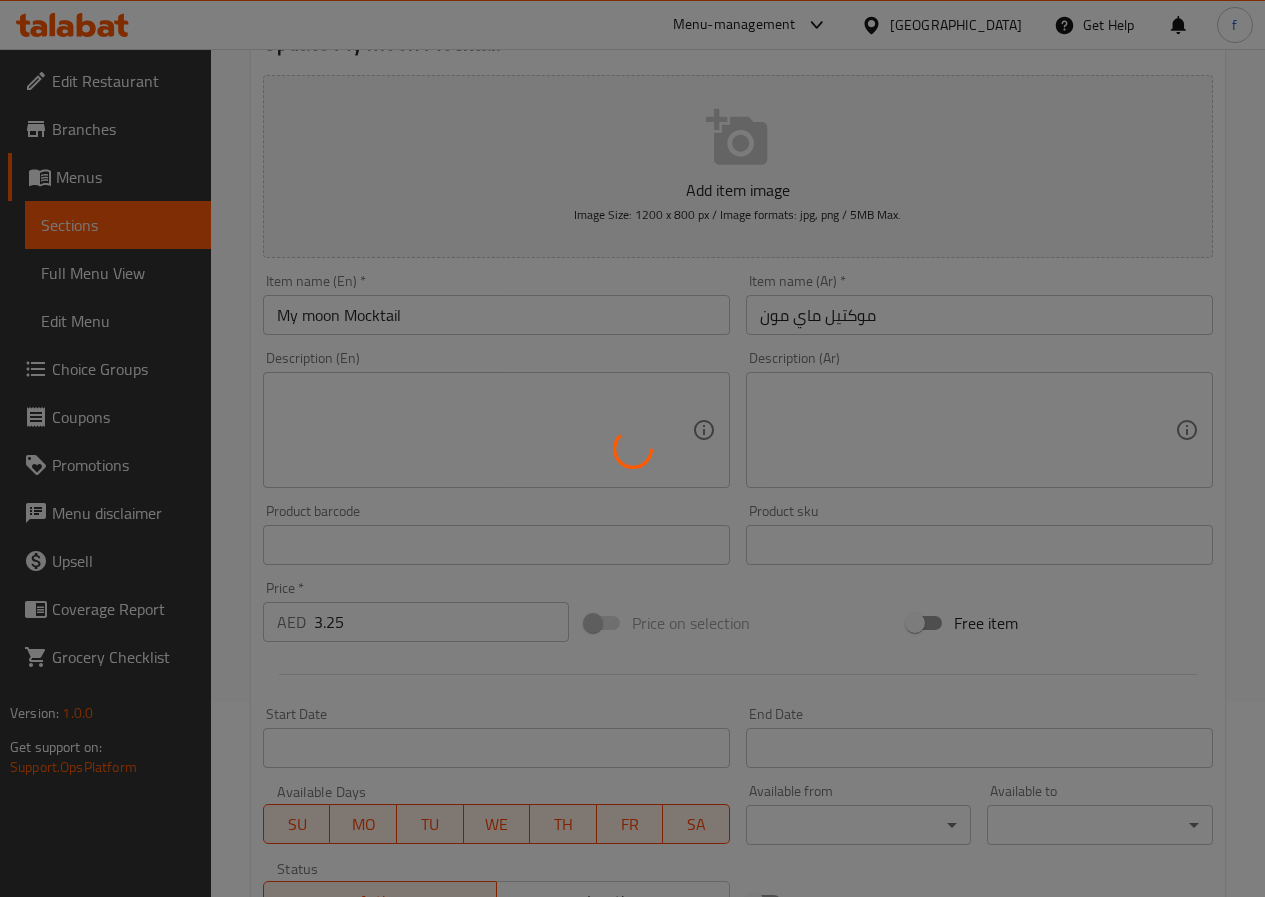 scroll, scrollTop: 0, scrollLeft: 0, axis: both 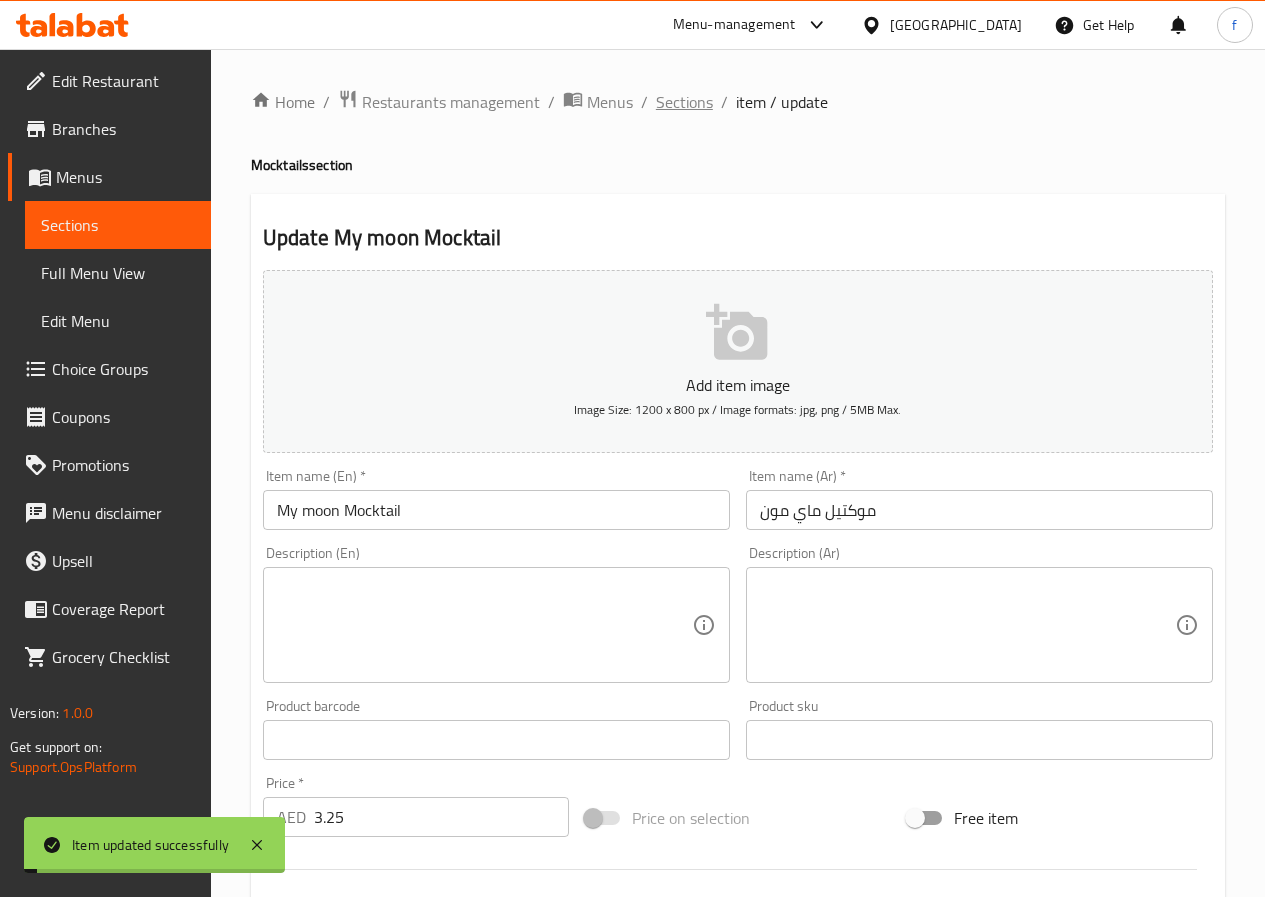click on "Sections" at bounding box center (684, 102) 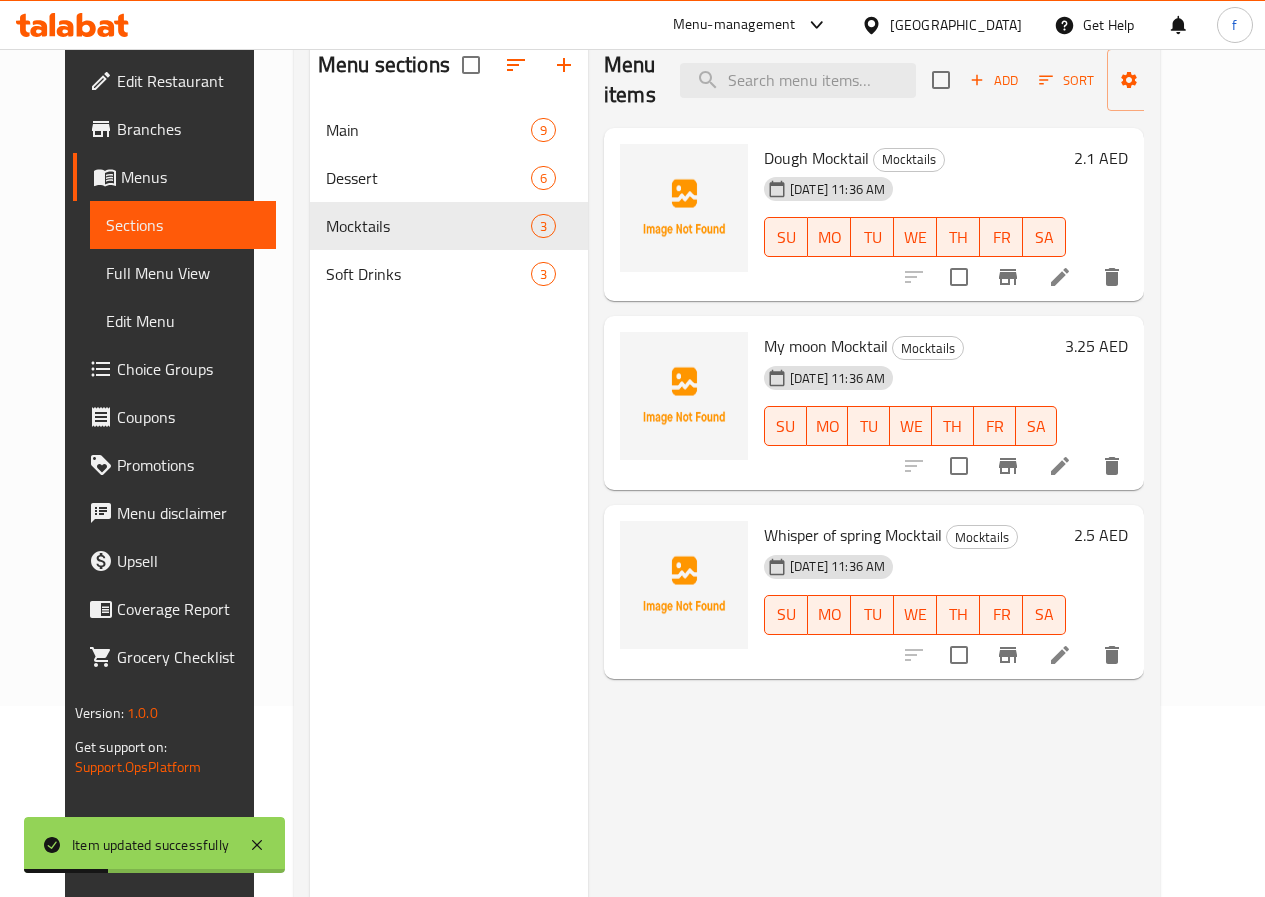 scroll, scrollTop: 200, scrollLeft: 0, axis: vertical 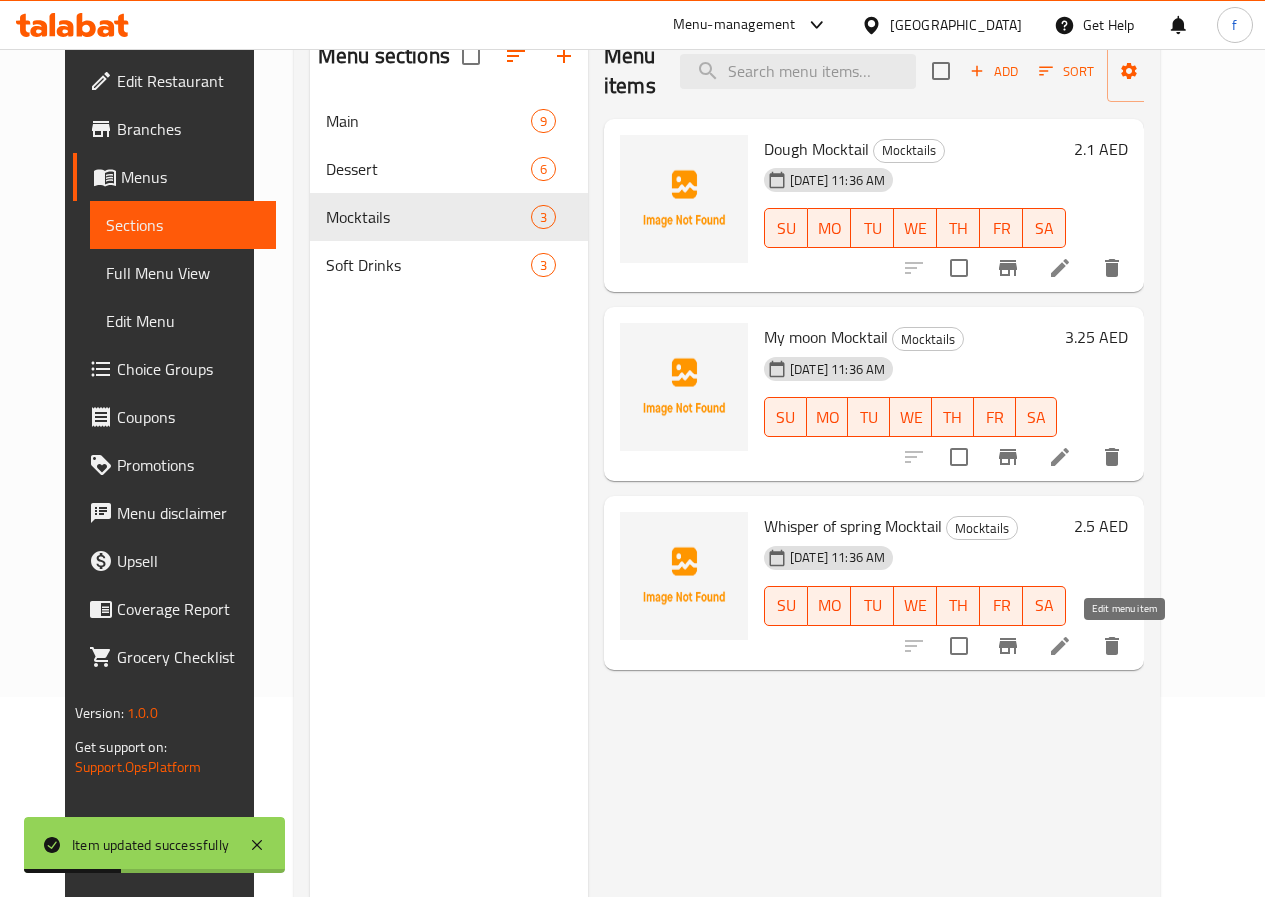 click 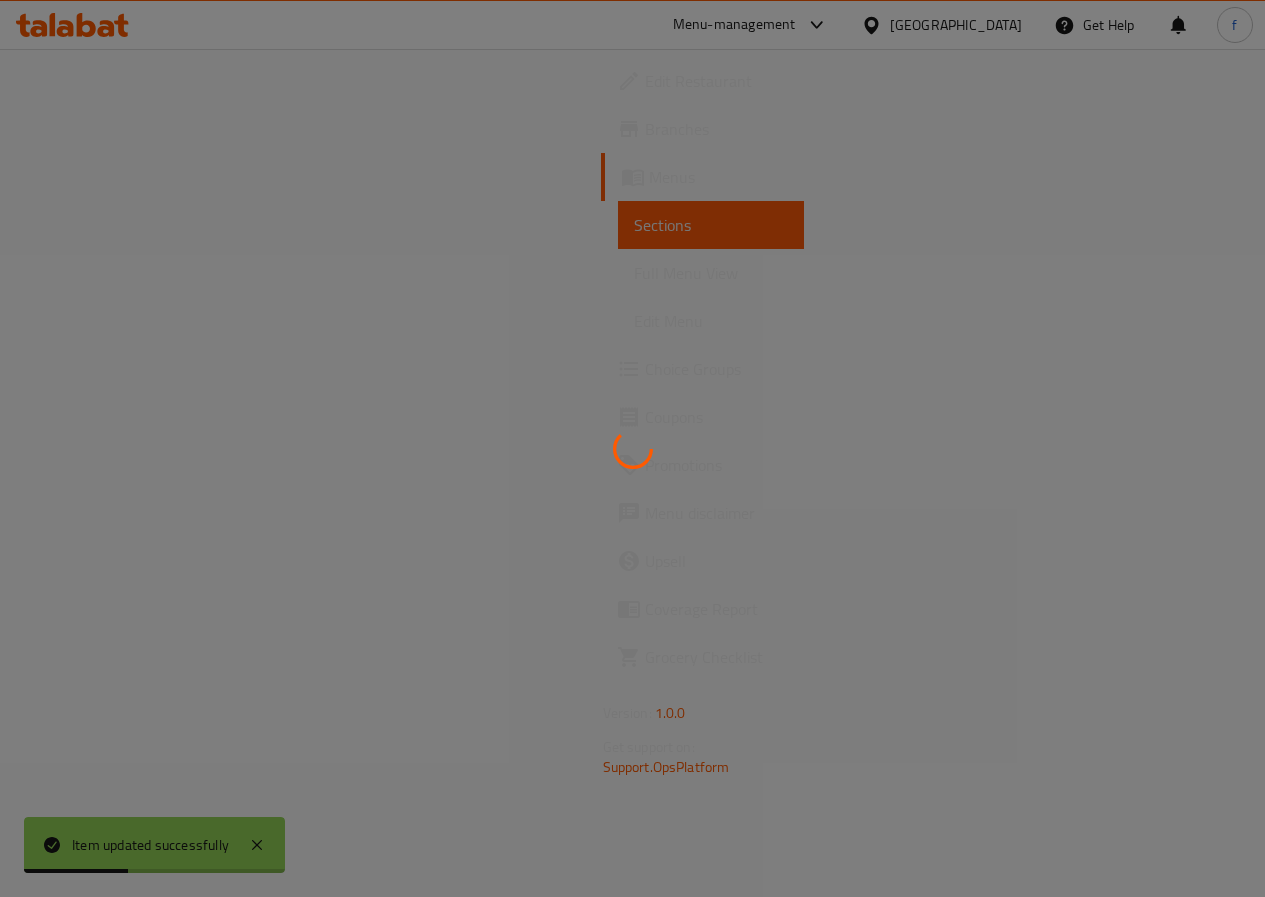 scroll, scrollTop: 0, scrollLeft: 0, axis: both 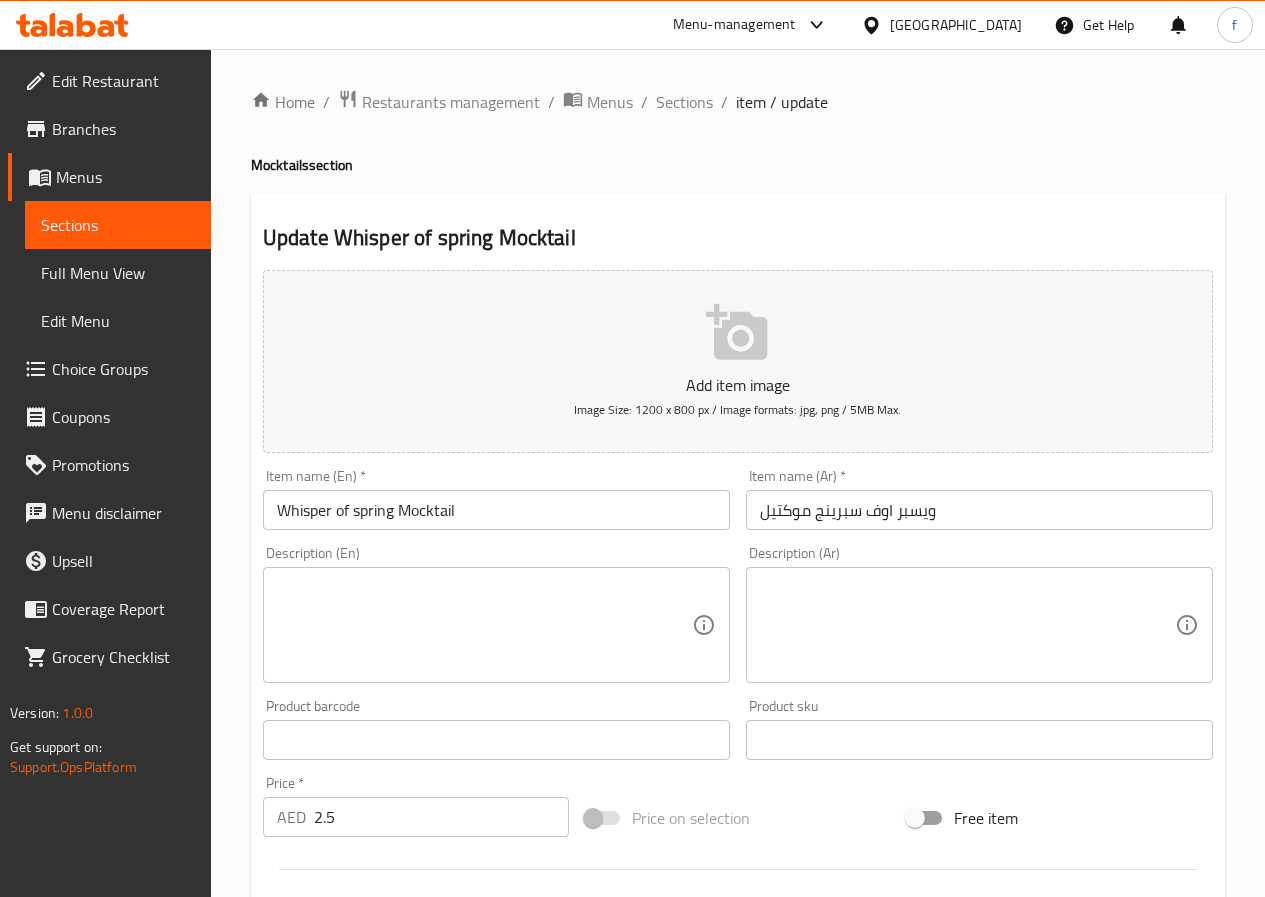 drag, startPoint x: 703, startPoint y: 106, endPoint x: 705, endPoint y: 124, distance: 18.110771 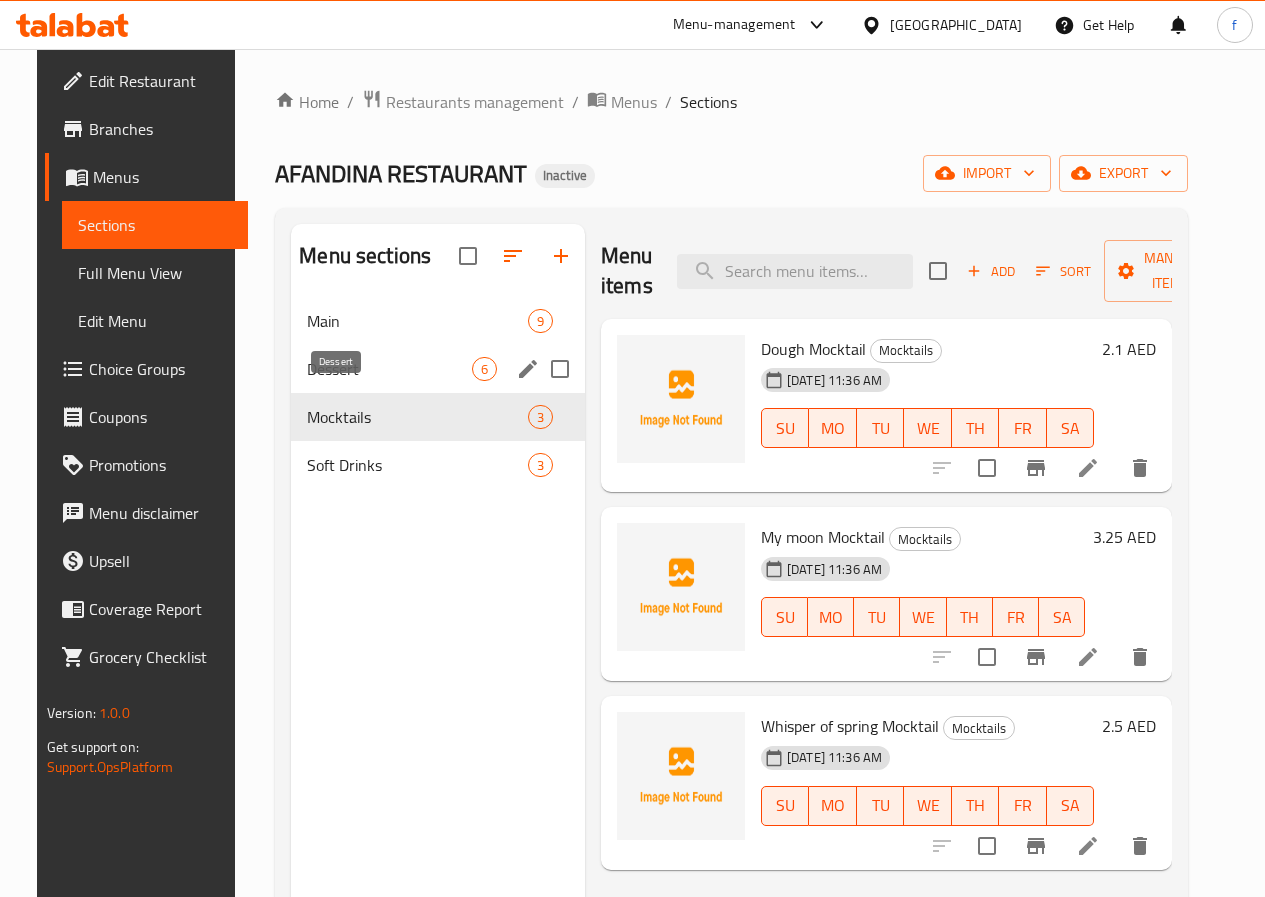 click on "Dessert" at bounding box center (389, 369) 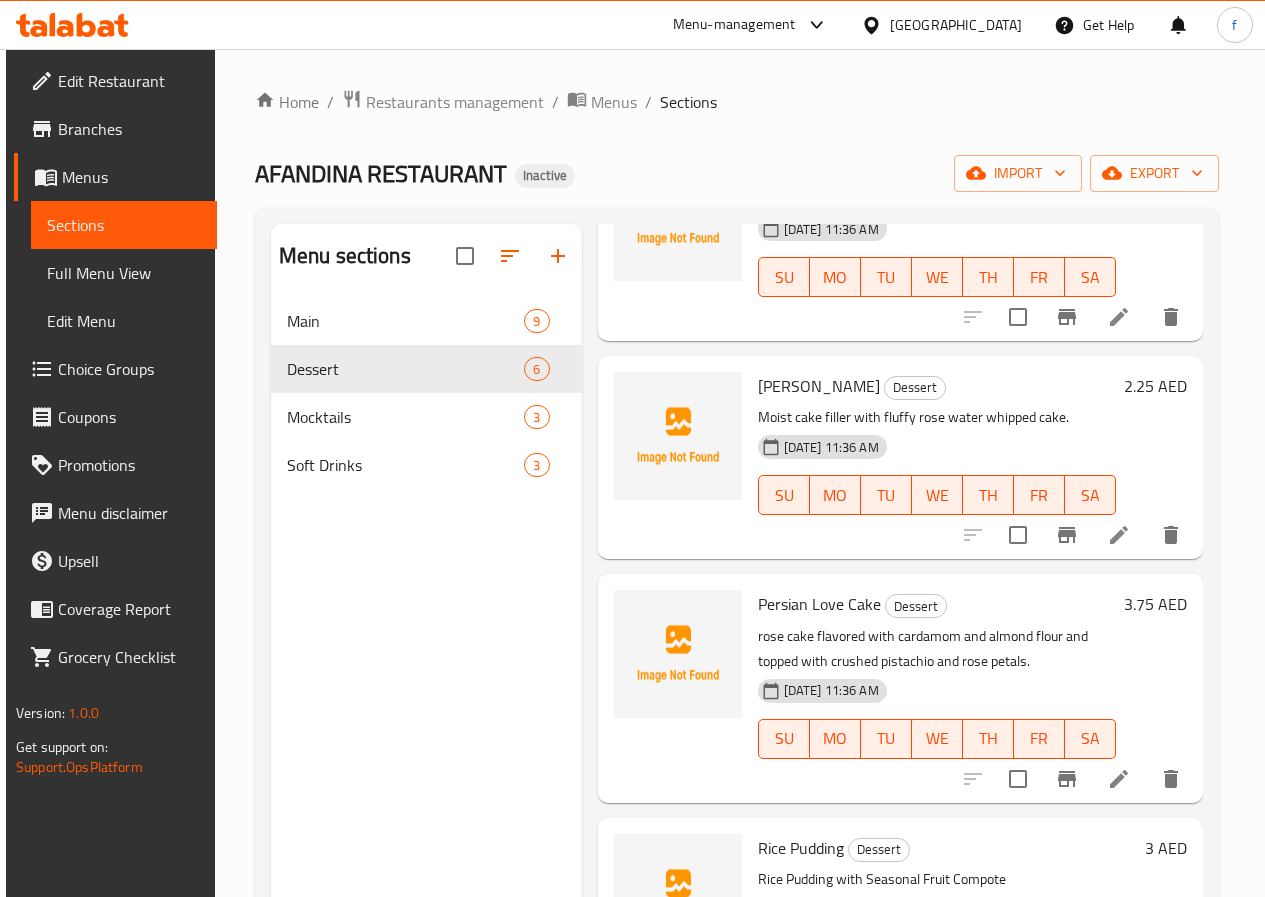 scroll, scrollTop: 519, scrollLeft: 0, axis: vertical 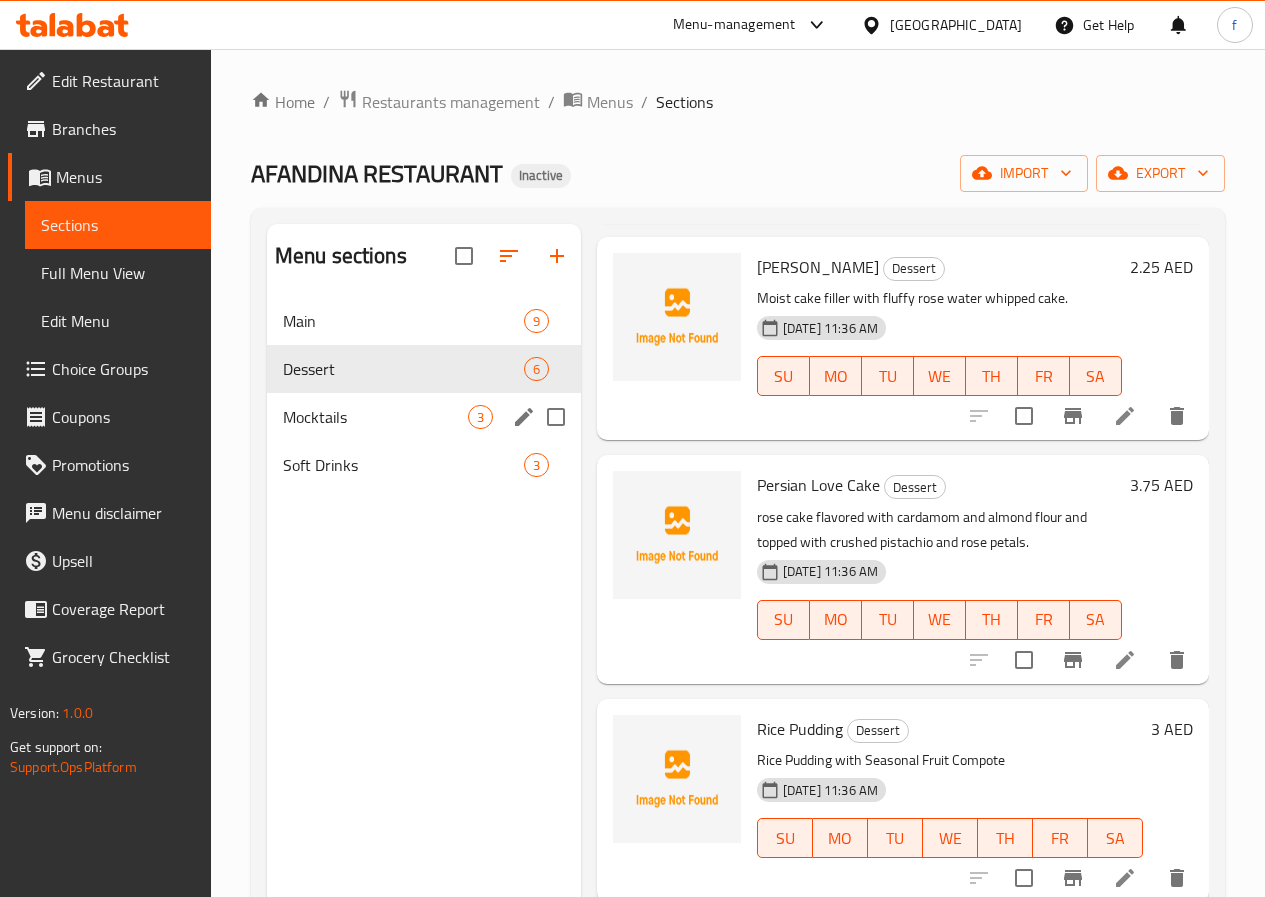 drag, startPoint x: 345, startPoint y: 450, endPoint x: 491, endPoint y: 523, distance: 163.23296 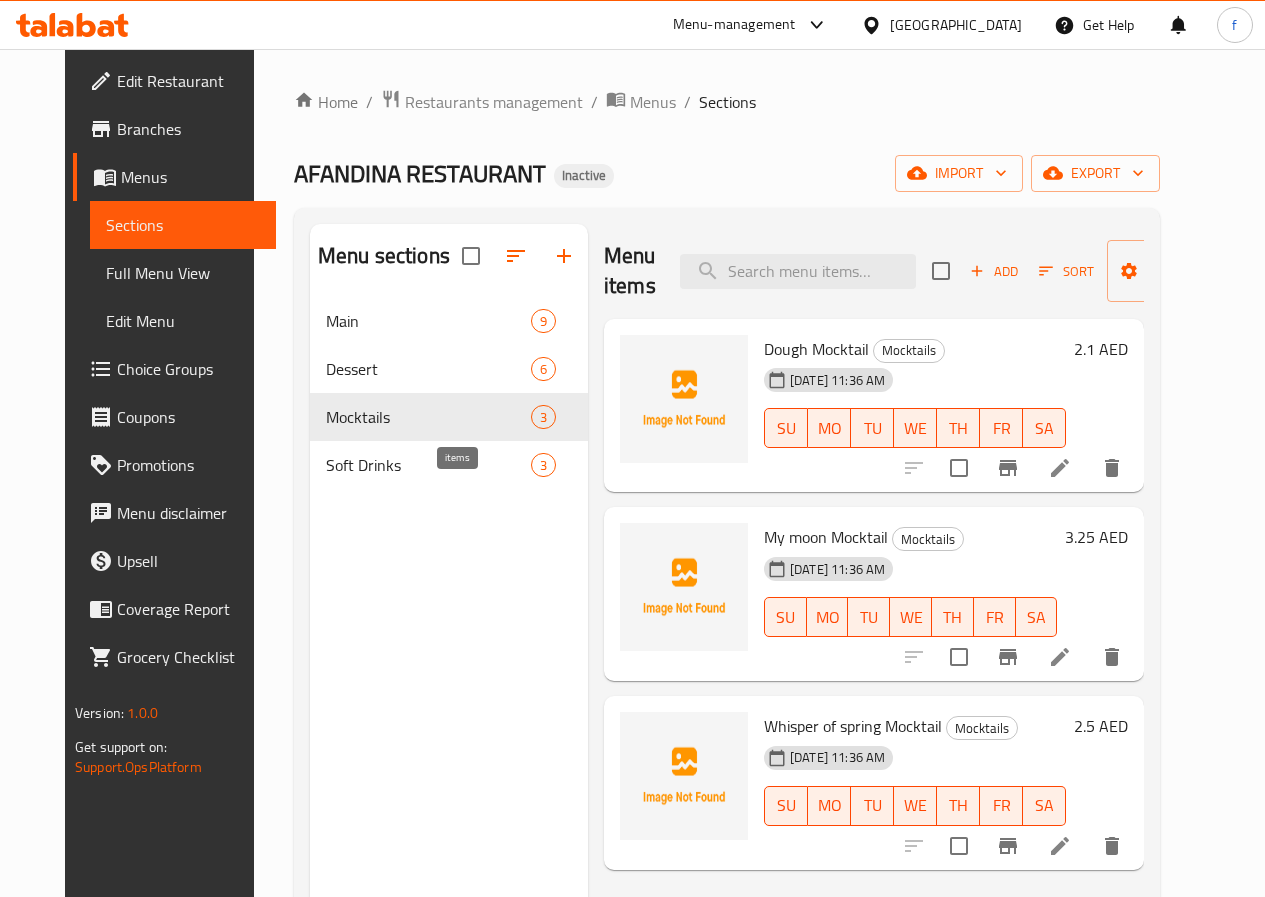 scroll, scrollTop: 0, scrollLeft: 0, axis: both 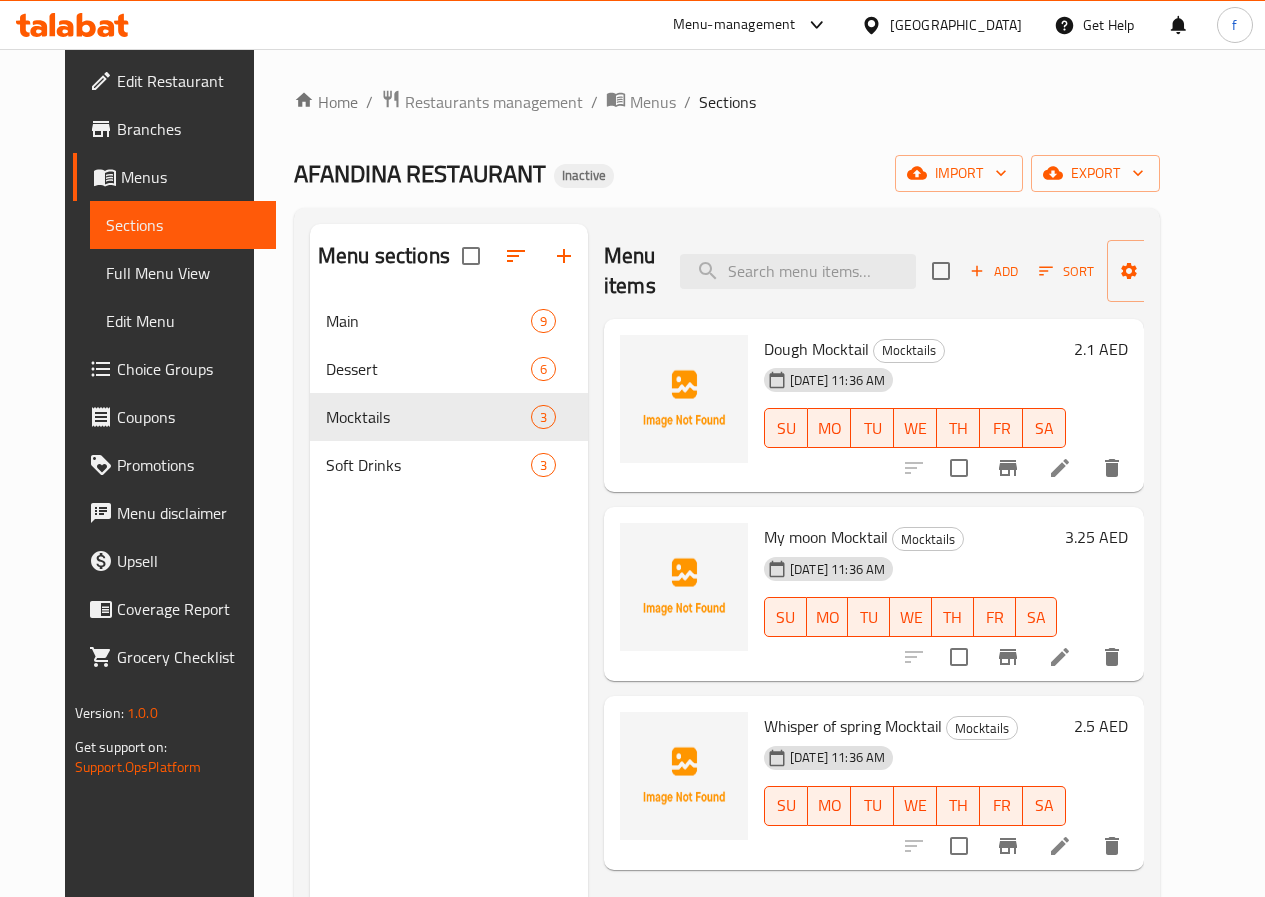 click on "Dough Mocktail" at bounding box center [816, 349] 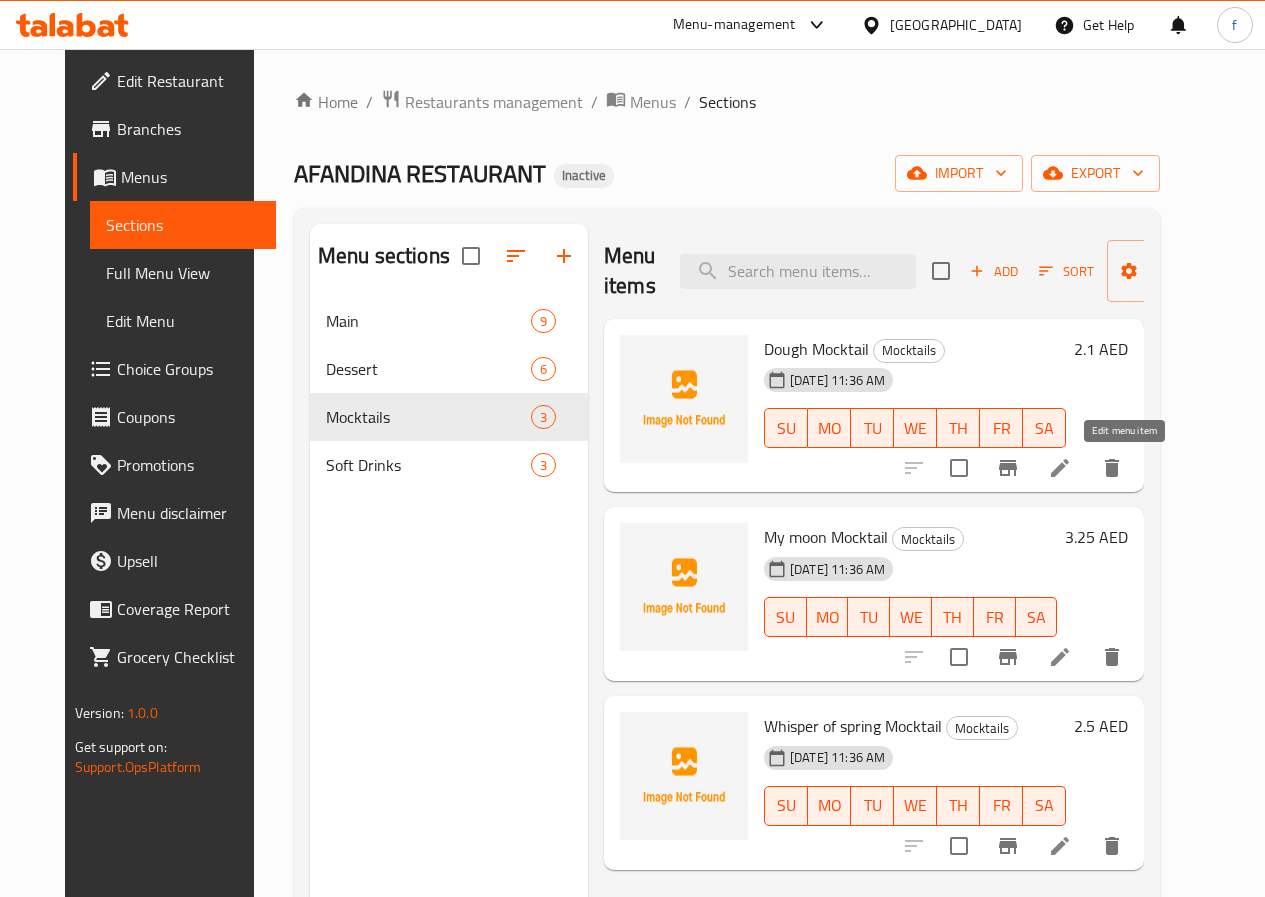 click 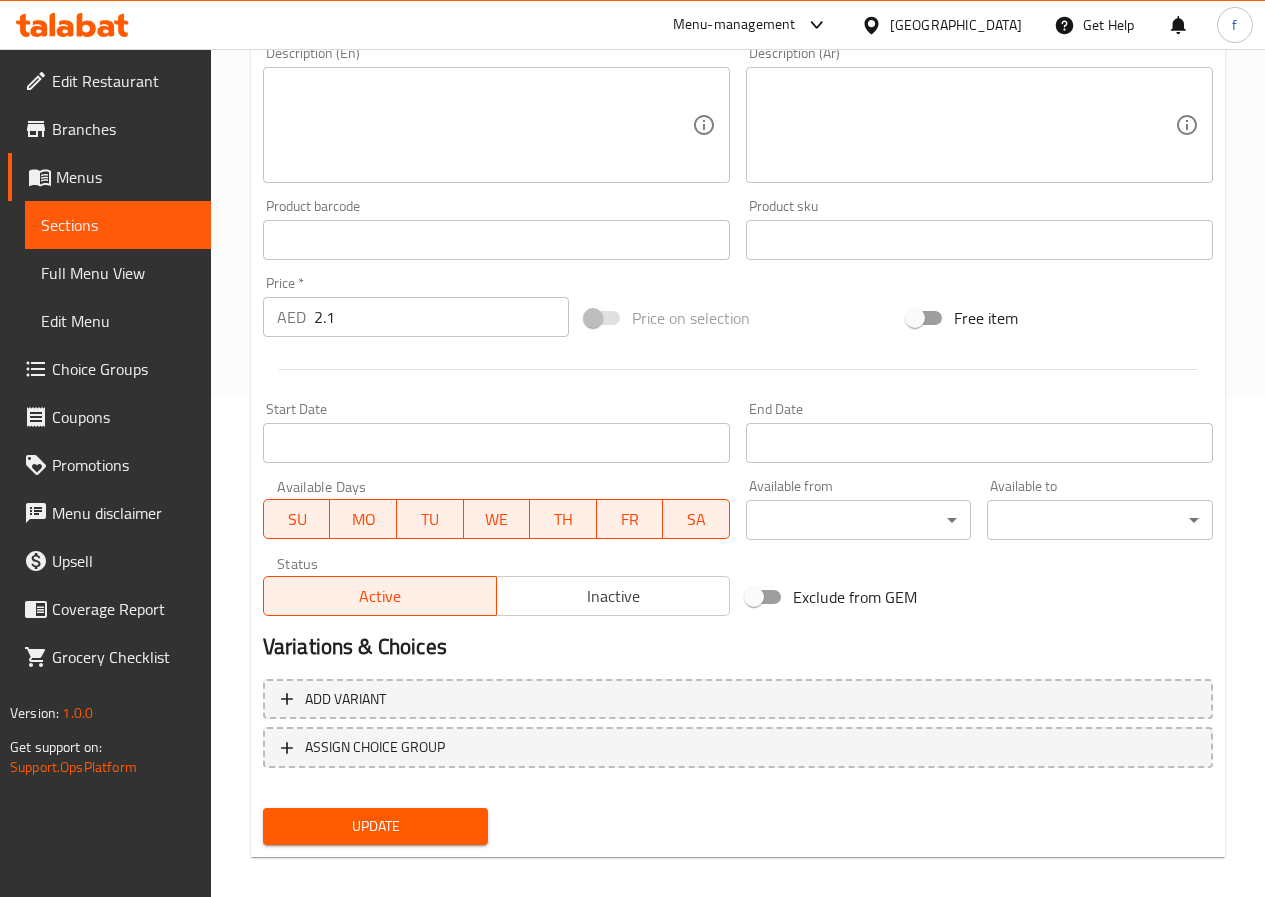 scroll, scrollTop: 0, scrollLeft: 0, axis: both 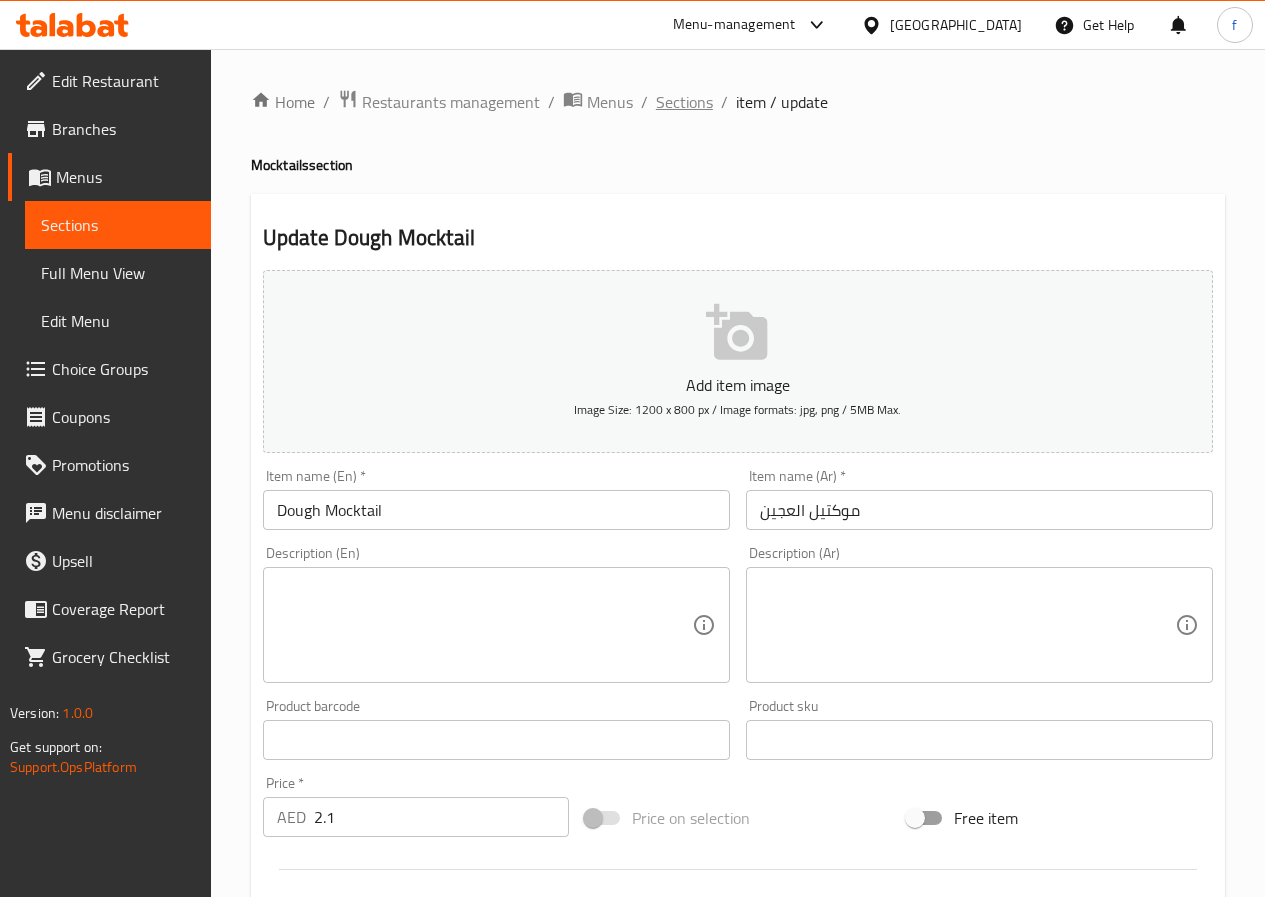 click on "Sections" at bounding box center (684, 102) 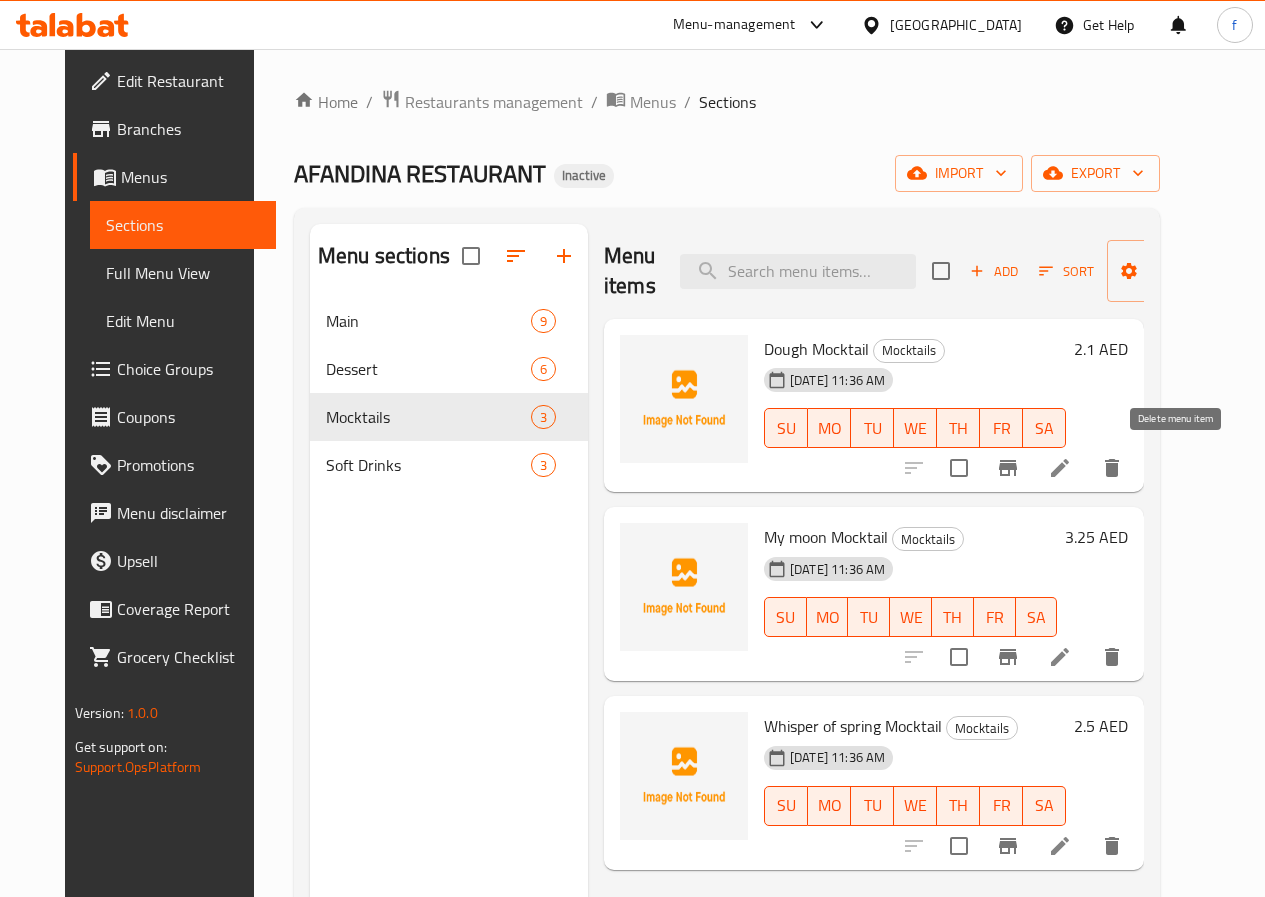 click 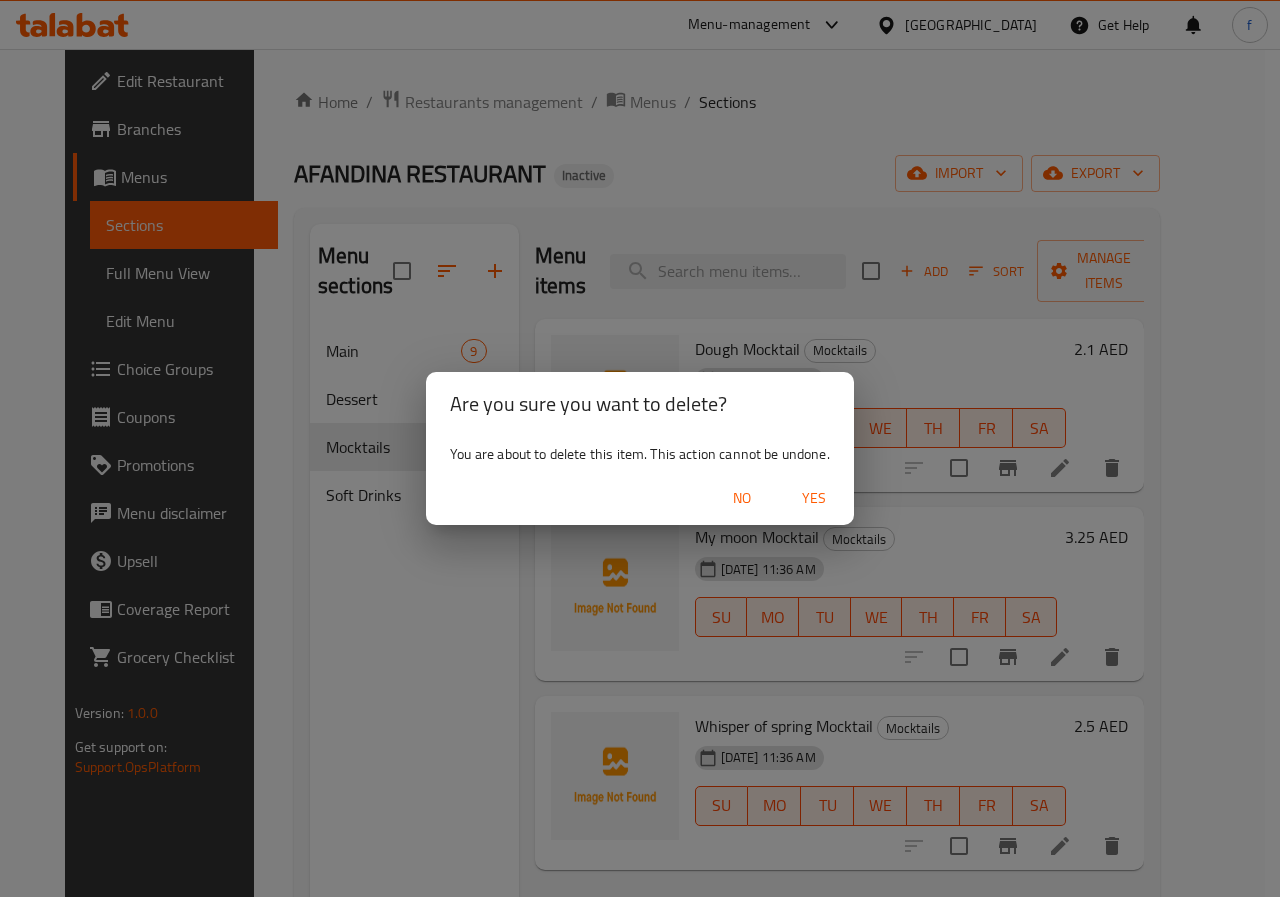 click on "Yes" at bounding box center [814, 498] 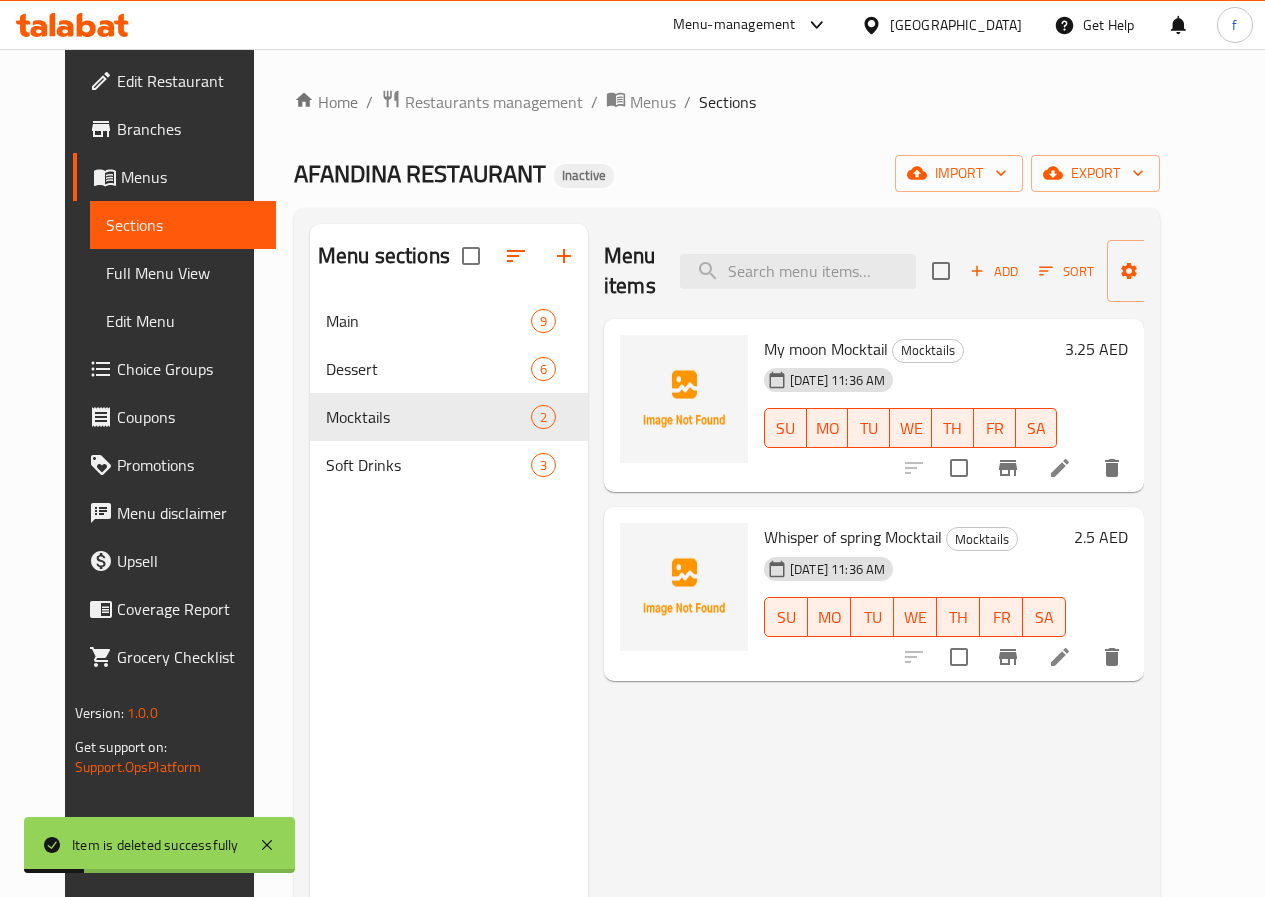 click on "Main" at bounding box center (428, 321) 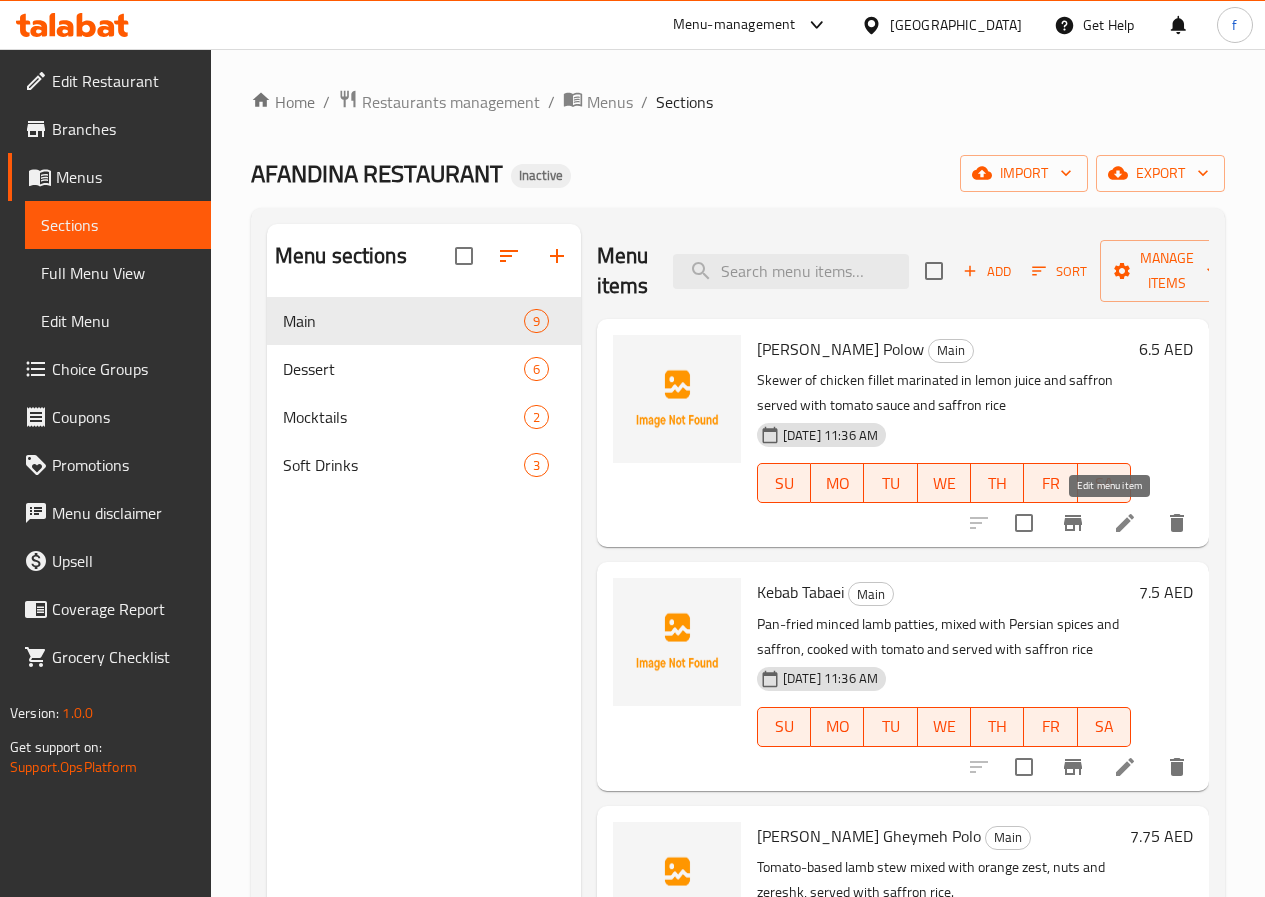 click 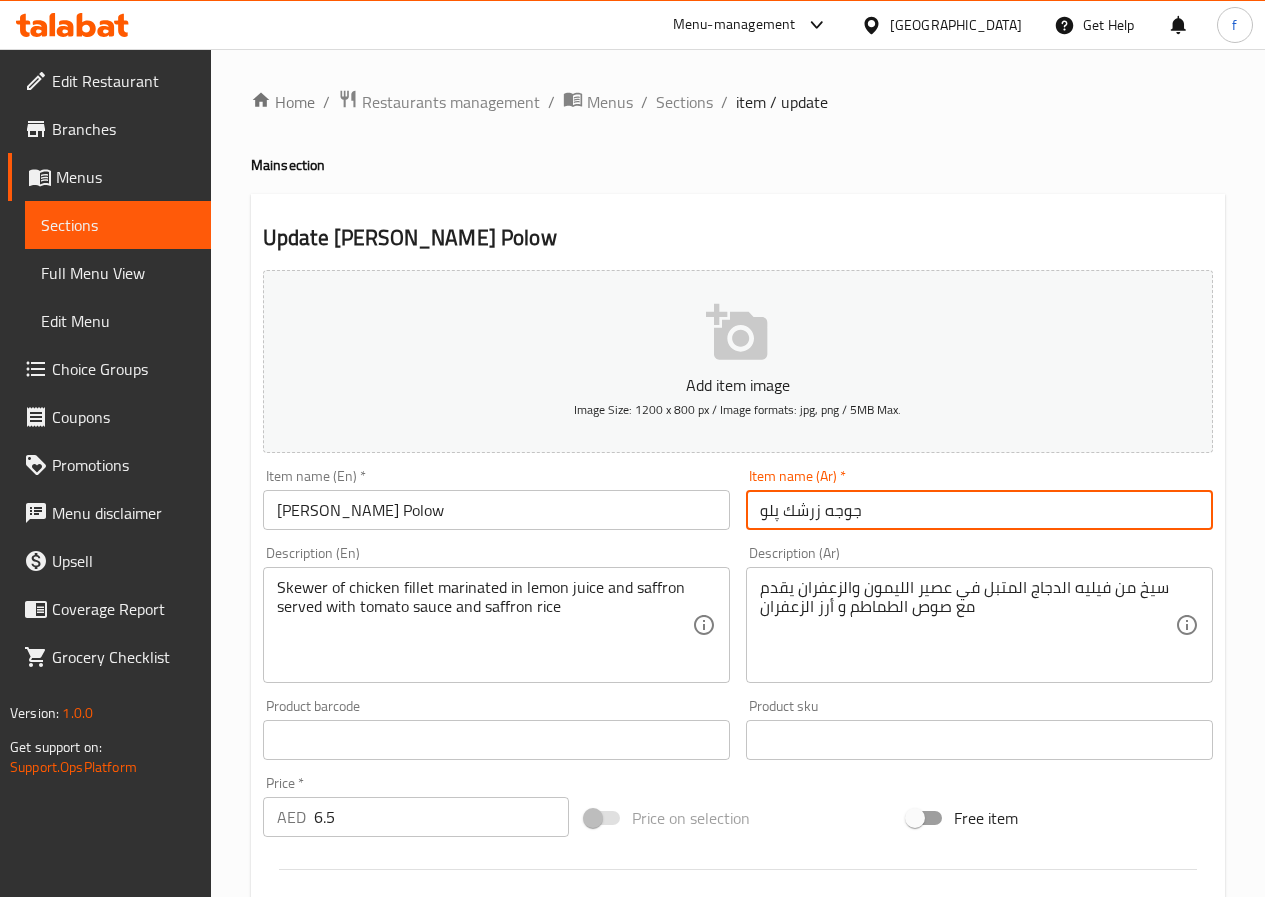 click on "جوجه زرشك پلو" at bounding box center (979, 510) 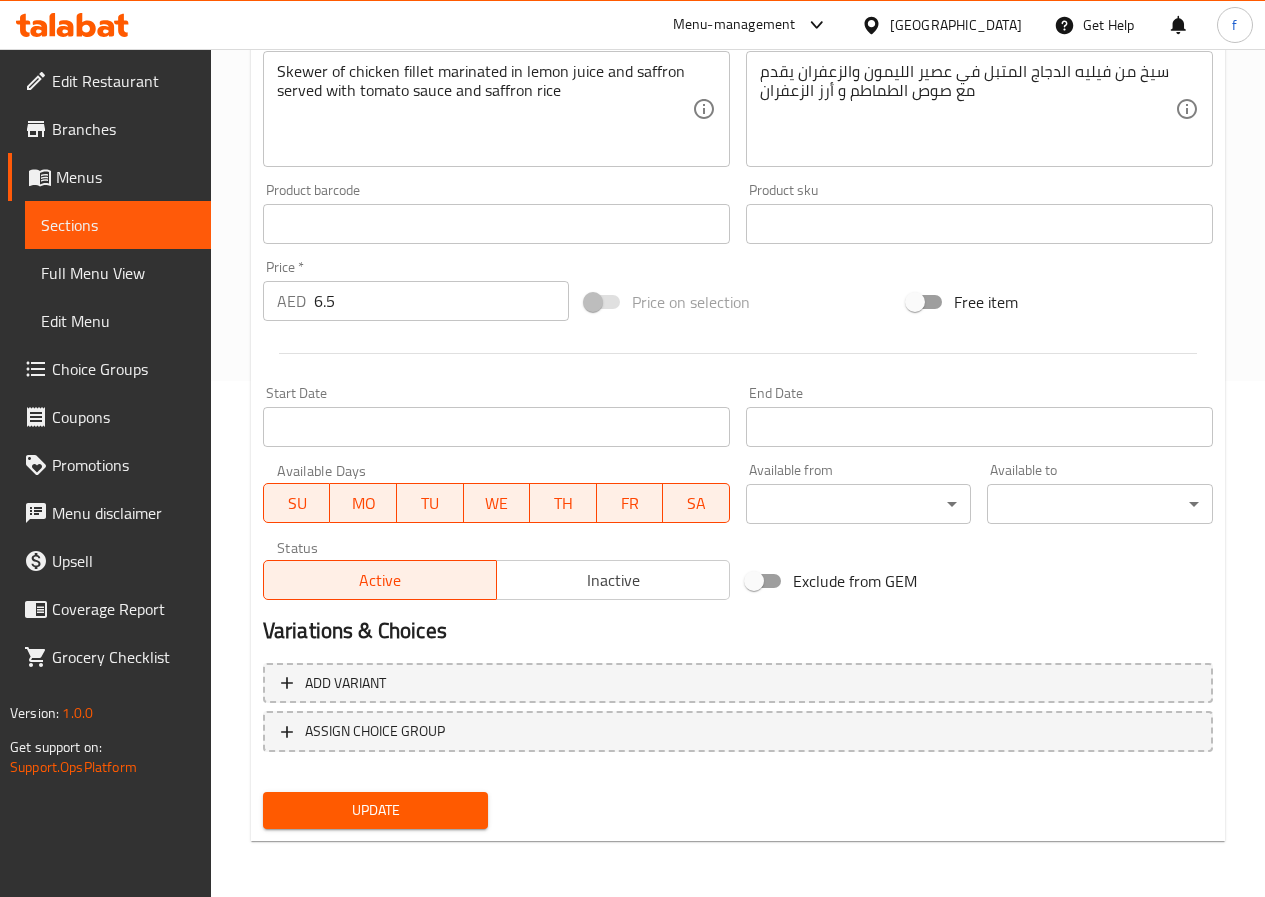 type on "جوجيه زرشك پلو" 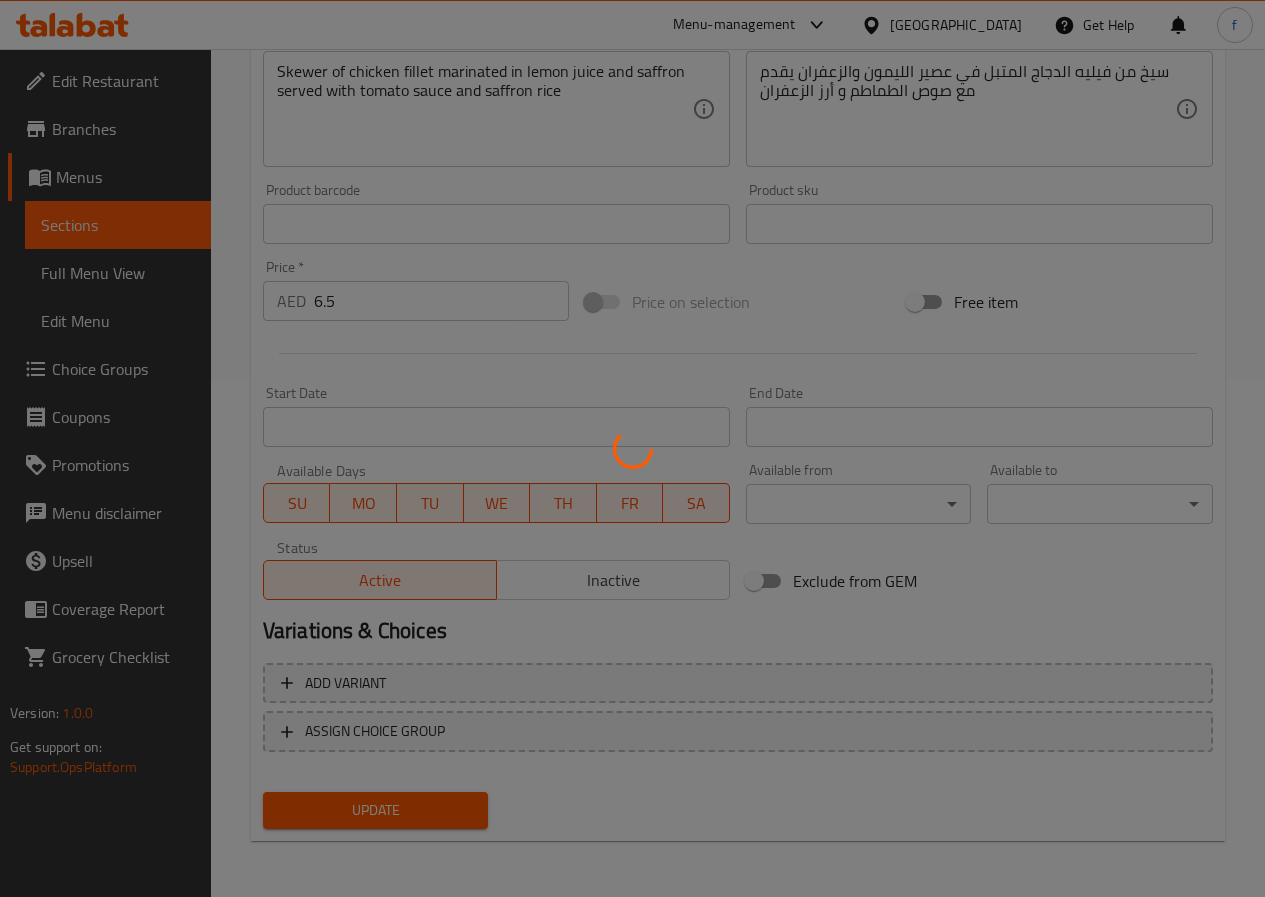 scroll, scrollTop: 16, scrollLeft: 0, axis: vertical 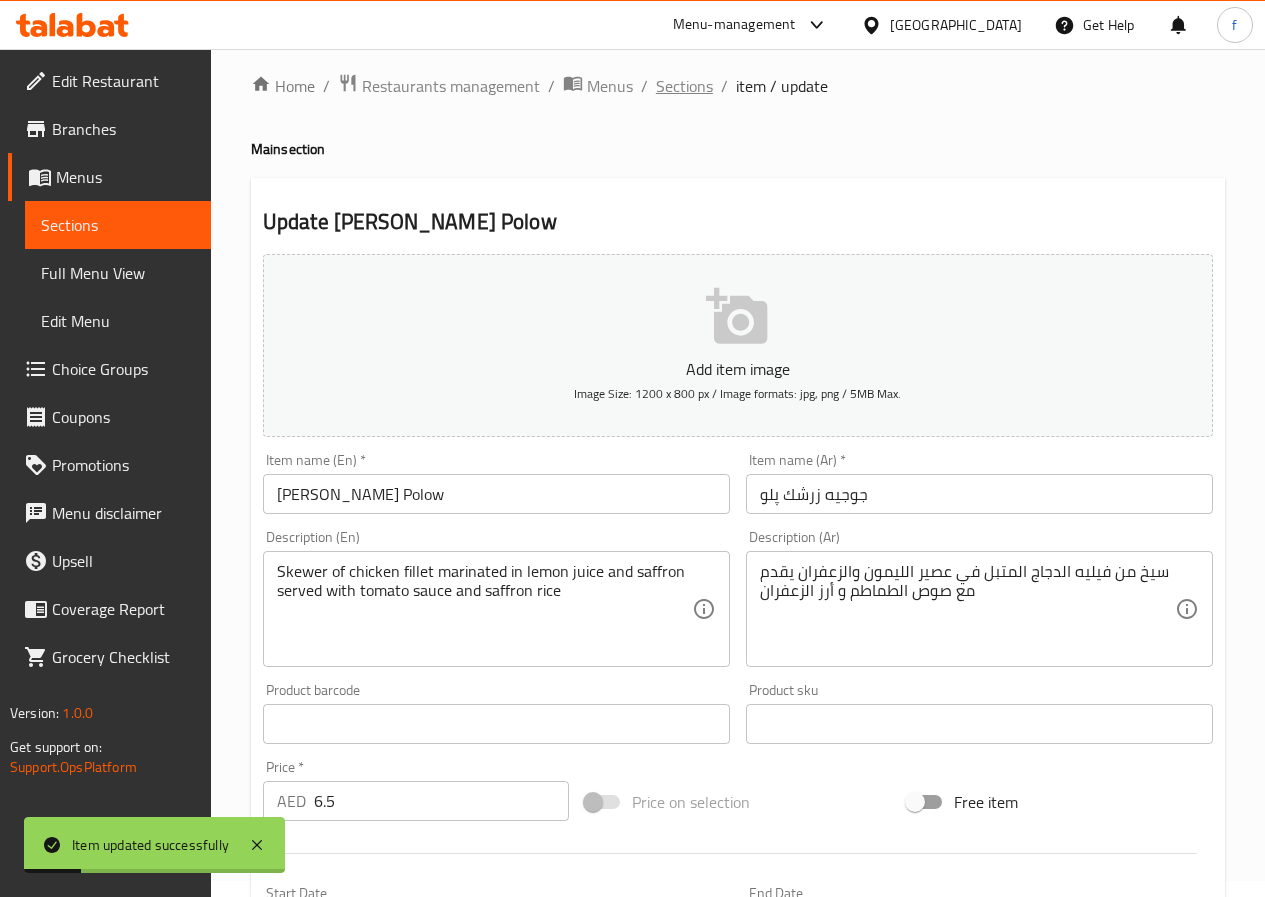 click on "Sections" at bounding box center [684, 86] 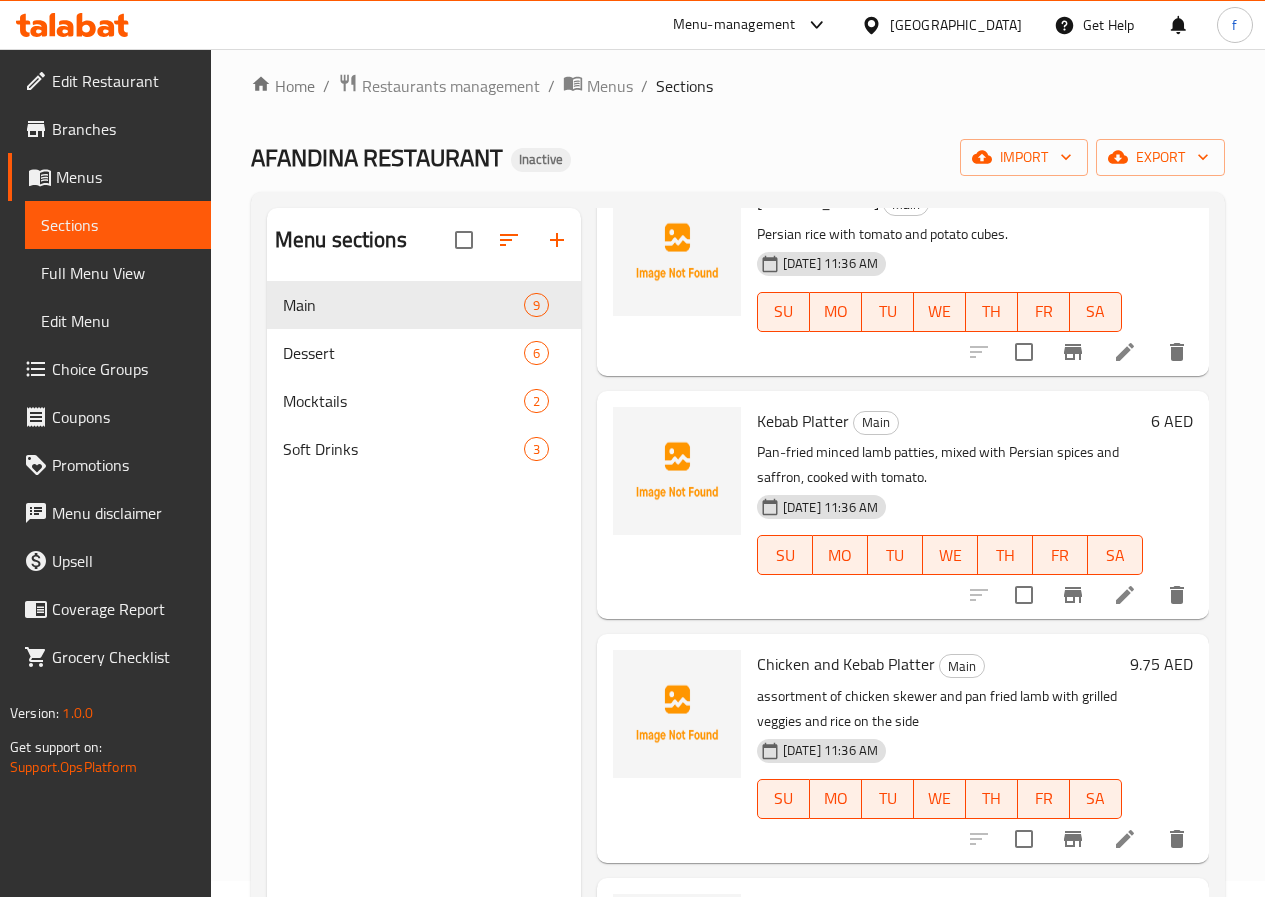 scroll, scrollTop: 1349, scrollLeft: 0, axis: vertical 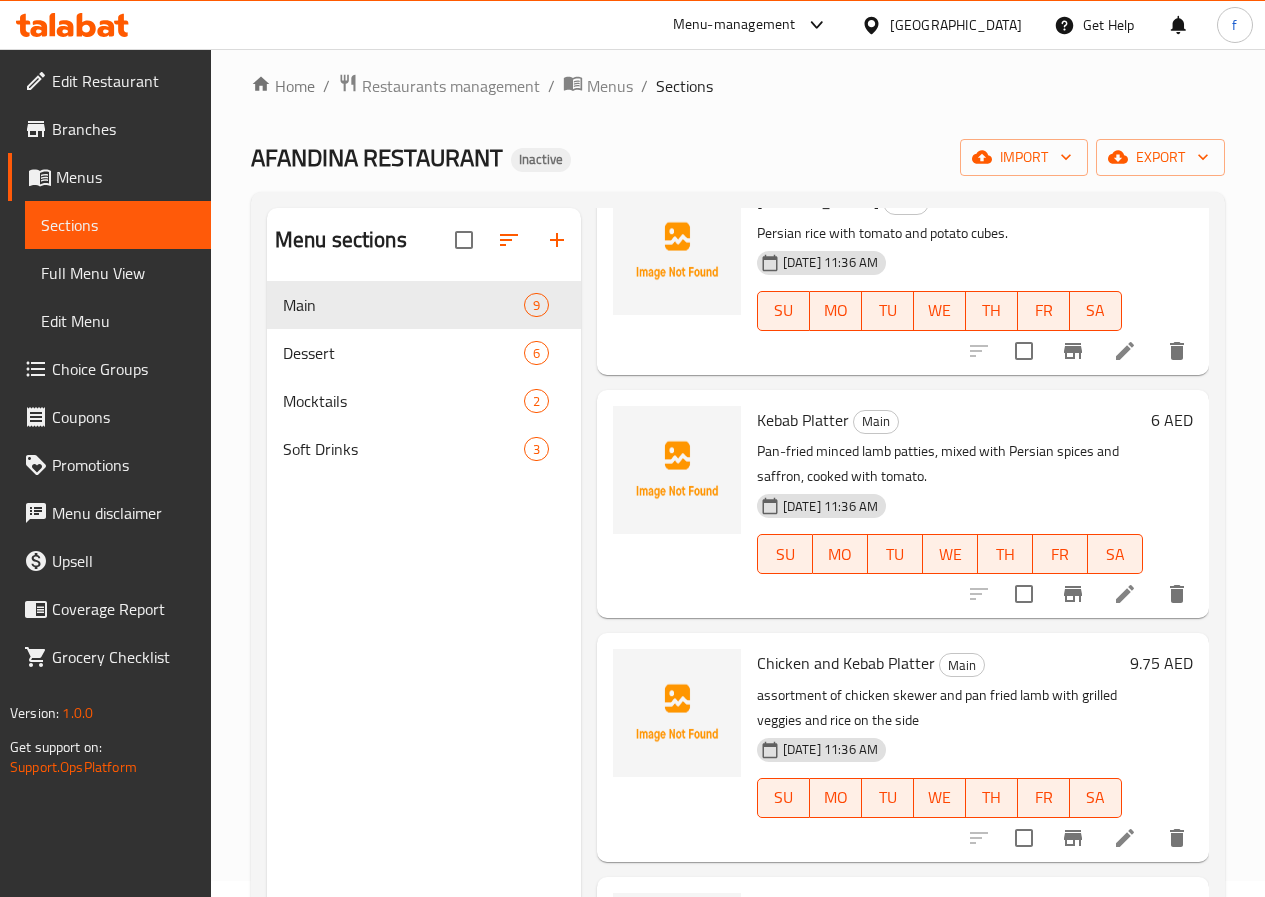 click 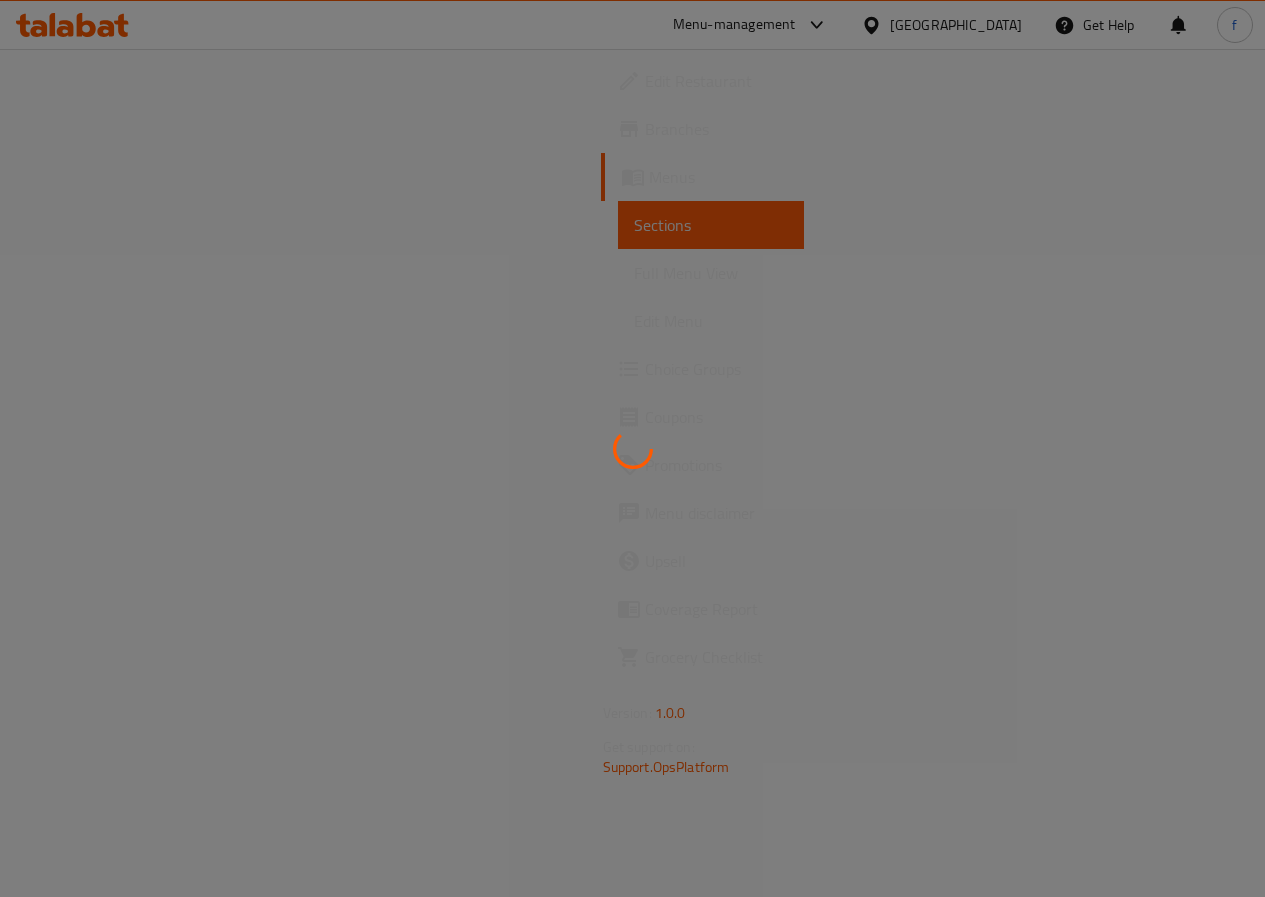 scroll, scrollTop: 0, scrollLeft: 0, axis: both 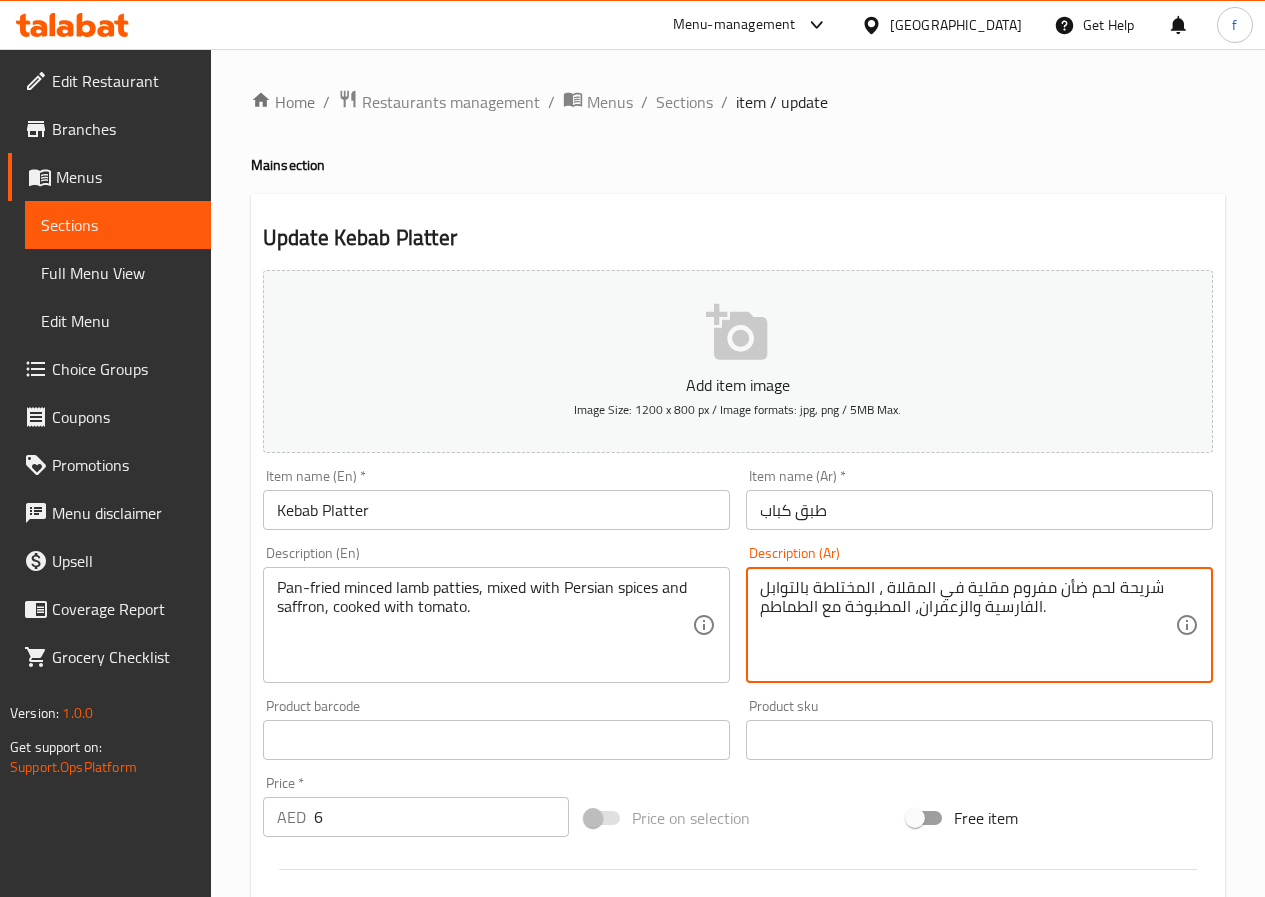 drag, startPoint x: 864, startPoint y: 585, endPoint x: 876, endPoint y: 581, distance: 12.649111 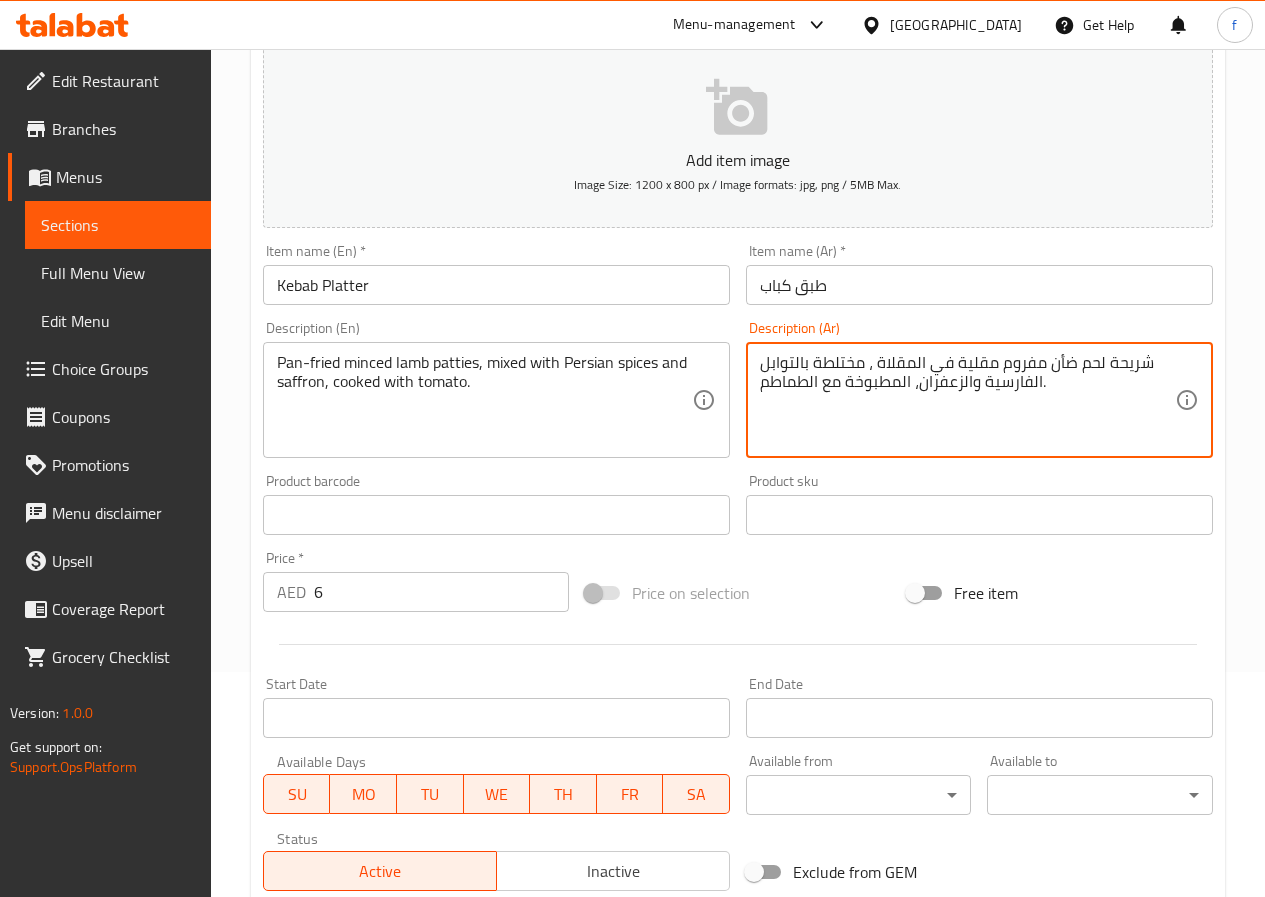 scroll, scrollTop: 516, scrollLeft: 0, axis: vertical 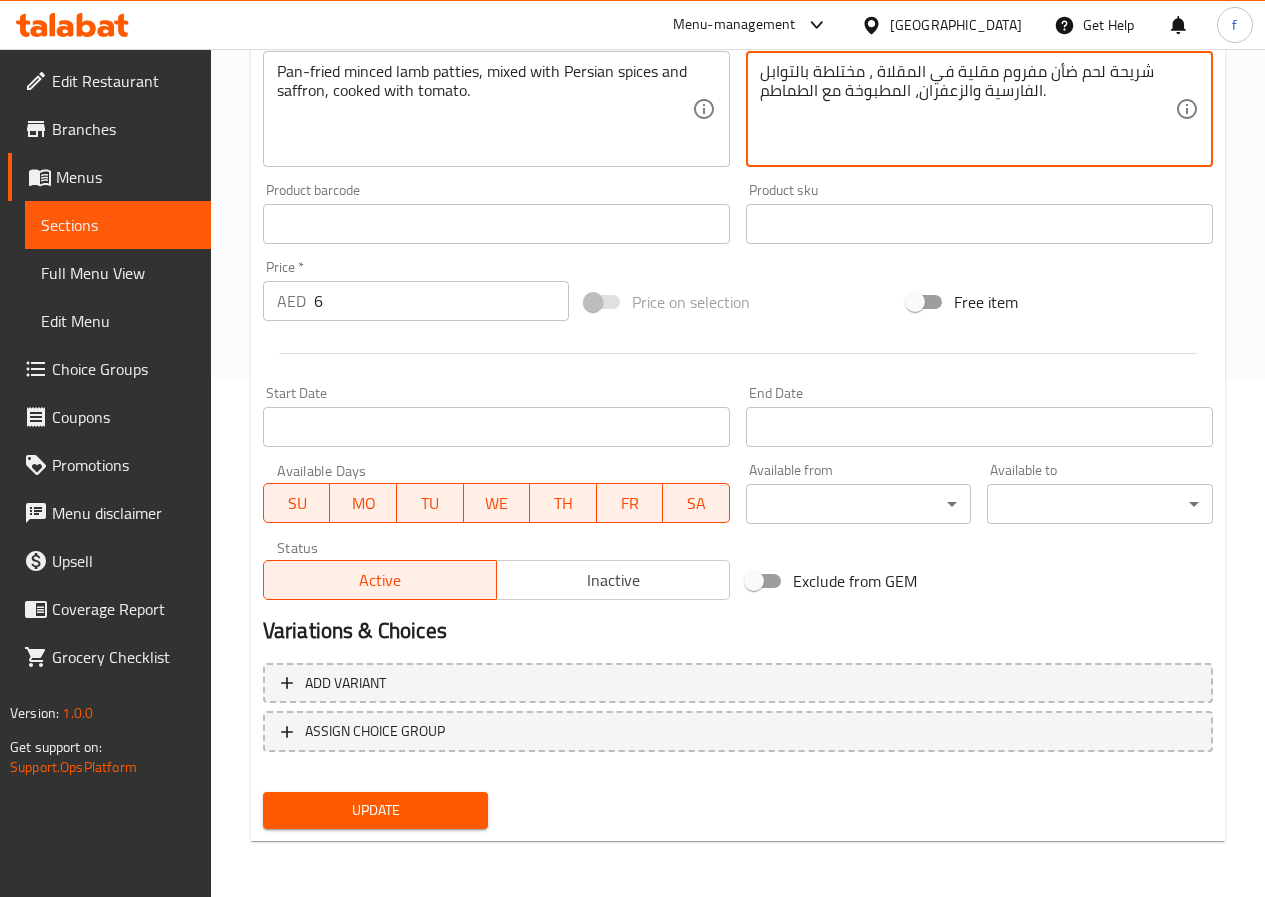 type on "شريحة لحم ضأن مفروم مقلية في المقلاة ، مختلطة بالتوابل الفارسية والزعفران، المطبوخة مع الطماطم." 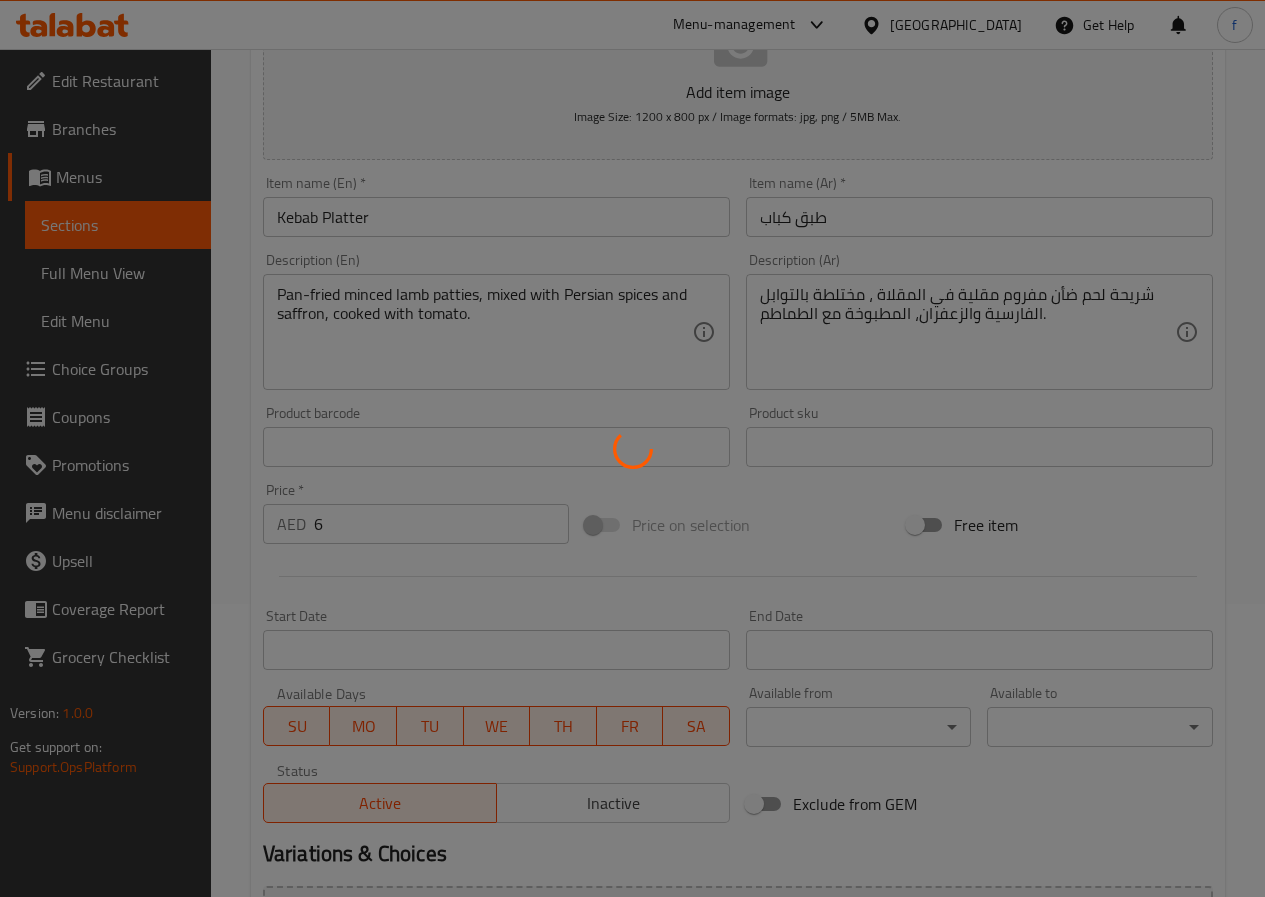 scroll, scrollTop: 0, scrollLeft: 0, axis: both 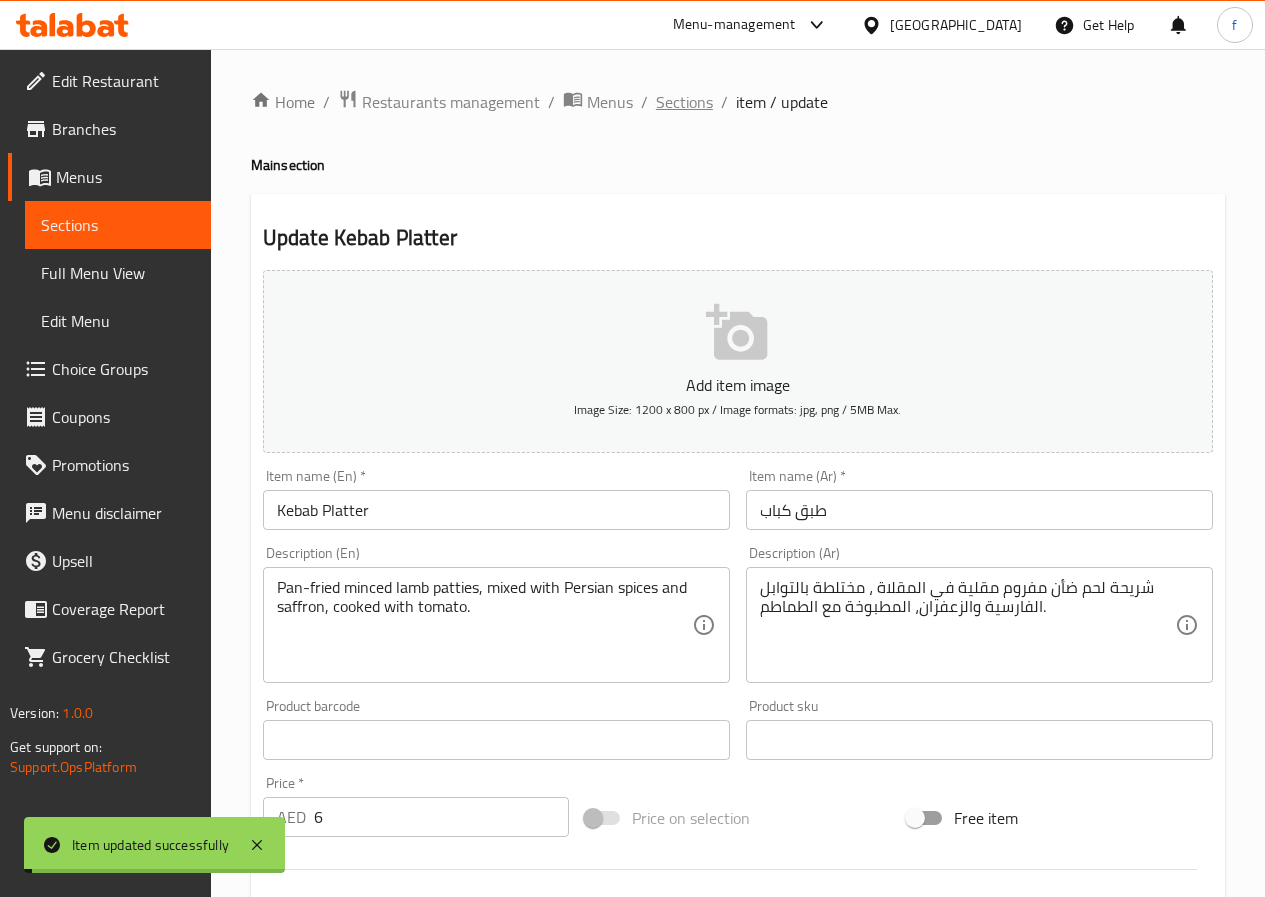 click on "Sections" at bounding box center (684, 102) 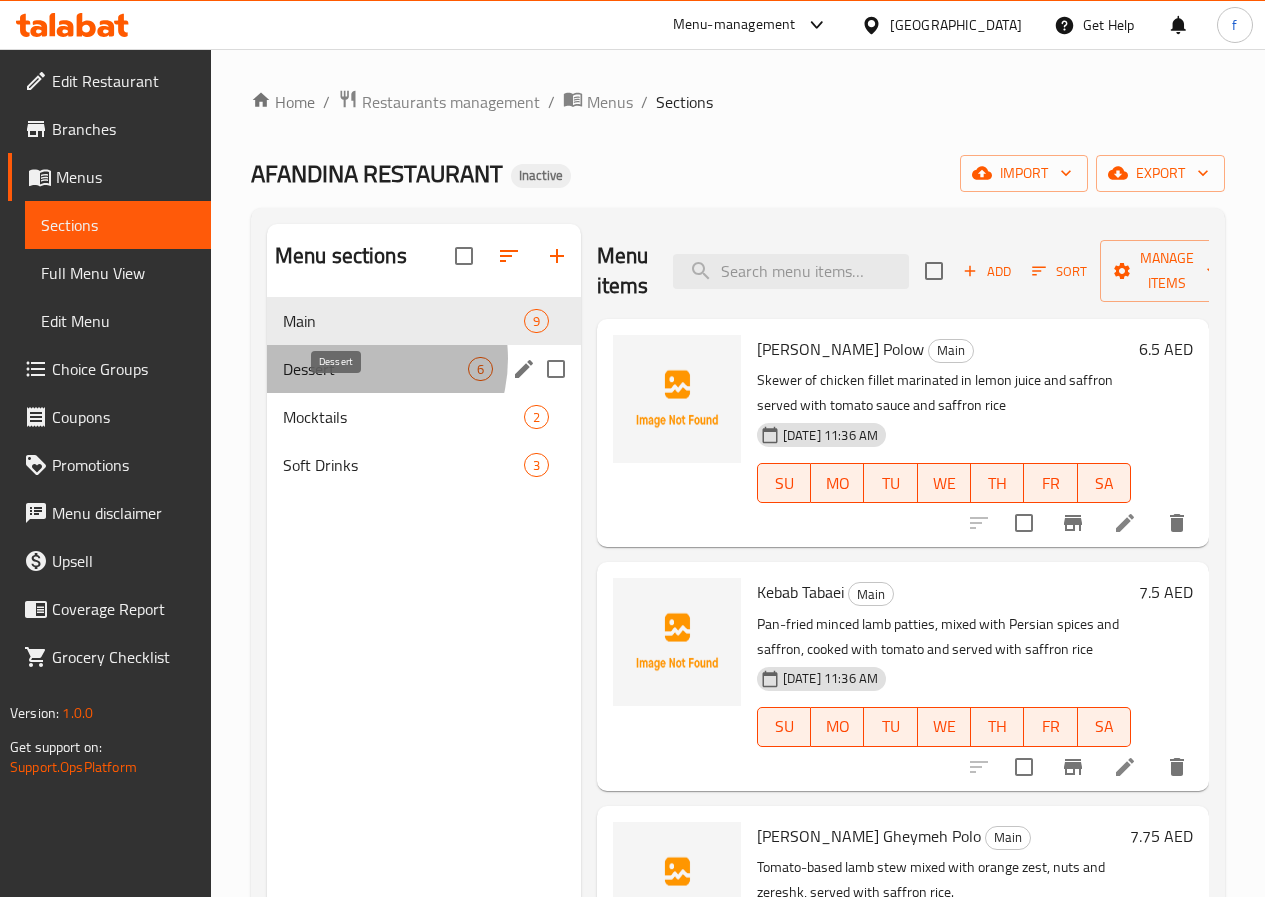 click on "Dessert" at bounding box center [375, 369] 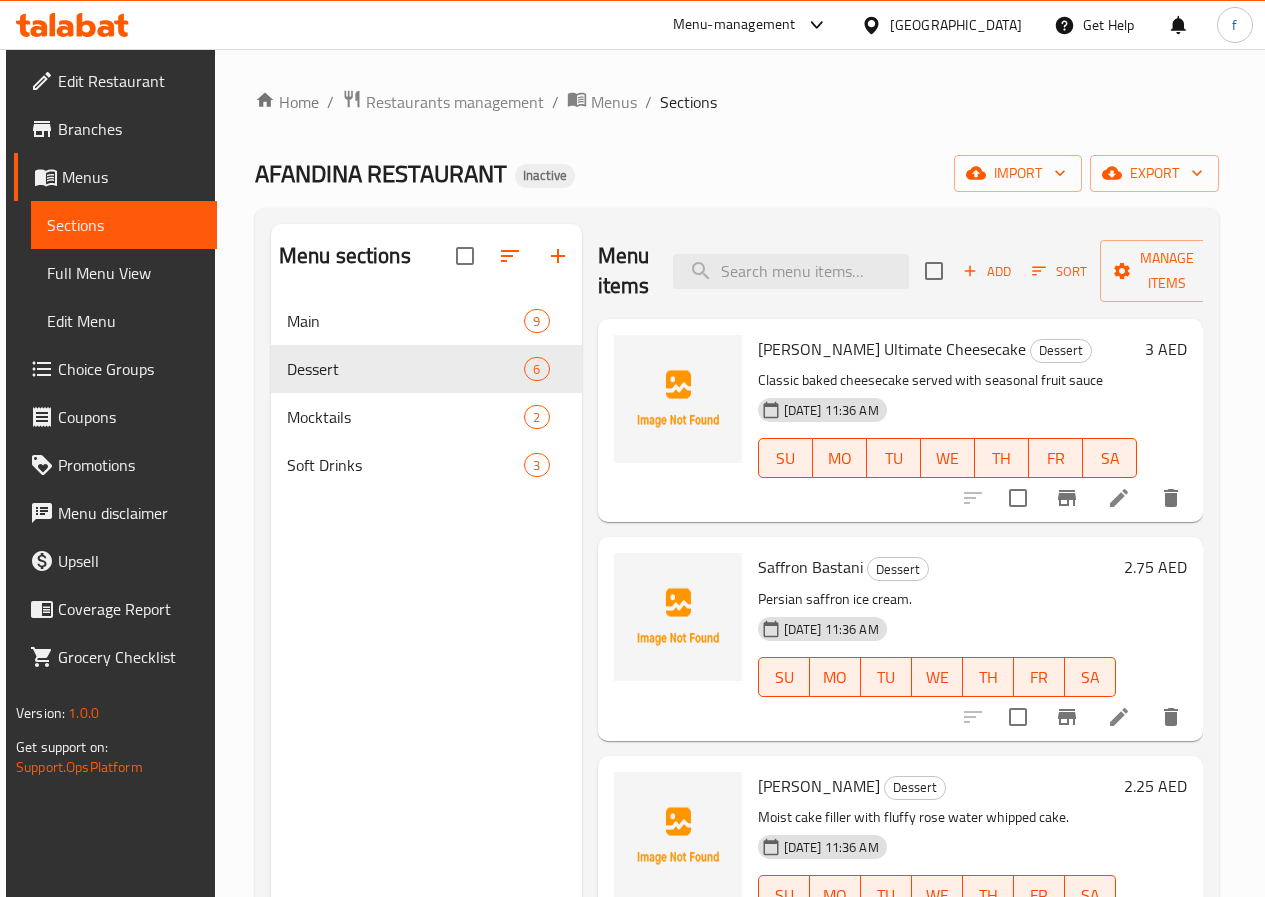 click at bounding box center [1119, 498] 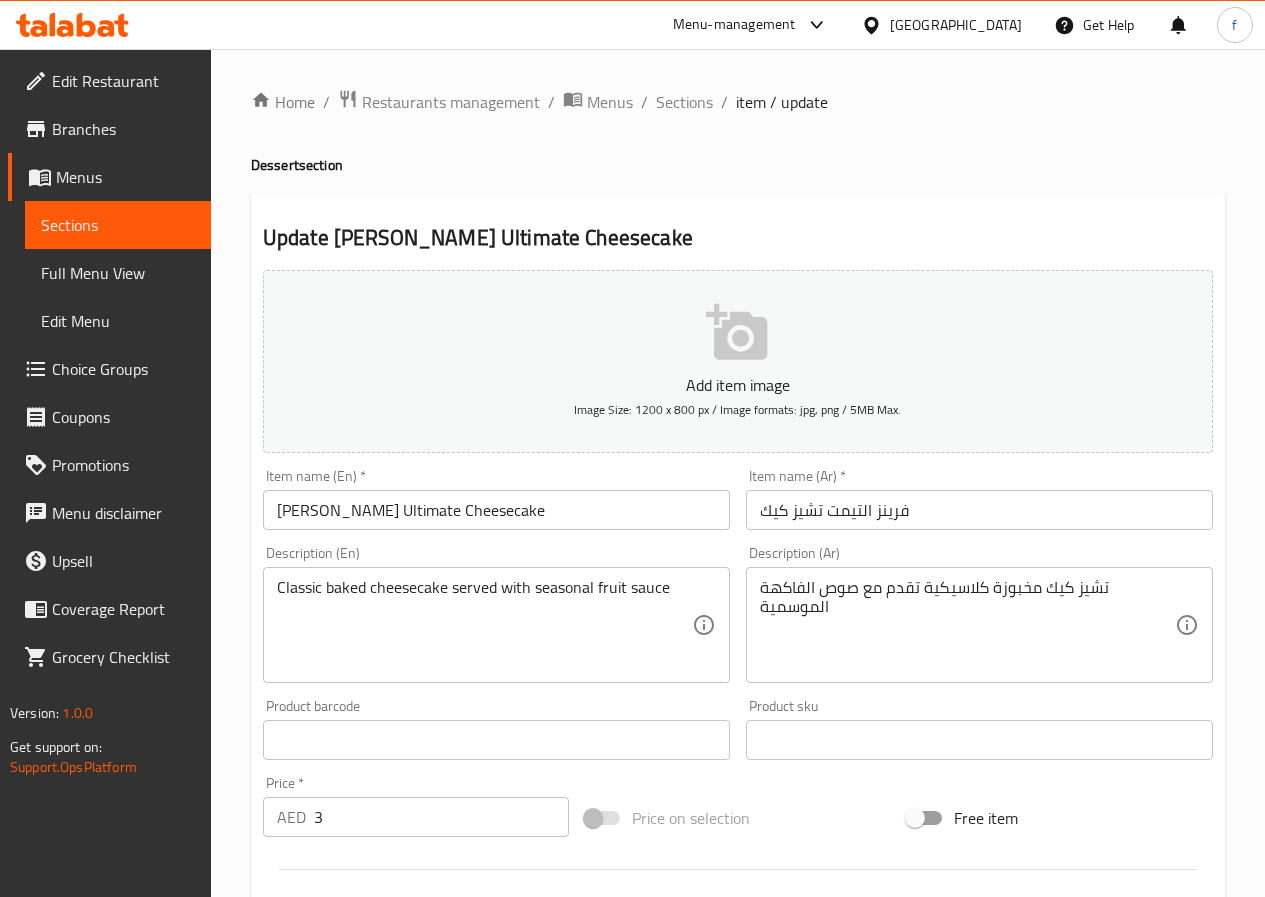 click on "فرينز التيمت تشيز كيك" at bounding box center (979, 510) 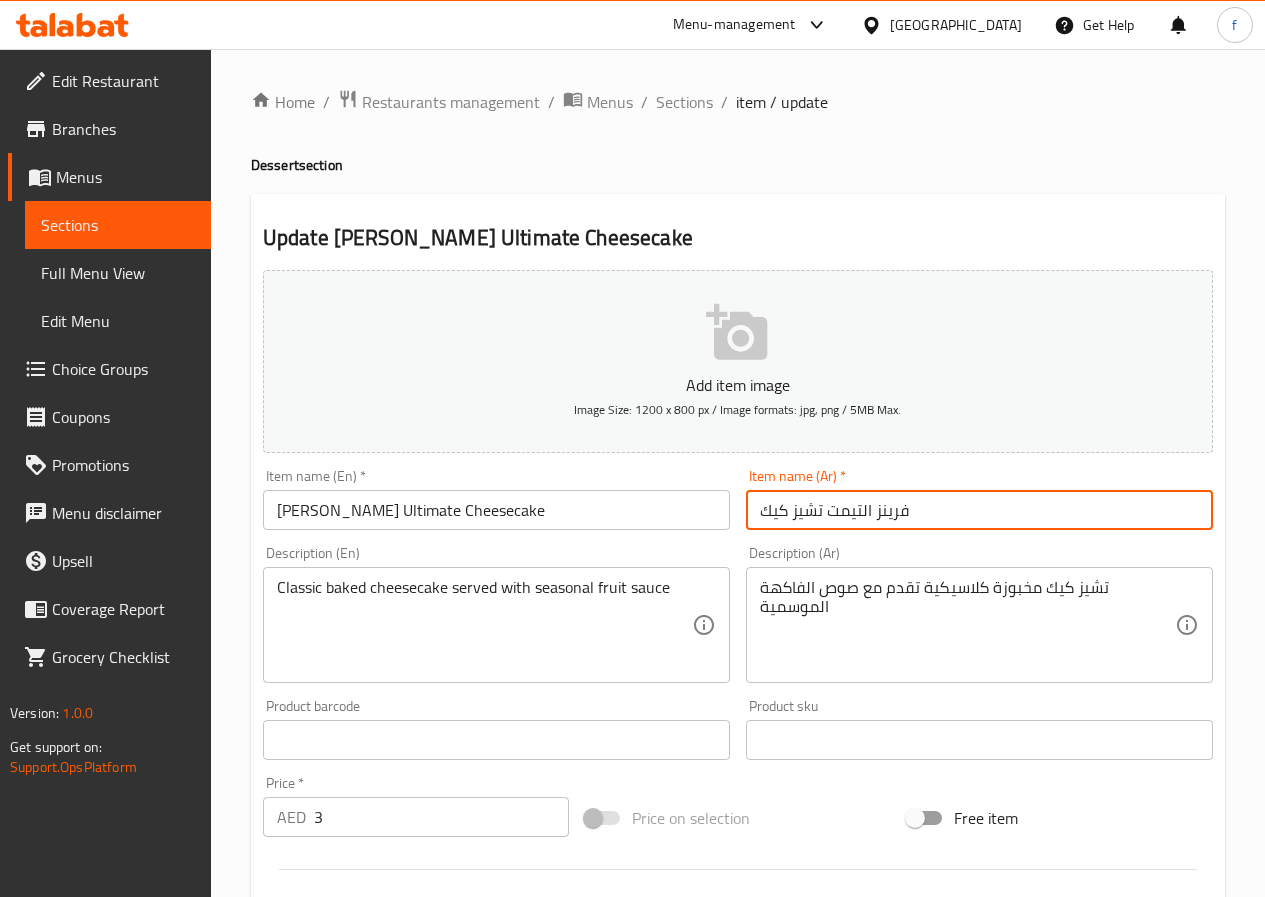 click on "فرينز التيمت تشيز كيك" at bounding box center (979, 510) 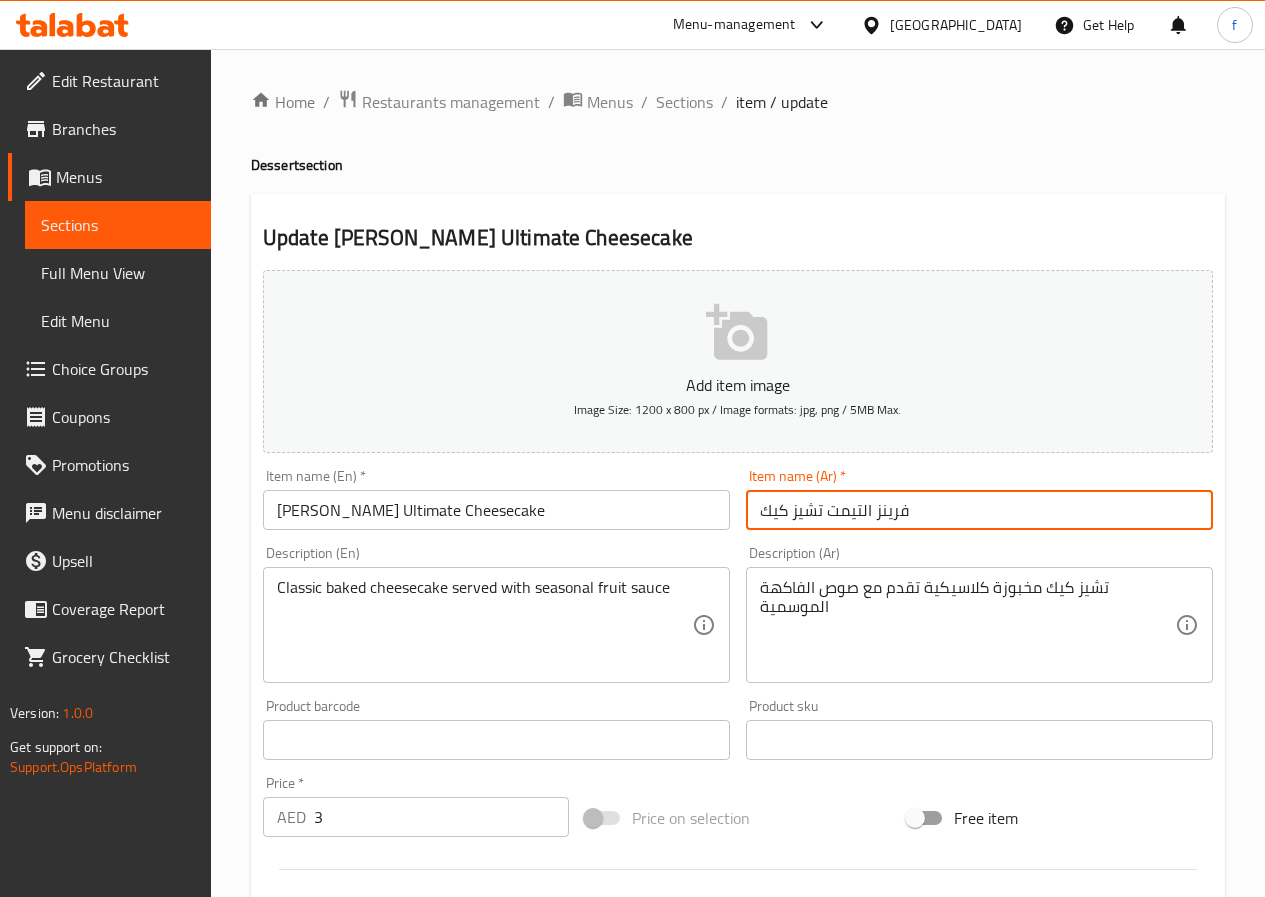 click on "فرينز التيمت تشيز كيك" at bounding box center (979, 510) 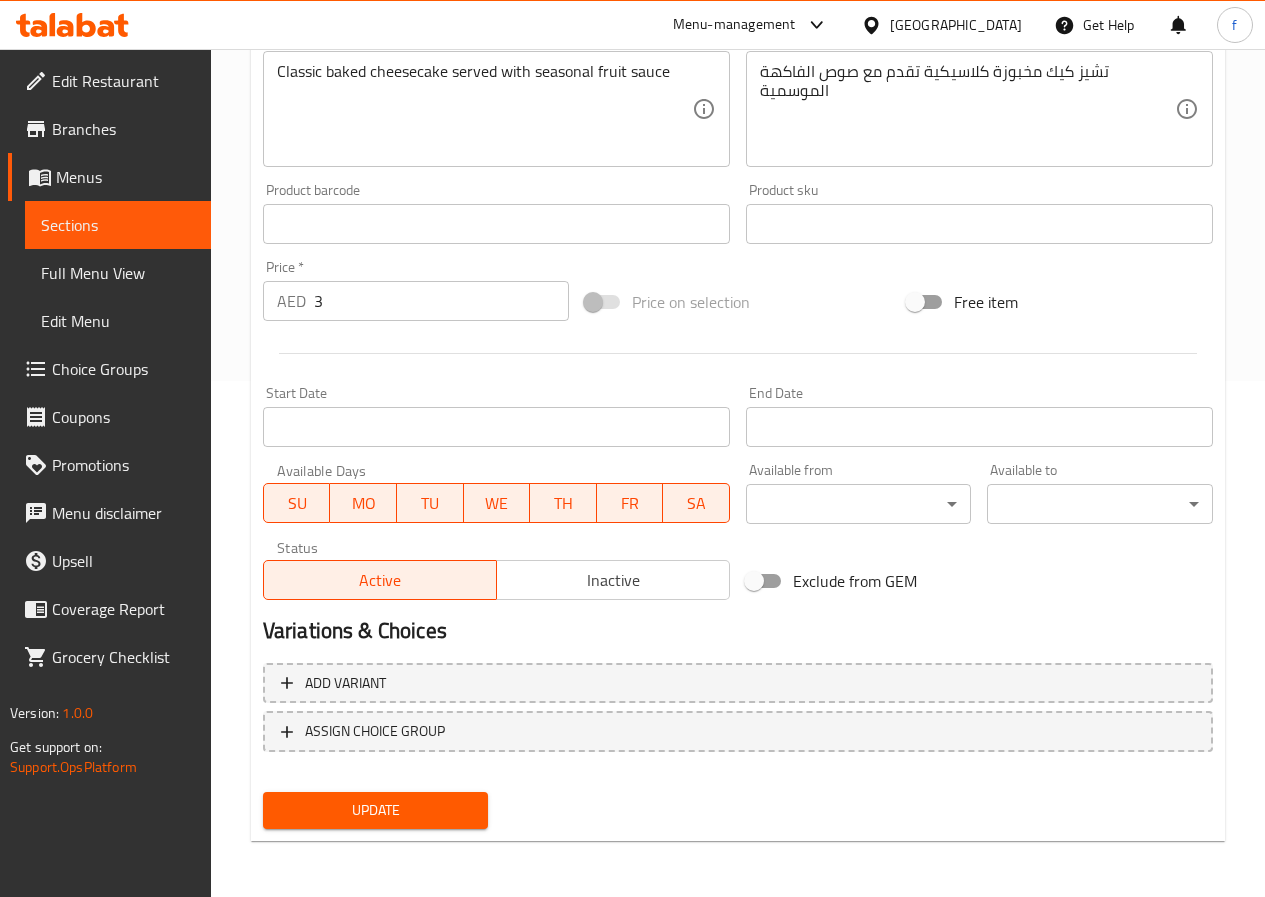 type on "فريدة التيمت [PERSON_NAME]" 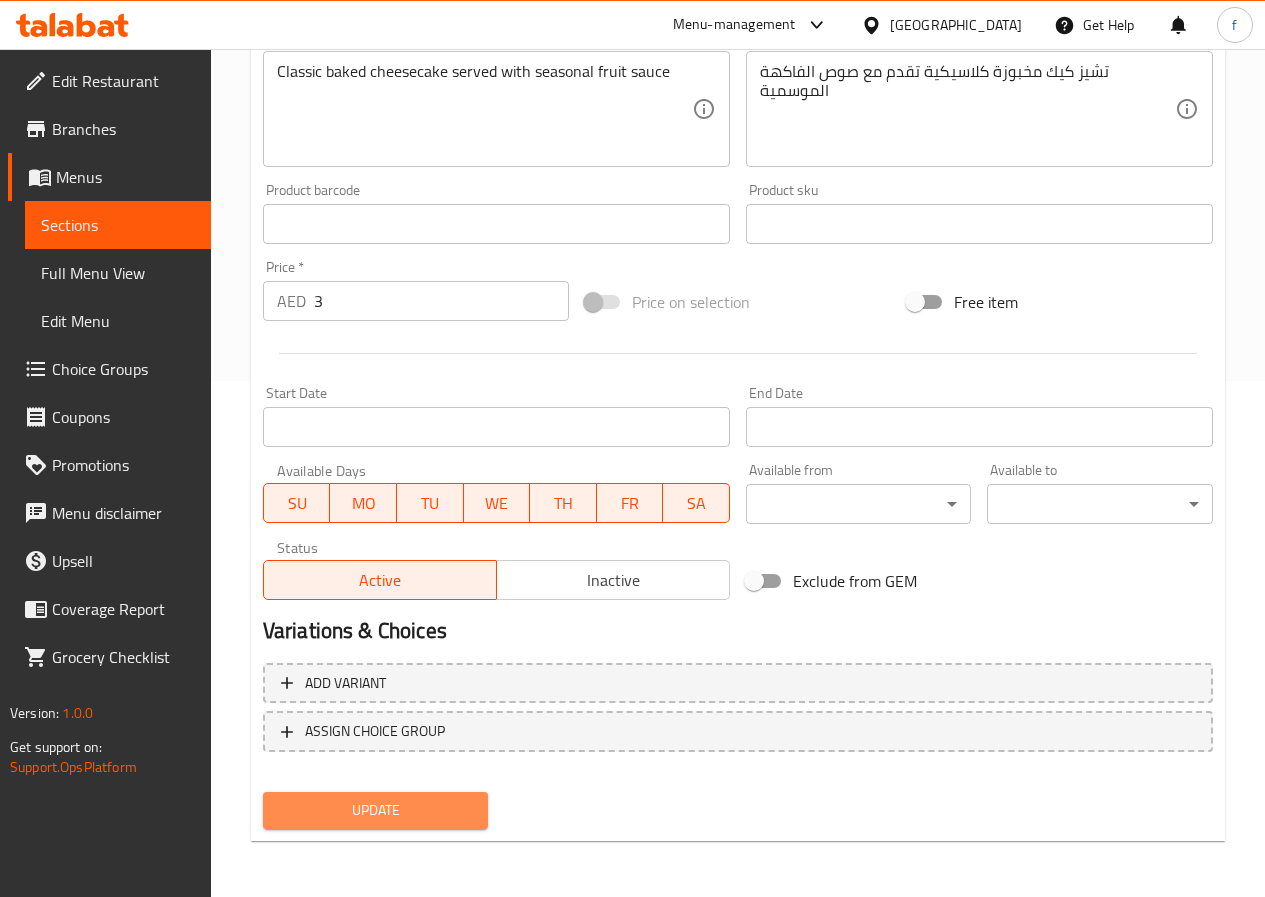 click on "Update" at bounding box center [376, 810] 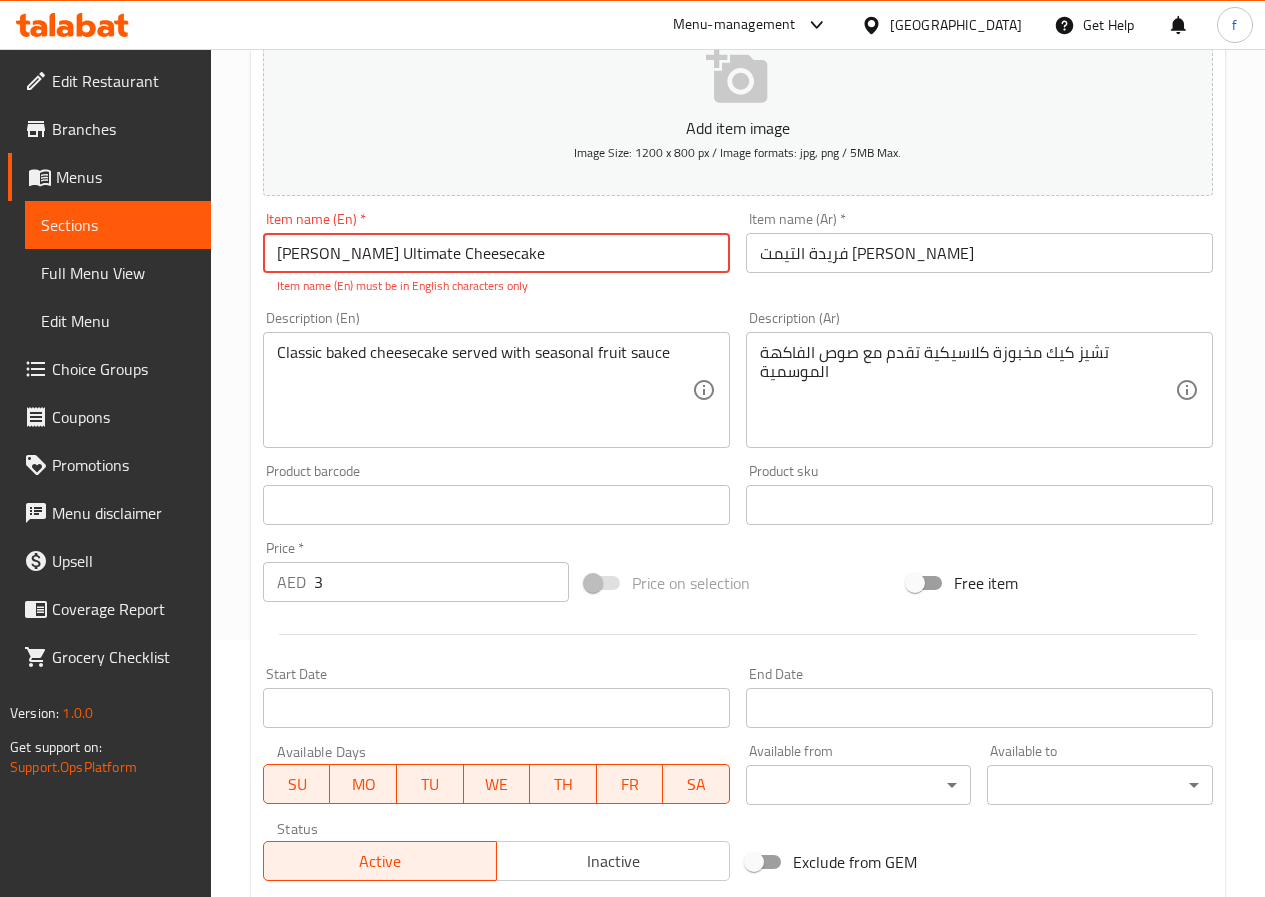 scroll, scrollTop: 0, scrollLeft: 0, axis: both 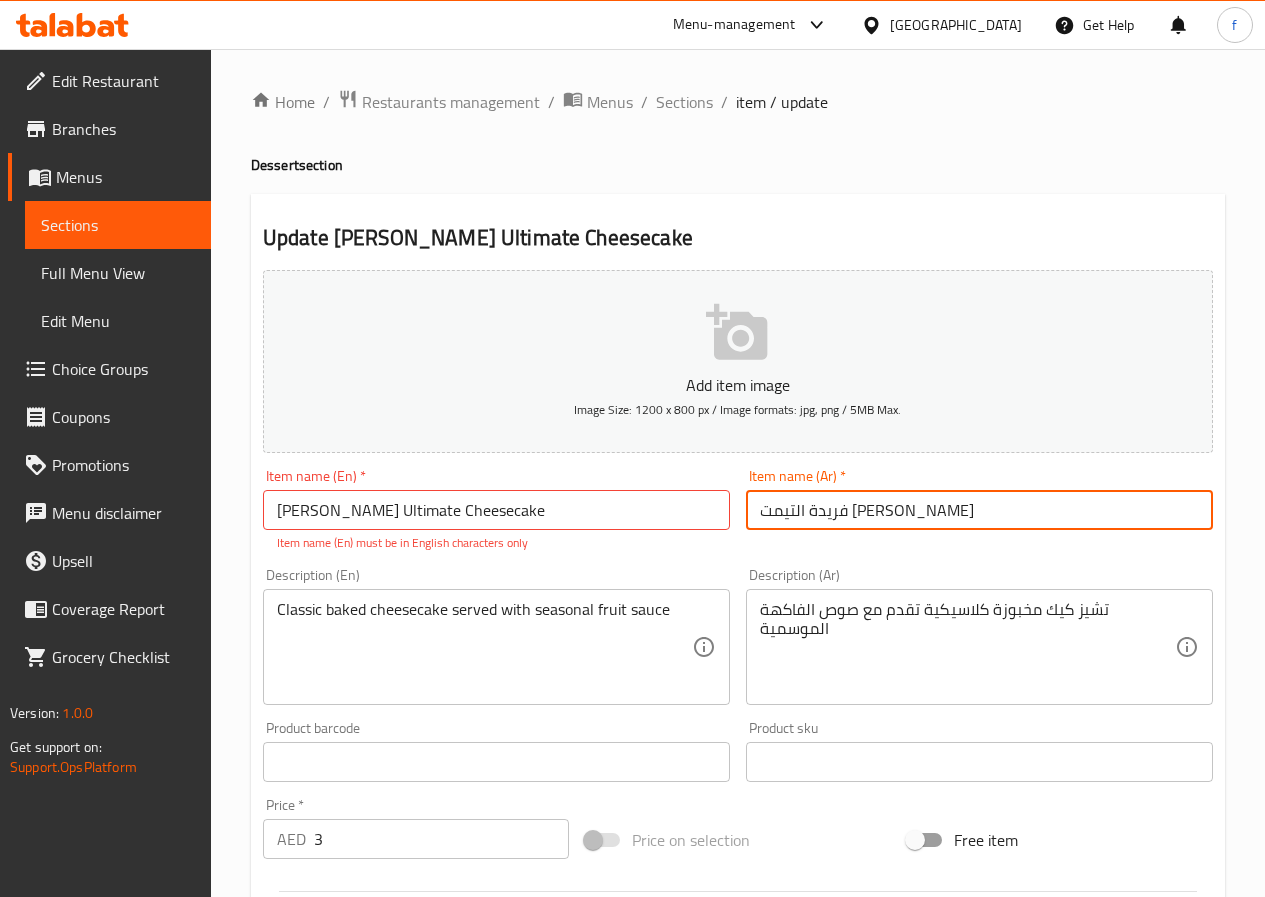 click on "فريدة التيمت [PERSON_NAME]" at bounding box center (979, 510) 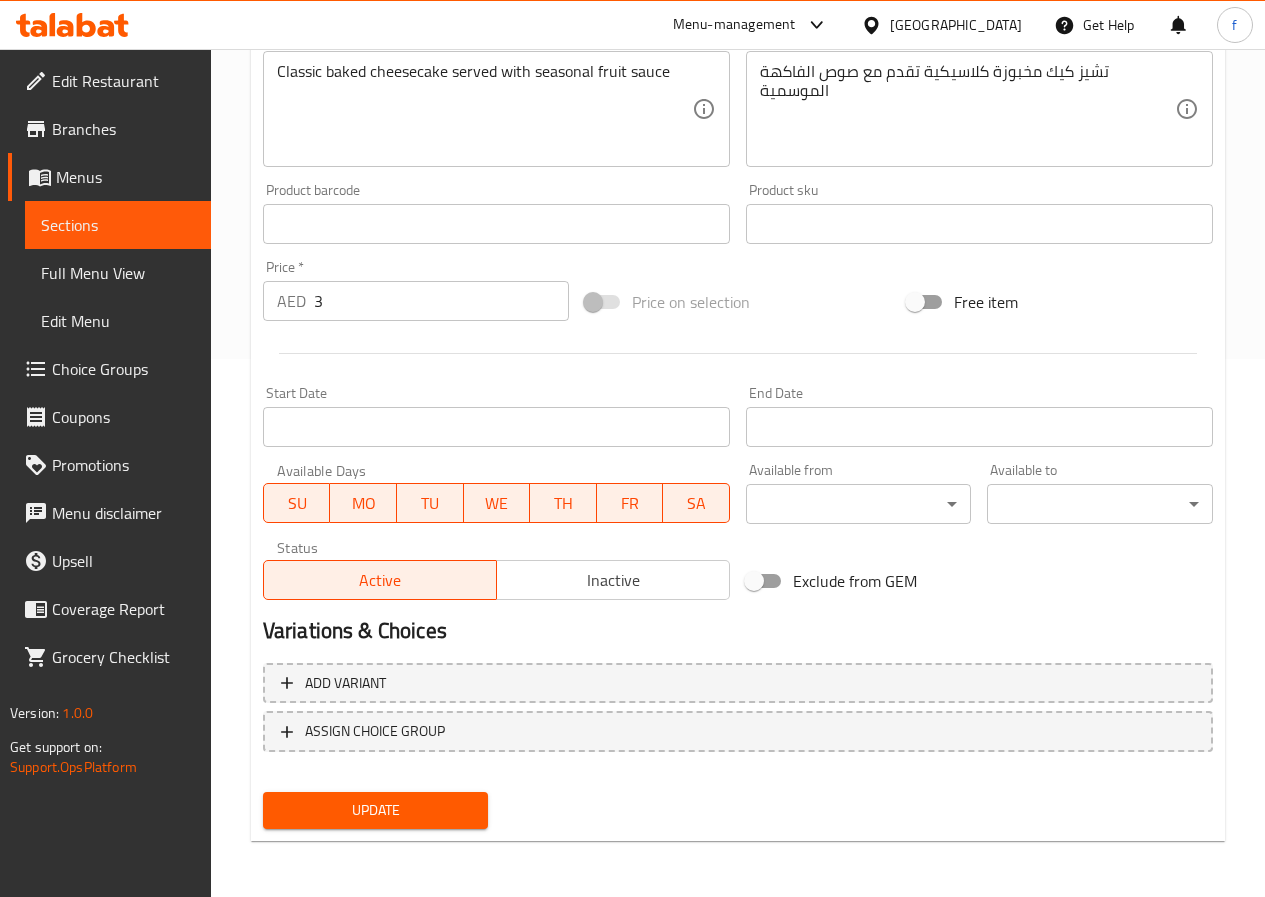 click on "Update" at bounding box center [376, 810] 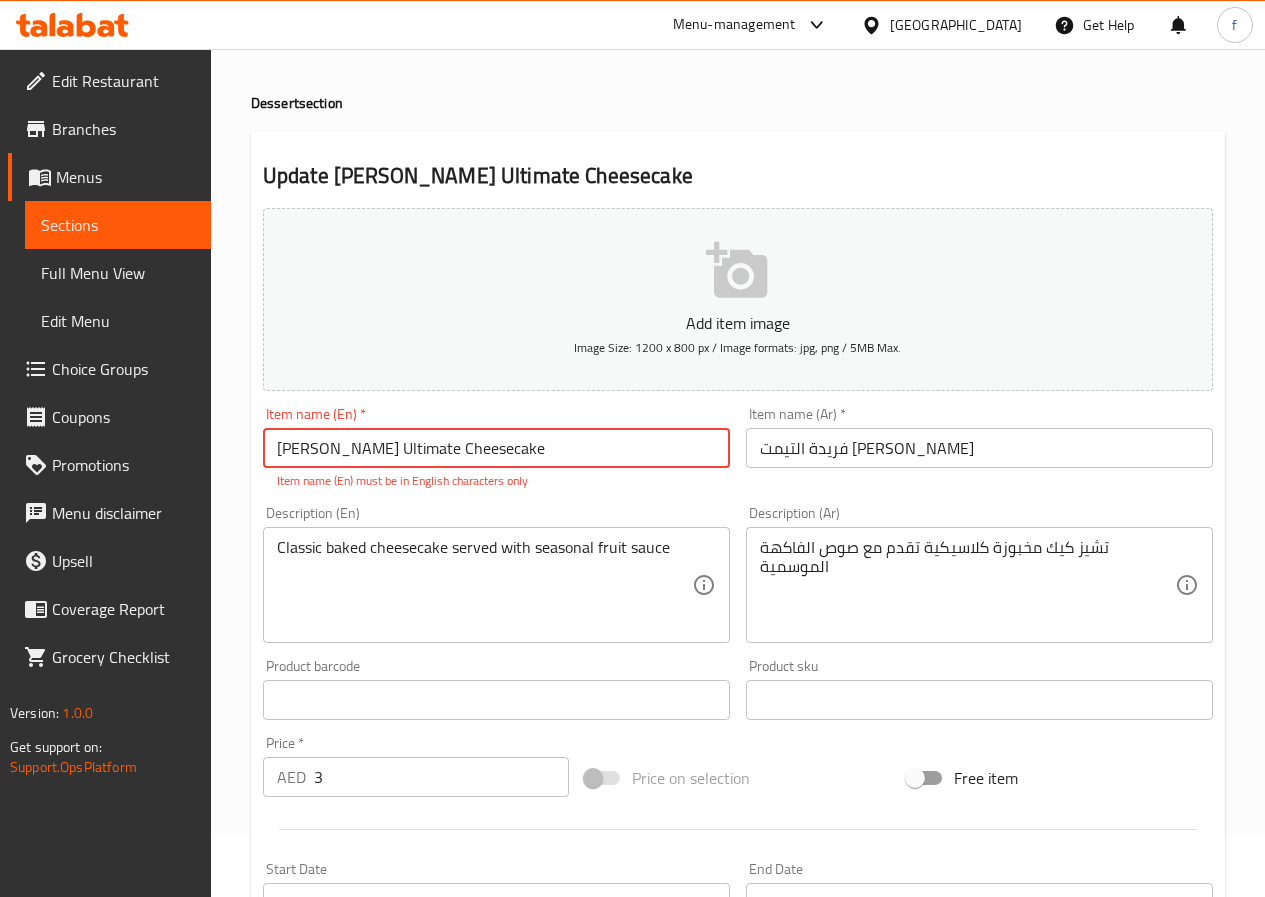 type on "[PERSON_NAME] Ultimate Cheesecake" 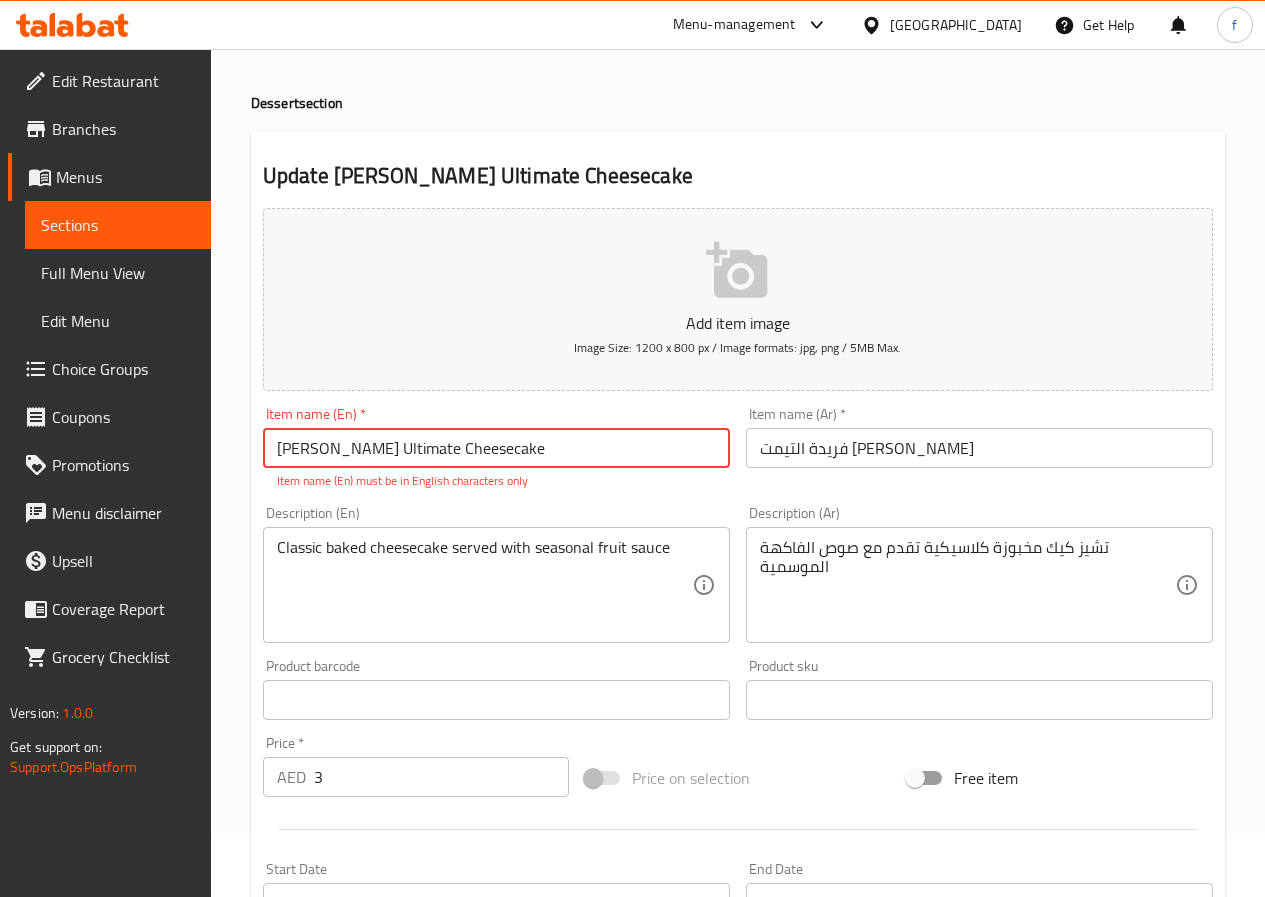 click on "Update" at bounding box center [376, 1286] 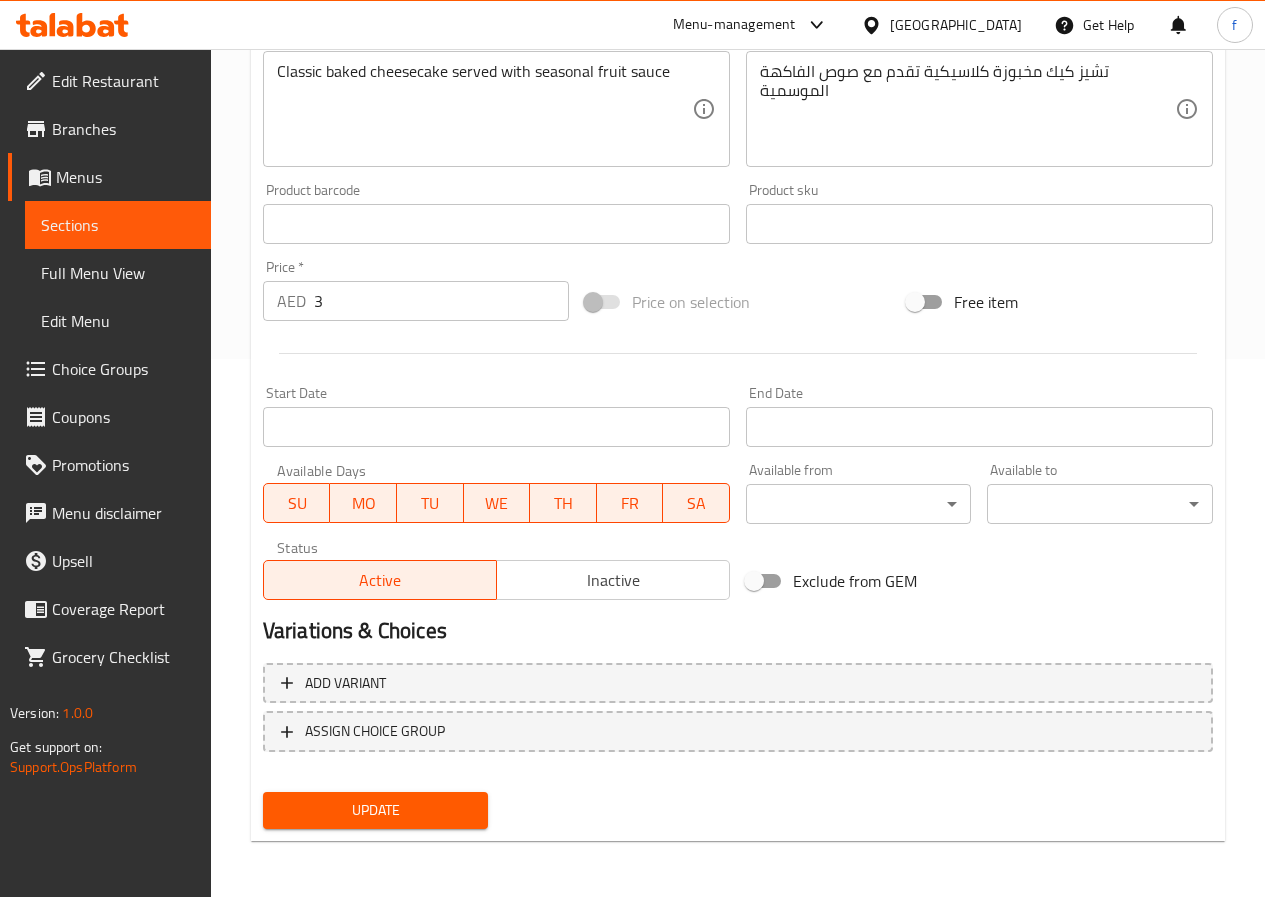 click on "Update" at bounding box center [376, 810] 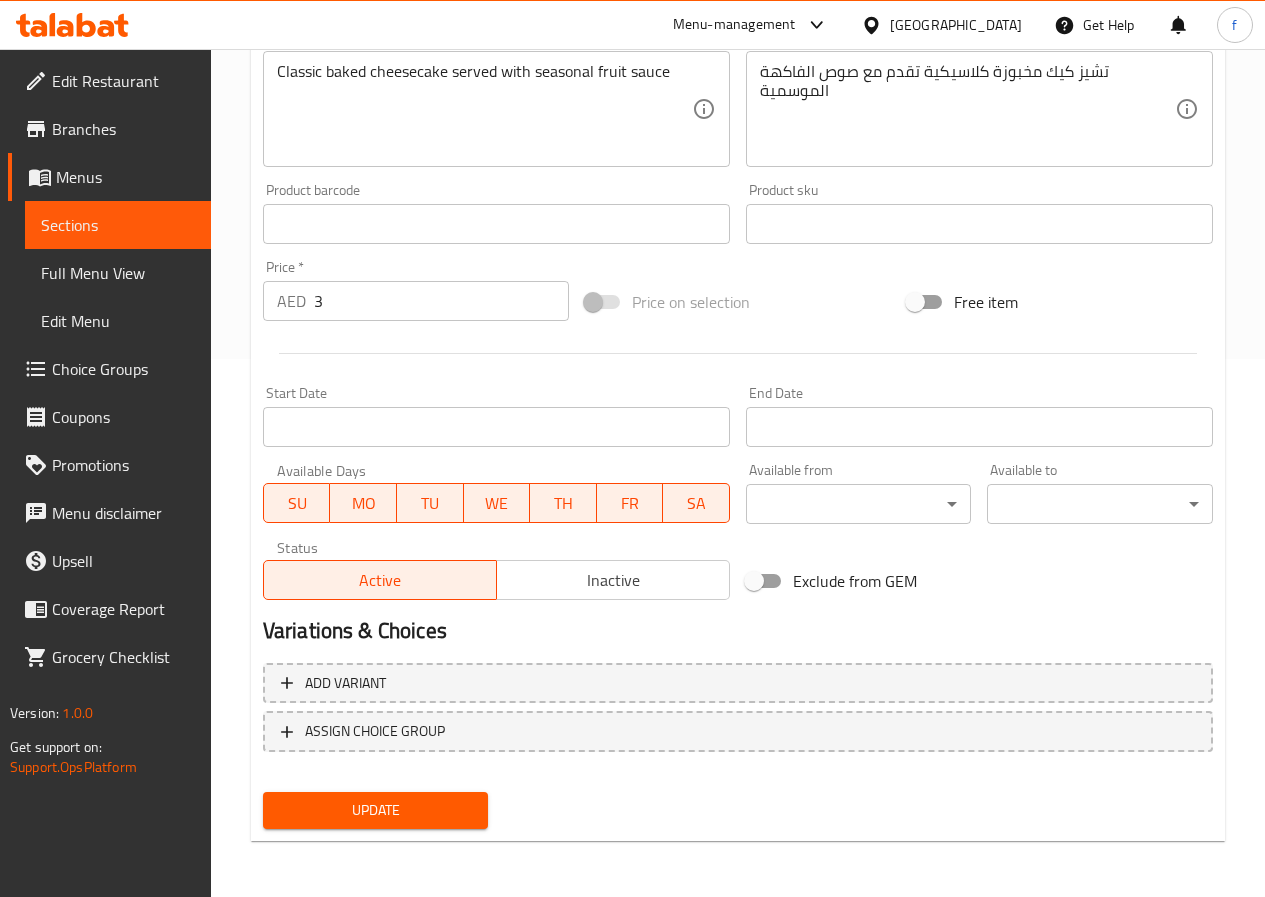 scroll, scrollTop: 62, scrollLeft: 0, axis: vertical 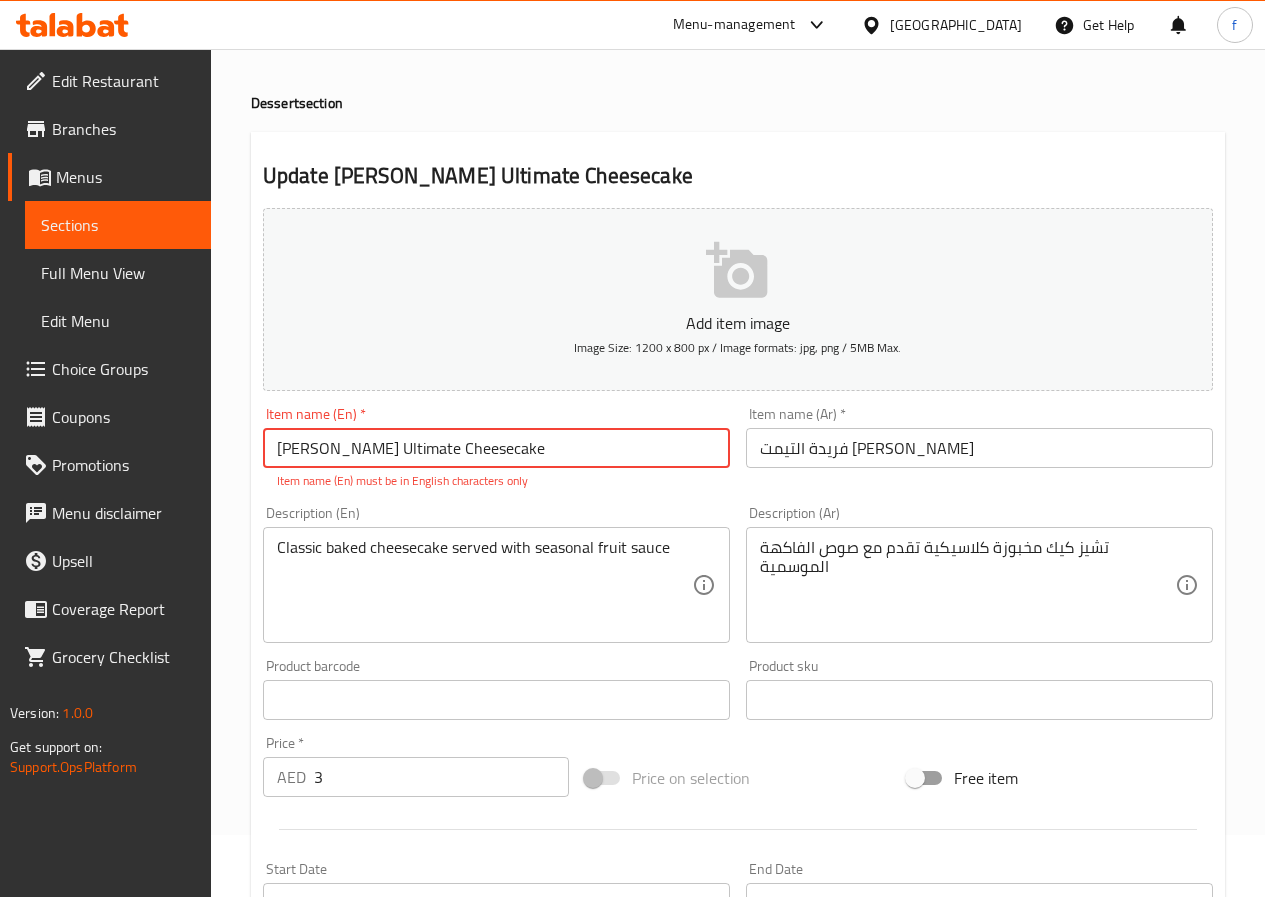 click on "[PERSON_NAME] Ultimate Cheesecake" at bounding box center [496, 448] 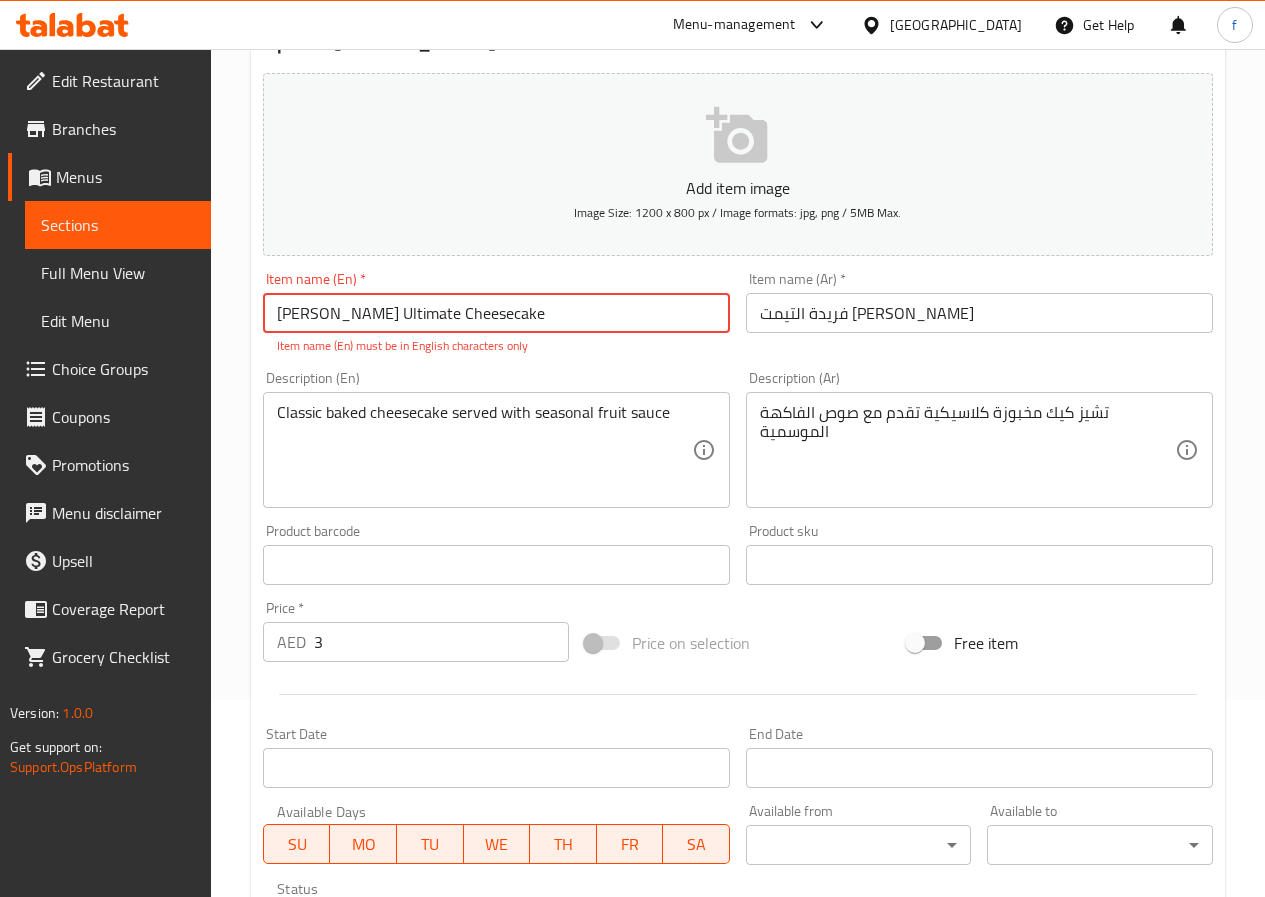 scroll, scrollTop: 538, scrollLeft: 0, axis: vertical 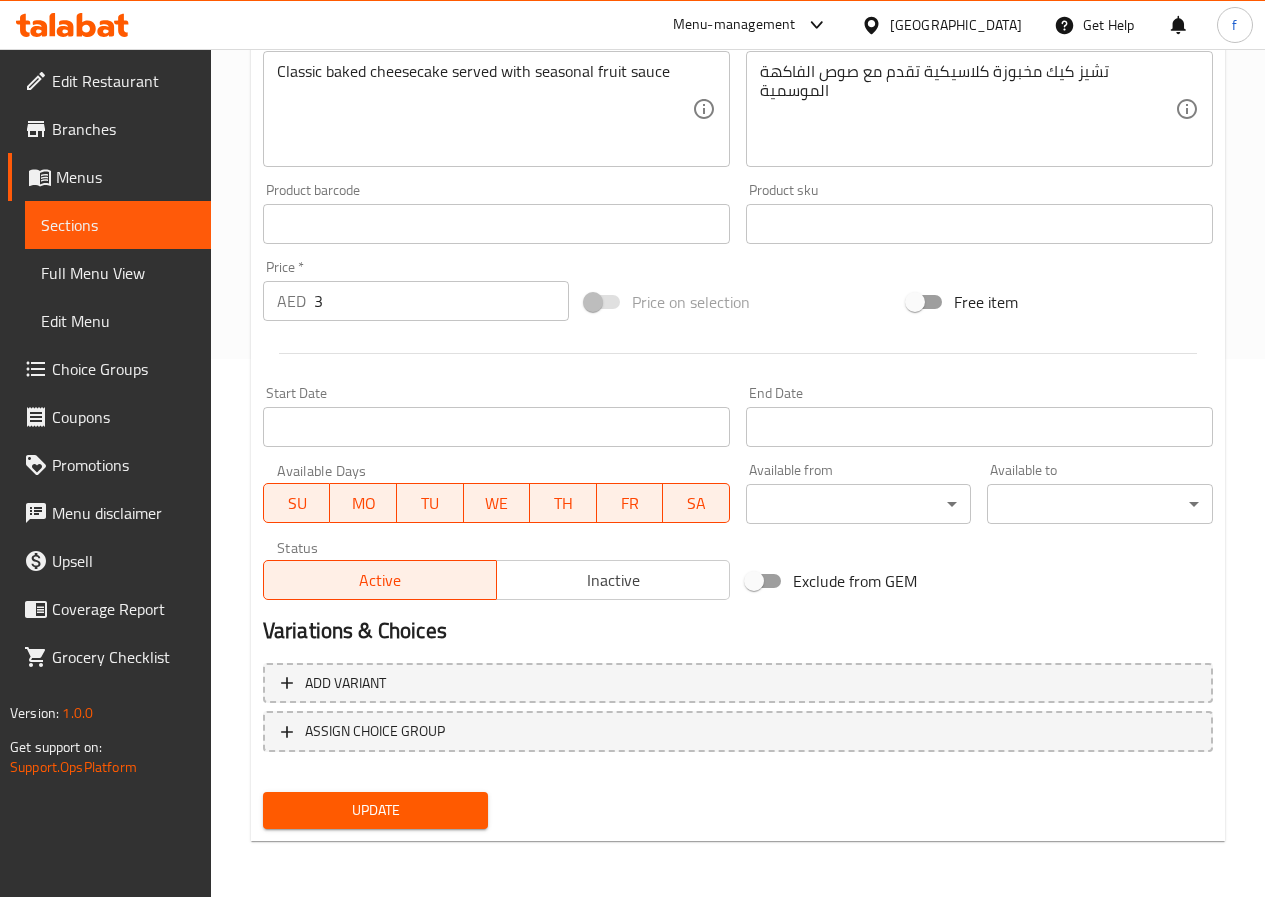 click on "Update" at bounding box center (376, 810) 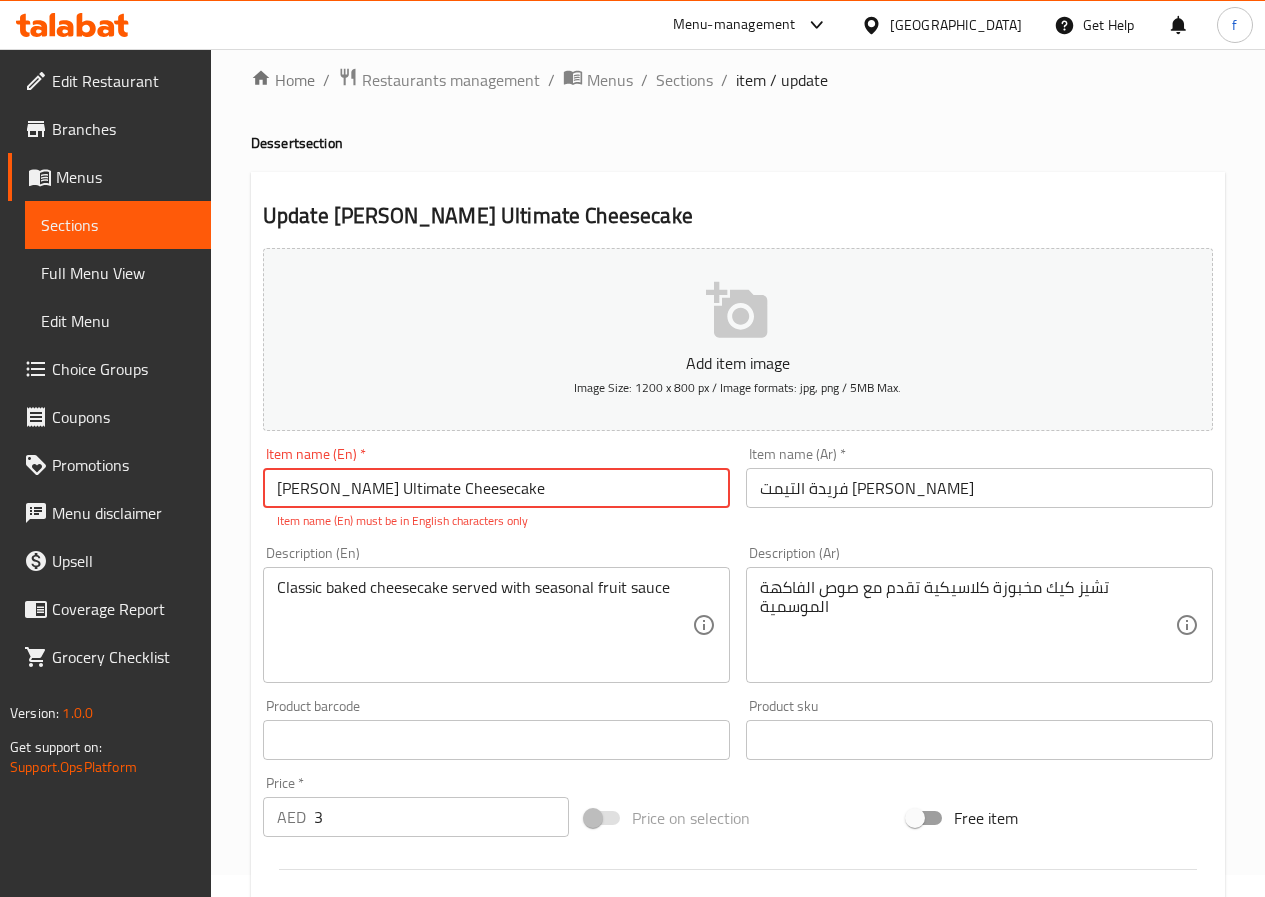 scroll, scrollTop: 0, scrollLeft: 0, axis: both 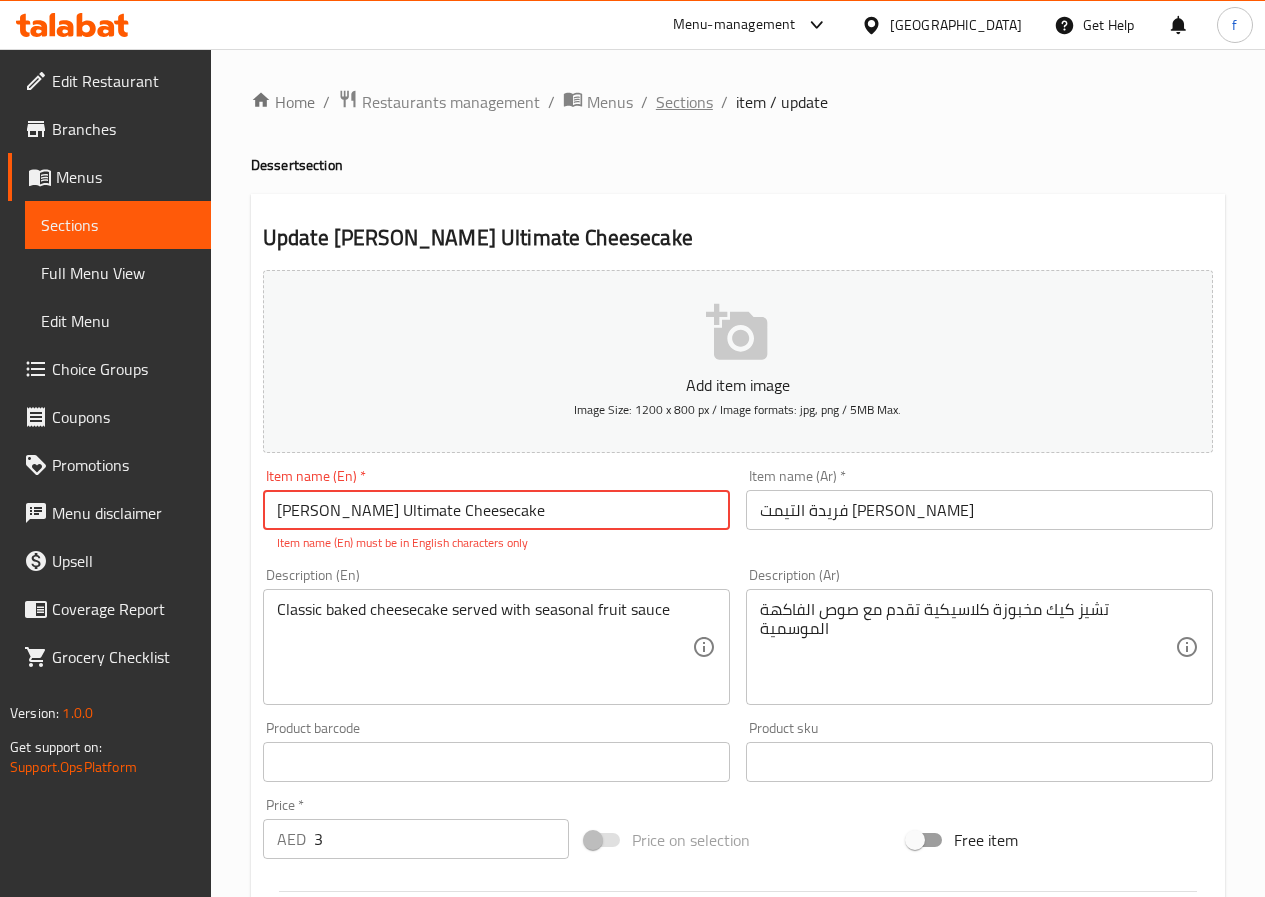 click on "Sections" at bounding box center [684, 102] 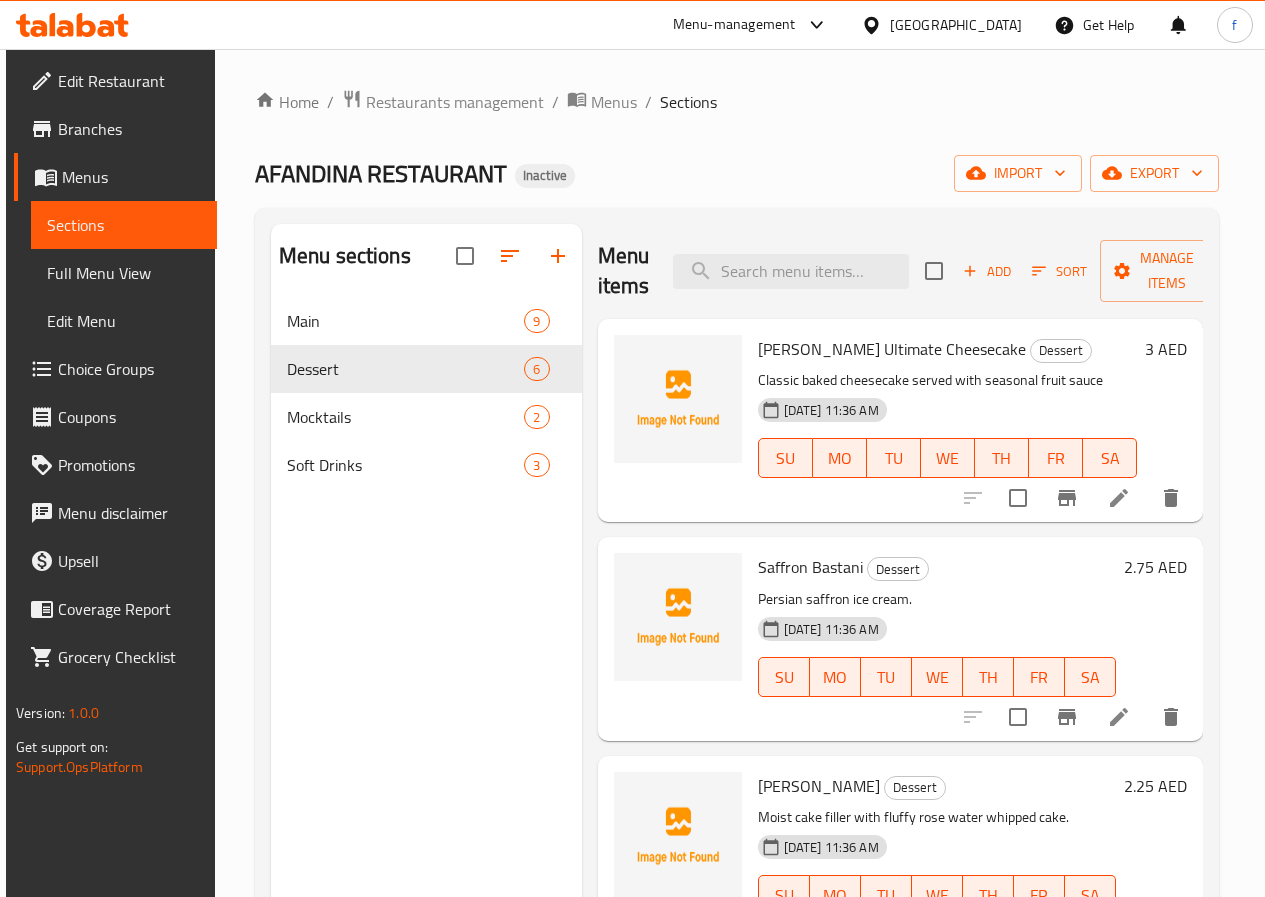 click at bounding box center [1072, 498] 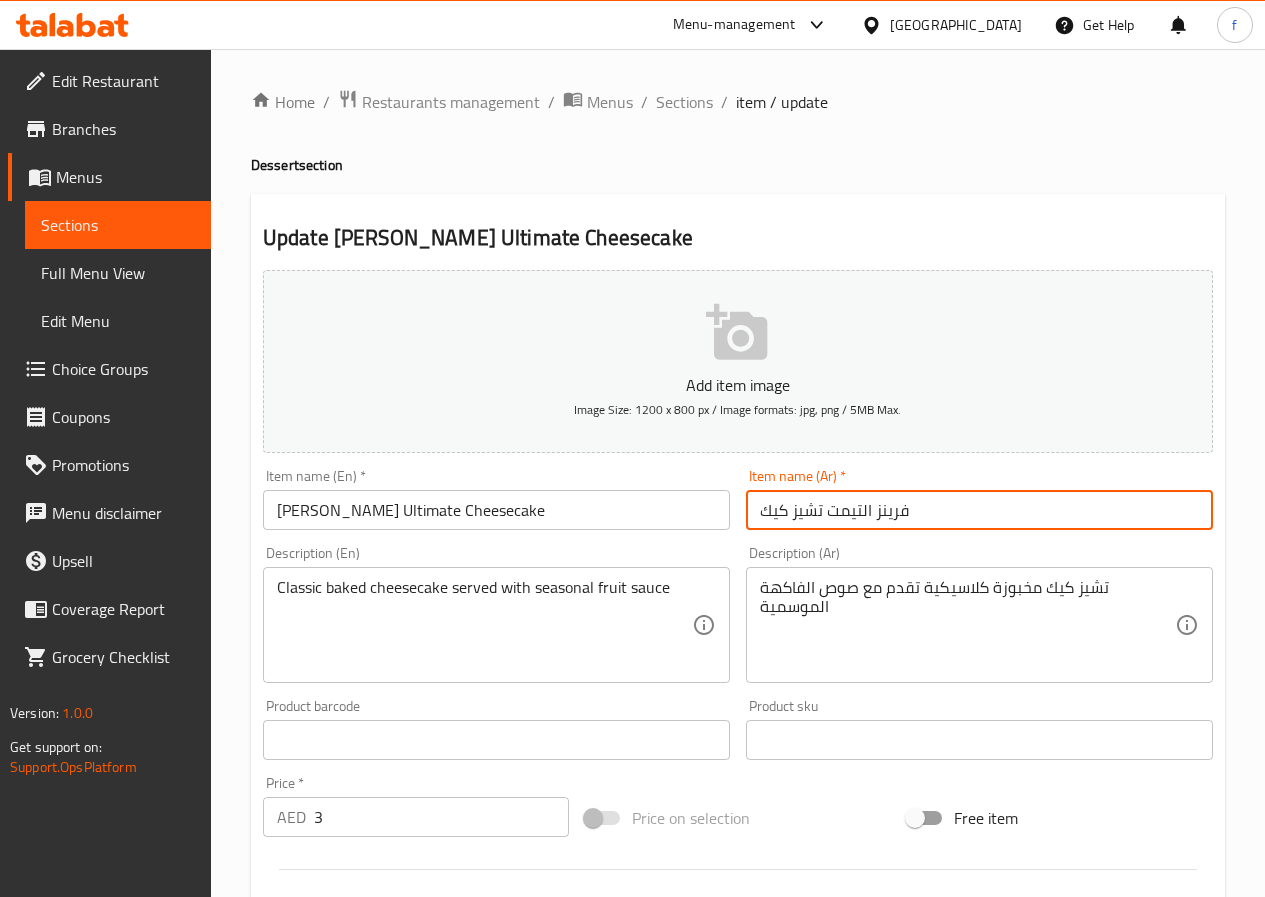 click on "فرينز التيمت تشيز كيك" at bounding box center [979, 510] 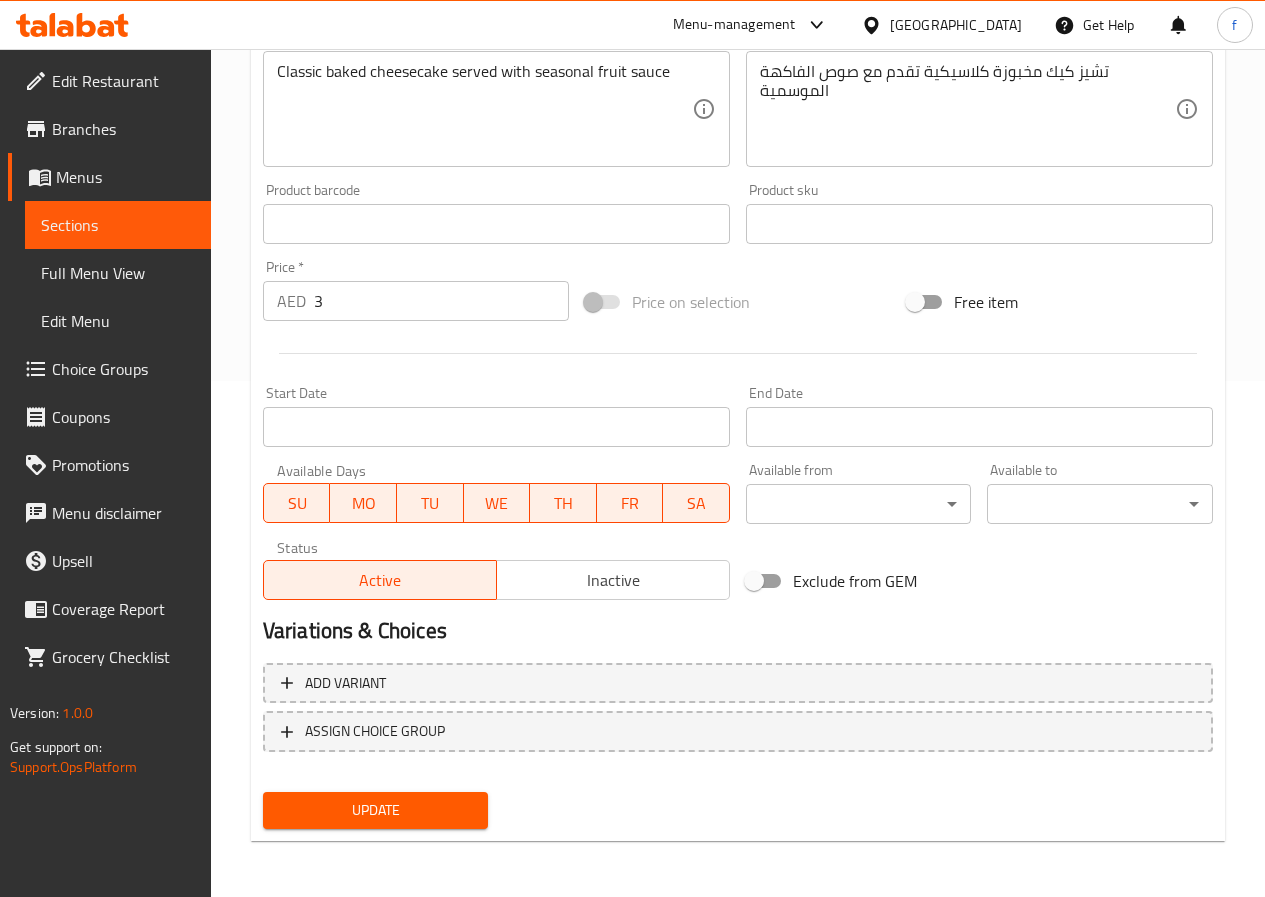 type on "فريدة التيمت [PERSON_NAME]" 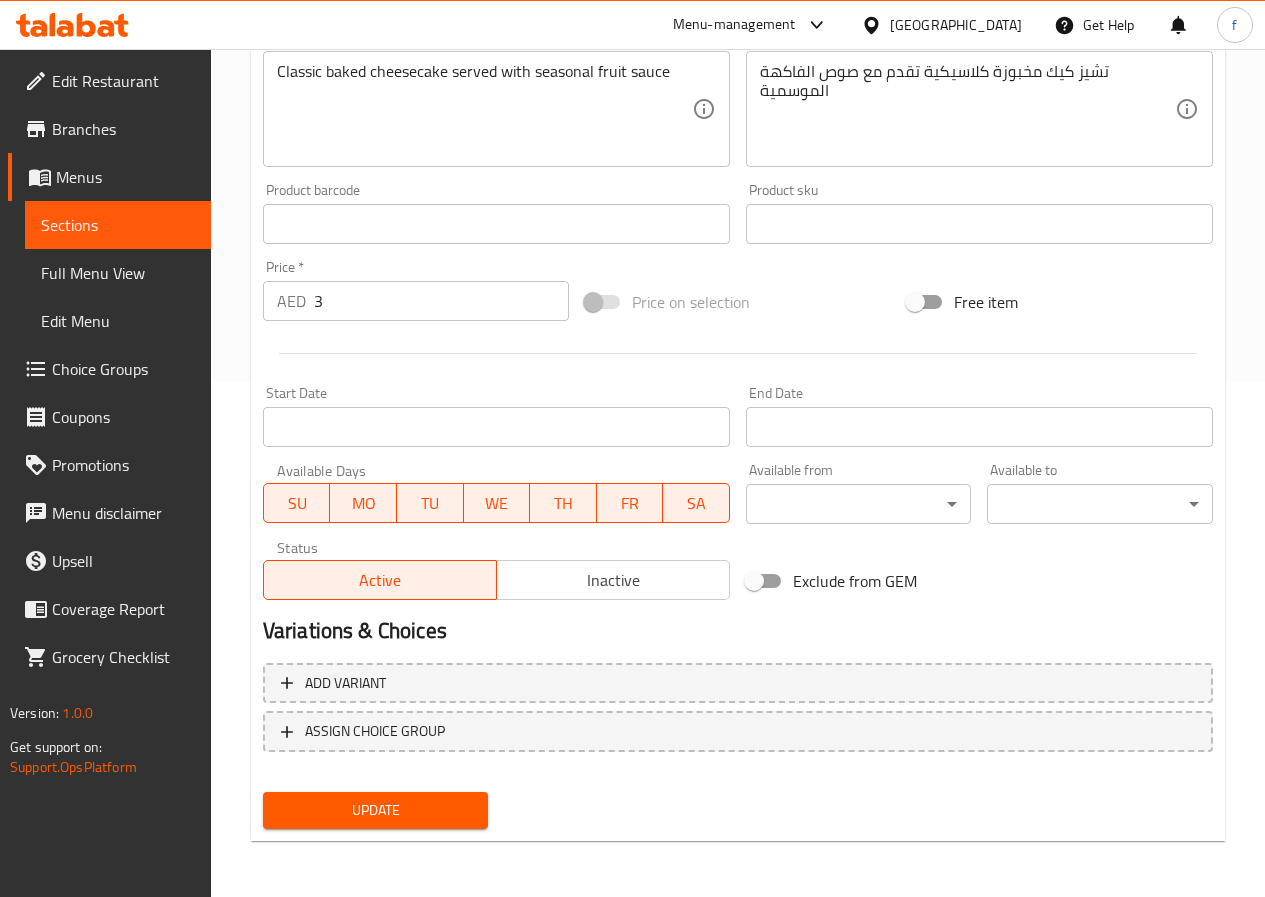 click on "Update" at bounding box center [376, 810] 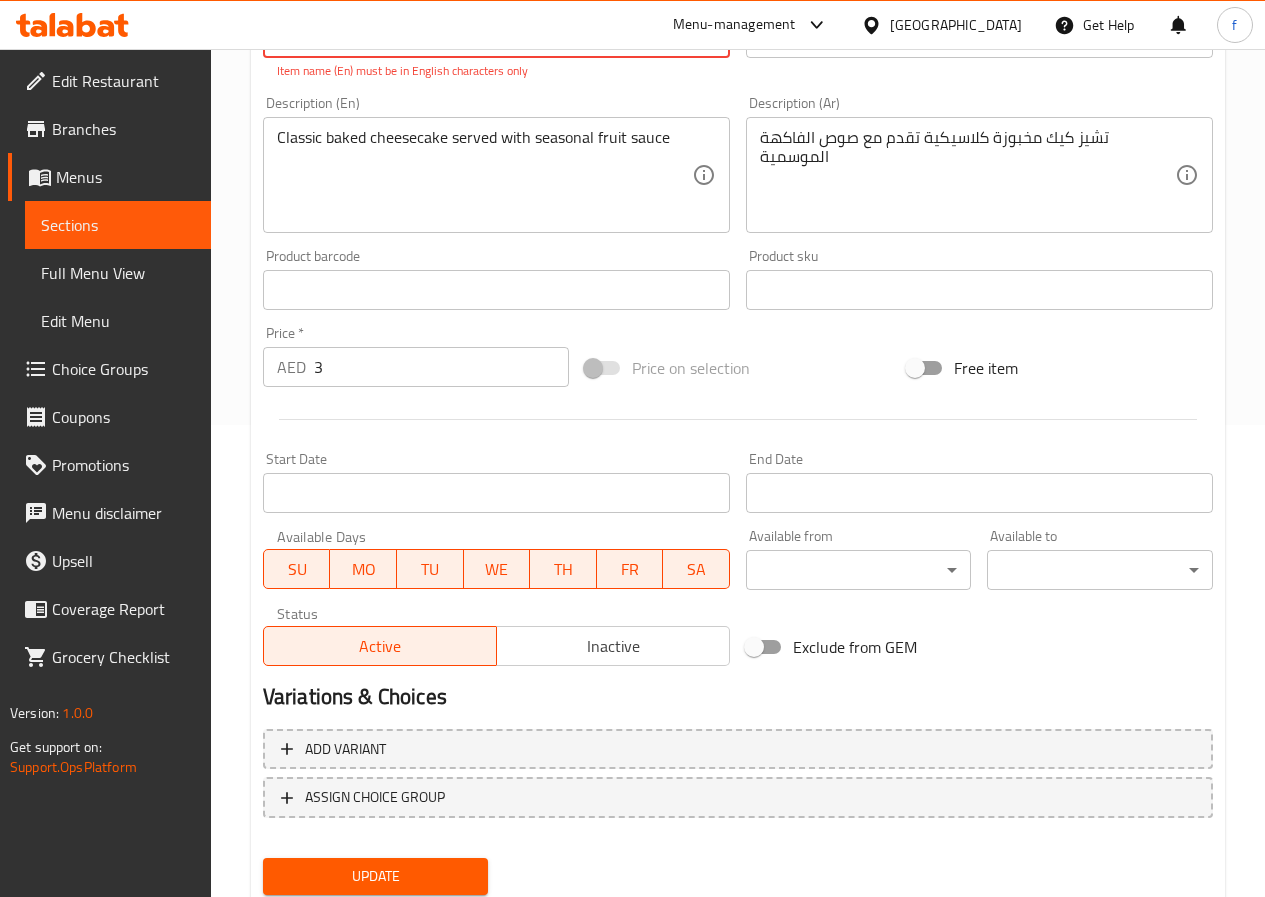 scroll, scrollTop: 0, scrollLeft: 0, axis: both 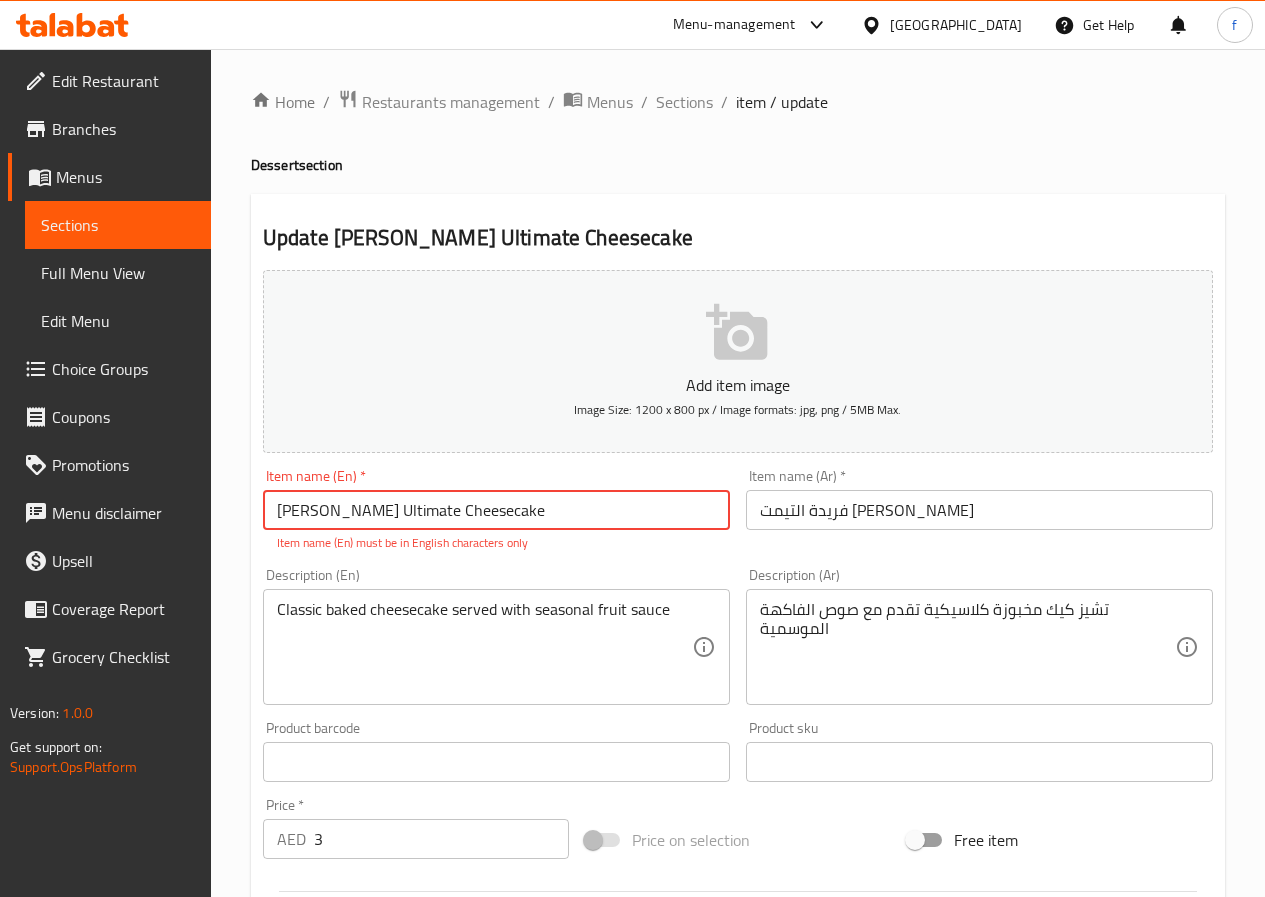 click on "[PERSON_NAME] Ultimate Cheesecake" at bounding box center [496, 510] 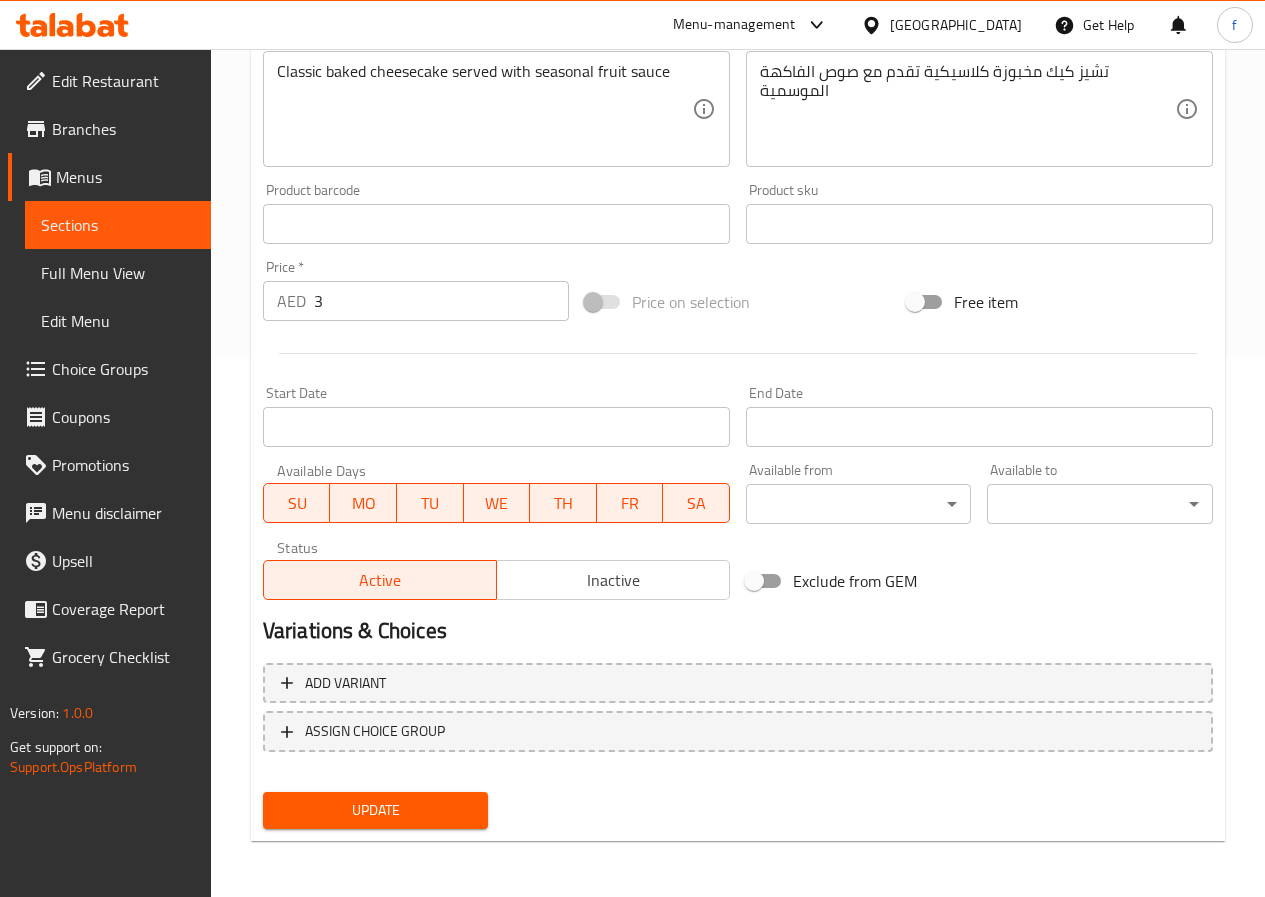 click at bounding box center (738, 768) 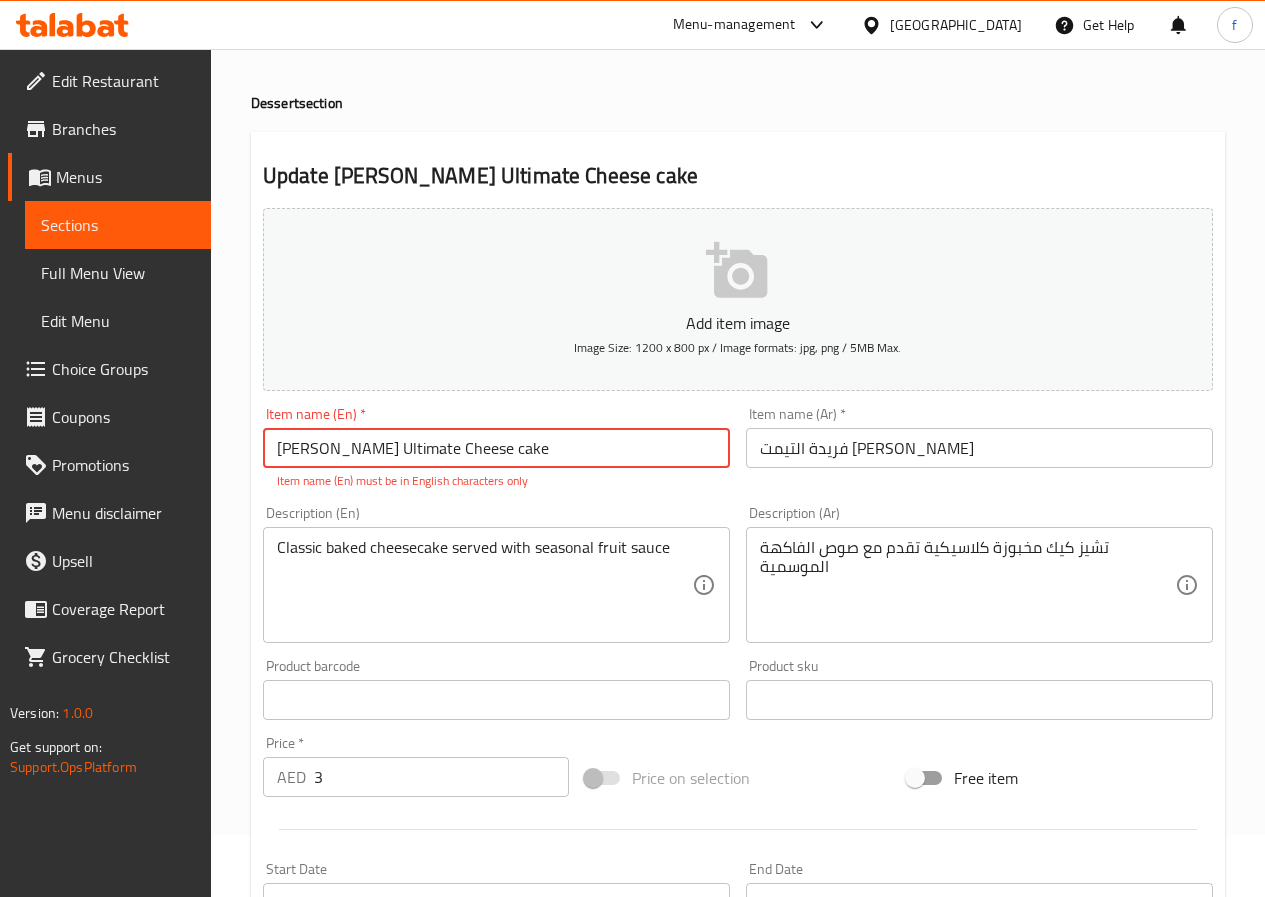 scroll, scrollTop: 0, scrollLeft: 0, axis: both 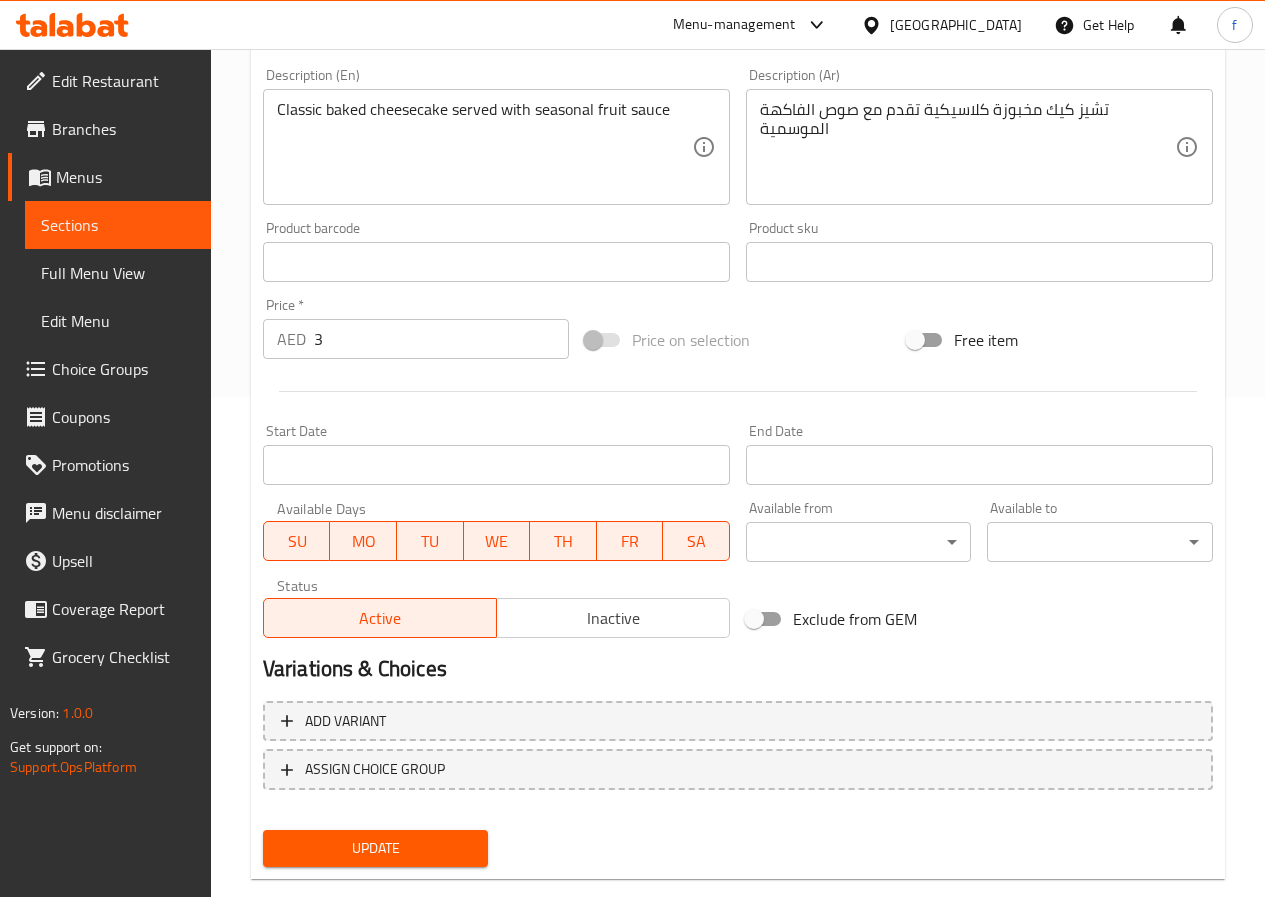 click on "Update" at bounding box center (376, 848) 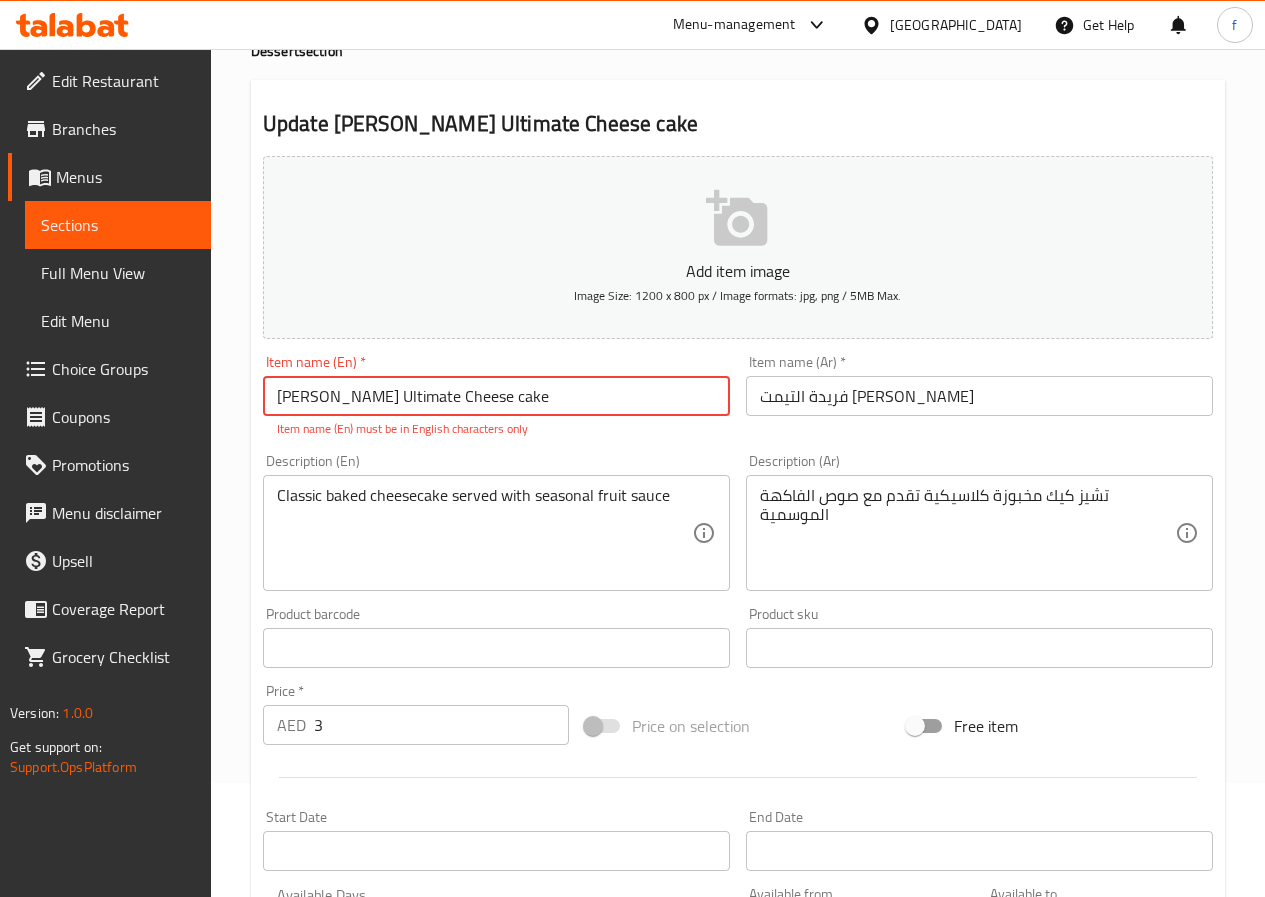 scroll, scrollTop: 90, scrollLeft: 0, axis: vertical 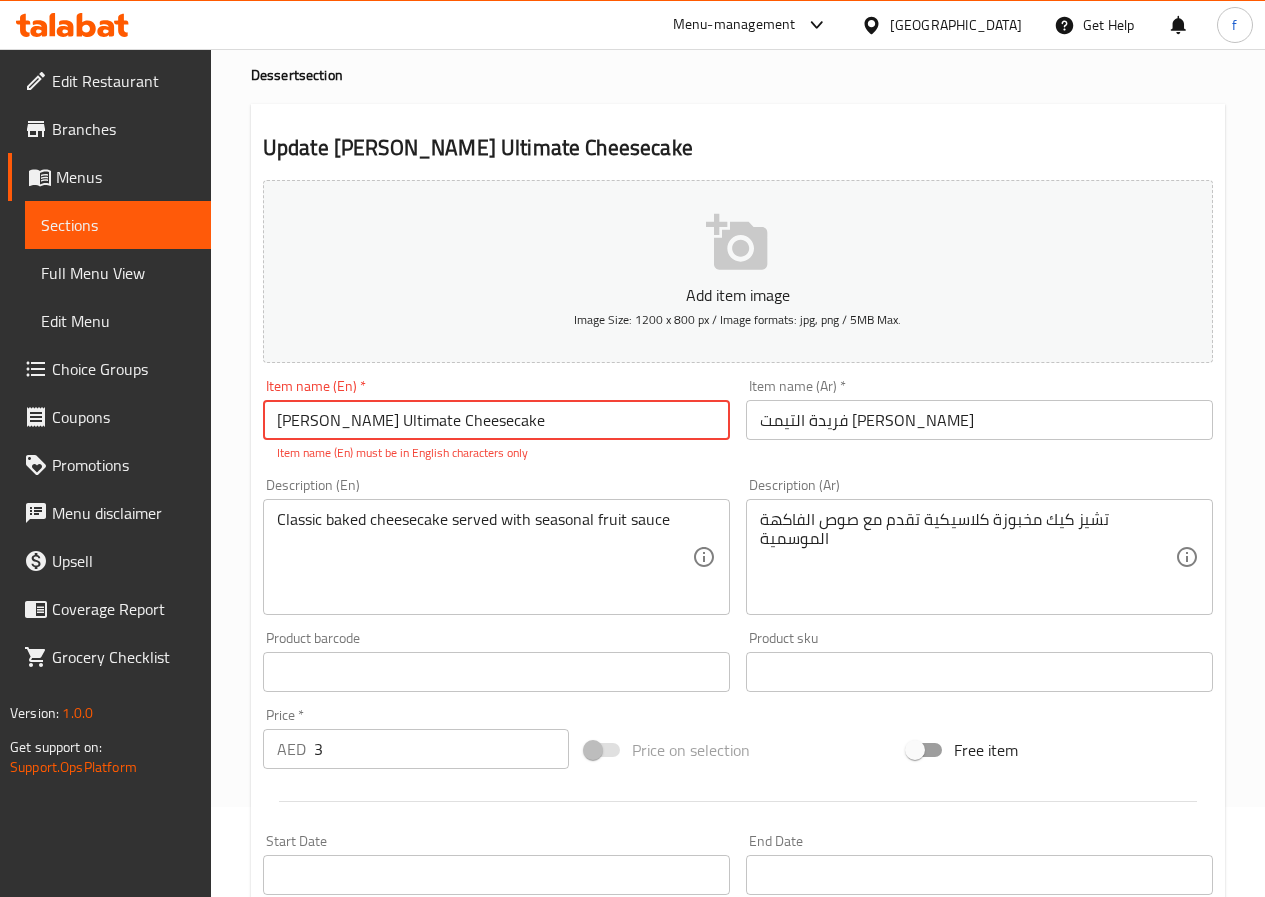 click on "[PERSON_NAME] Ultimate Cheesecake" at bounding box center [496, 420] 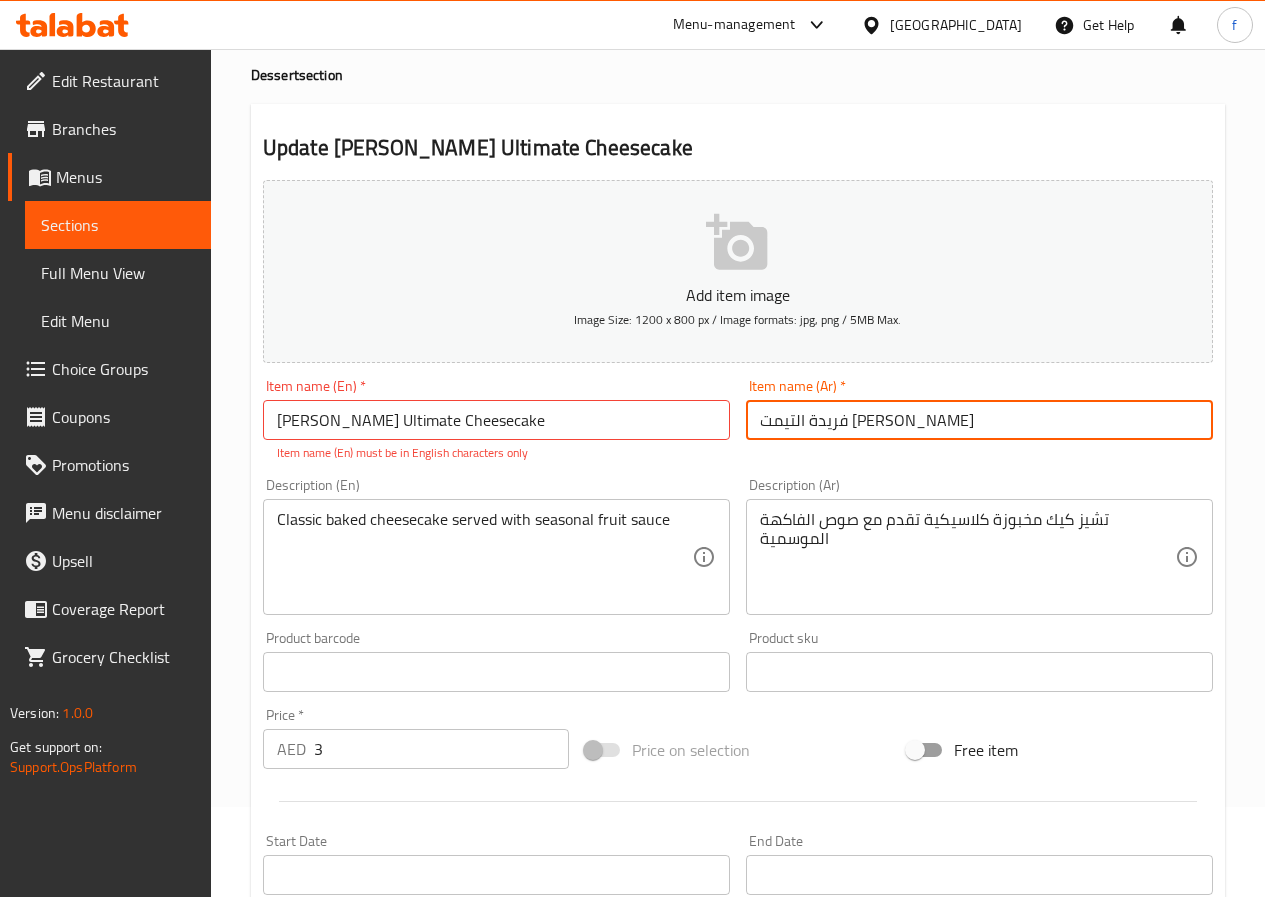 click on "فريدة التيمت [PERSON_NAME]" at bounding box center [979, 420] 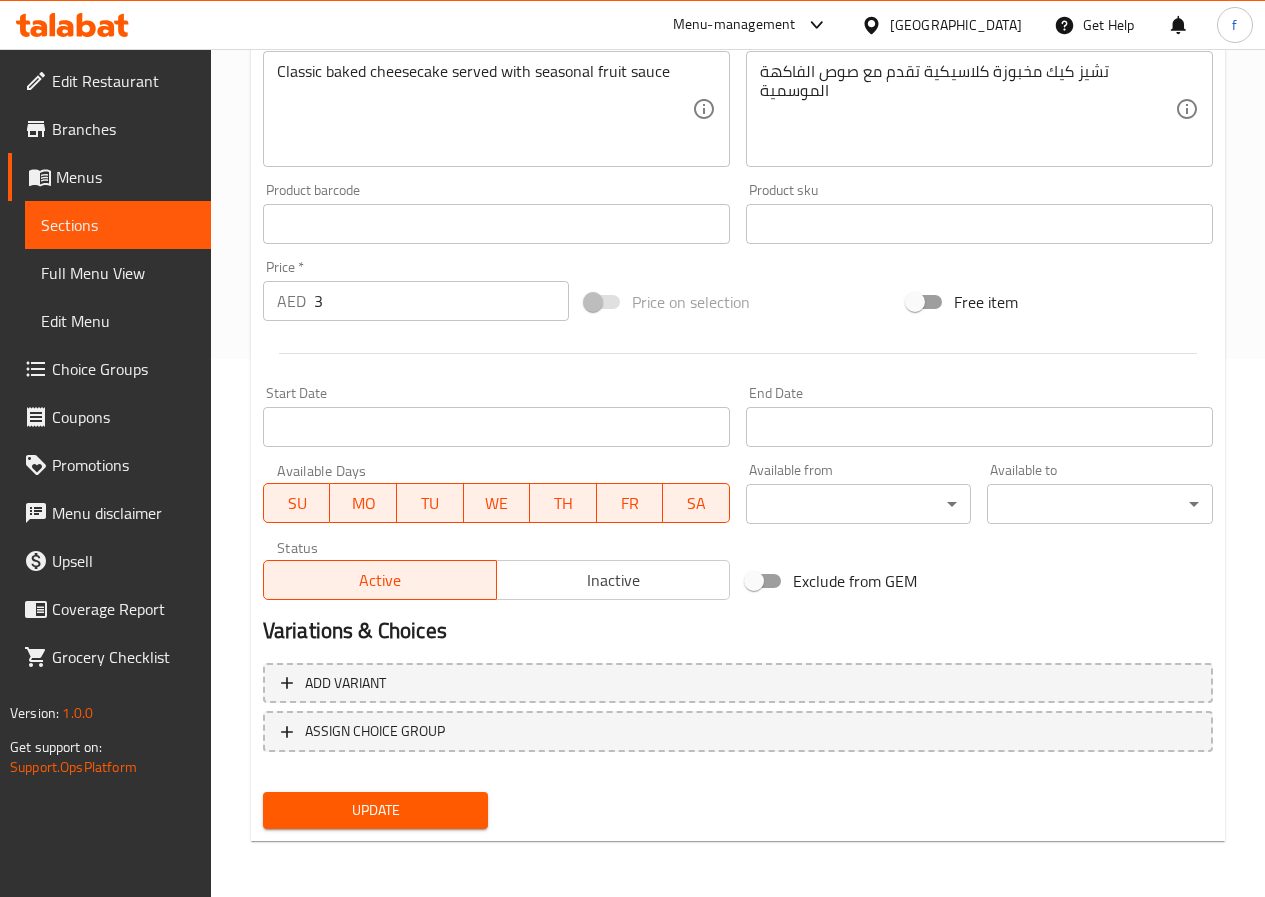 click on "Update" at bounding box center [376, 810] 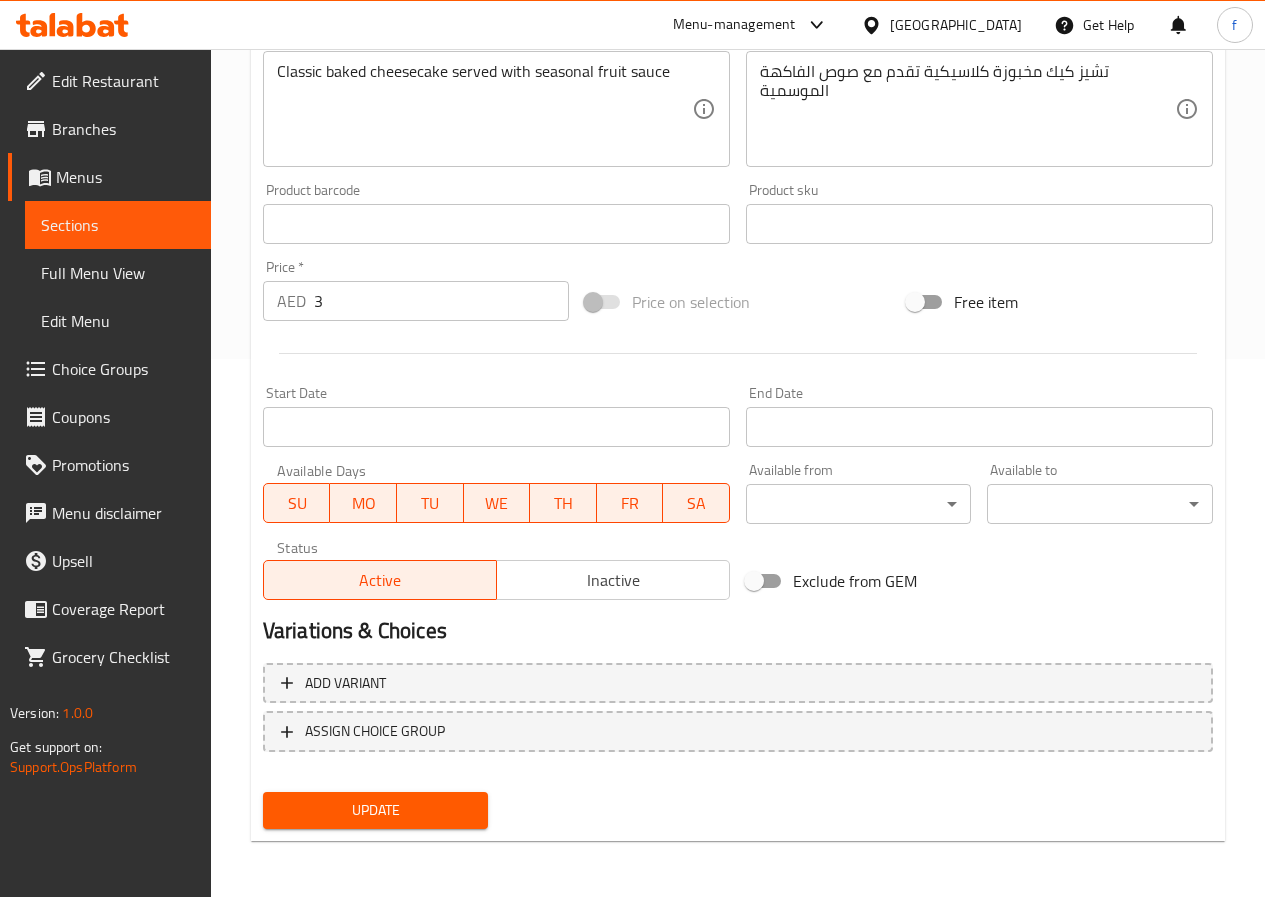 scroll, scrollTop: 62, scrollLeft: 0, axis: vertical 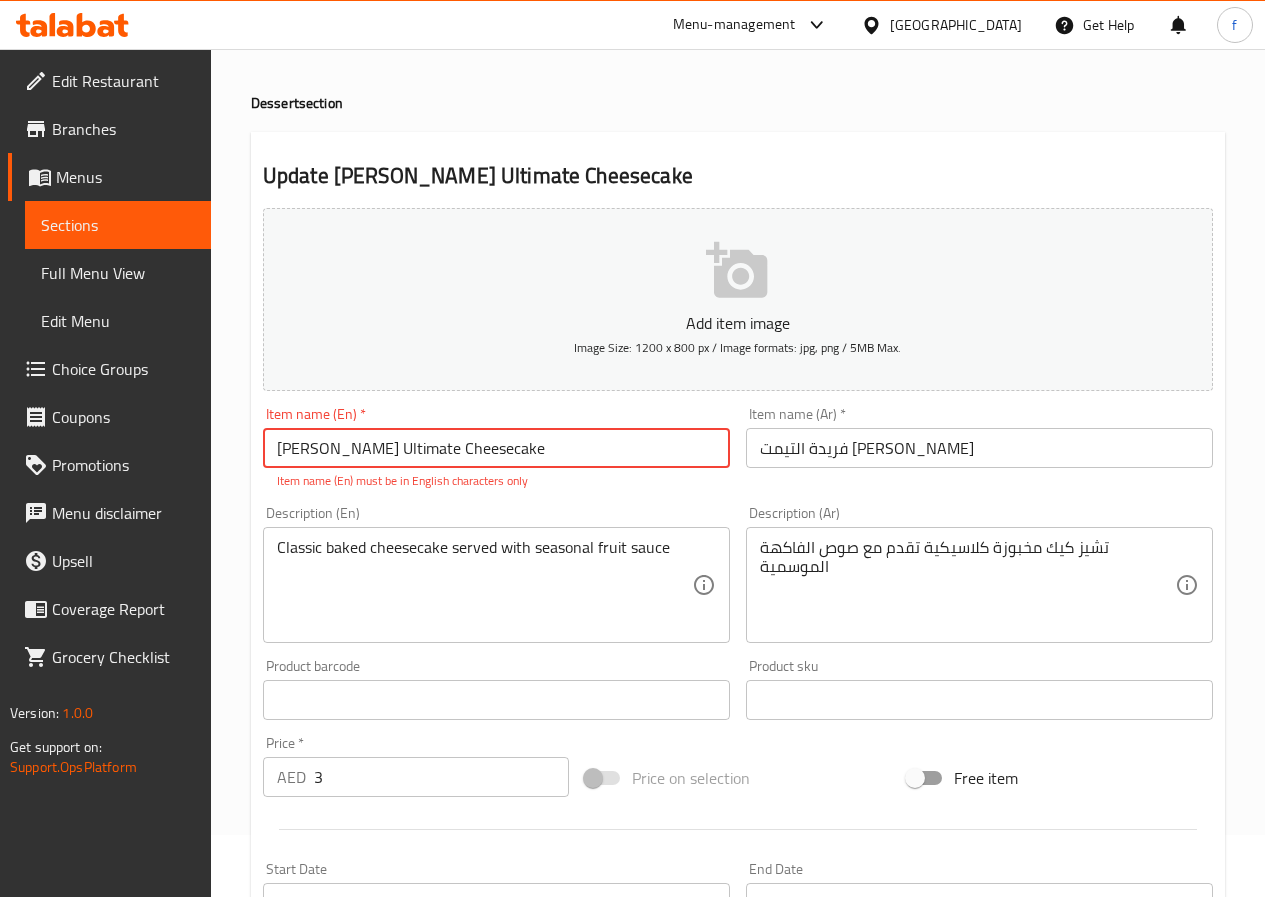 click on "[PERSON_NAME] Ultimate Cheesecake" at bounding box center [496, 448] 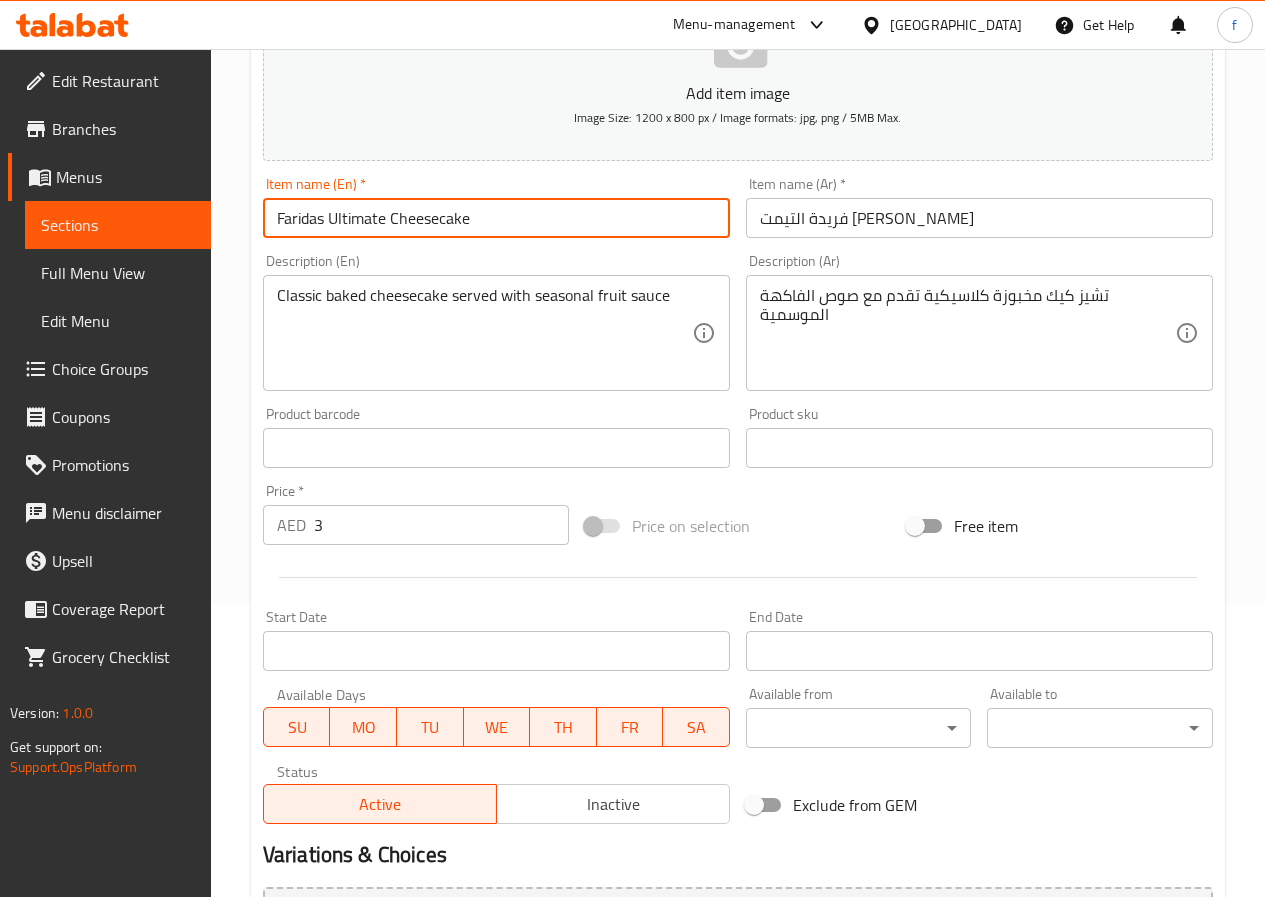 scroll, scrollTop: 116, scrollLeft: 0, axis: vertical 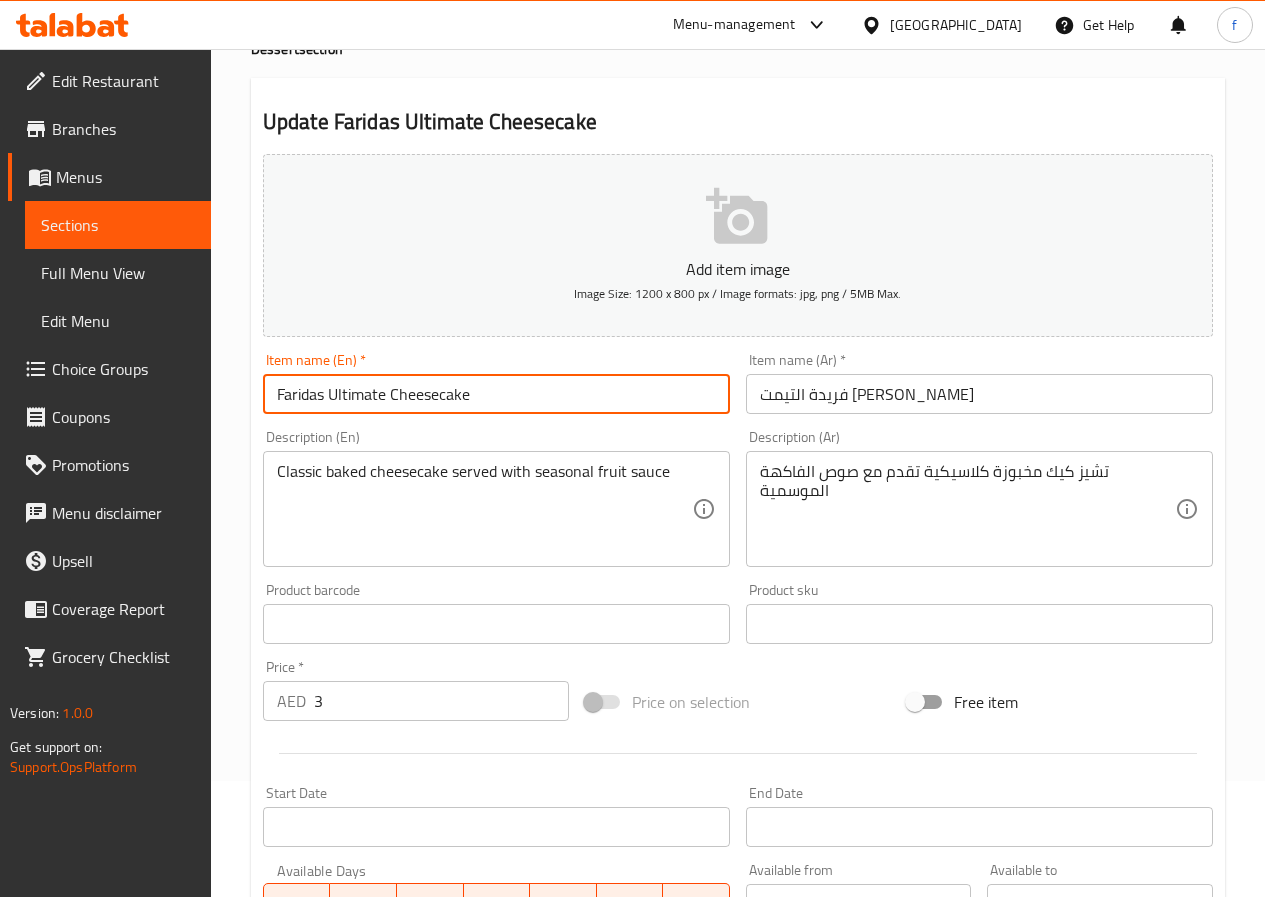 type on "Faridas Ultimate Cheesecake" 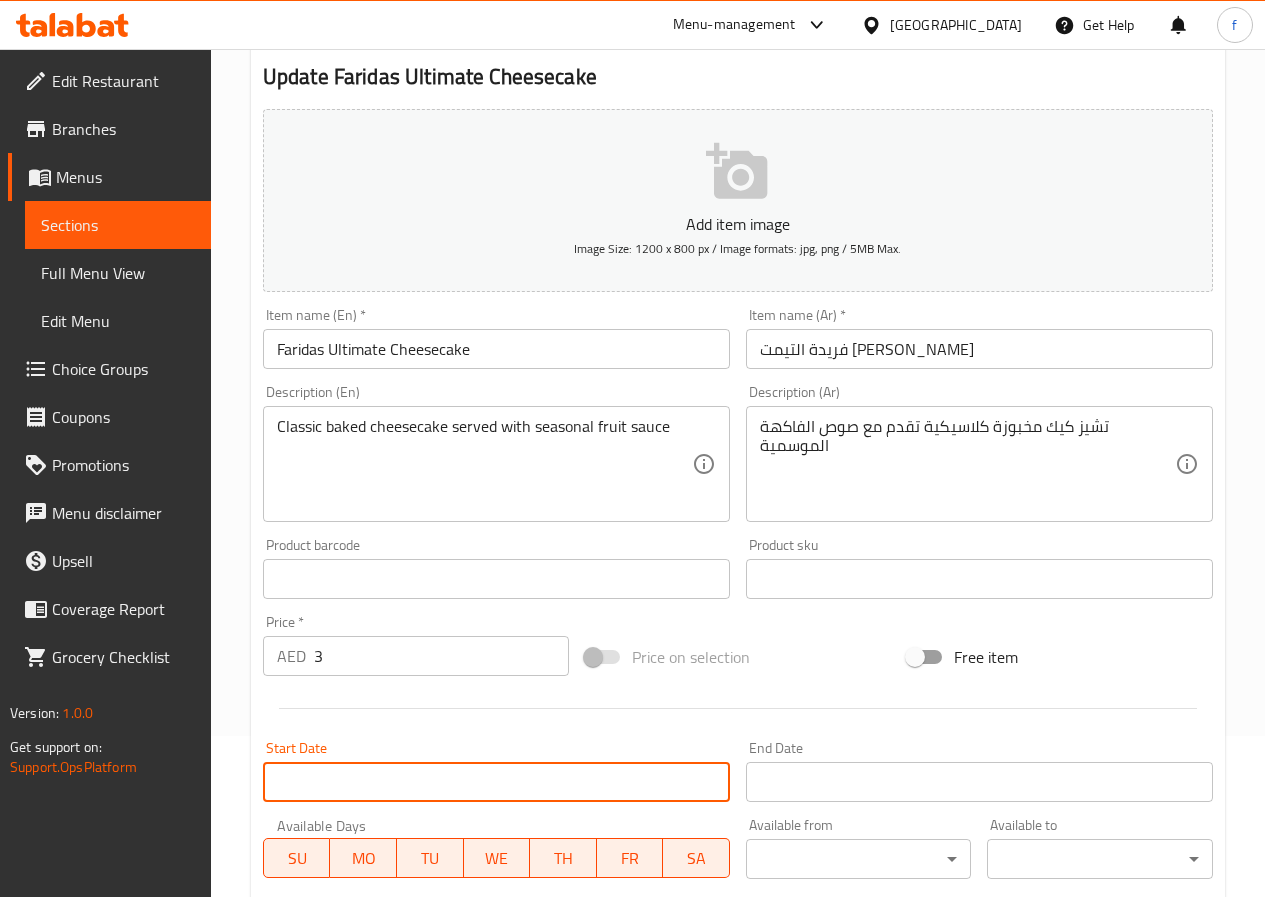 scroll, scrollTop: 0, scrollLeft: 0, axis: both 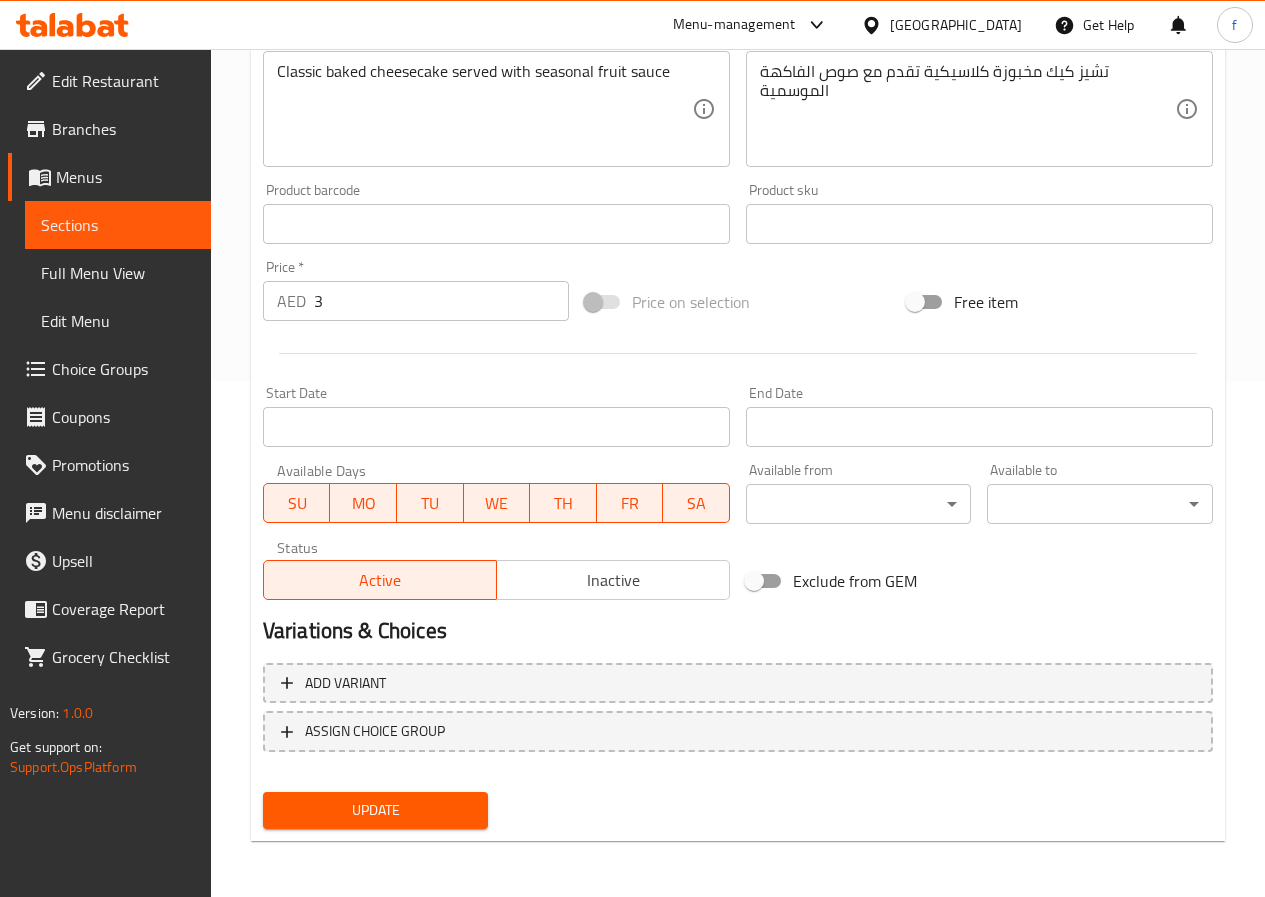 click on "Update" at bounding box center [376, 810] 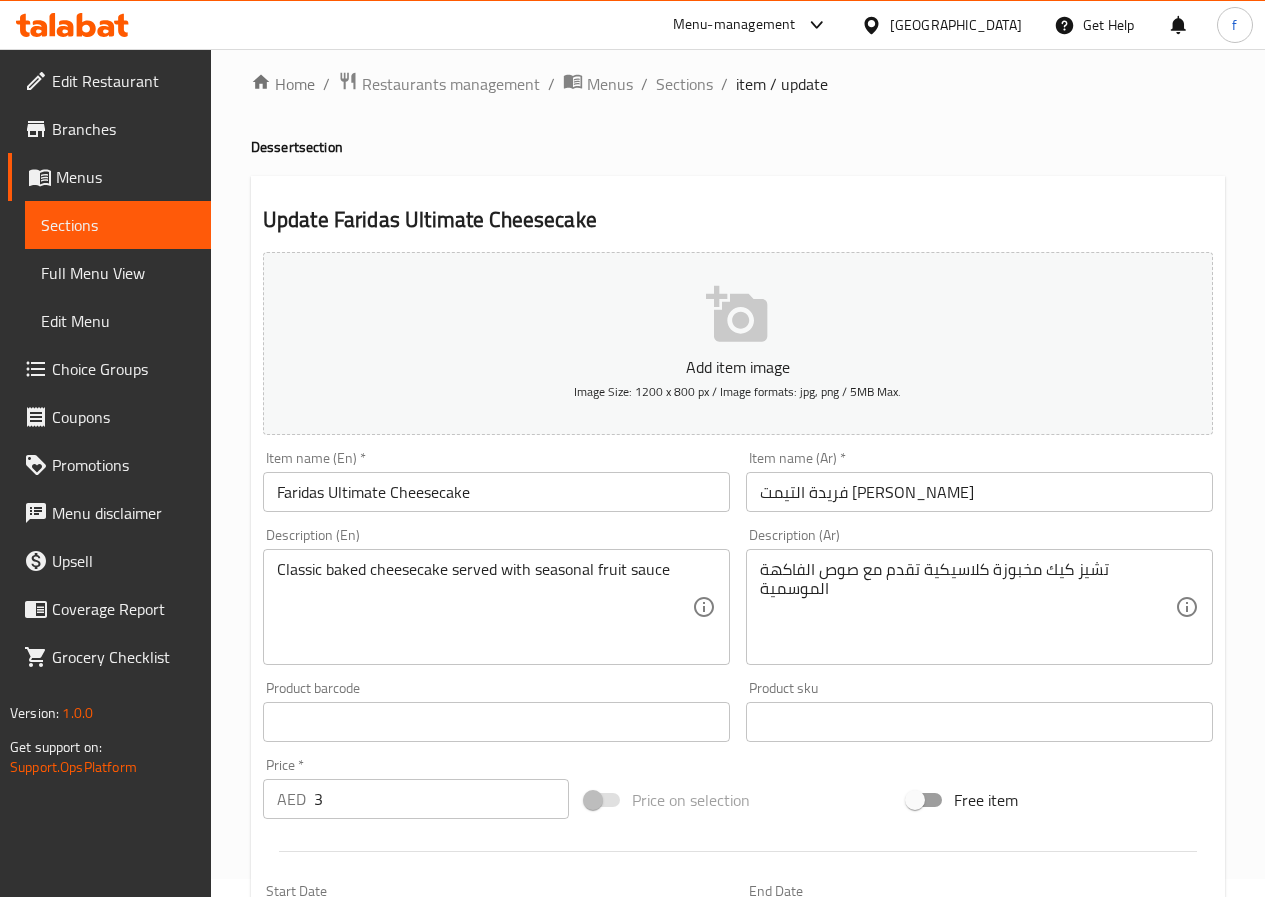 scroll, scrollTop: 16, scrollLeft: 0, axis: vertical 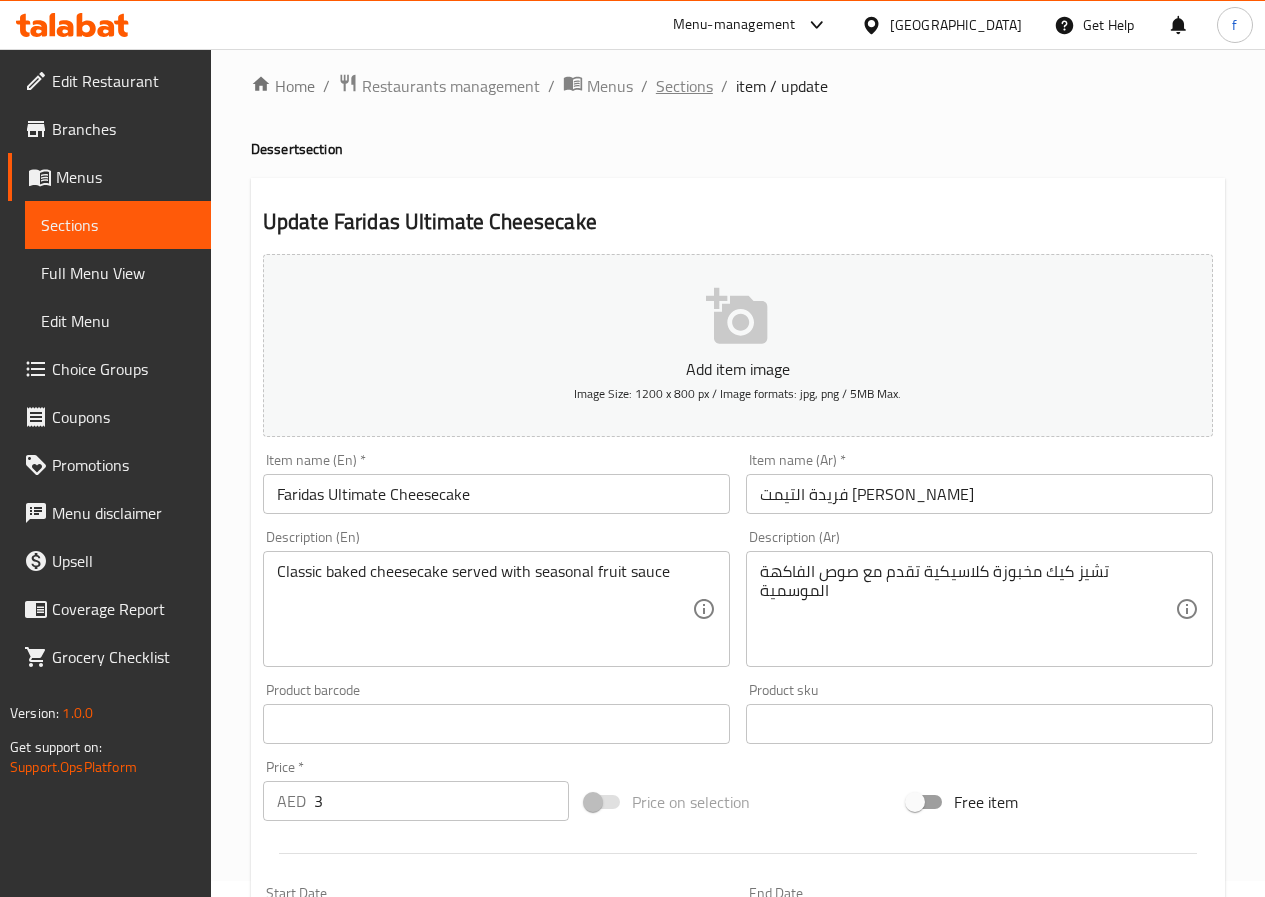 click on "Sections" at bounding box center (684, 86) 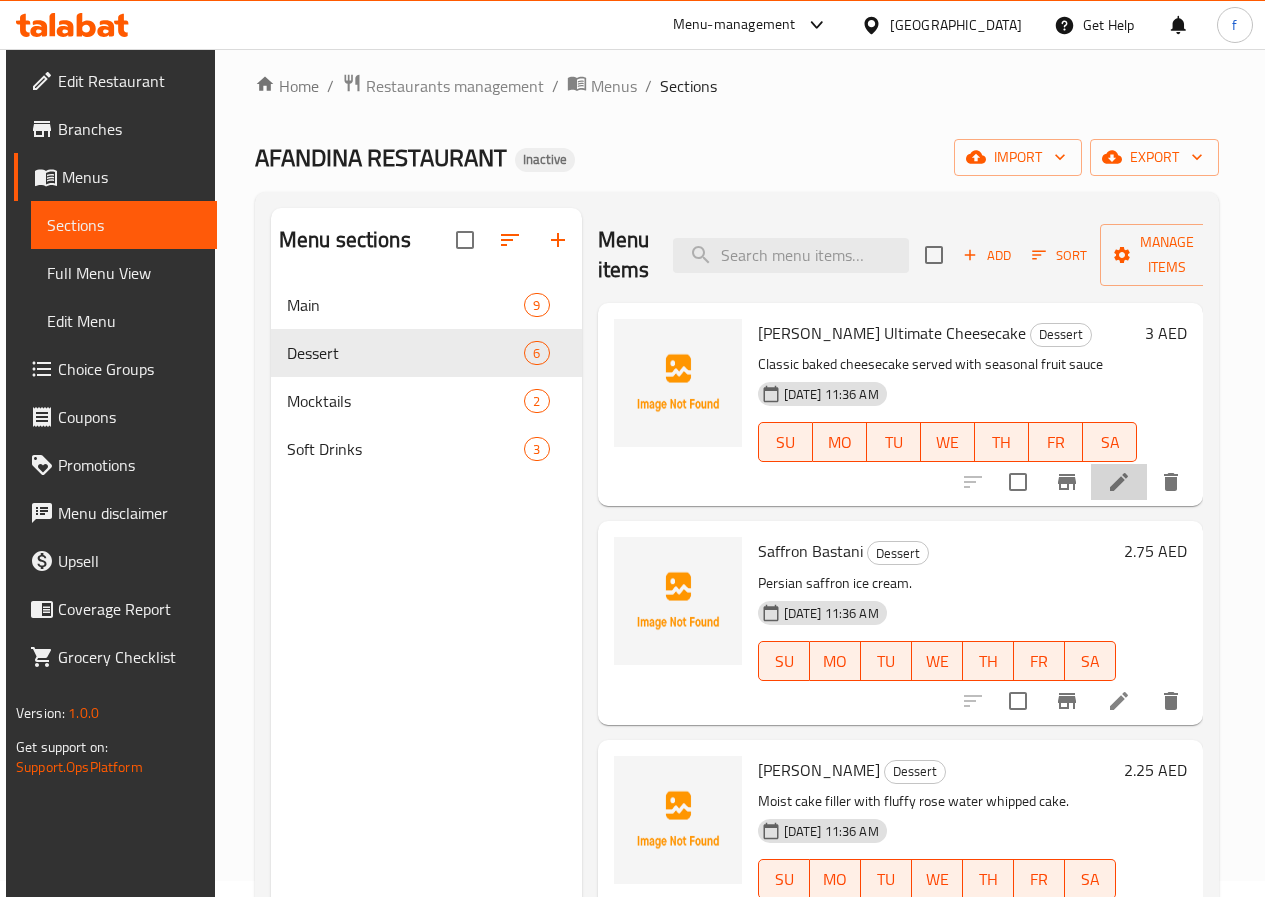 click at bounding box center [1119, 482] 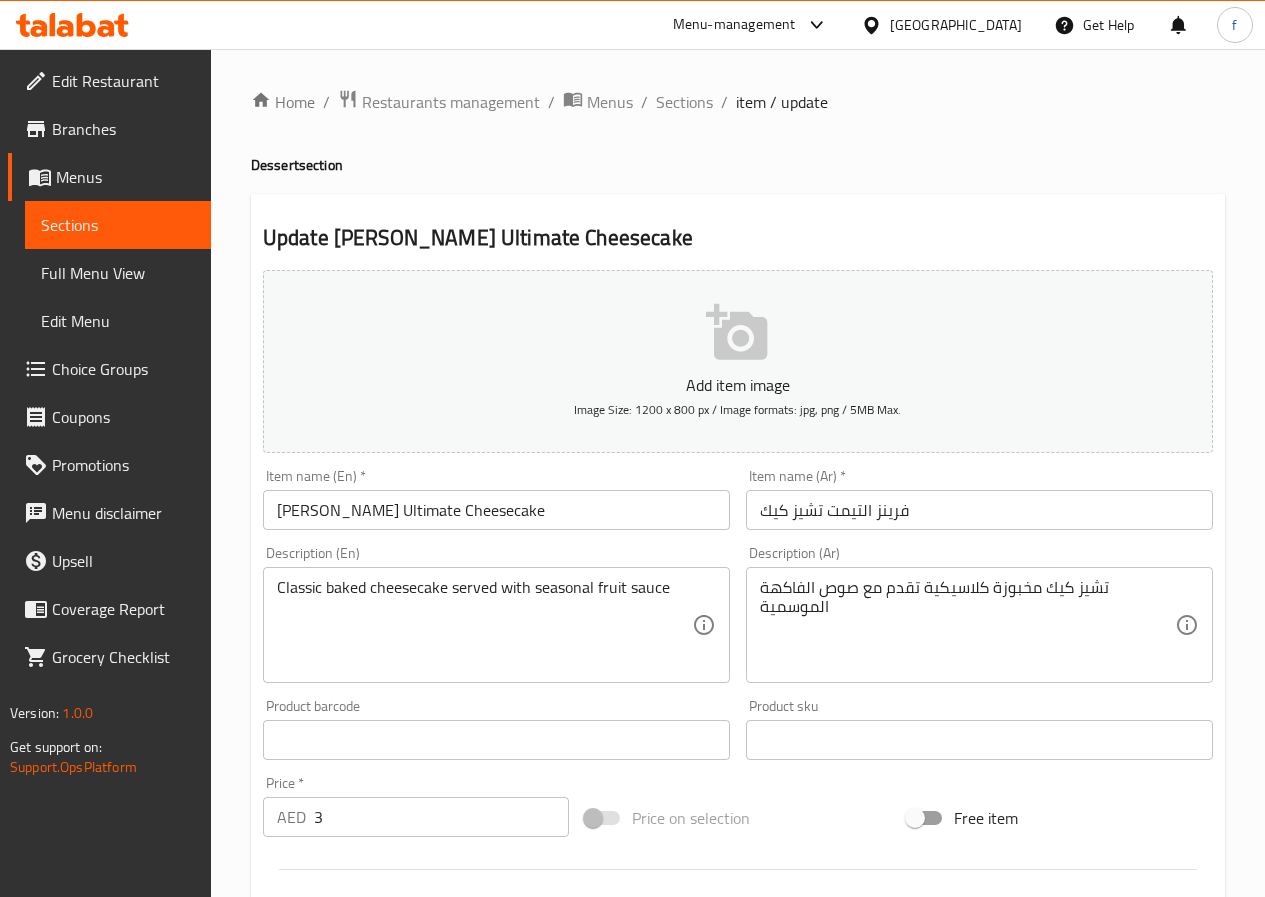 click on "فرينز التيمت تشيز كيك" at bounding box center (979, 510) 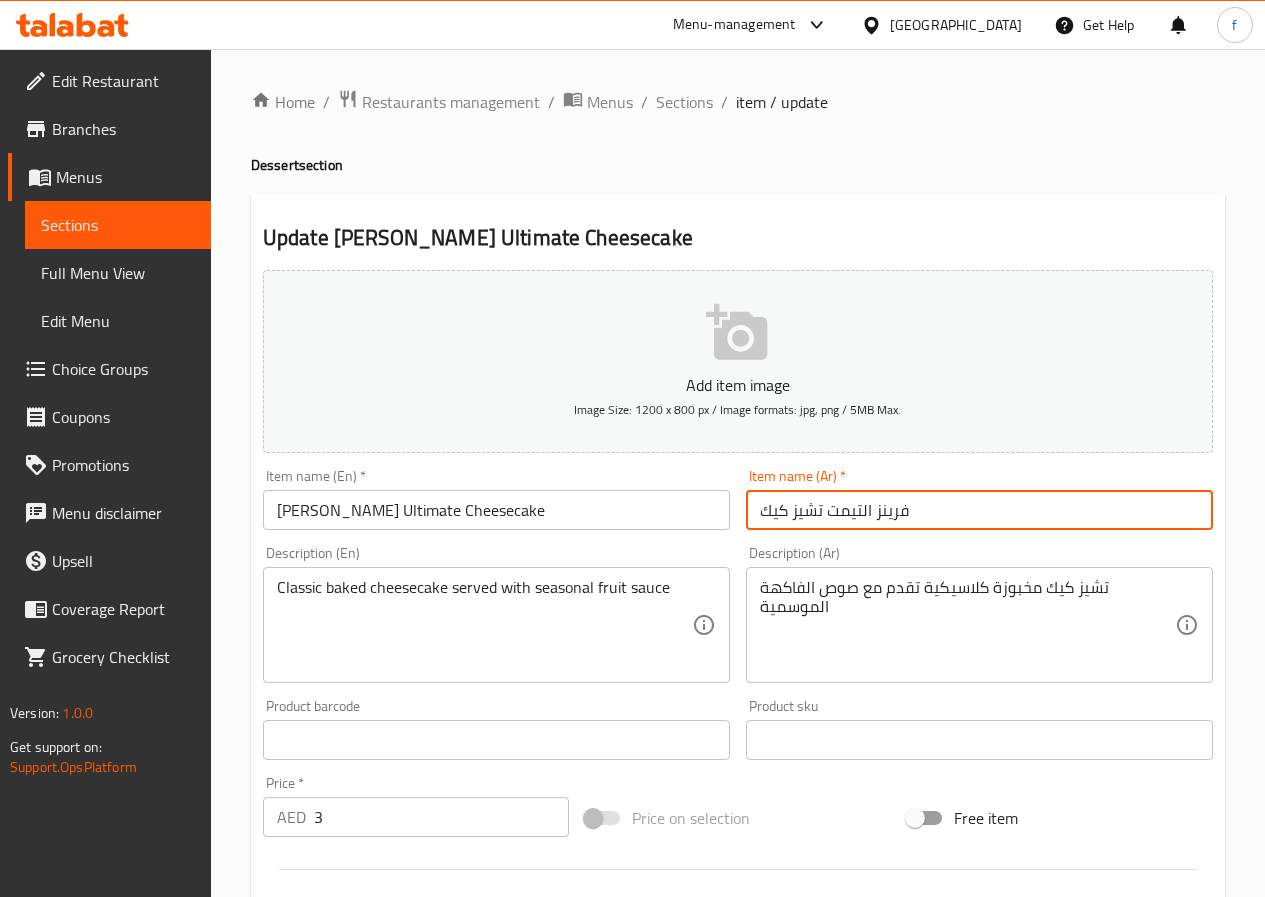click on "فرينز التيمت تشيز كيك" at bounding box center (979, 510) 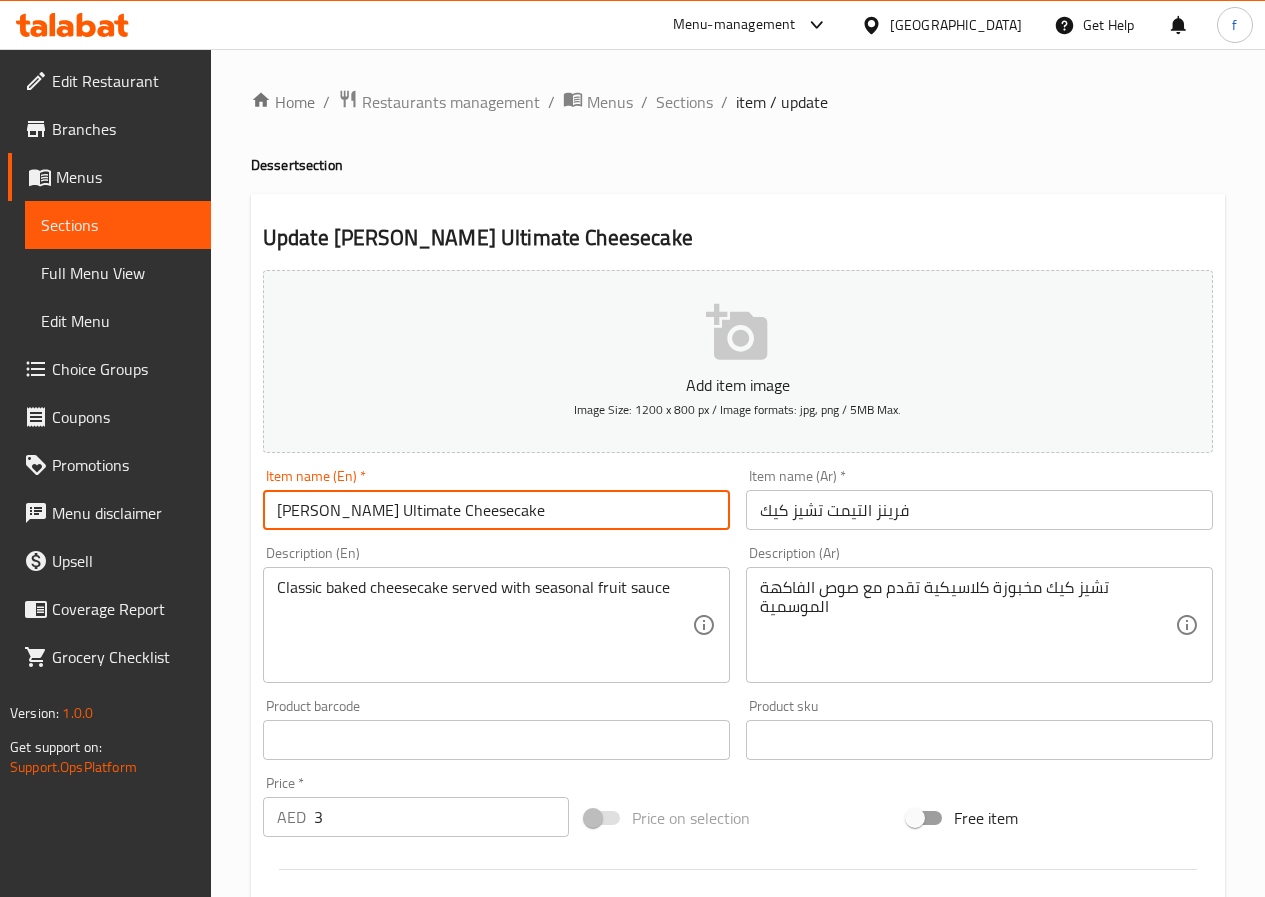 click on "[PERSON_NAME] Ultimate Cheesecake" at bounding box center (496, 510) 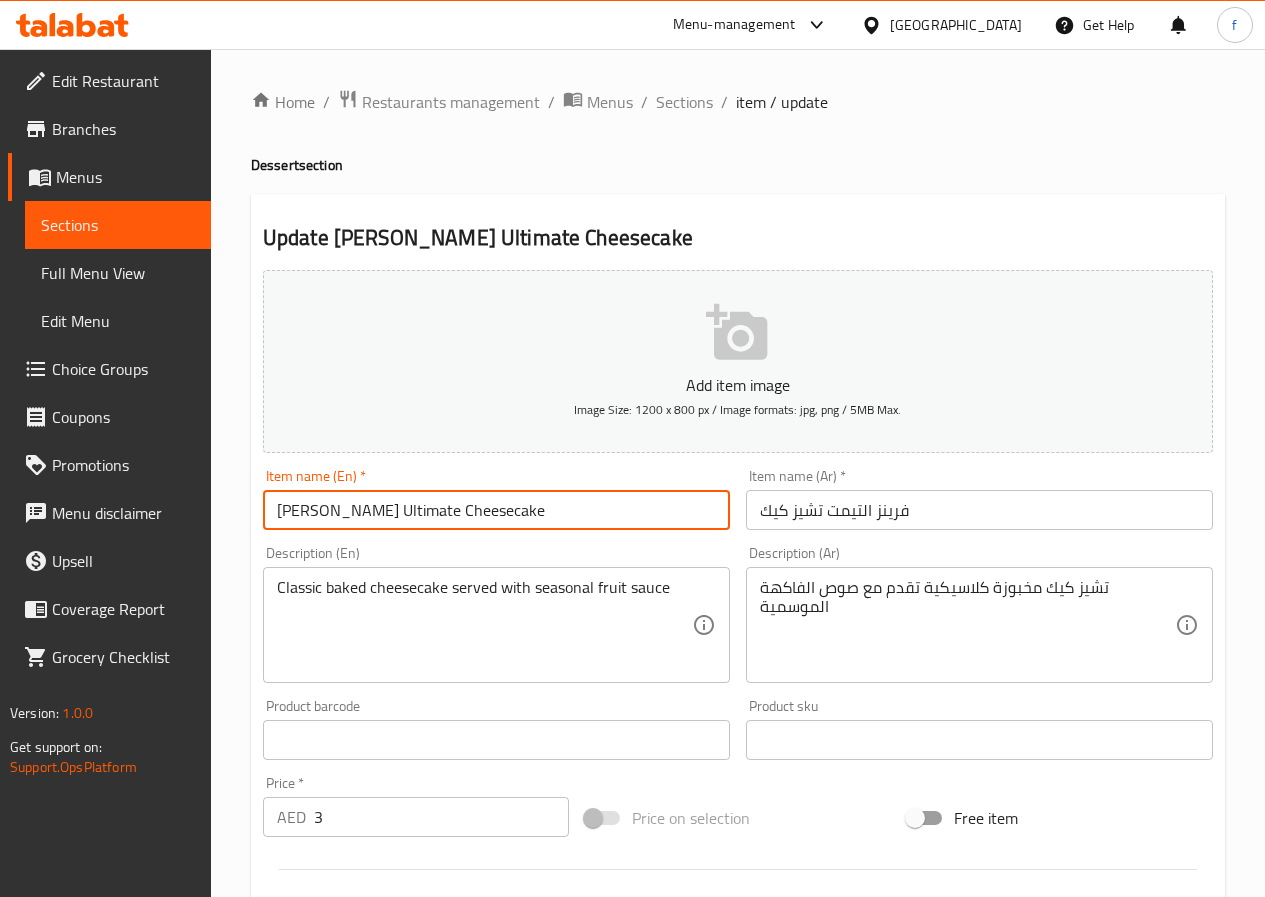 click on "[PERSON_NAME] Ultimate Cheesecake" at bounding box center [496, 510] 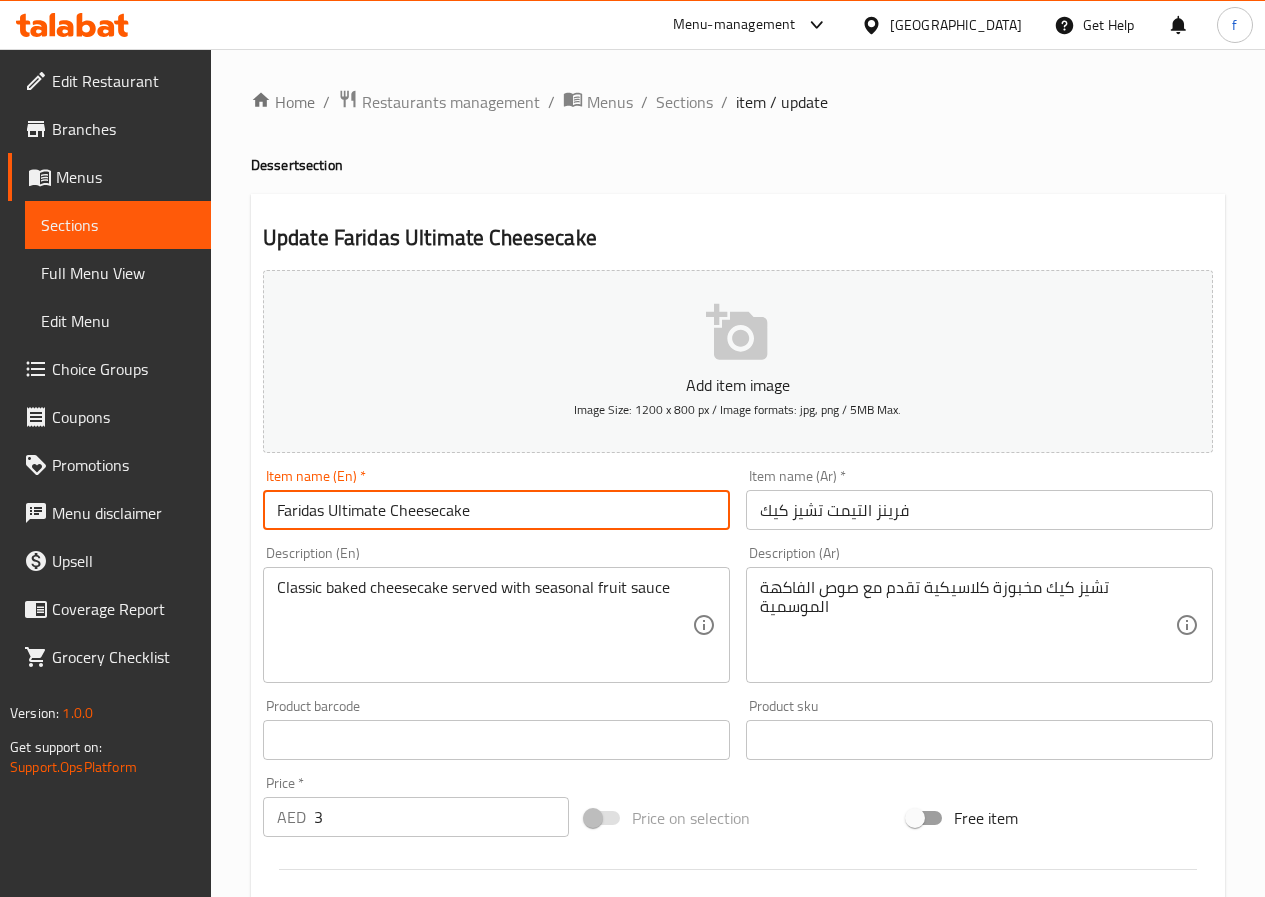 type on "Faridas Ultimate Cheesecake" 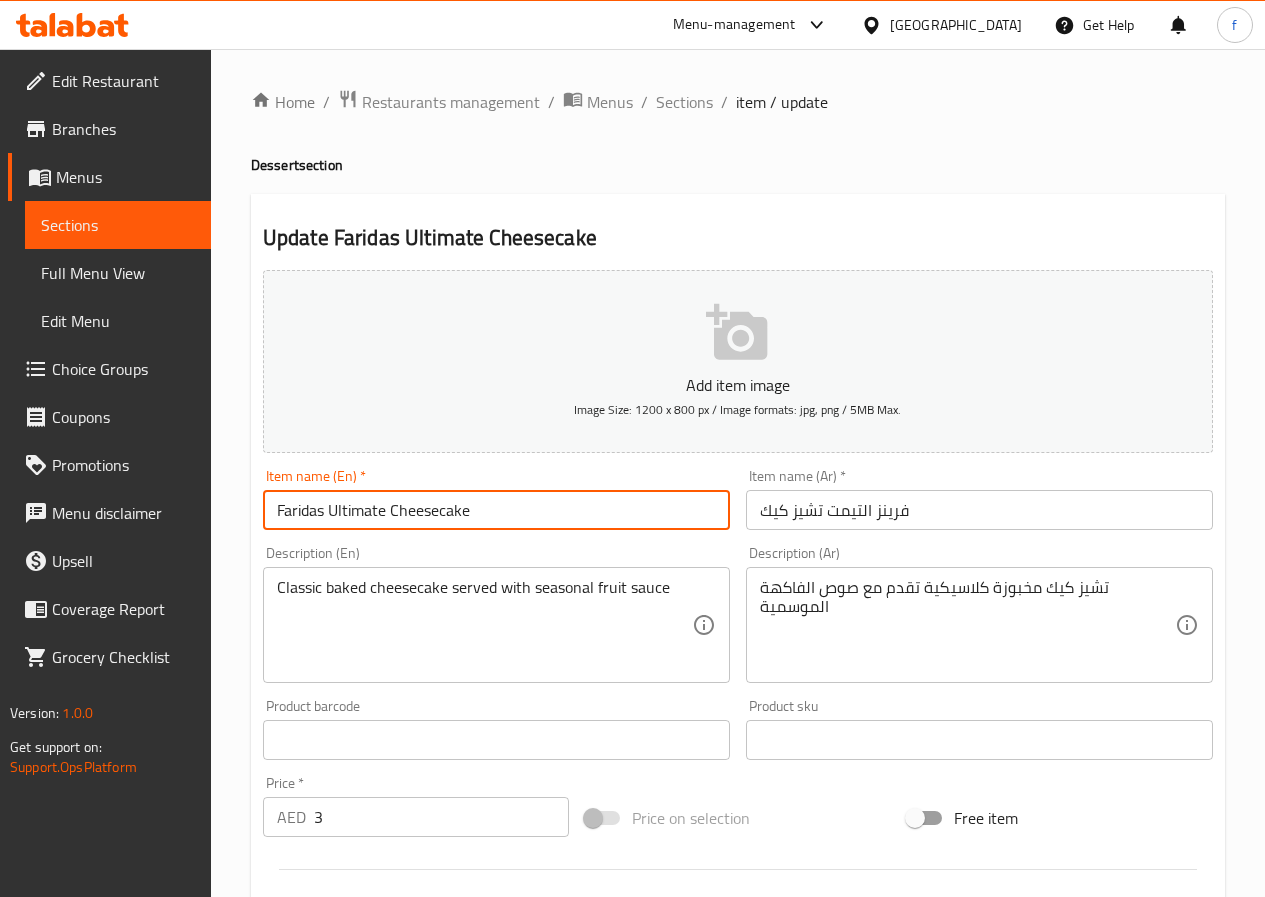 click on "فرينز التيمت تشيز كيك" at bounding box center [979, 510] 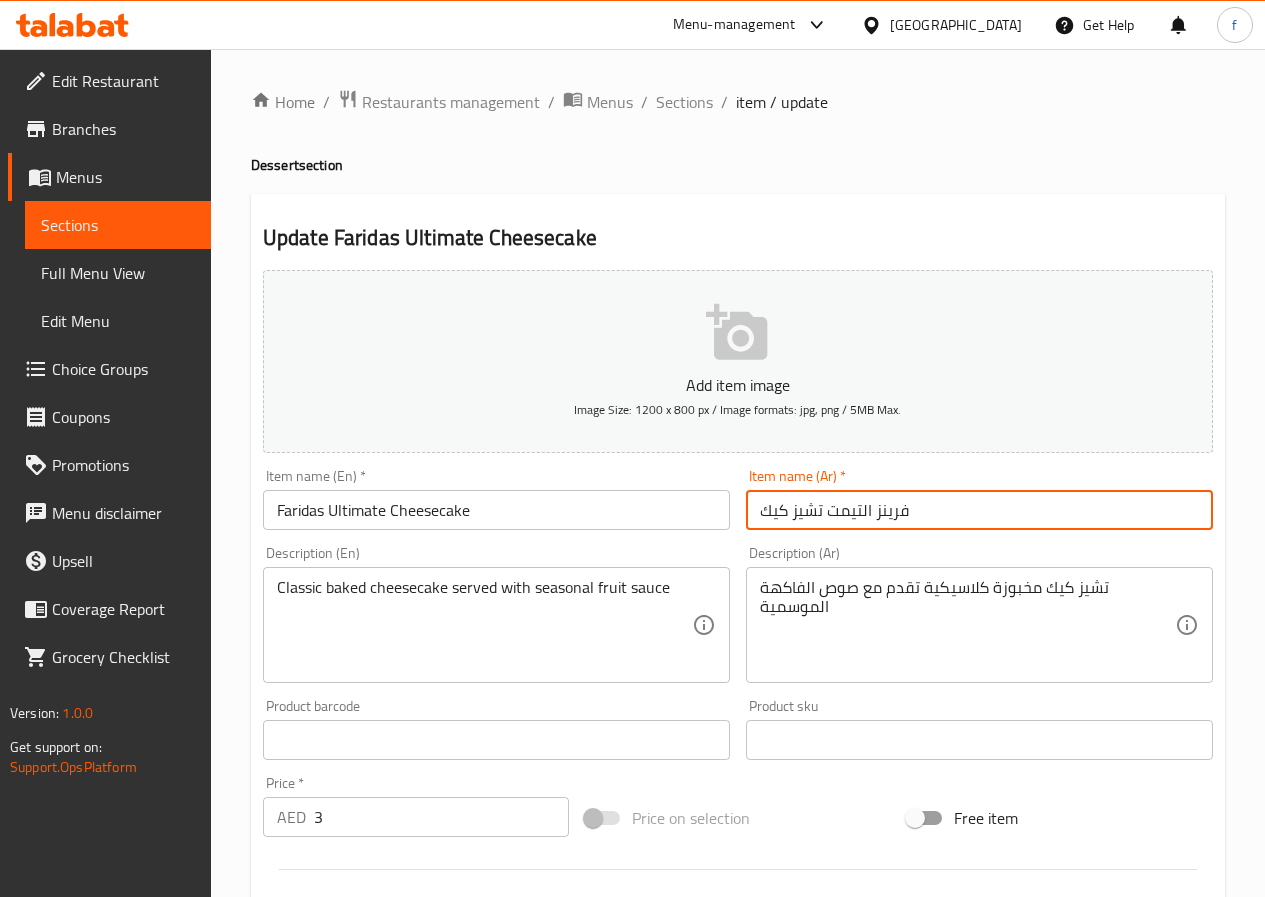 click on "فرينز التيمت تشيز كيك" at bounding box center (979, 510) 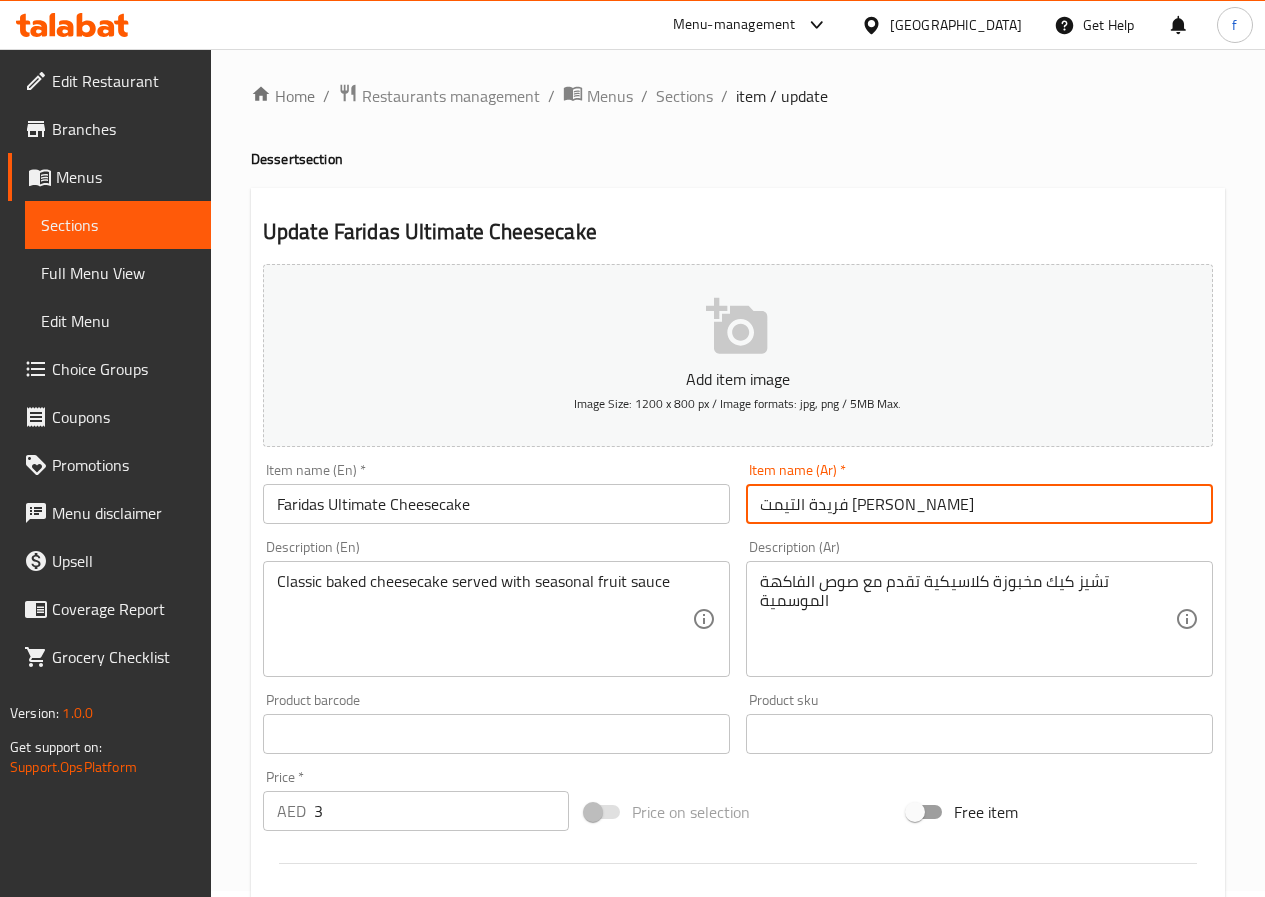scroll, scrollTop: 516, scrollLeft: 0, axis: vertical 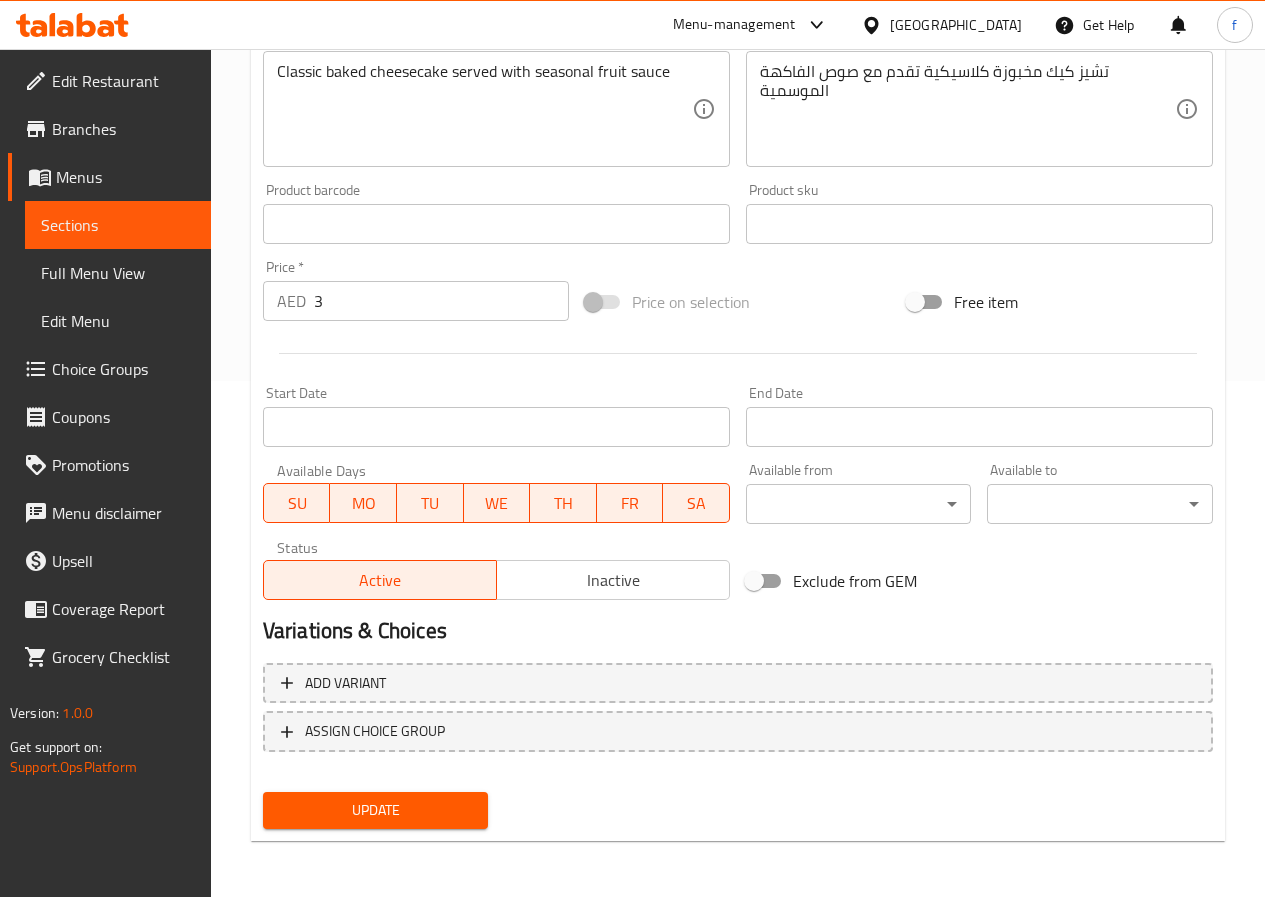type on "فريدة التيمت [PERSON_NAME]" 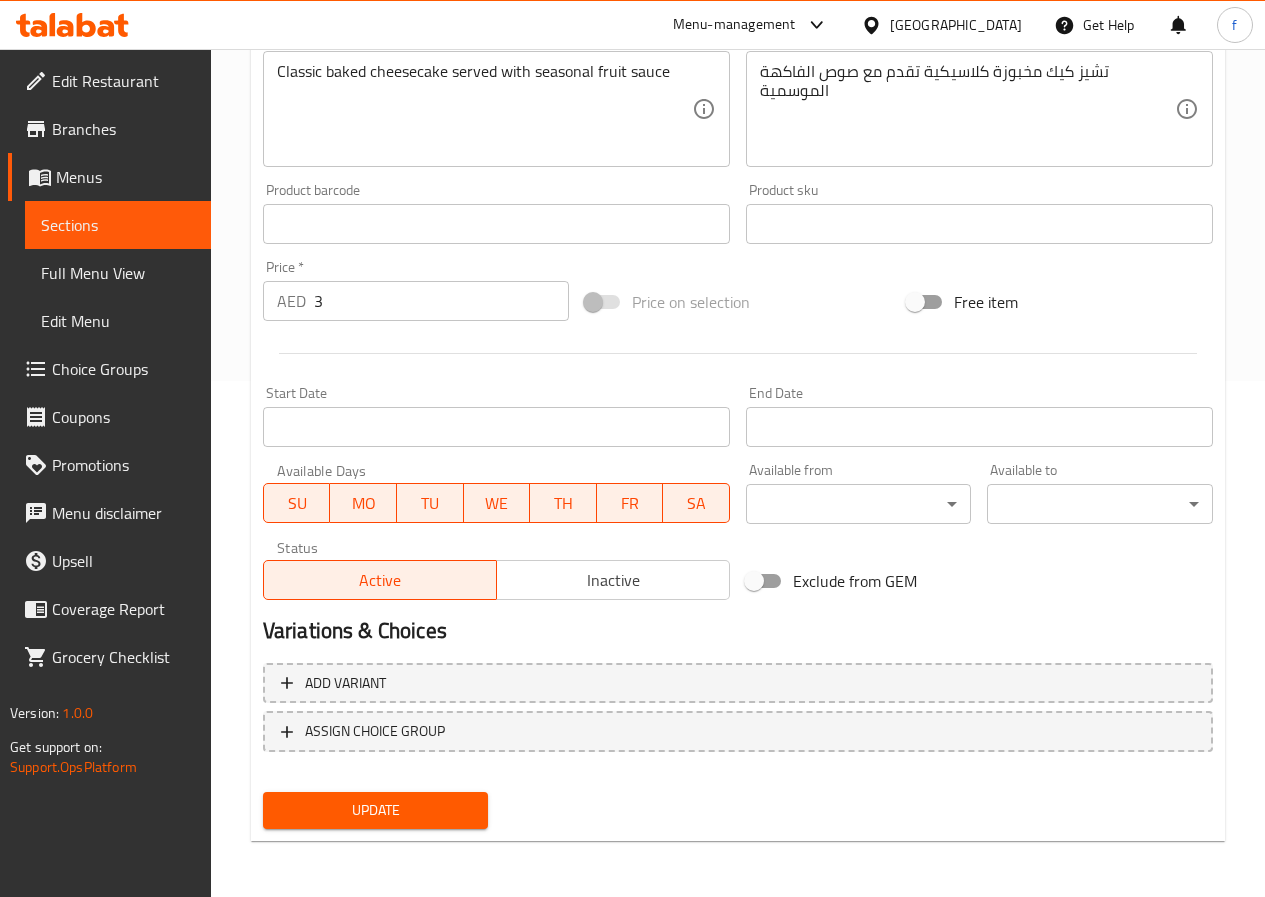 click on "Update" at bounding box center [376, 810] 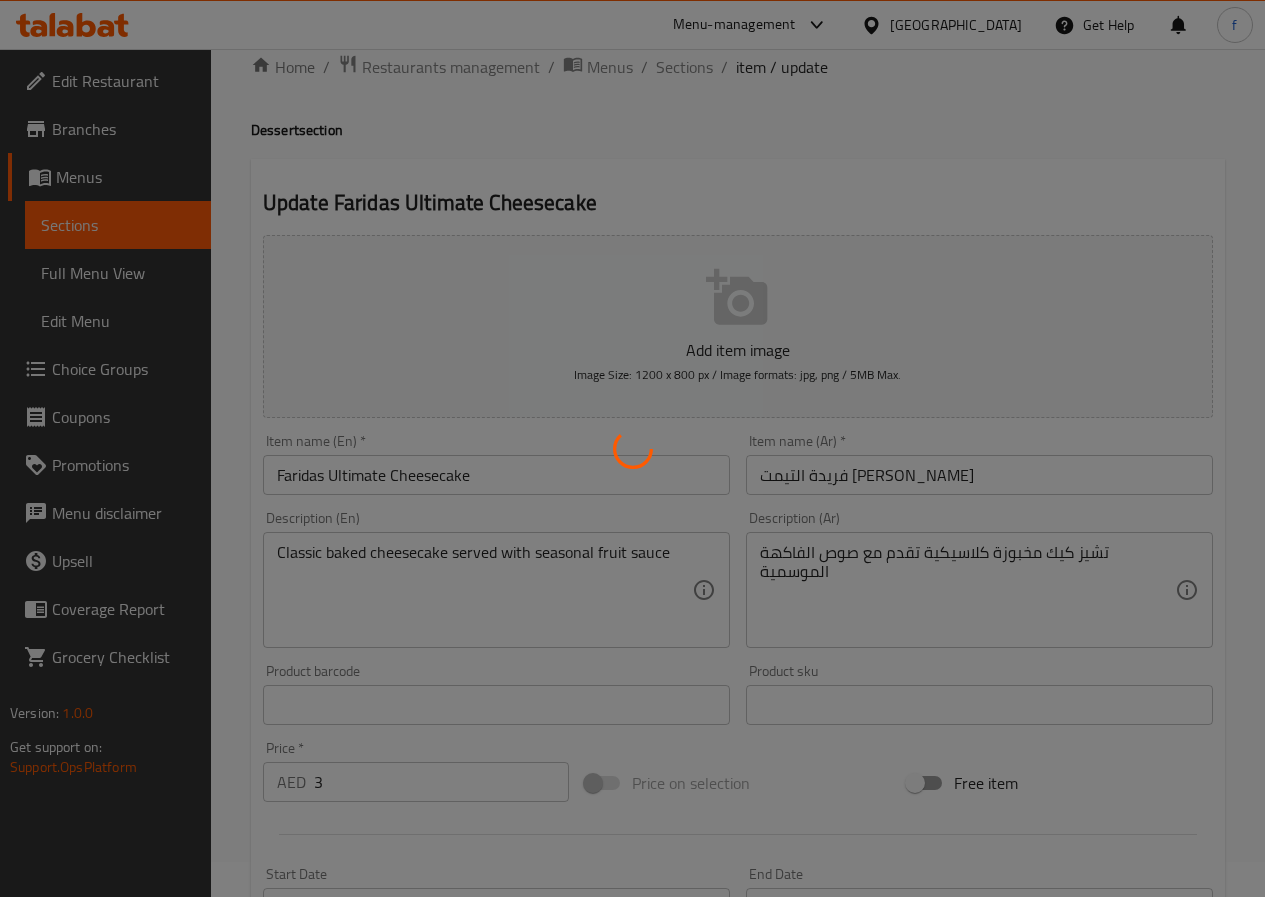 scroll, scrollTop: 16, scrollLeft: 0, axis: vertical 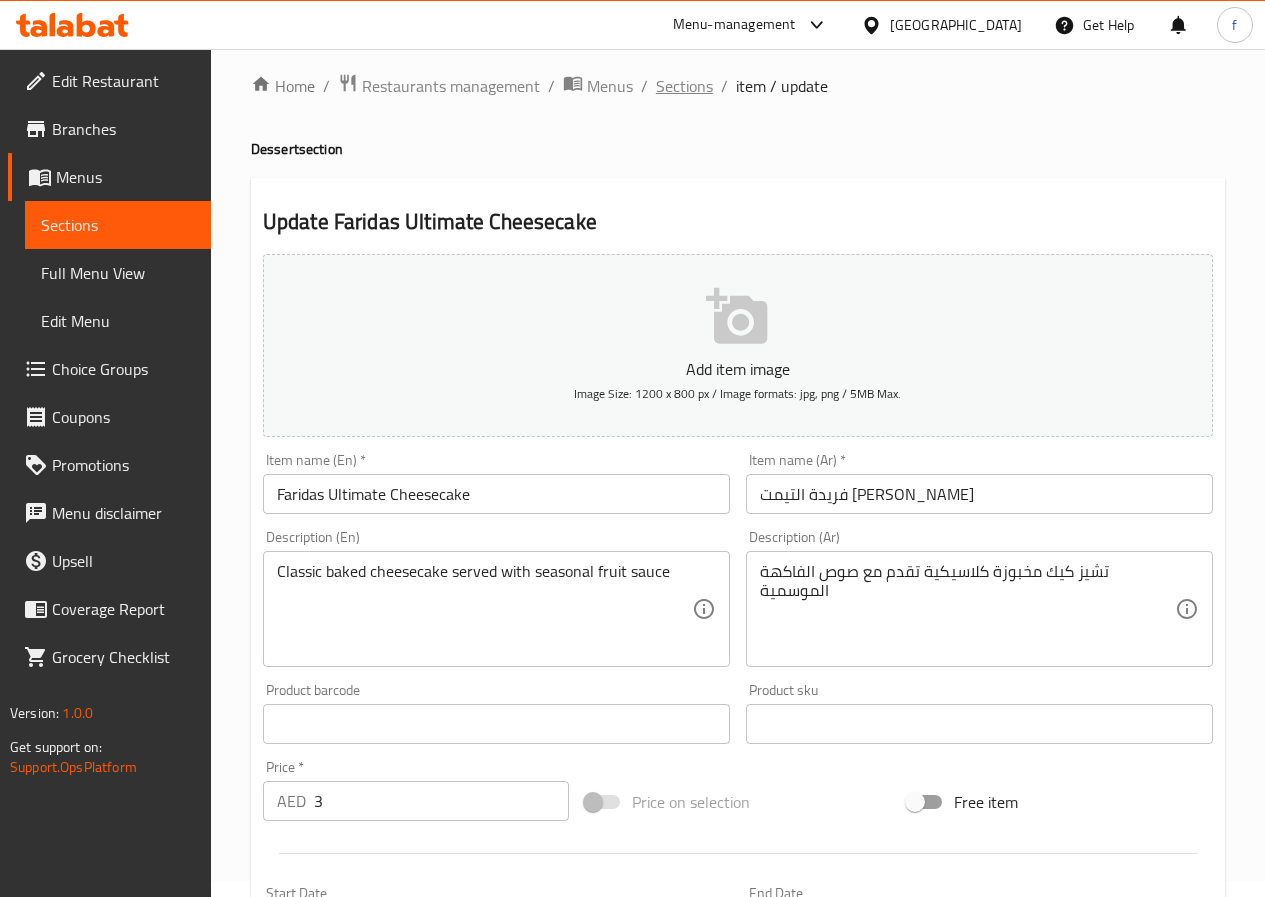 click on "Sections" at bounding box center [684, 86] 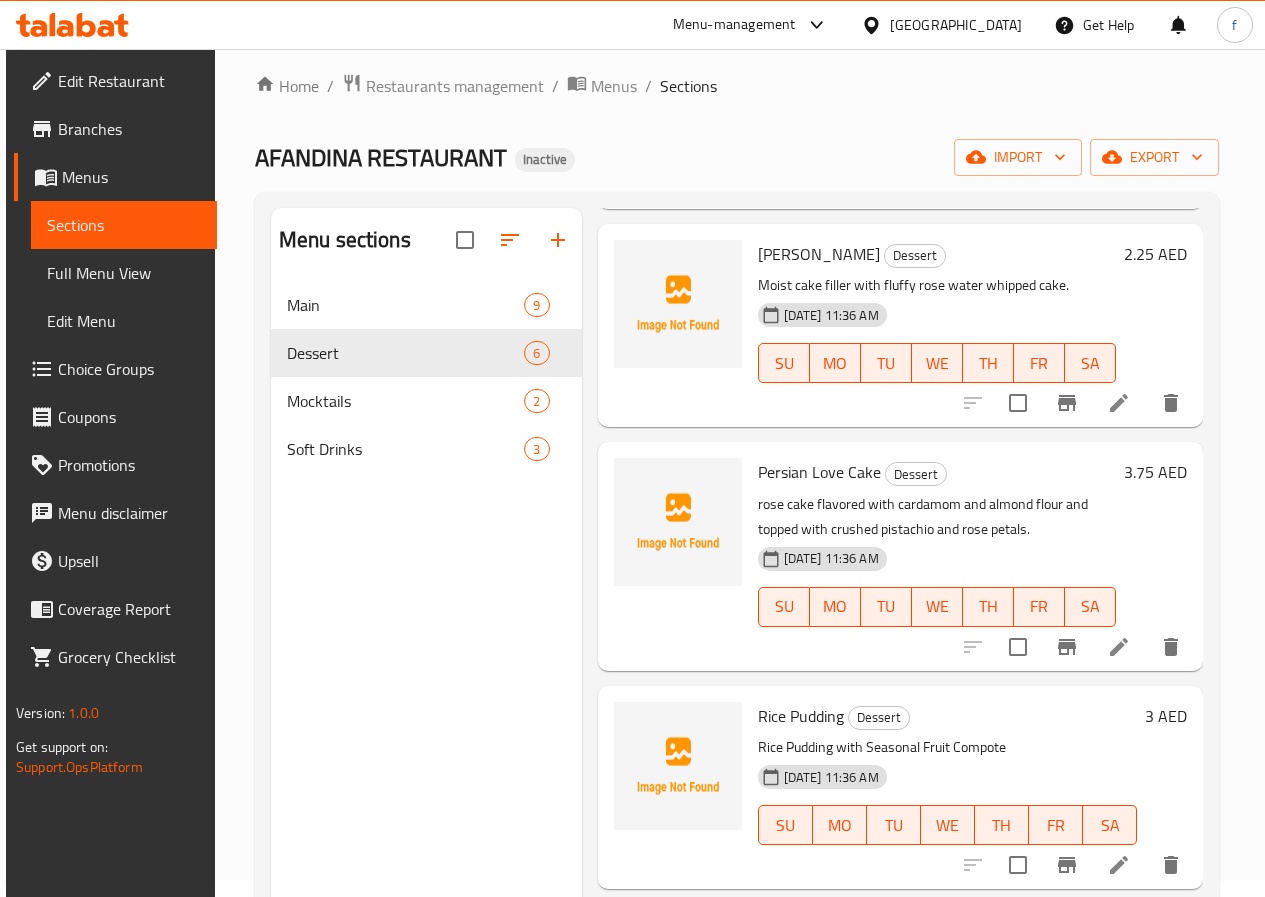 scroll, scrollTop: 519, scrollLeft: 0, axis: vertical 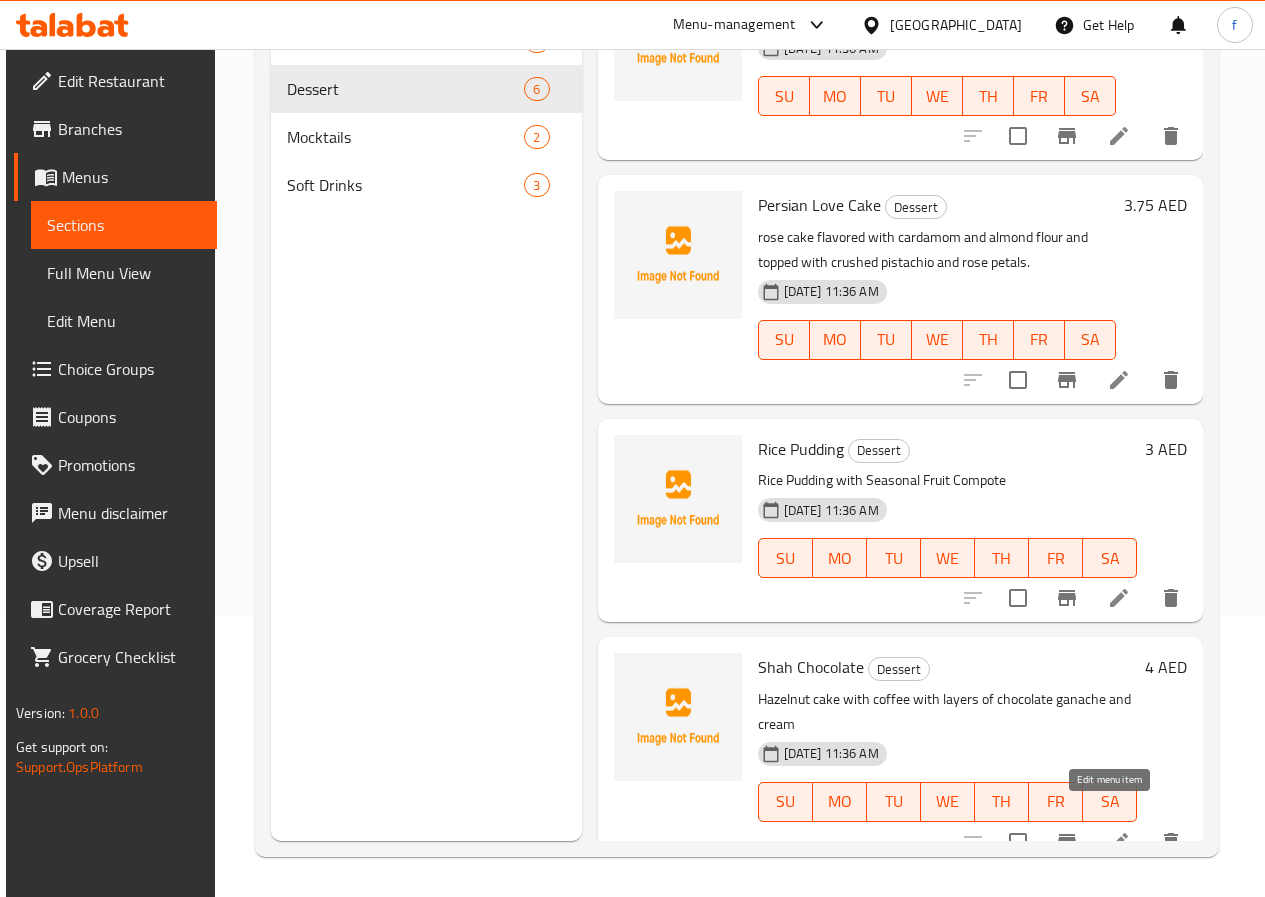 click 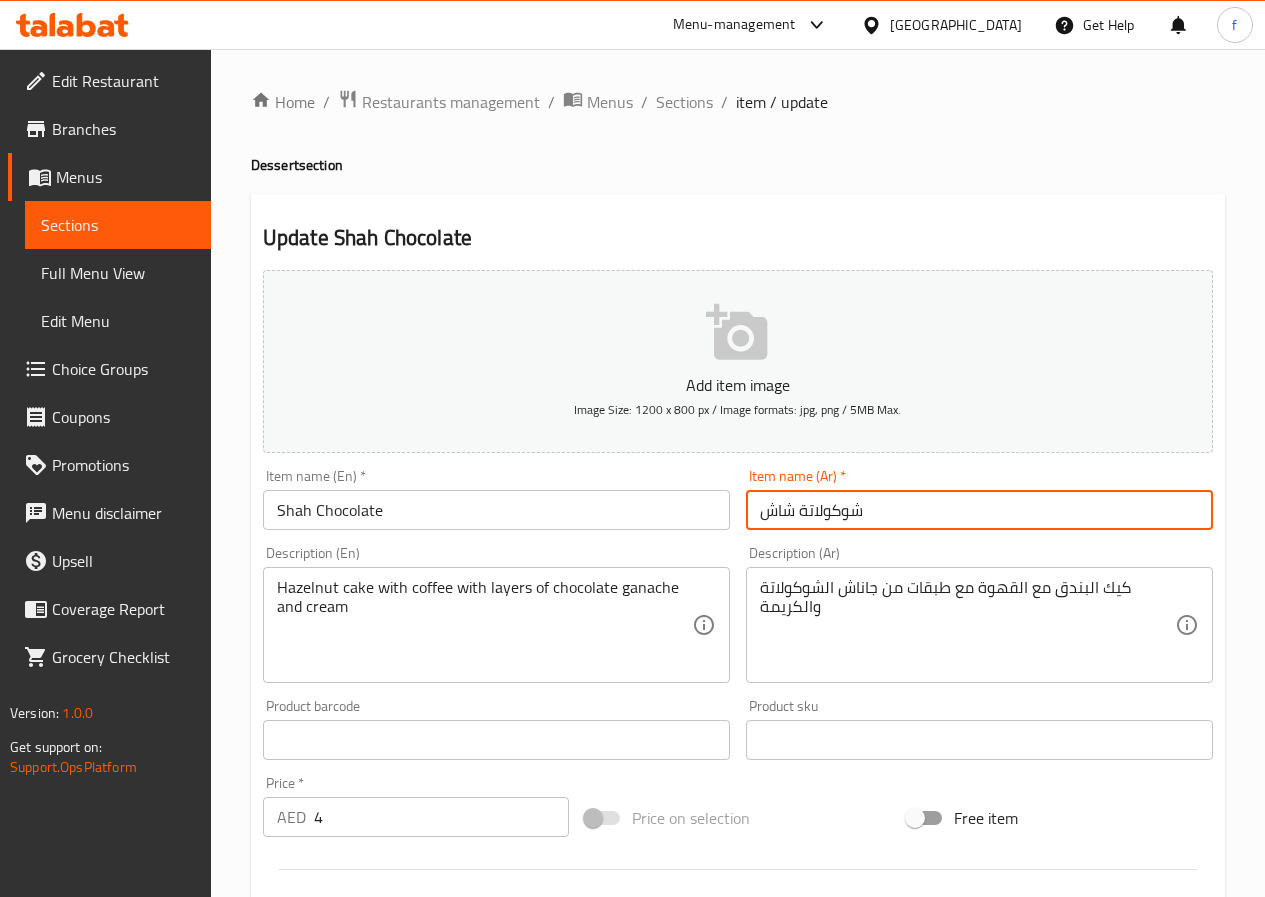 click on "شوكولاتة شاش" at bounding box center (979, 510) 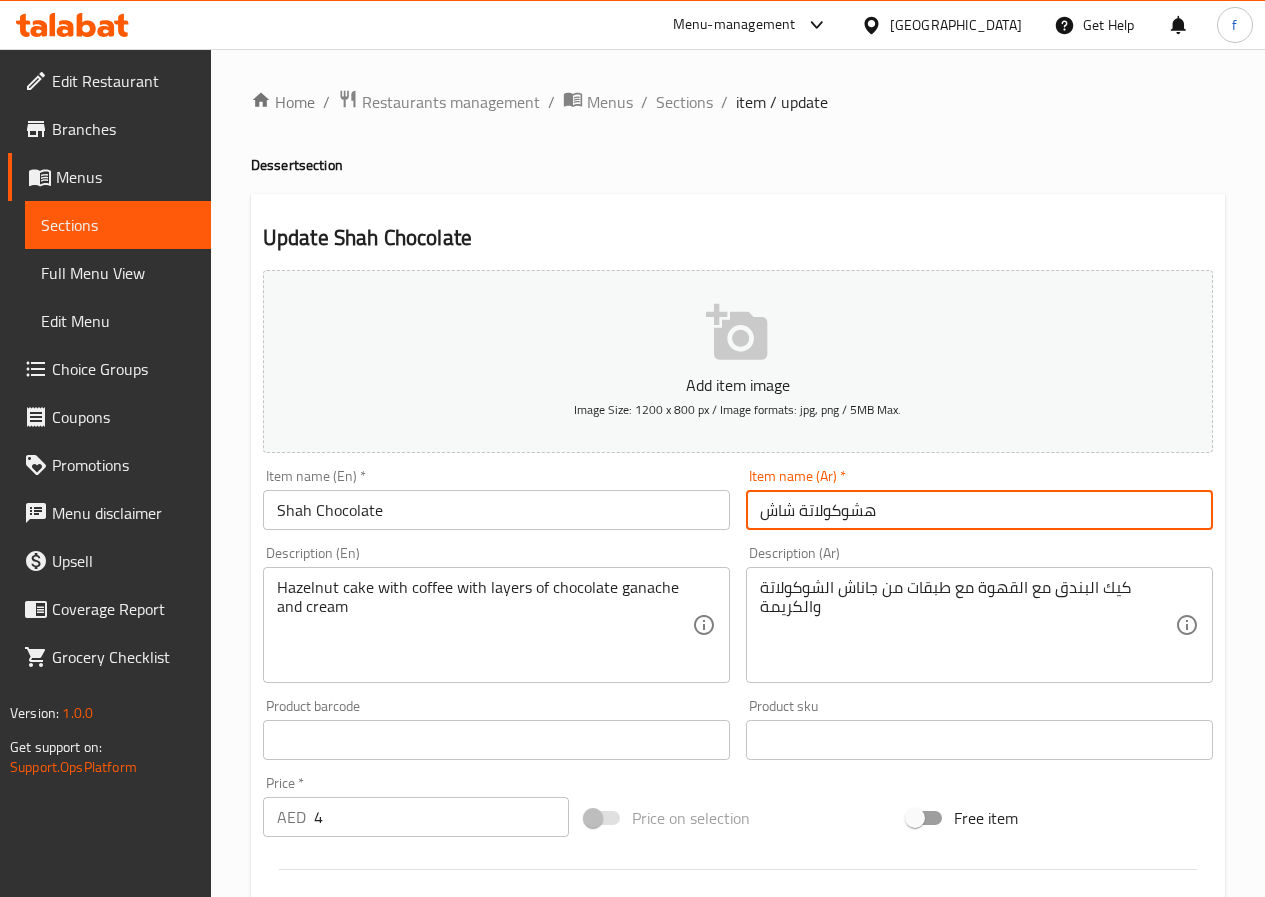 click on "هشوكولاتة شاش" at bounding box center [979, 510] 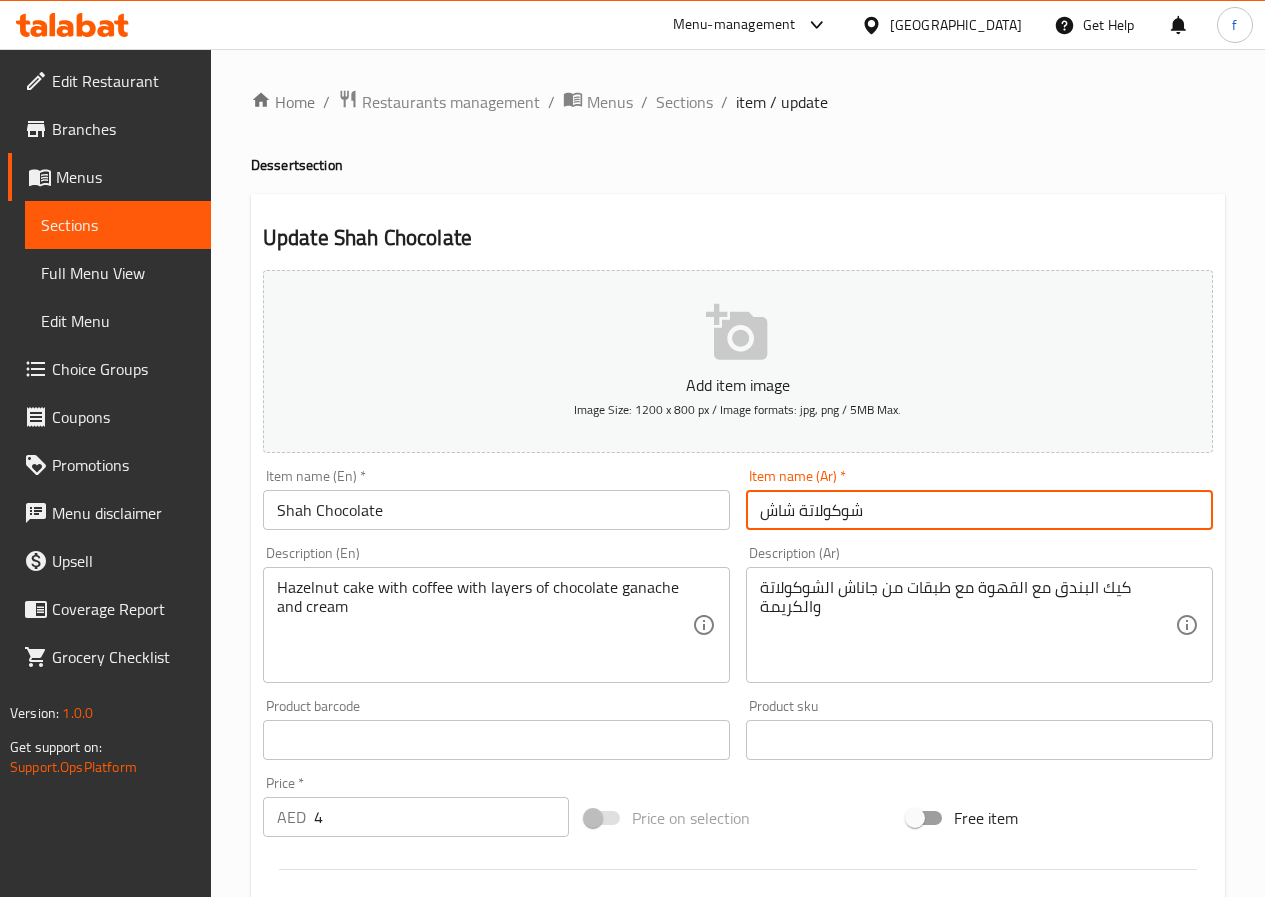 click on "شوكولاتة شاش" at bounding box center [979, 510] 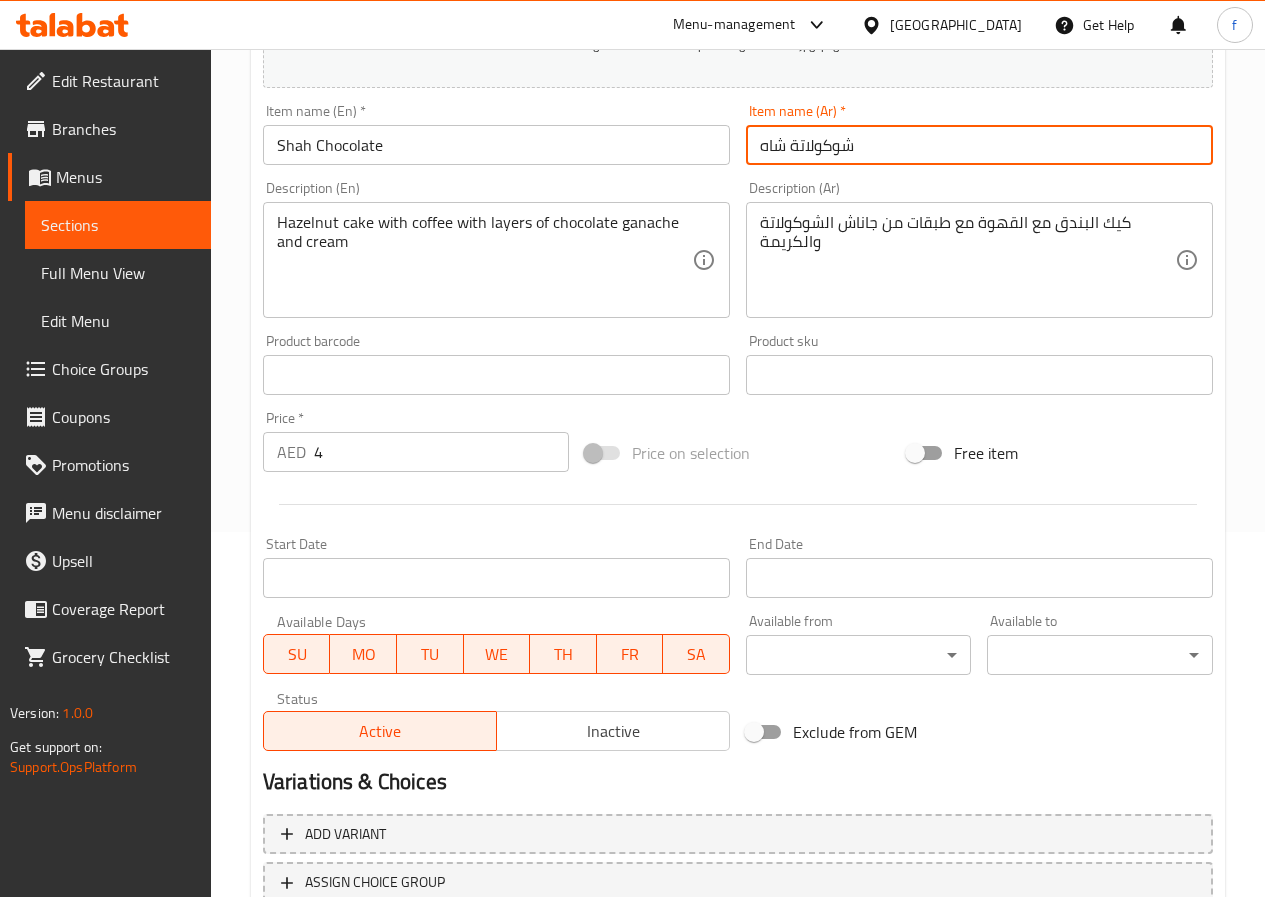 scroll, scrollTop: 516, scrollLeft: 0, axis: vertical 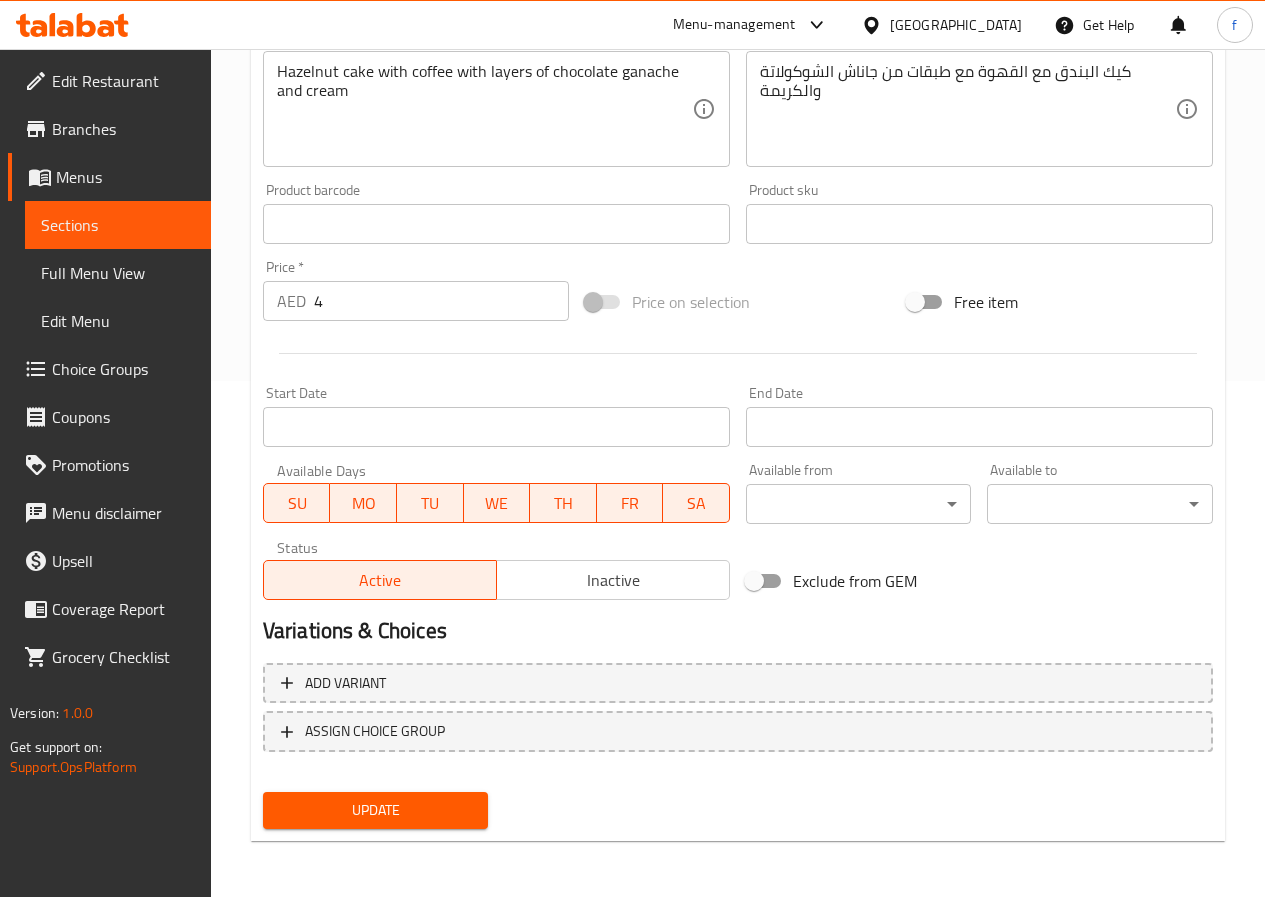 type on "شوكولاتة شاه" 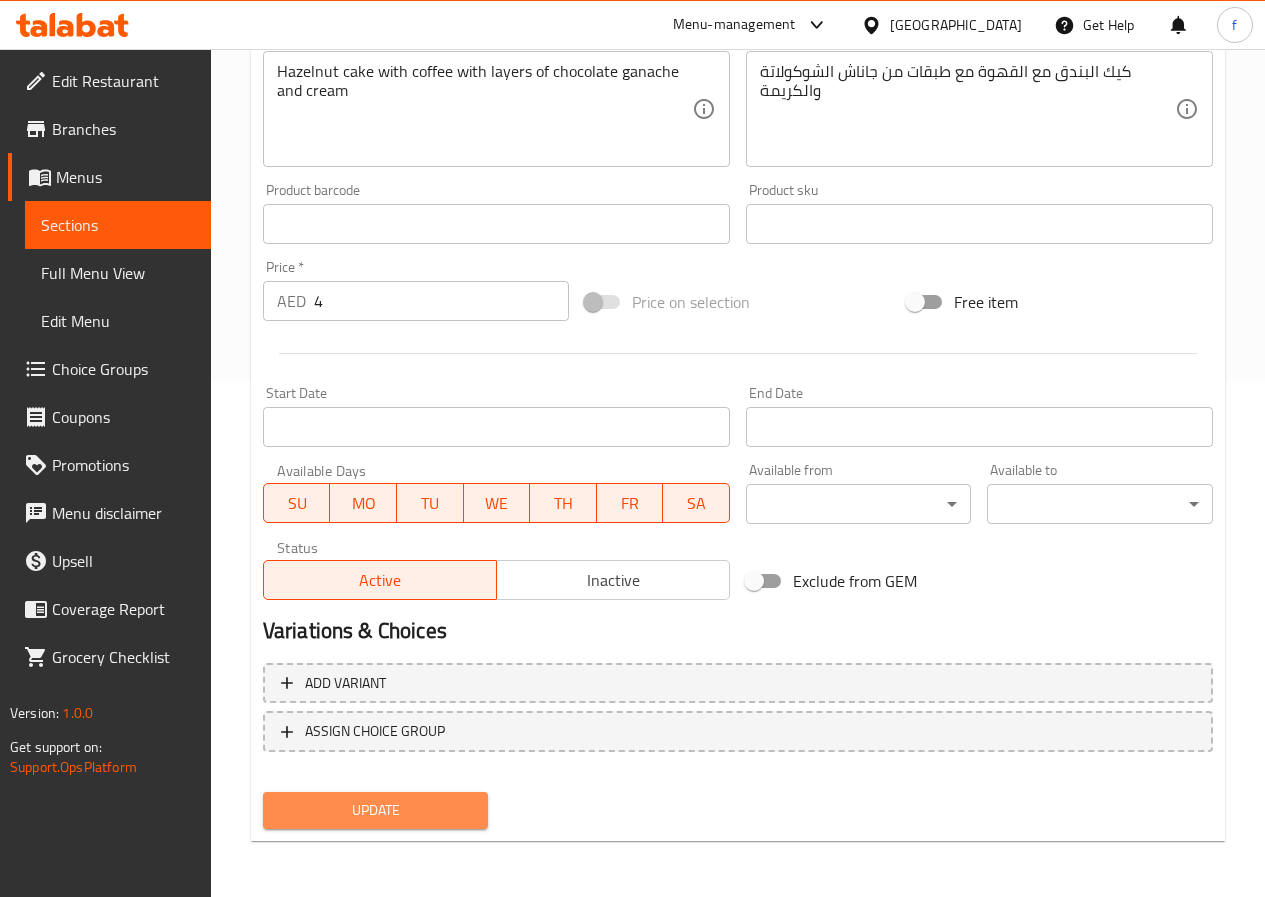 click on "Update" at bounding box center [376, 810] 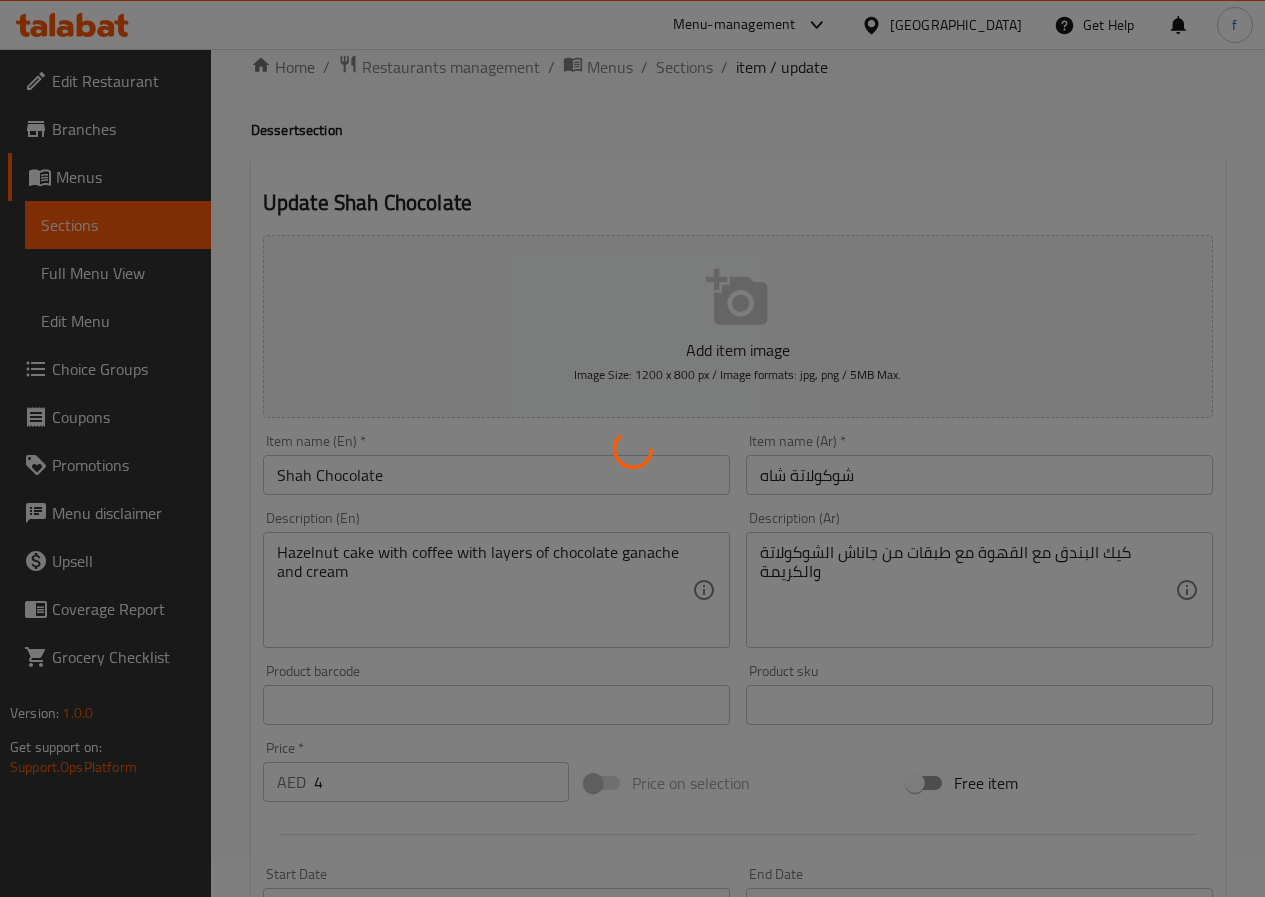 scroll, scrollTop: 16, scrollLeft: 0, axis: vertical 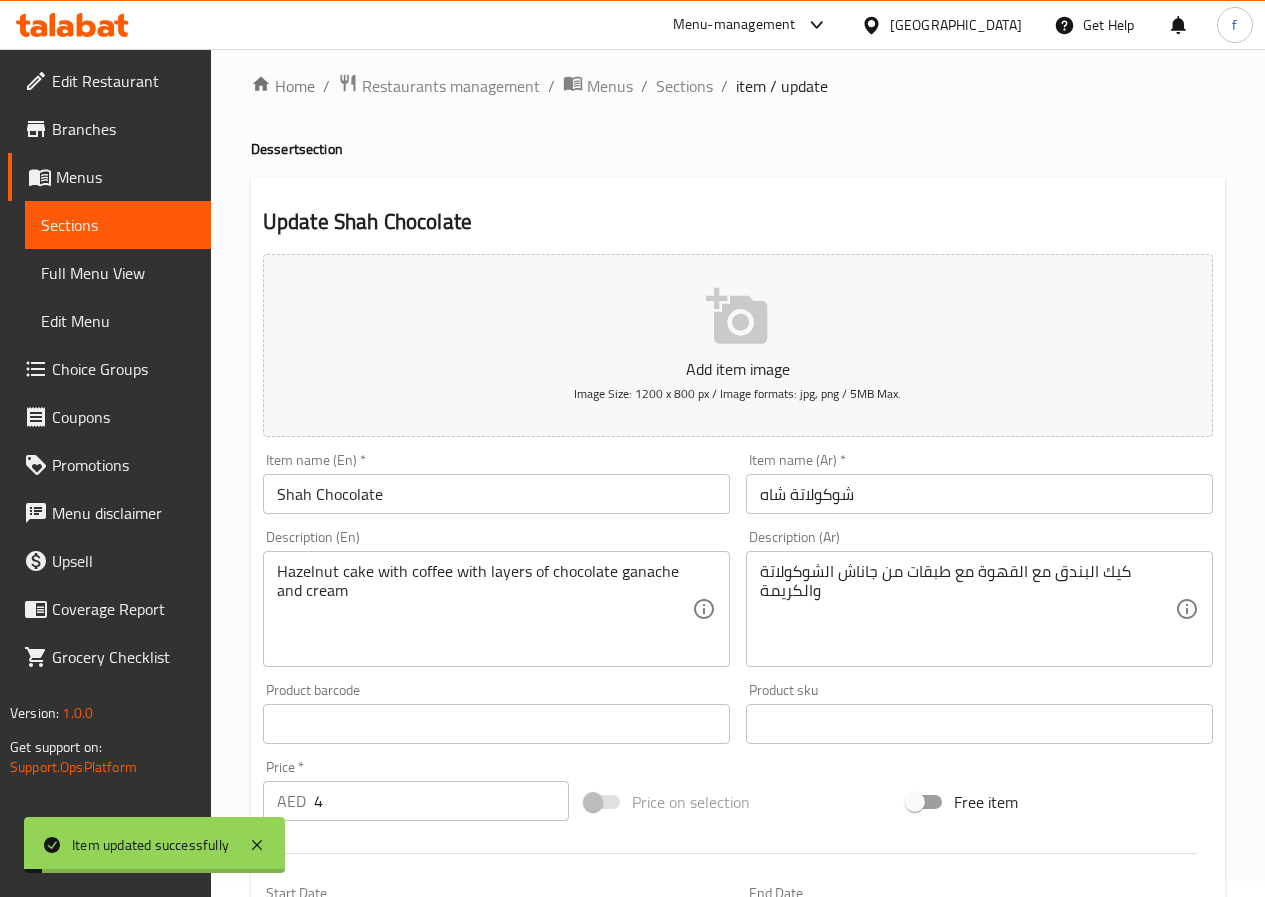 click on "Sections" at bounding box center [684, 86] 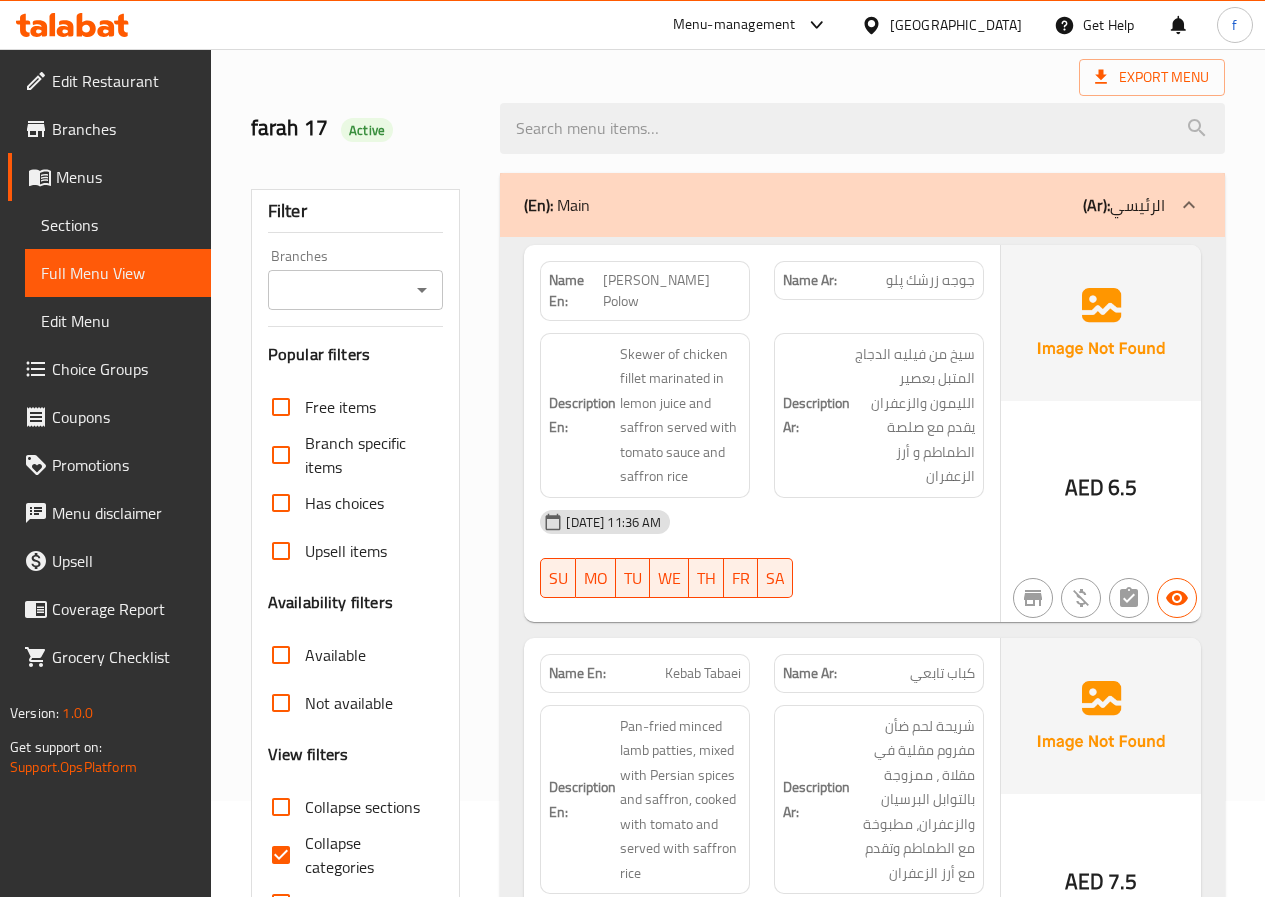 scroll, scrollTop: 100, scrollLeft: 0, axis: vertical 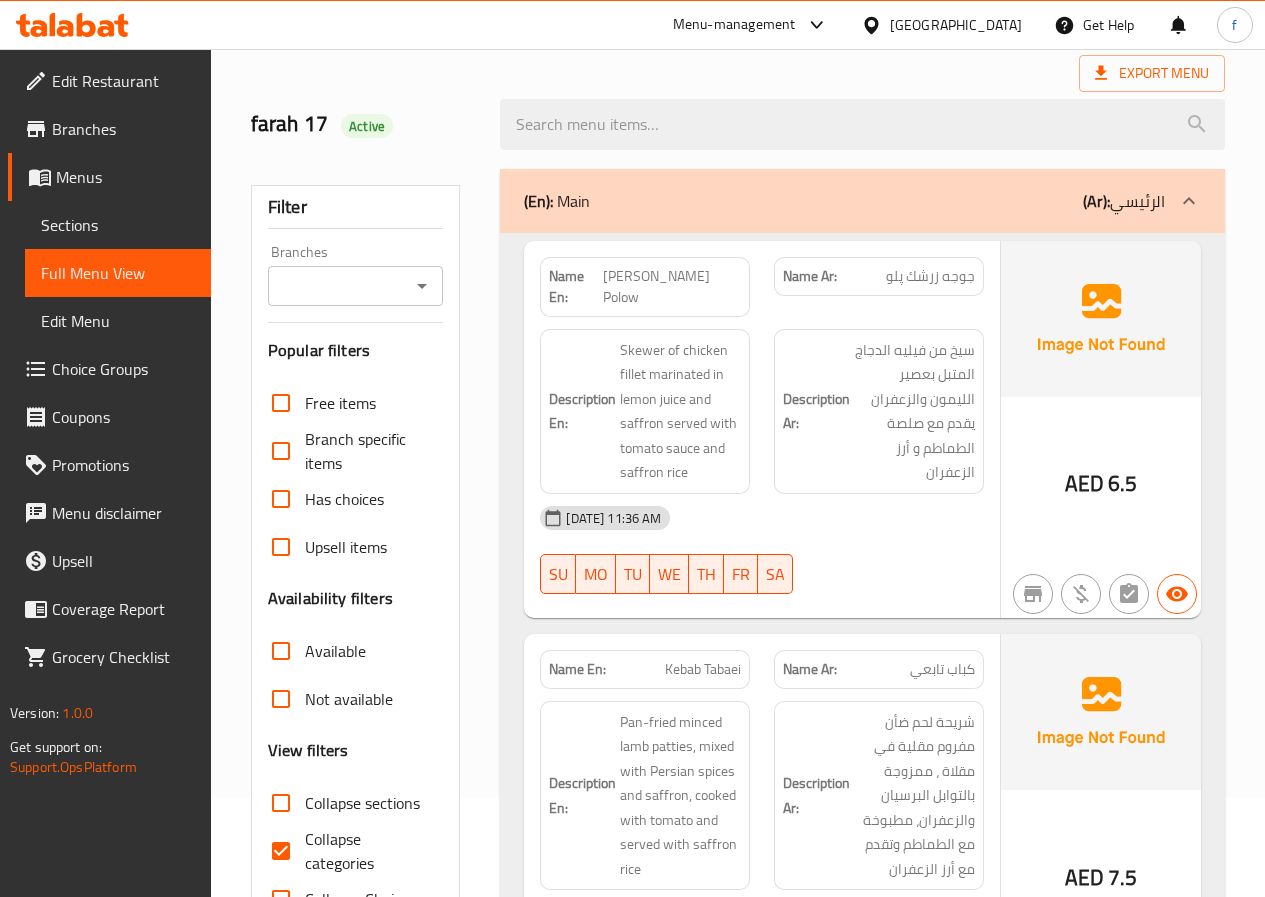 drag, startPoint x: 615, startPoint y: 274, endPoint x: 748, endPoint y: 273, distance: 133.00375 